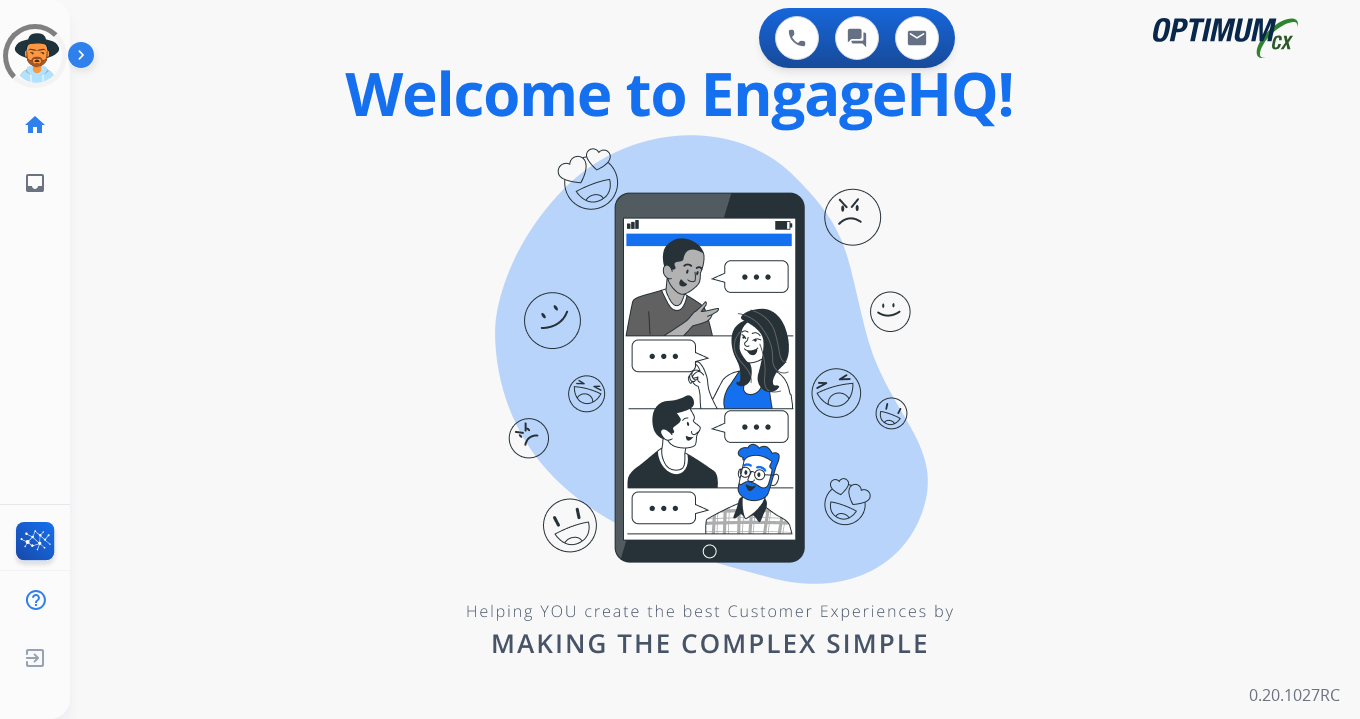 scroll, scrollTop: 0, scrollLeft: 0, axis: both 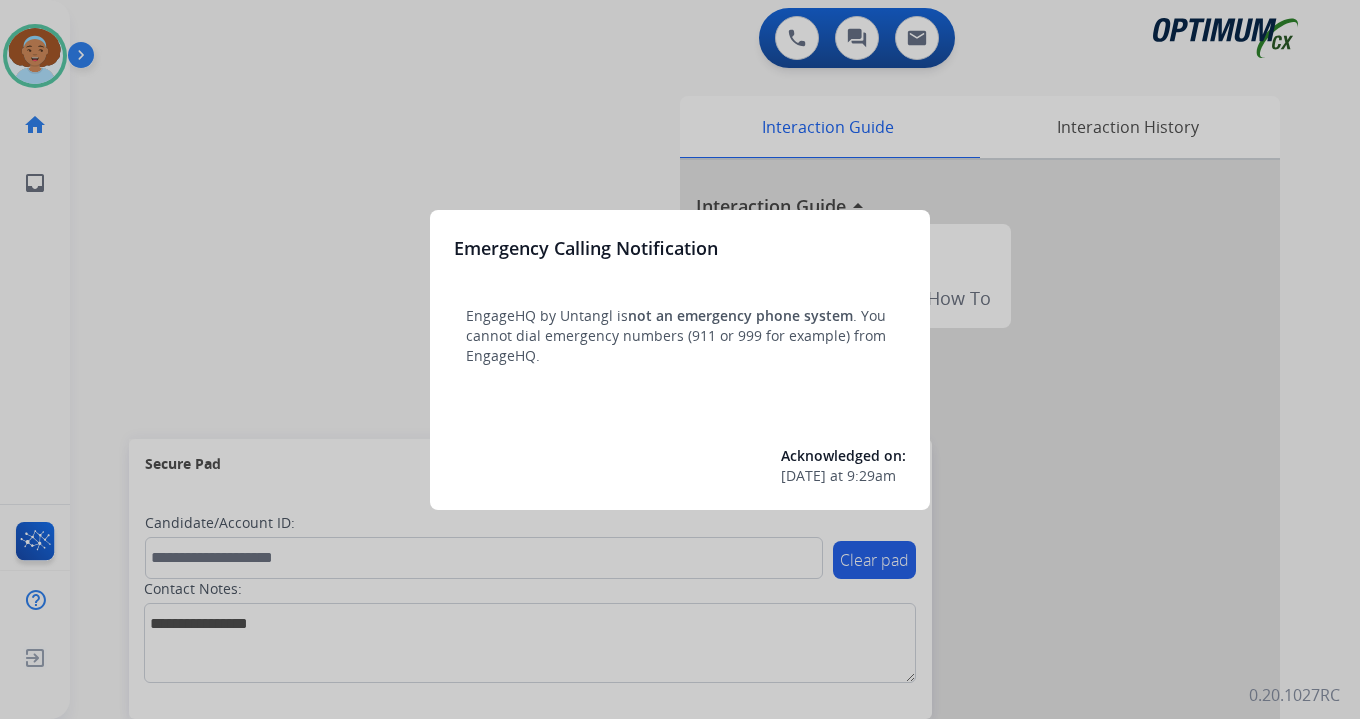 click at bounding box center (680, 359) 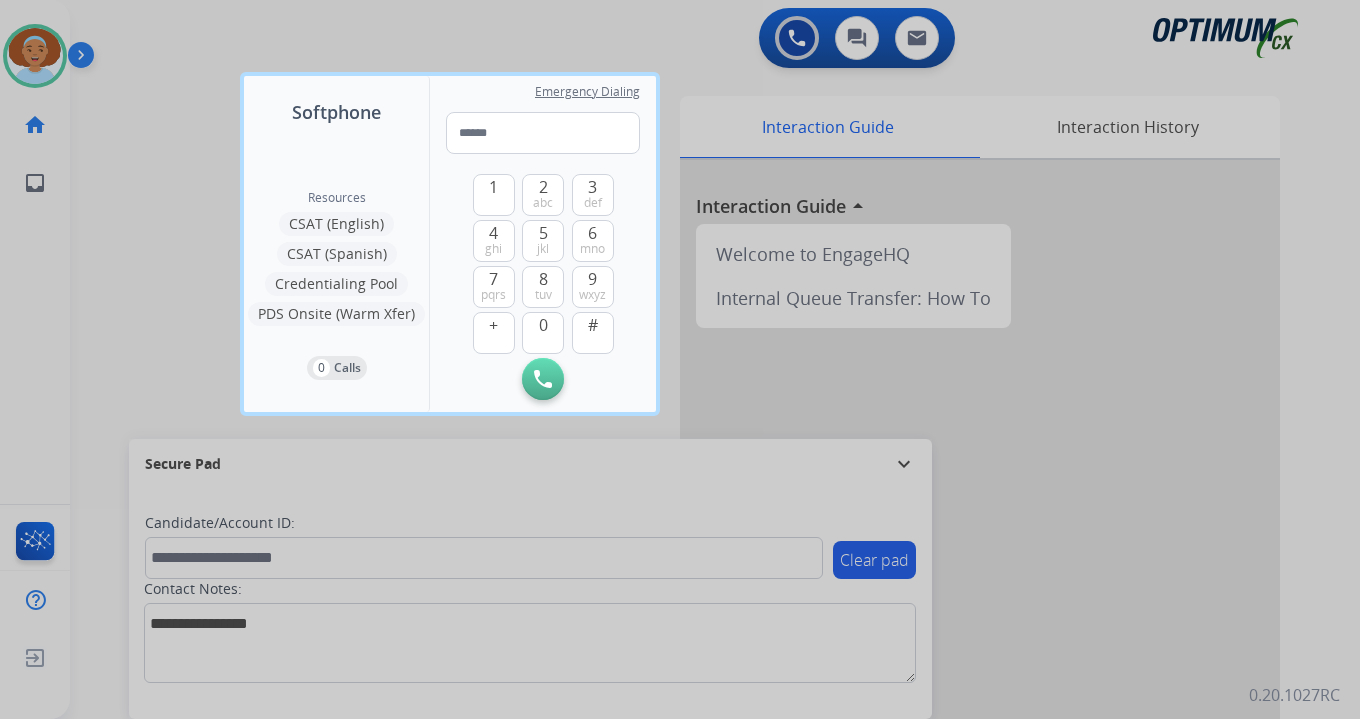 click at bounding box center (680, 359) 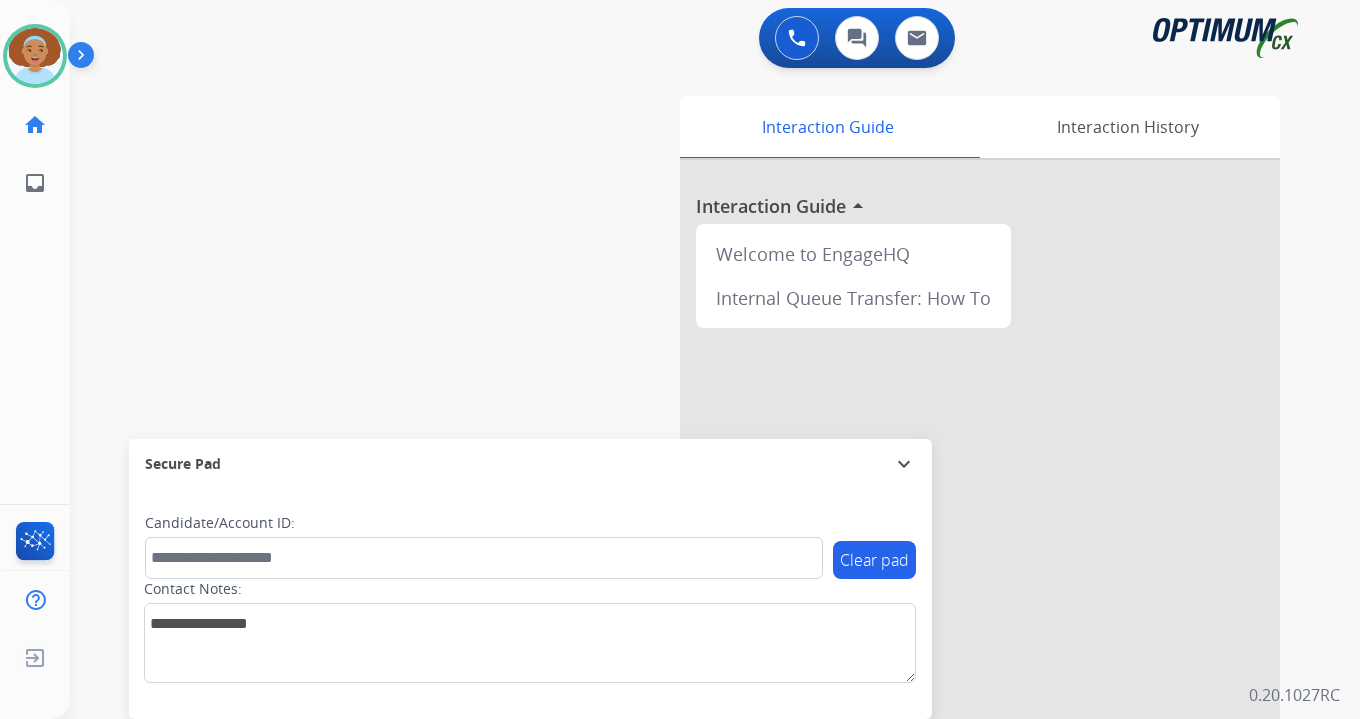 click at bounding box center (85, 59) 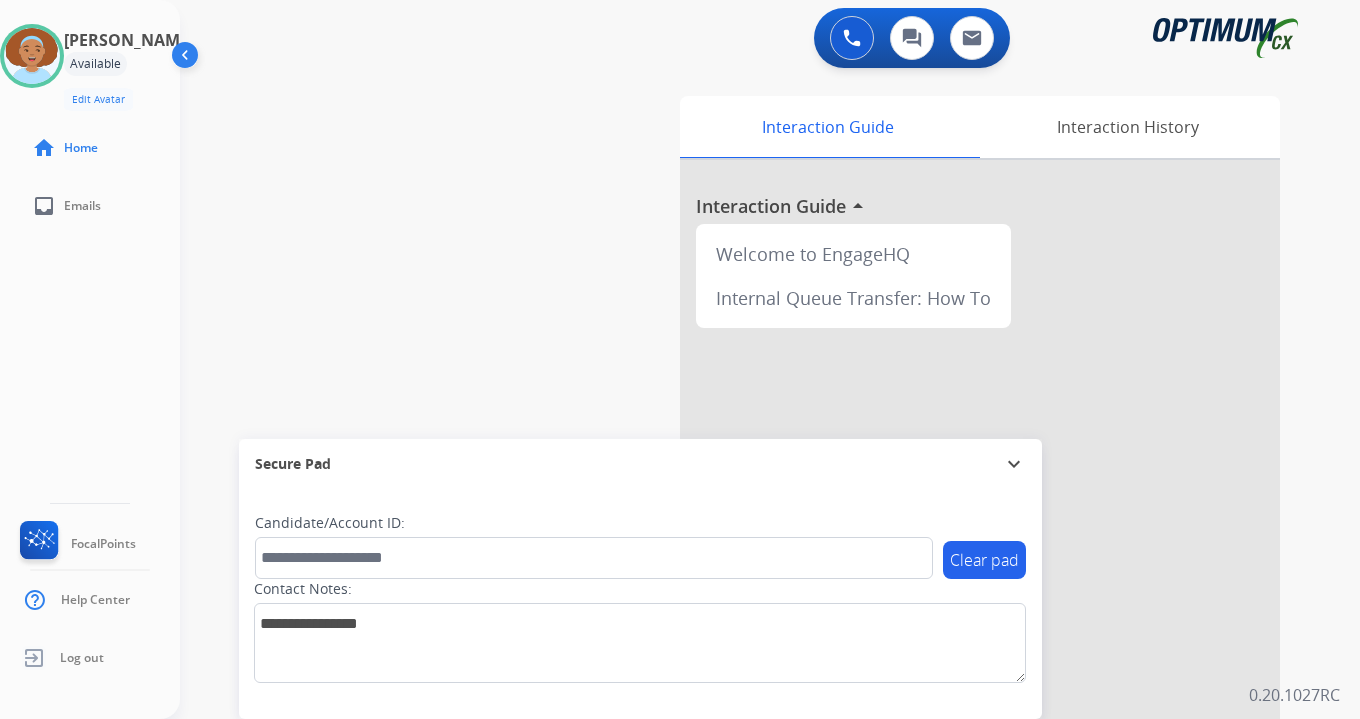 click on "0 Voice Interactions  0  Chat Interactions   0  Email Interactions swap_horiz Break voice bridge close_fullscreen Connect 3-Way Call merge_type Separate 3-Way Call  Interaction Guide   Interaction History  Interaction Guide arrow_drop_up  Welcome to EngageHQ   Internal Queue Transfer: How To  Secure Pad expand_more Clear pad Candidate/Account ID: Contact Notes:                  0.20.1027RC" at bounding box center [770, 359] 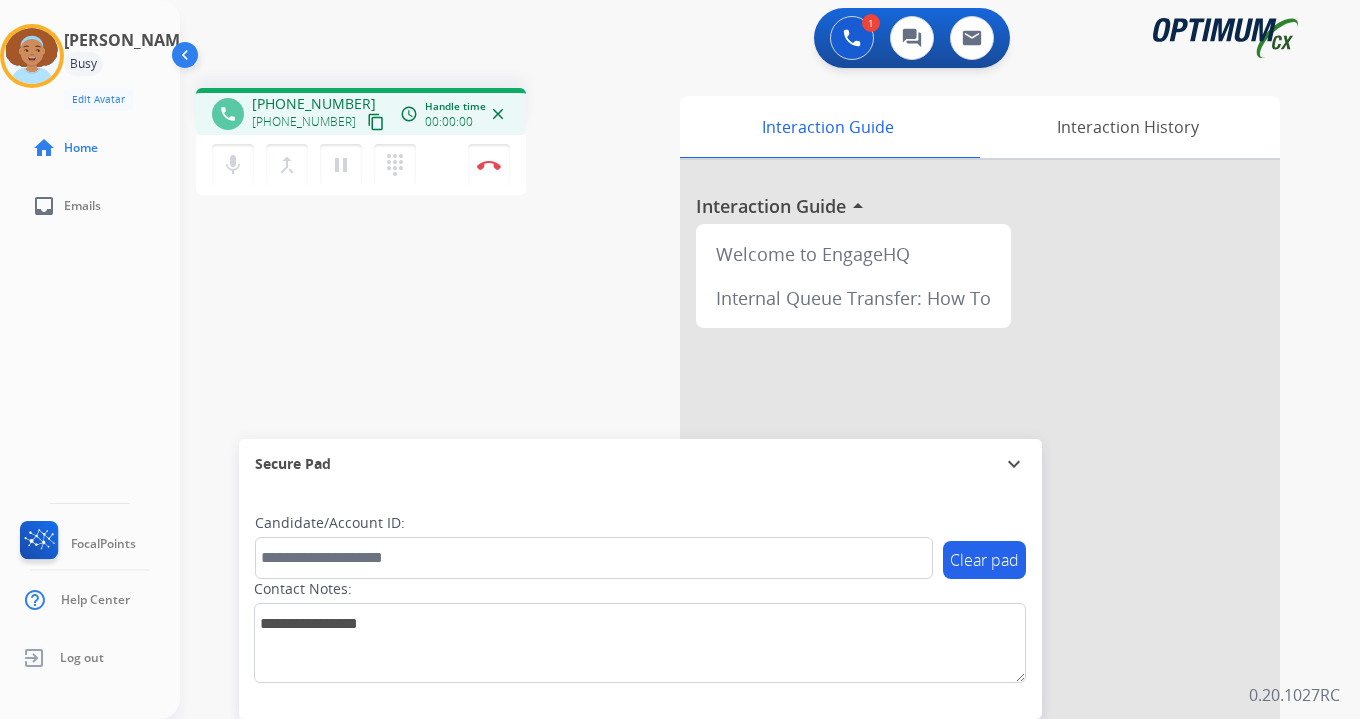 click on "content_copy" at bounding box center (376, 122) 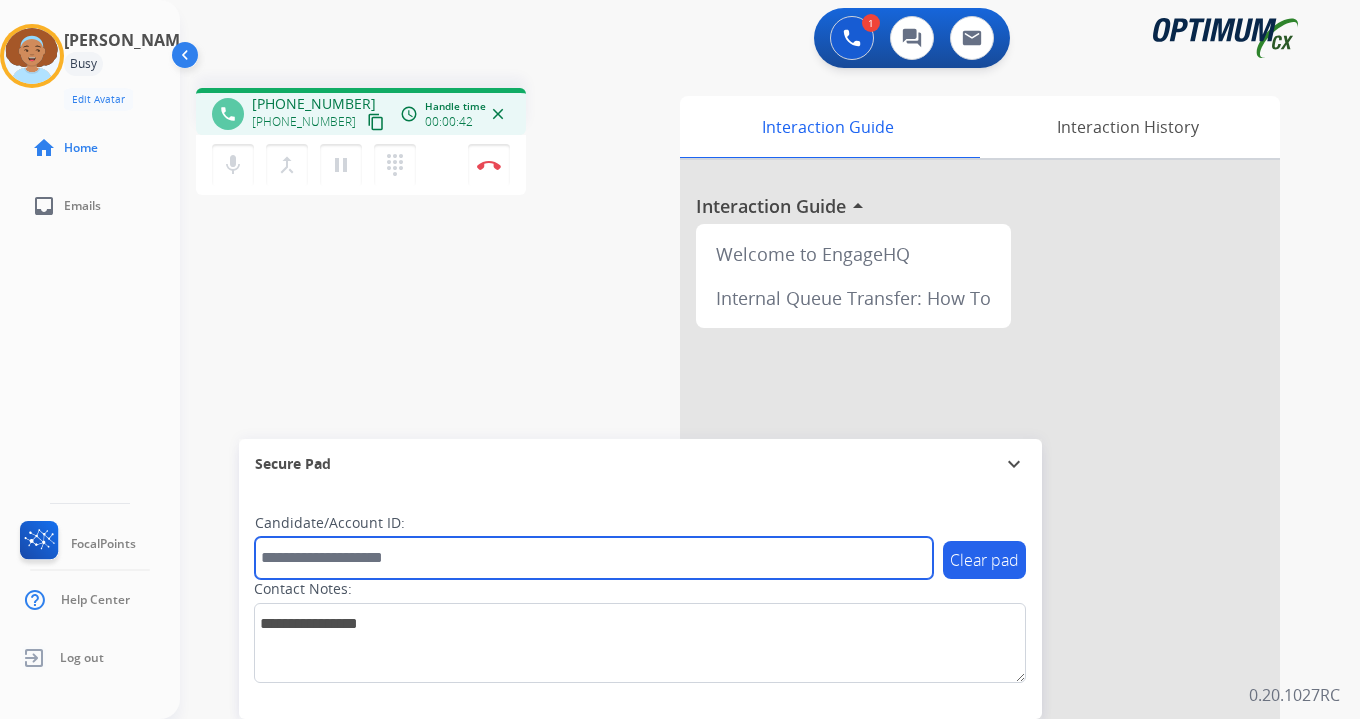click at bounding box center [594, 558] 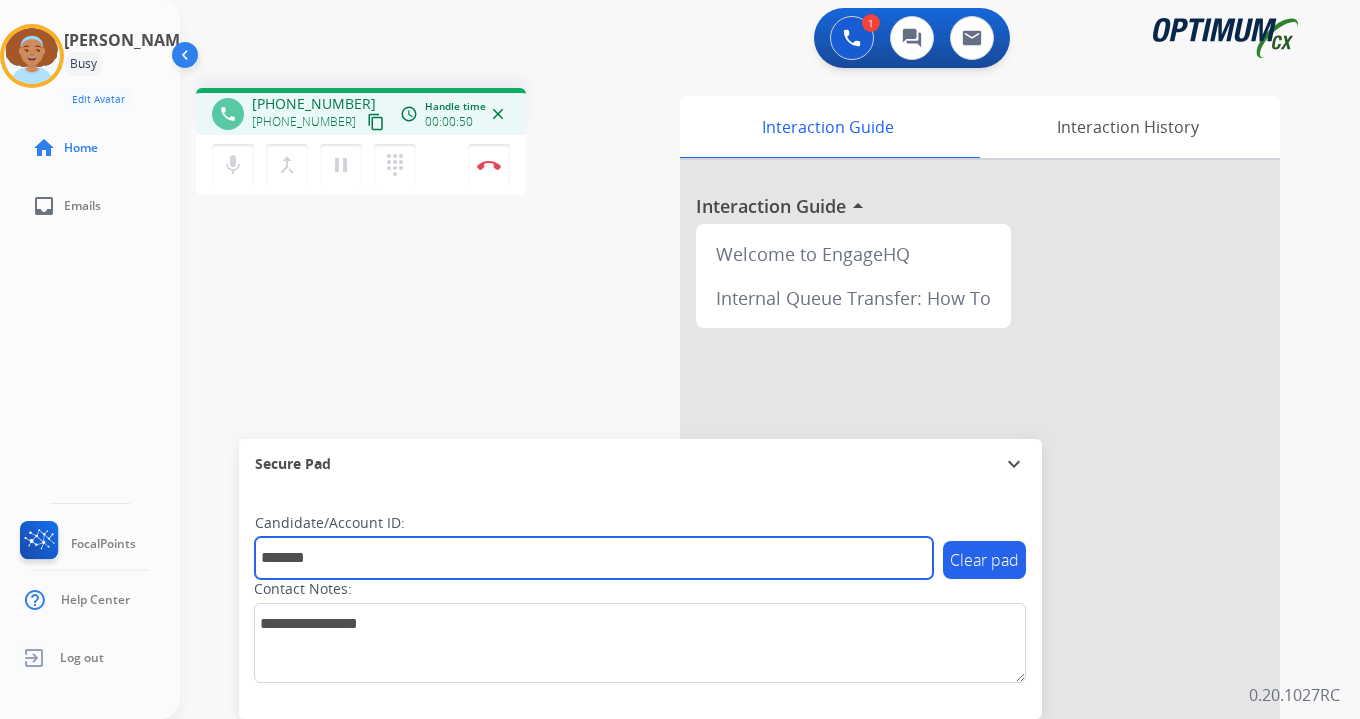 type on "*******" 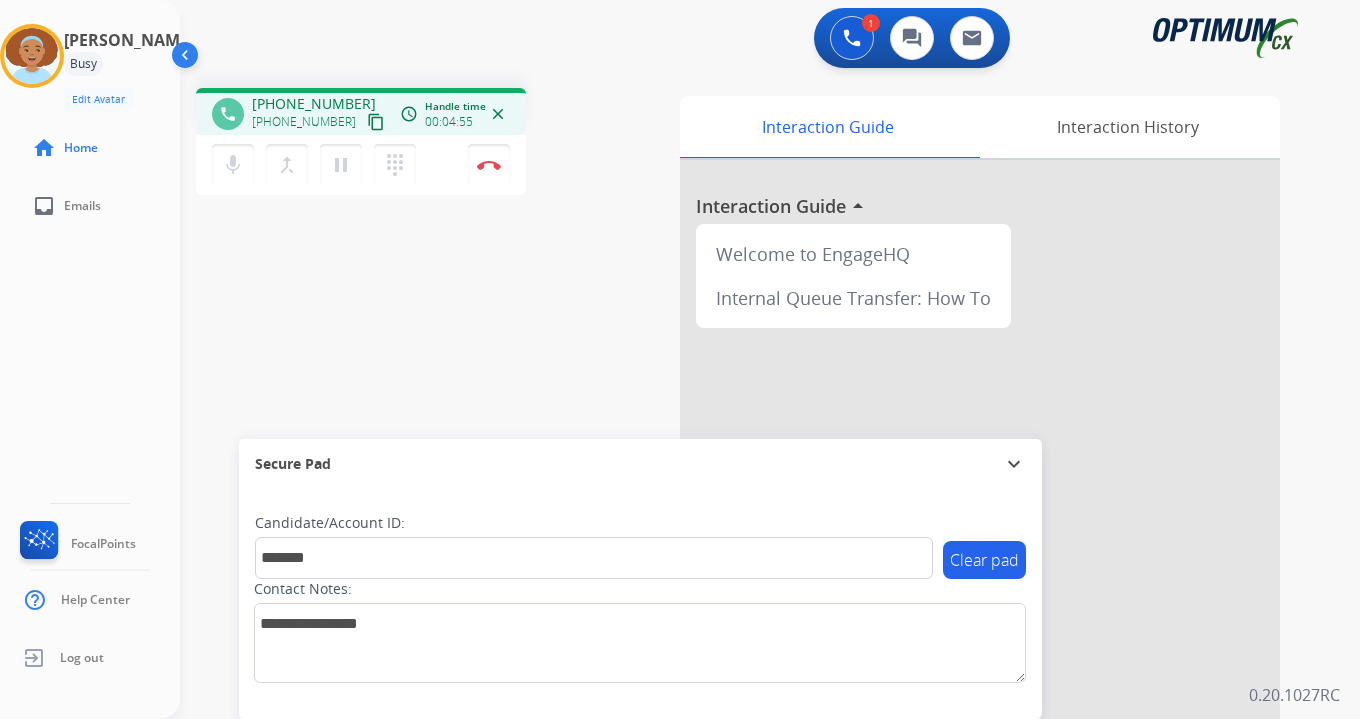 click on "phone [PHONE_NUMBER] [PHONE_NUMBER] content_copy access_time Call metrics Queue   00:07 Hold   00:00 Talk   04:56 Total   05:02 Handle time 00:04:55 close mic Mute merge_type Bridge pause Hold dialpad Dialpad Disconnect swap_horiz Break voice bridge close_fullscreen Connect 3-Way Call merge_type Separate 3-Way Call  Interaction Guide   Interaction History  Interaction Guide arrow_drop_up  Welcome to EngageHQ   Internal Queue Transfer: How To  Secure Pad expand_more Clear pad Candidate/Account ID: ******* Contact Notes:" at bounding box center [746, 489] 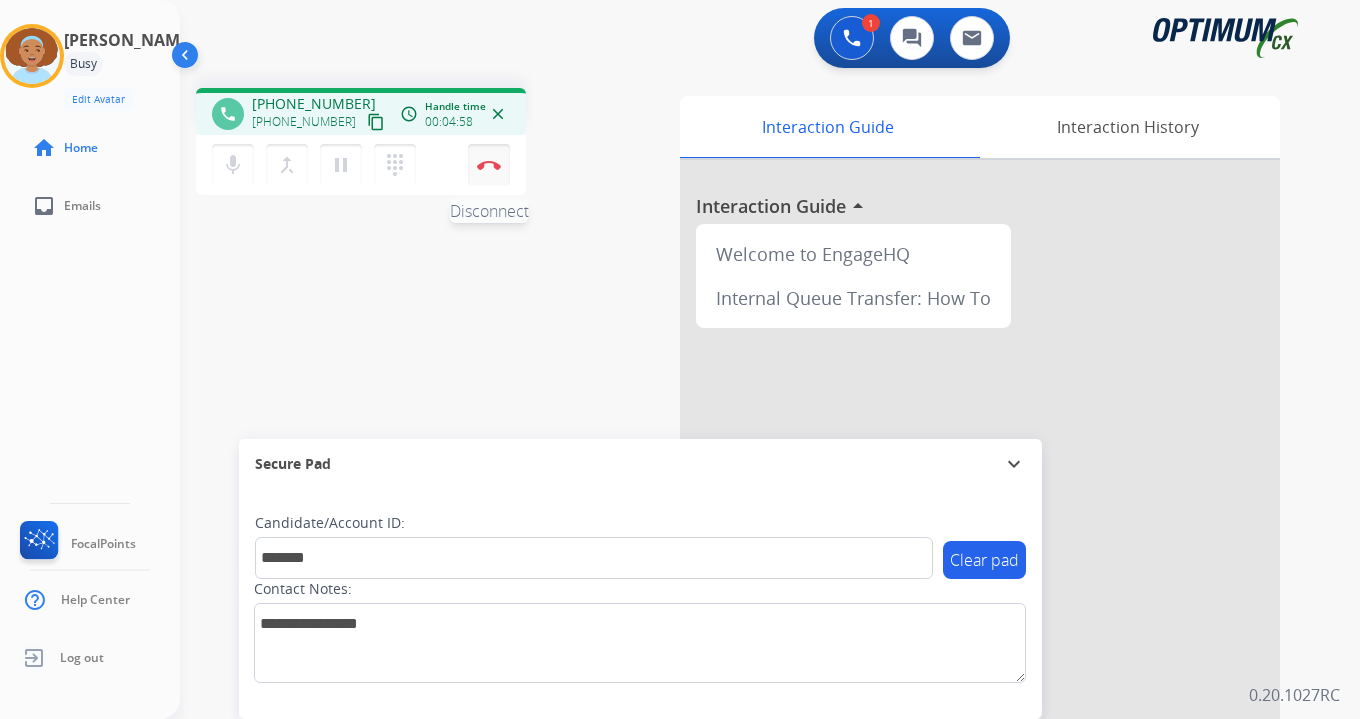 click at bounding box center [489, 165] 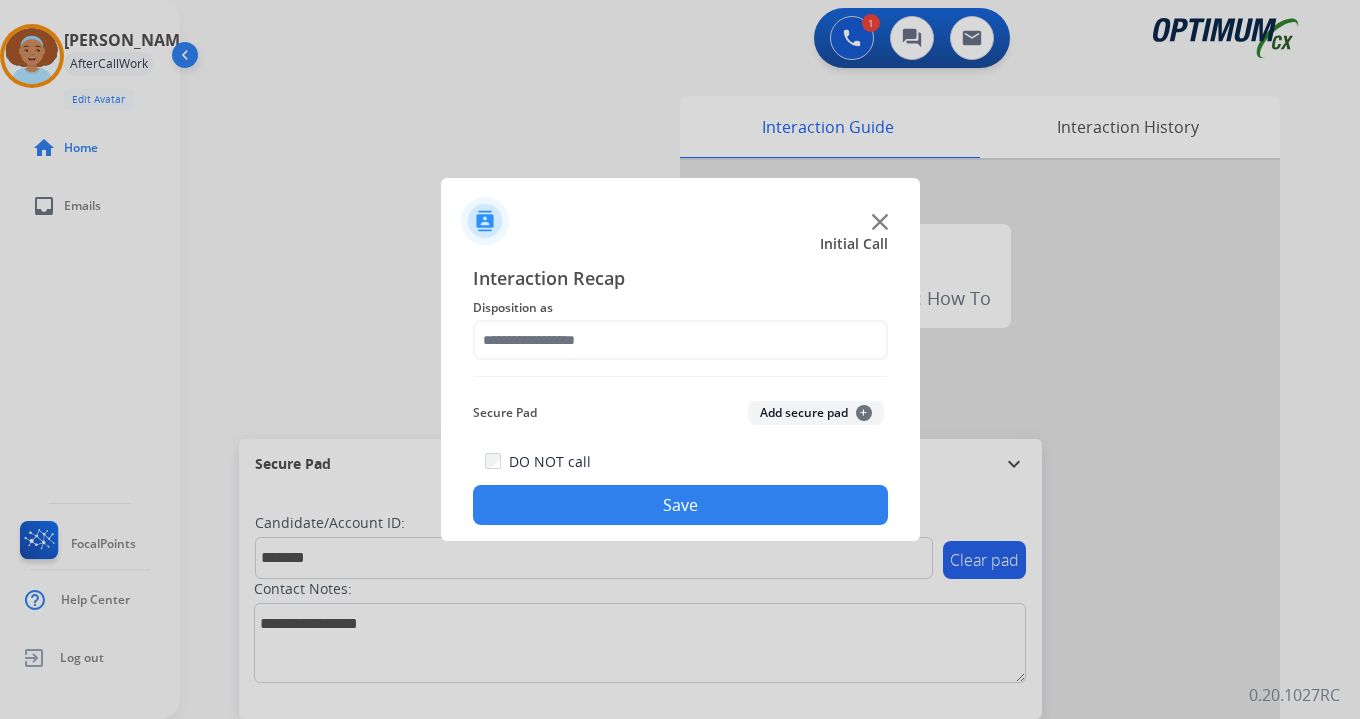 click on "Add secure pad  +" 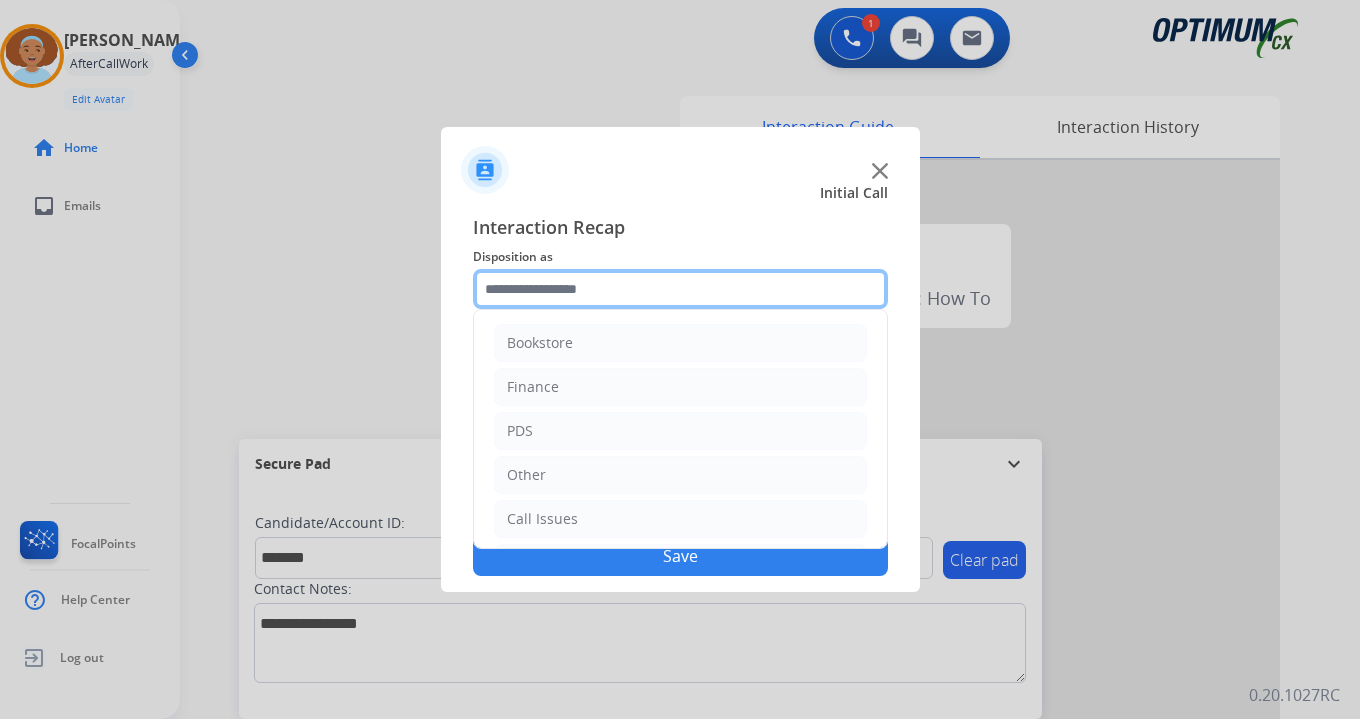 click 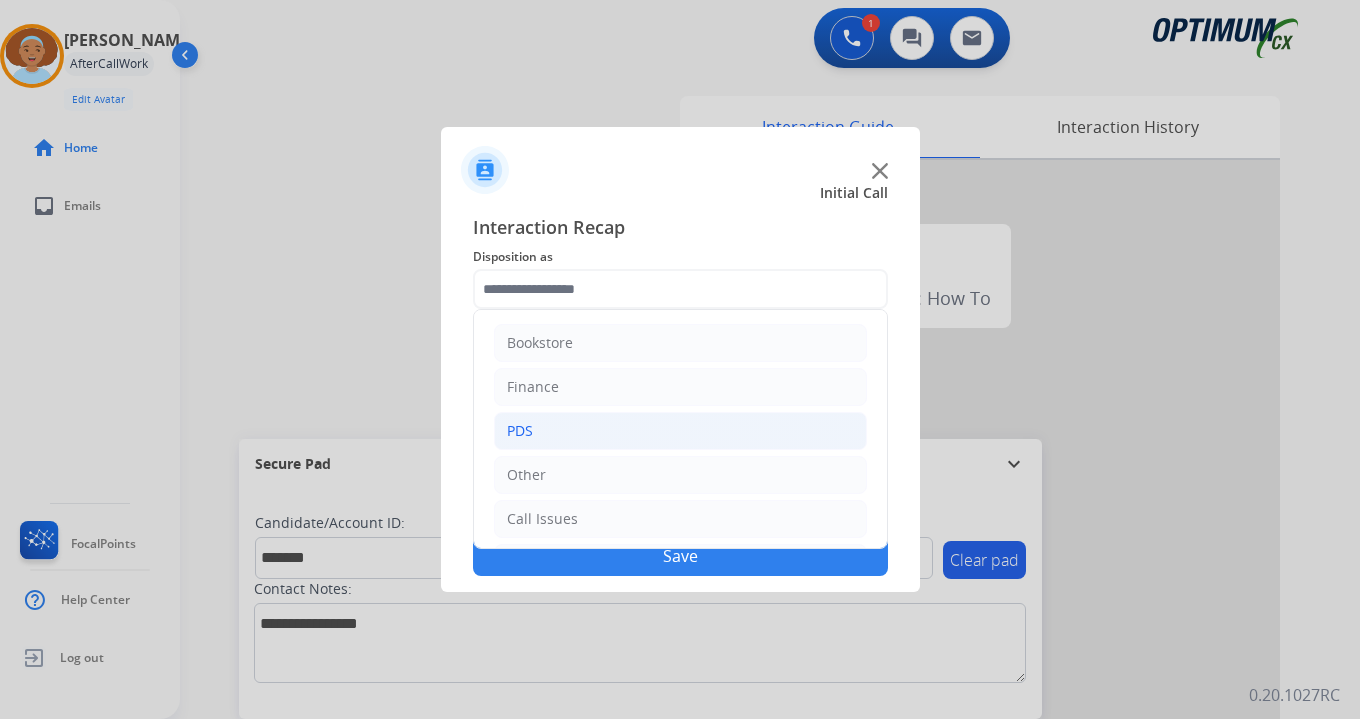 click on "PDS" 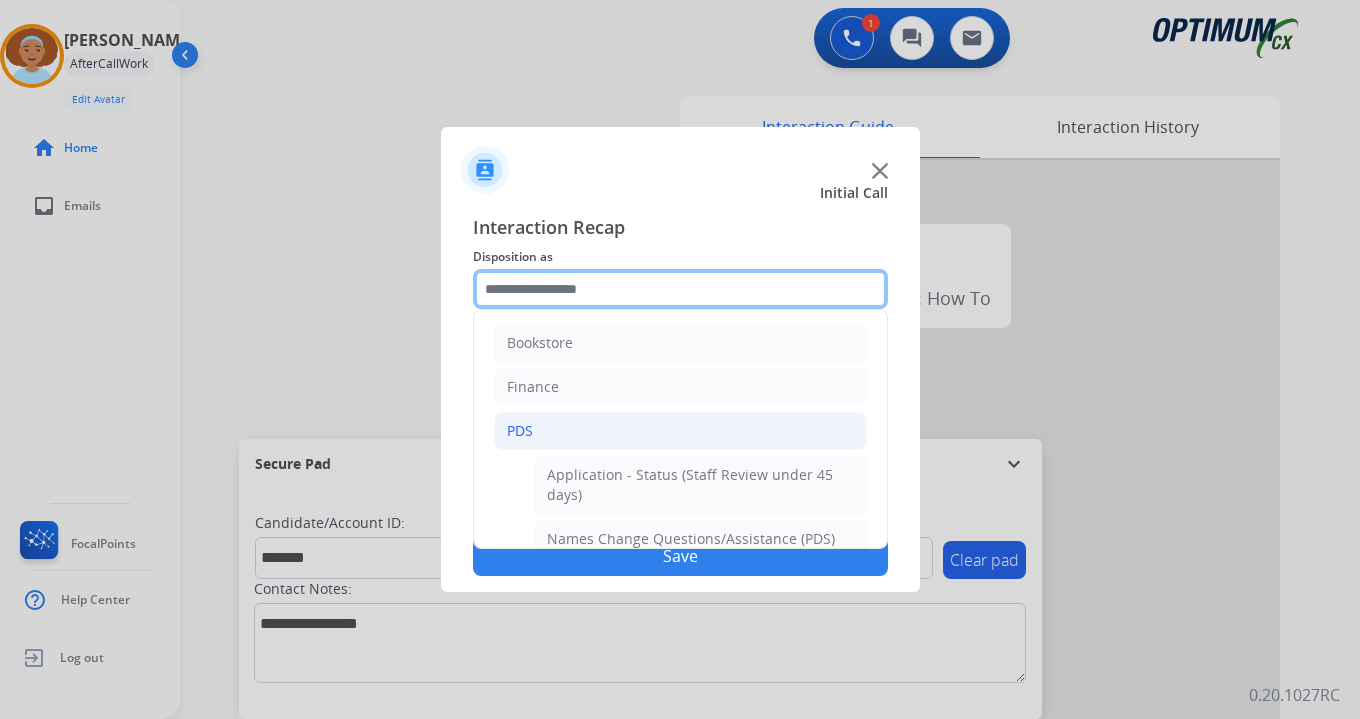 scroll, scrollTop: 333, scrollLeft: 0, axis: vertical 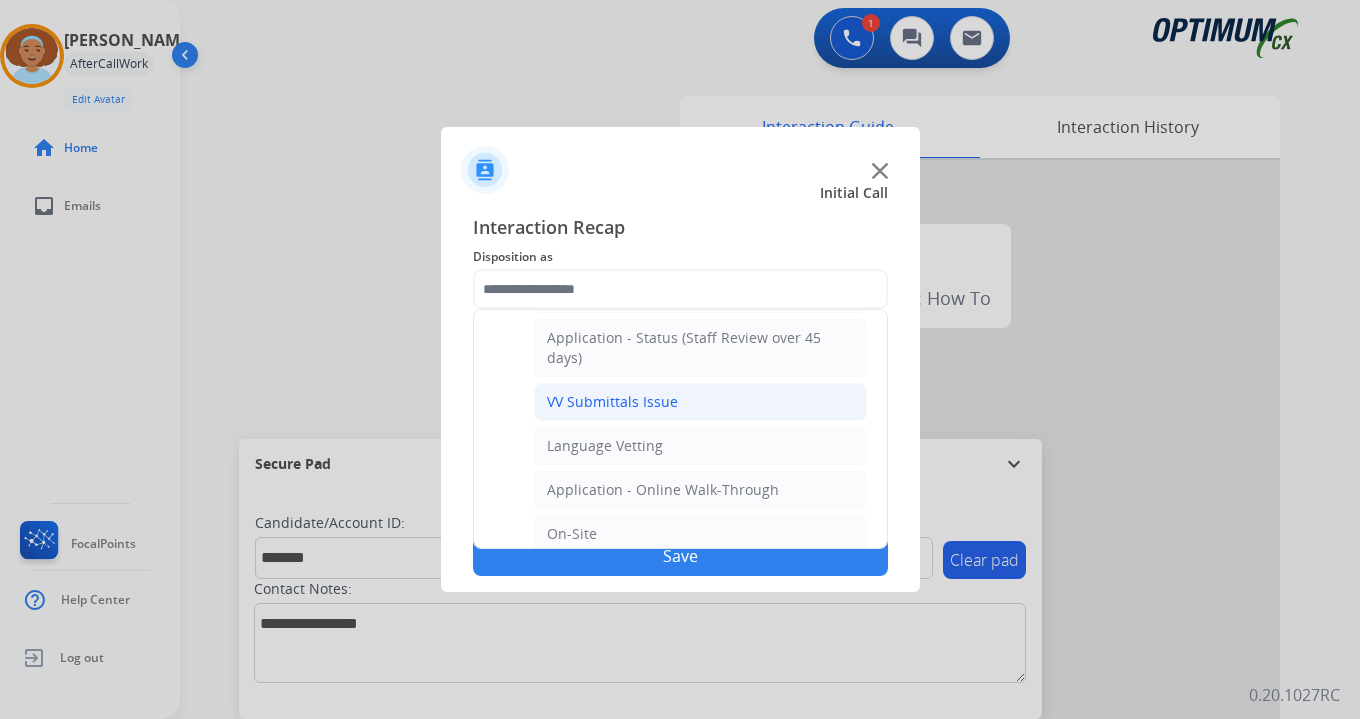 click on "VV Submittals Issue" 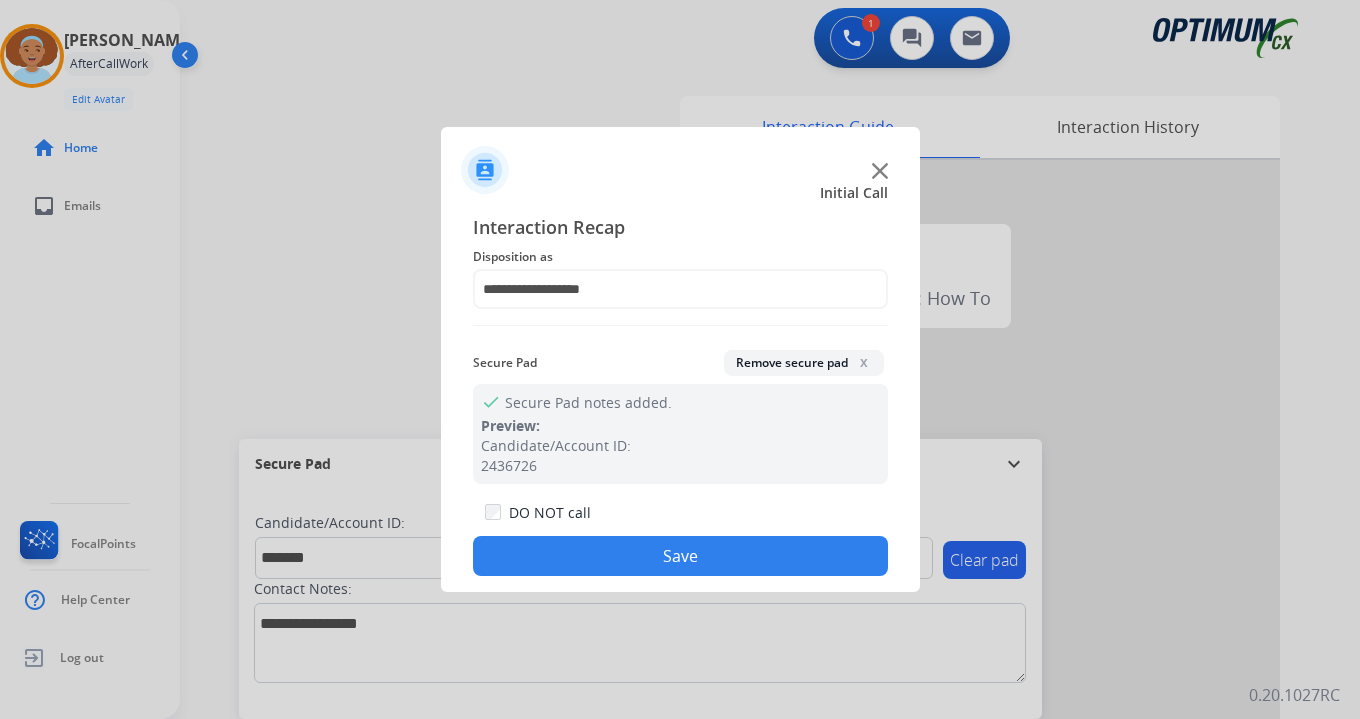 click on "Save" 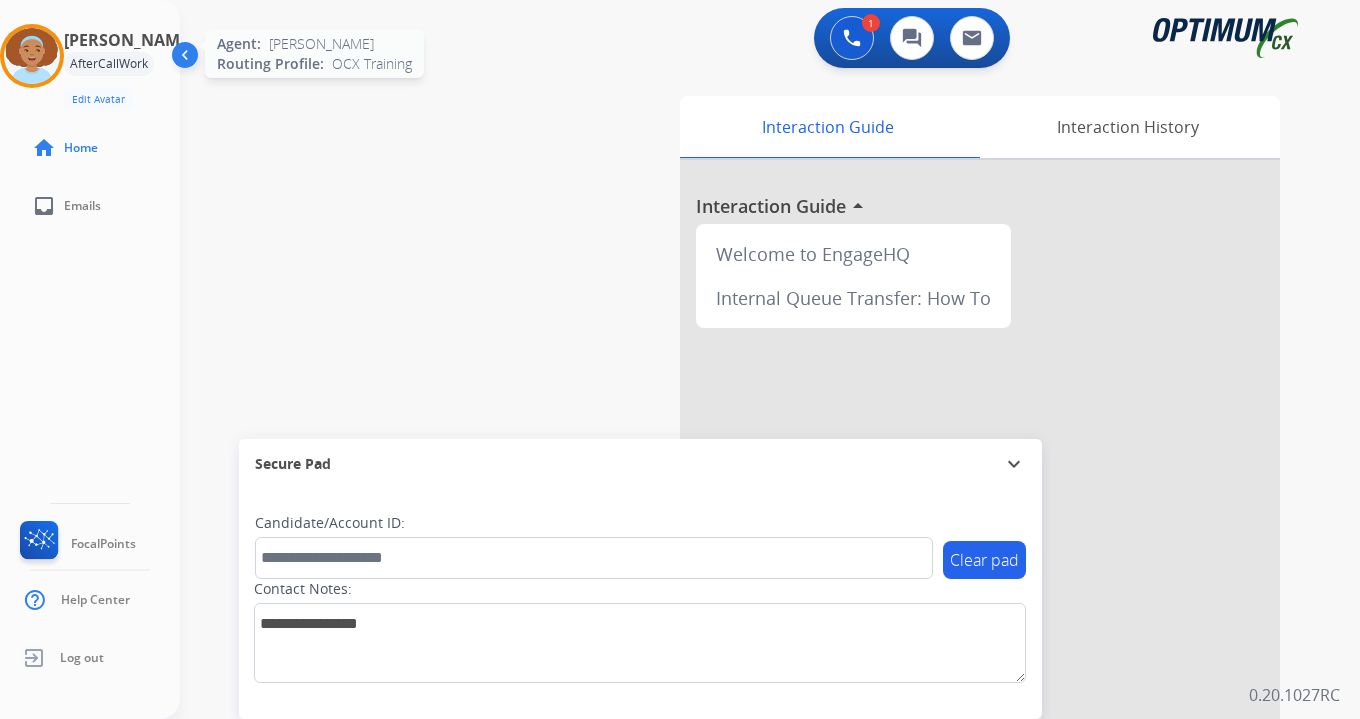 click at bounding box center (32, 56) 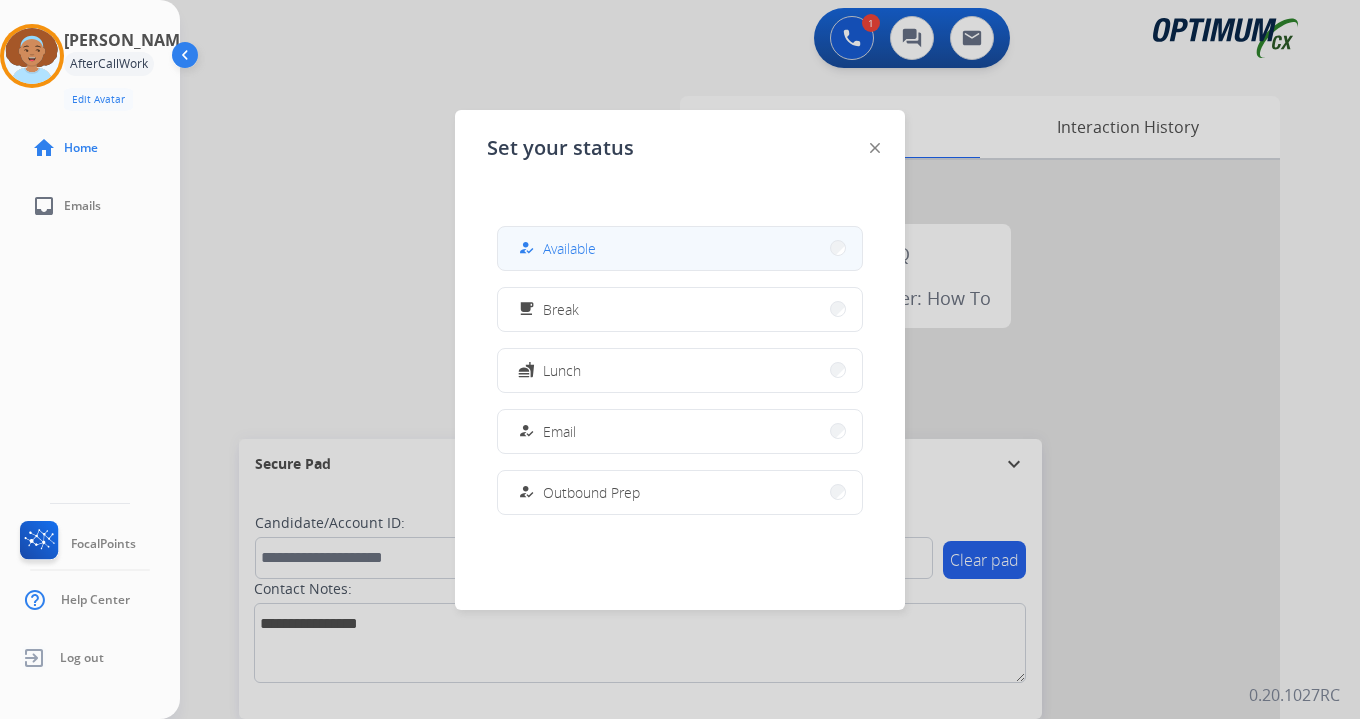 click on "Available" at bounding box center [569, 248] 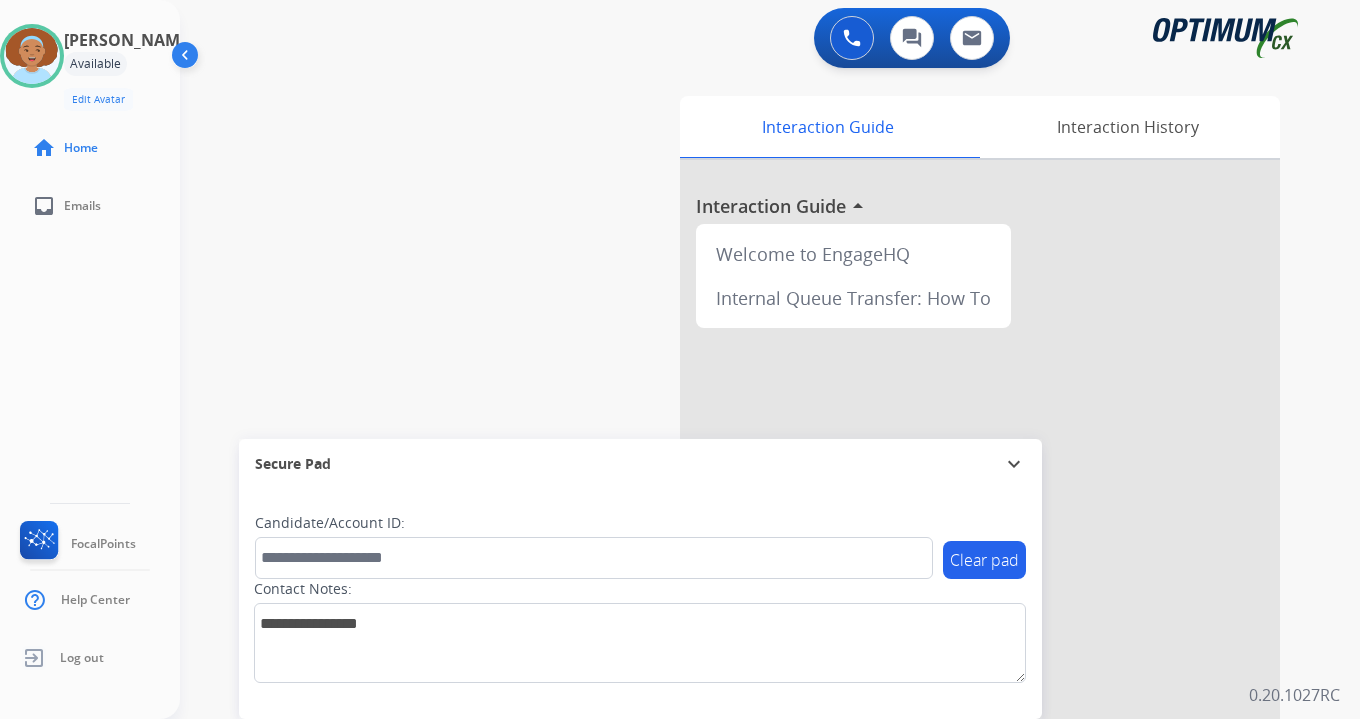 click on "0 Voice Interactions  0  Chat Interactions   0  Email Interactions swap_horiz Break voice bridge close_fullscreen Connect 3-Way Call merge_type Separate 3-Way Call  Interaction Guide   Interaction History  Interaction Guide arrow_drop_up  Welcome to EngageHQ   Internal Queue Transfer: How To  Secure Pad expand_more Clear pad Candidate/Account ID: Contact Notes:                  0.20.1027RC" at bounding box center [770, 359] 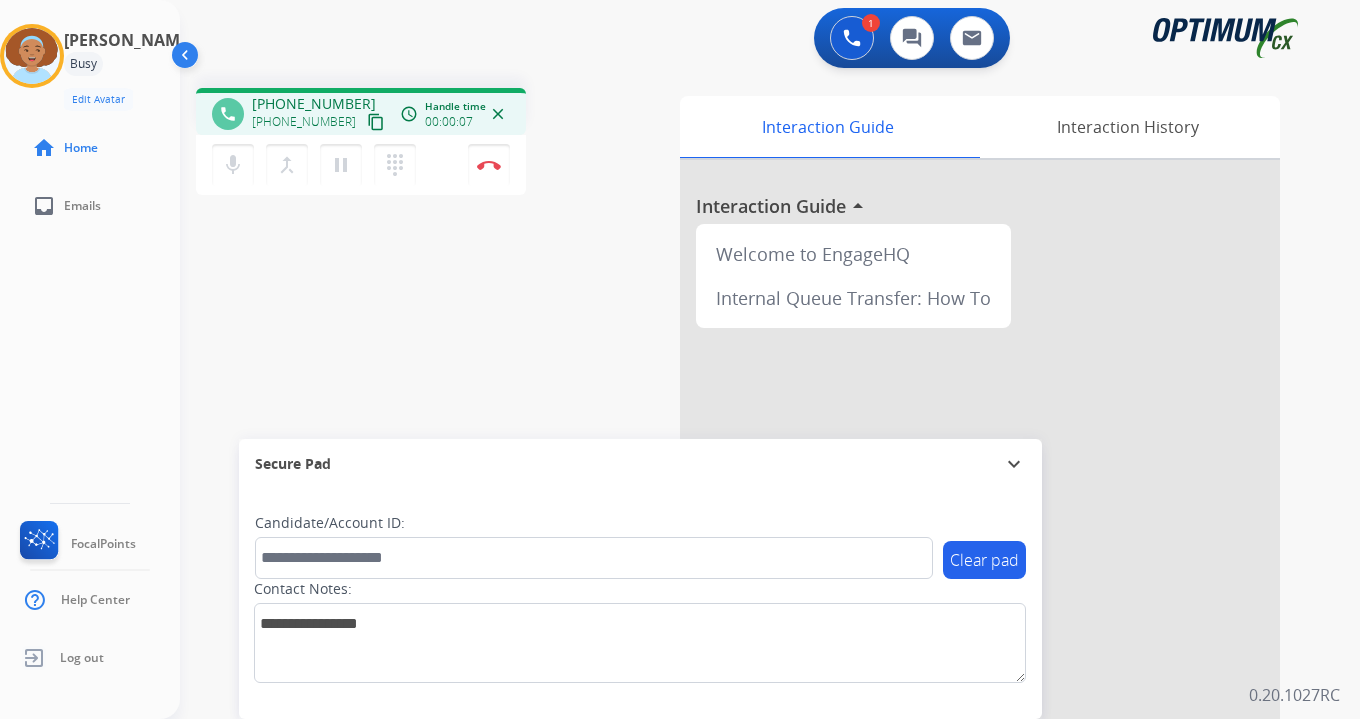 click on "content_copy" at bounding box center (376, 122) 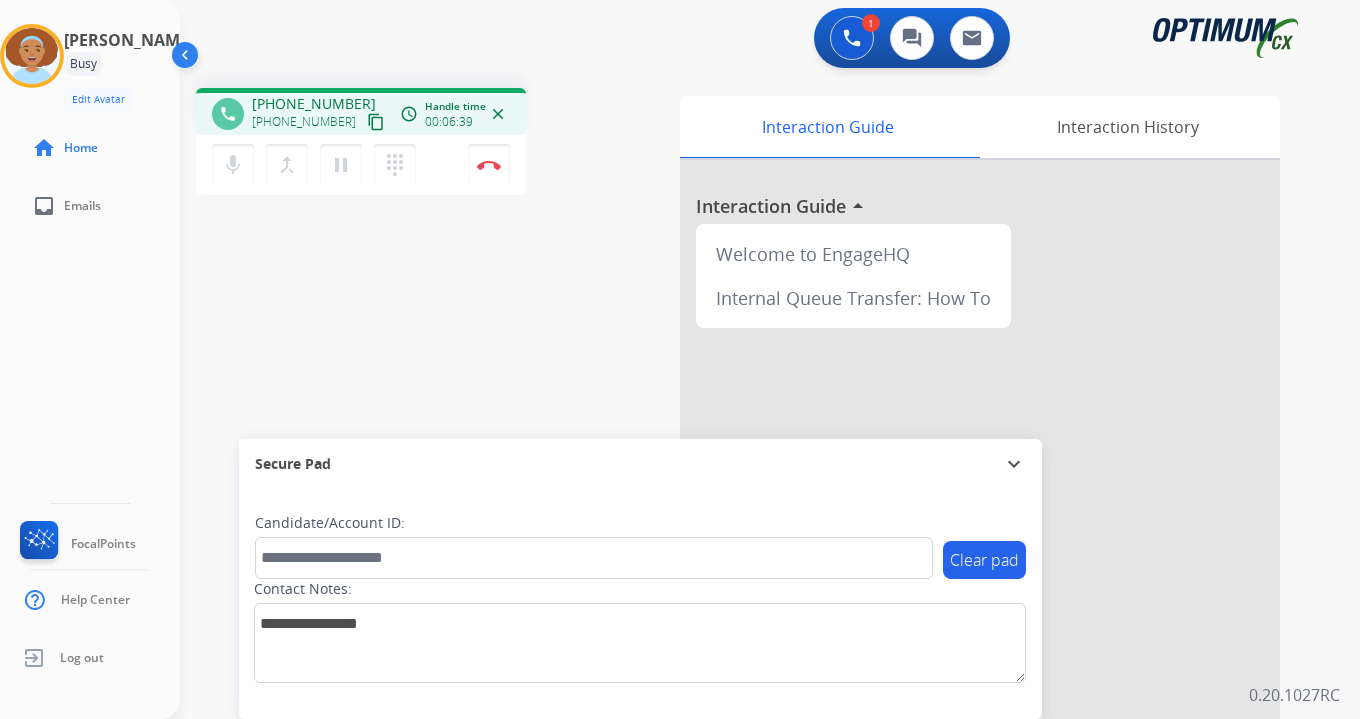 click on "Candidate/Account ID:" at bounding box center (594, 546) 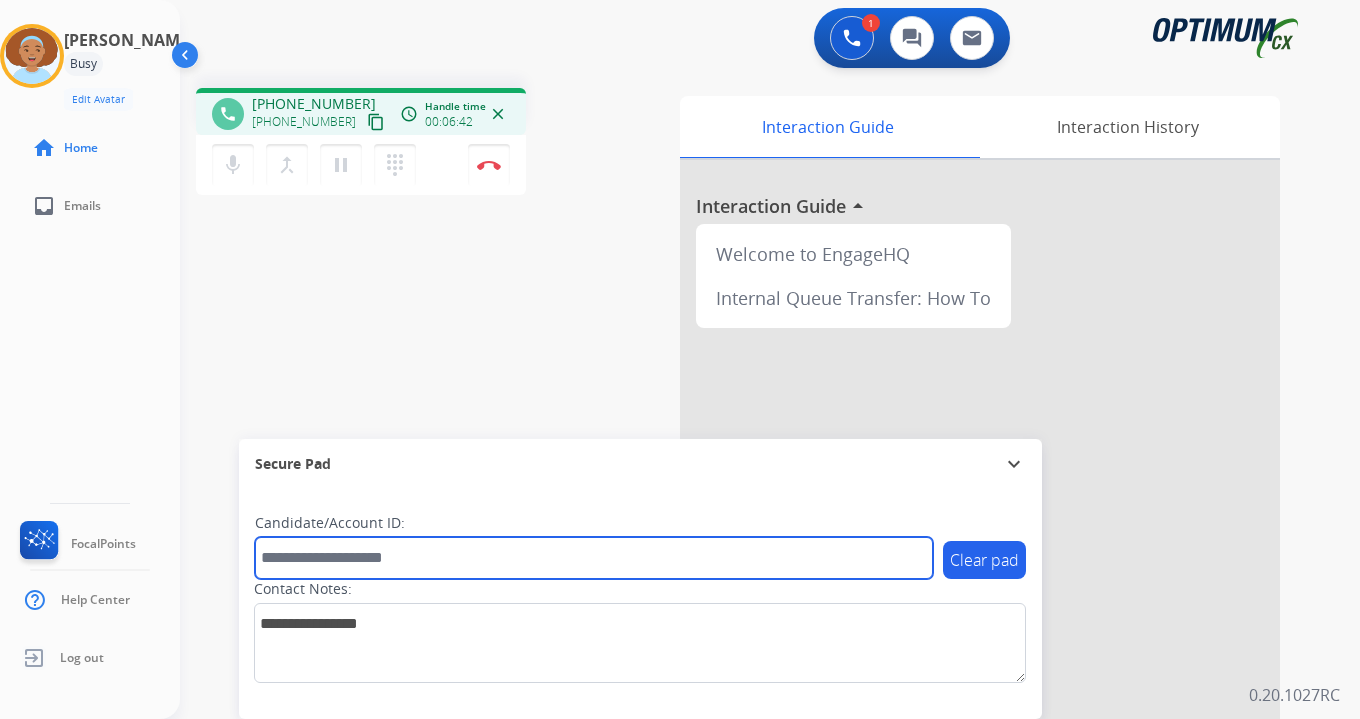 click at bounding box center (594, 558) 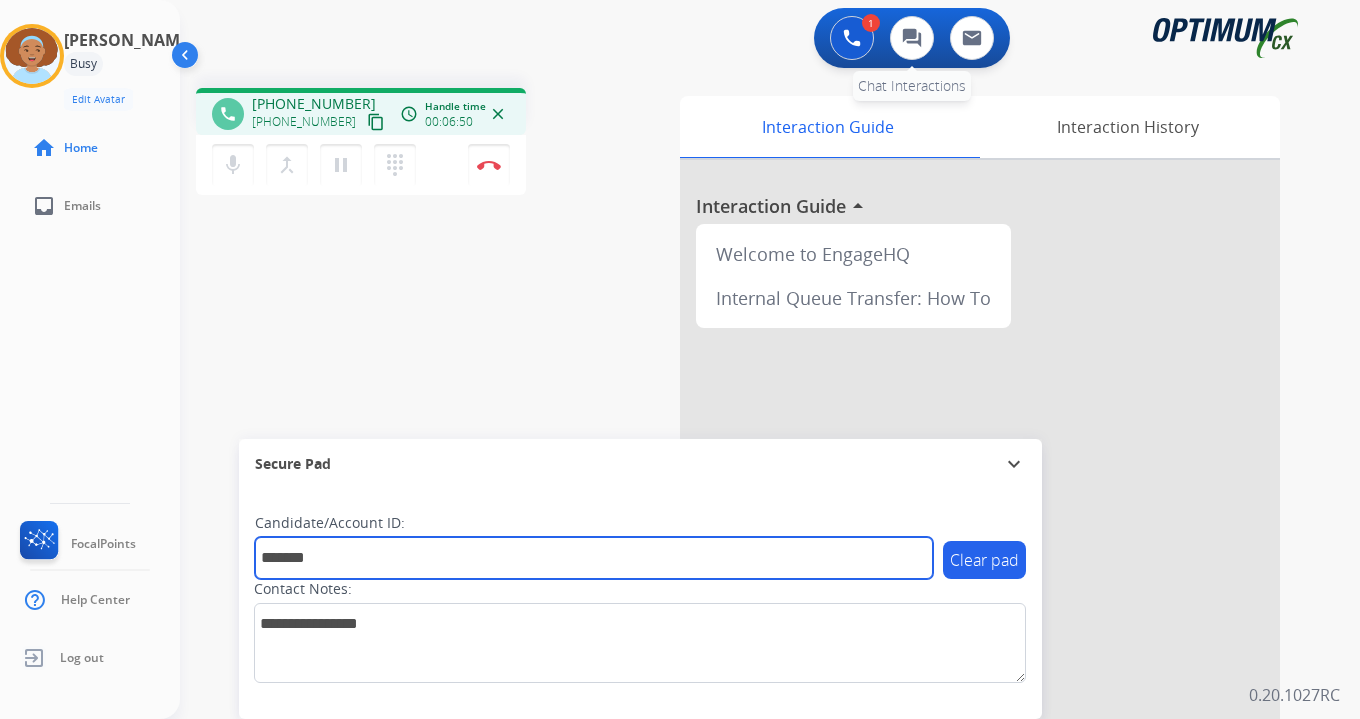 type on "*******" 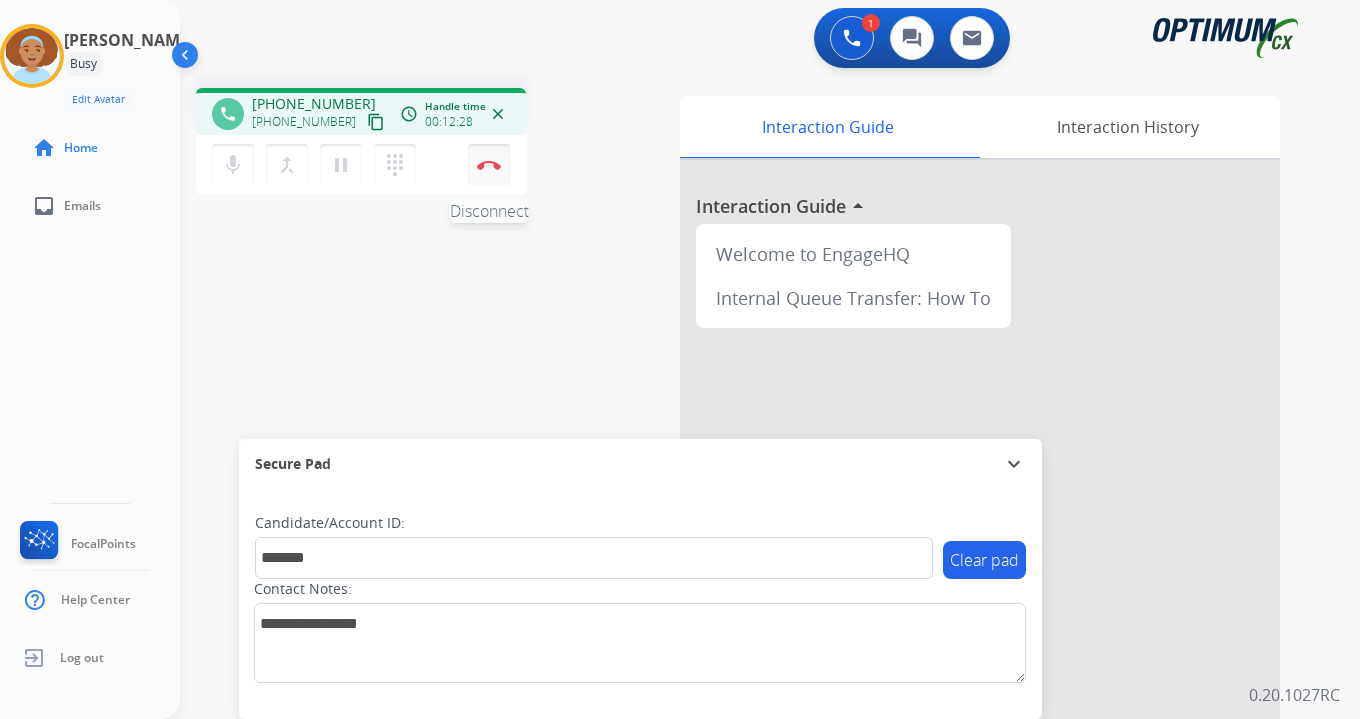 click on "Disconnect" at bounding box center [489, 165] 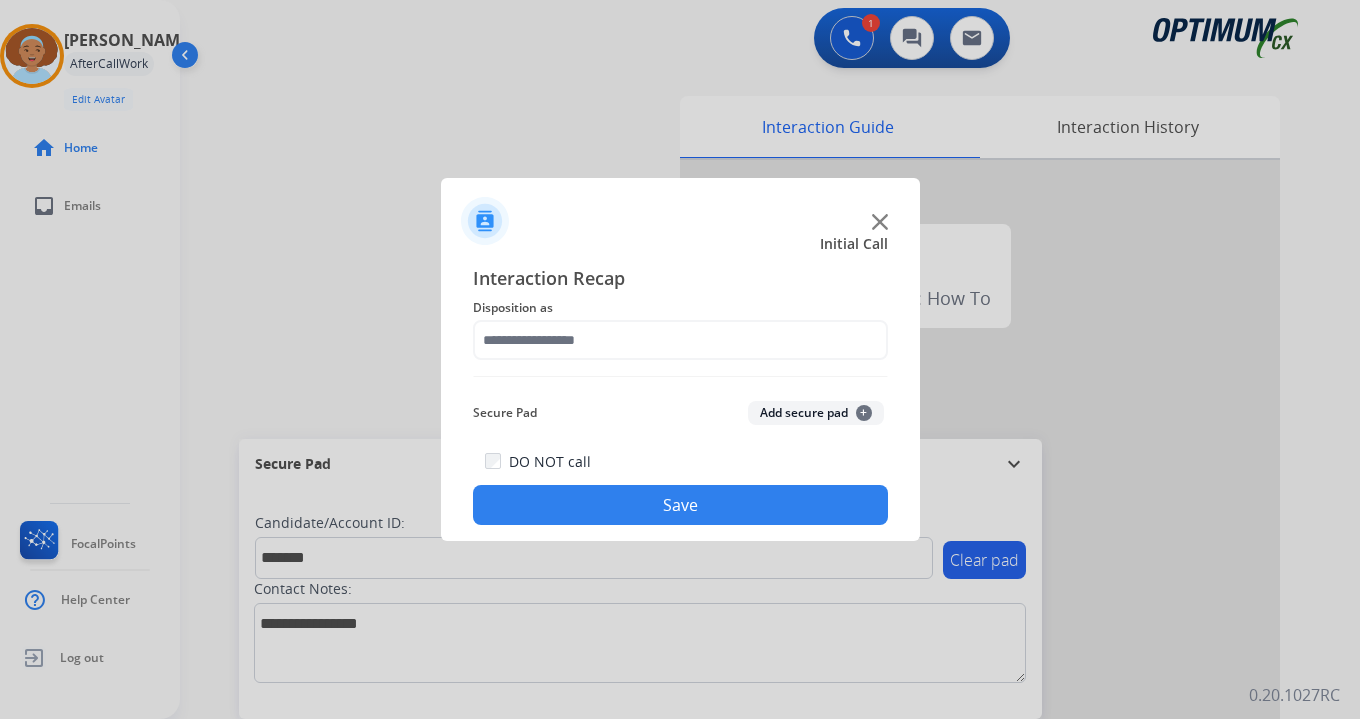 click on "Add secure pad  +" 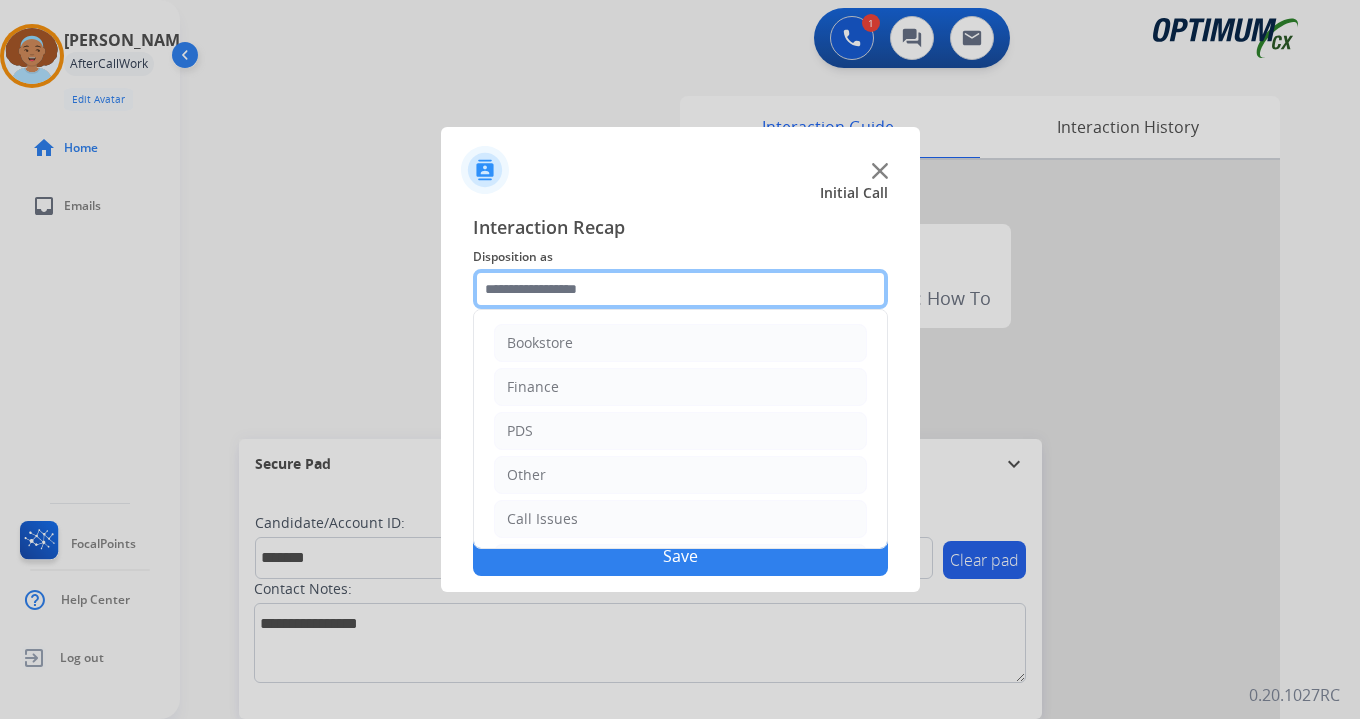 click 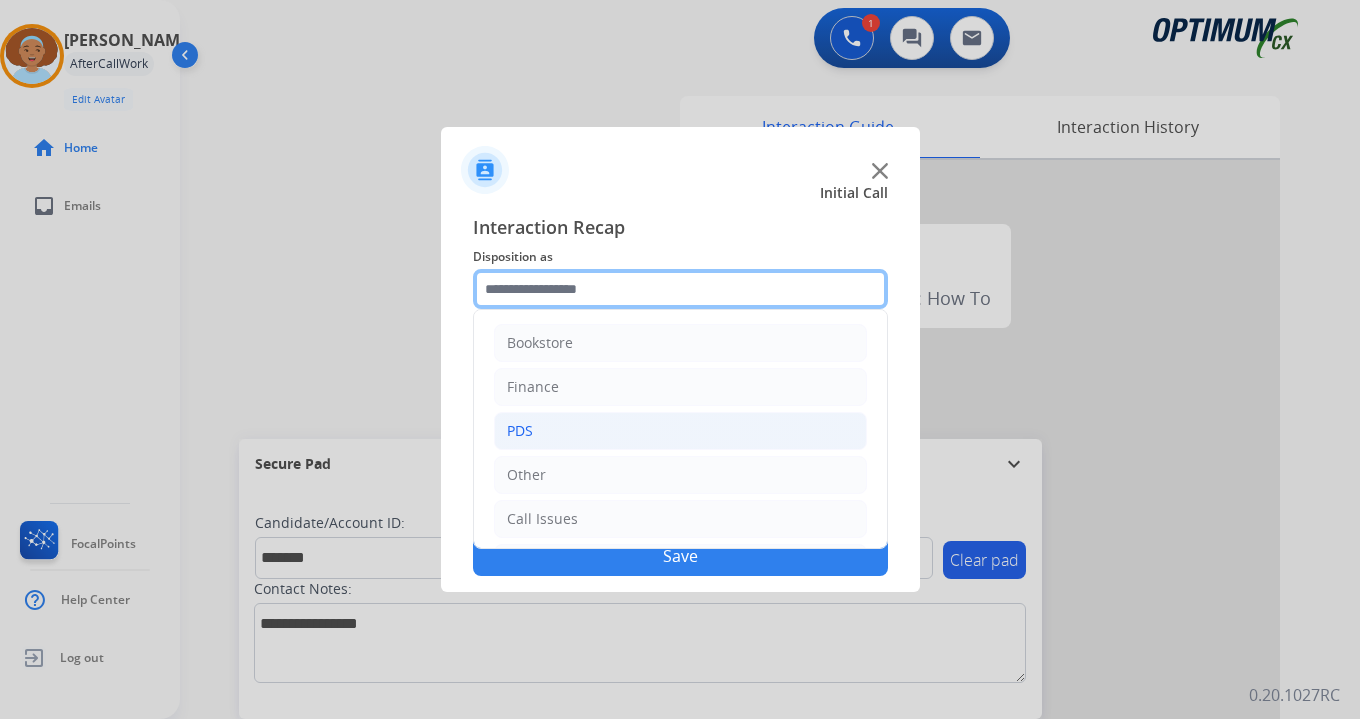 scroll, scrollTop: 136, scrollLeft: 0, axis: vertical 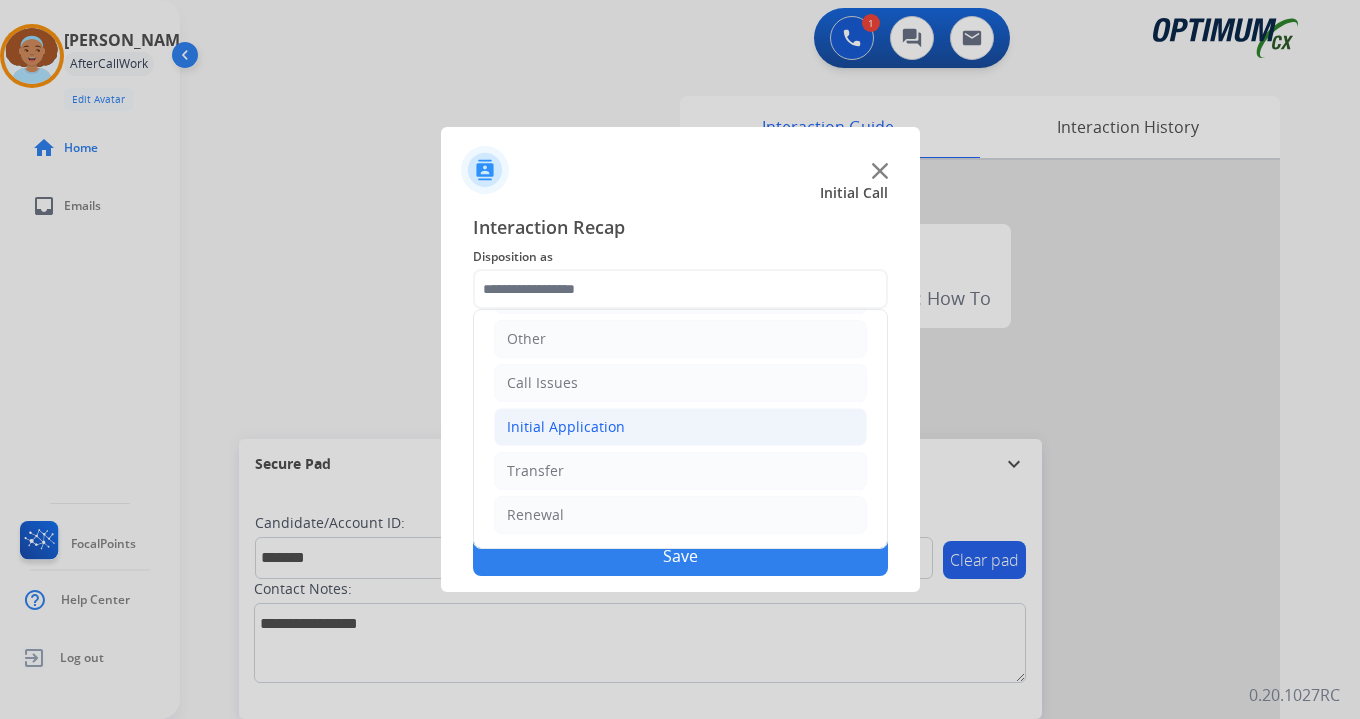 click on "Initial Application" 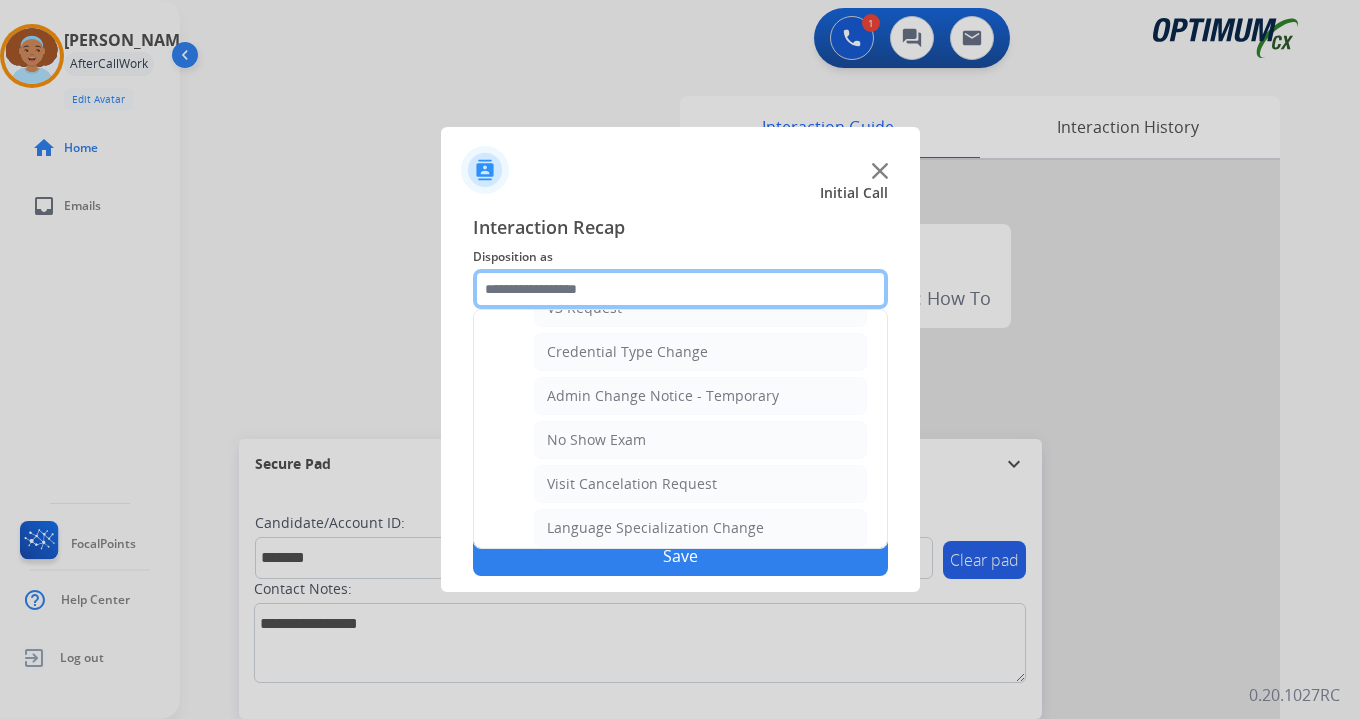 scroll, scrollTop: 1136, scrollLeft: 0, axis: vertical 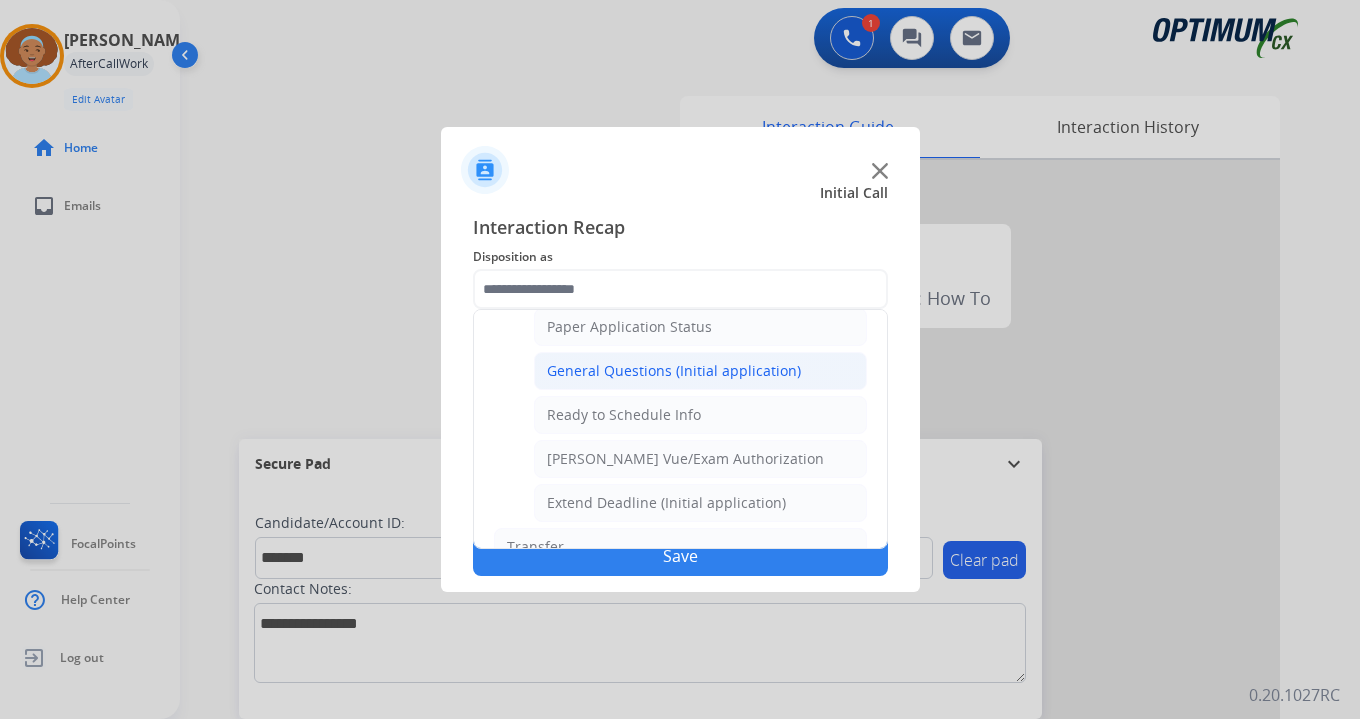 click on "General Questions (Initial application)" 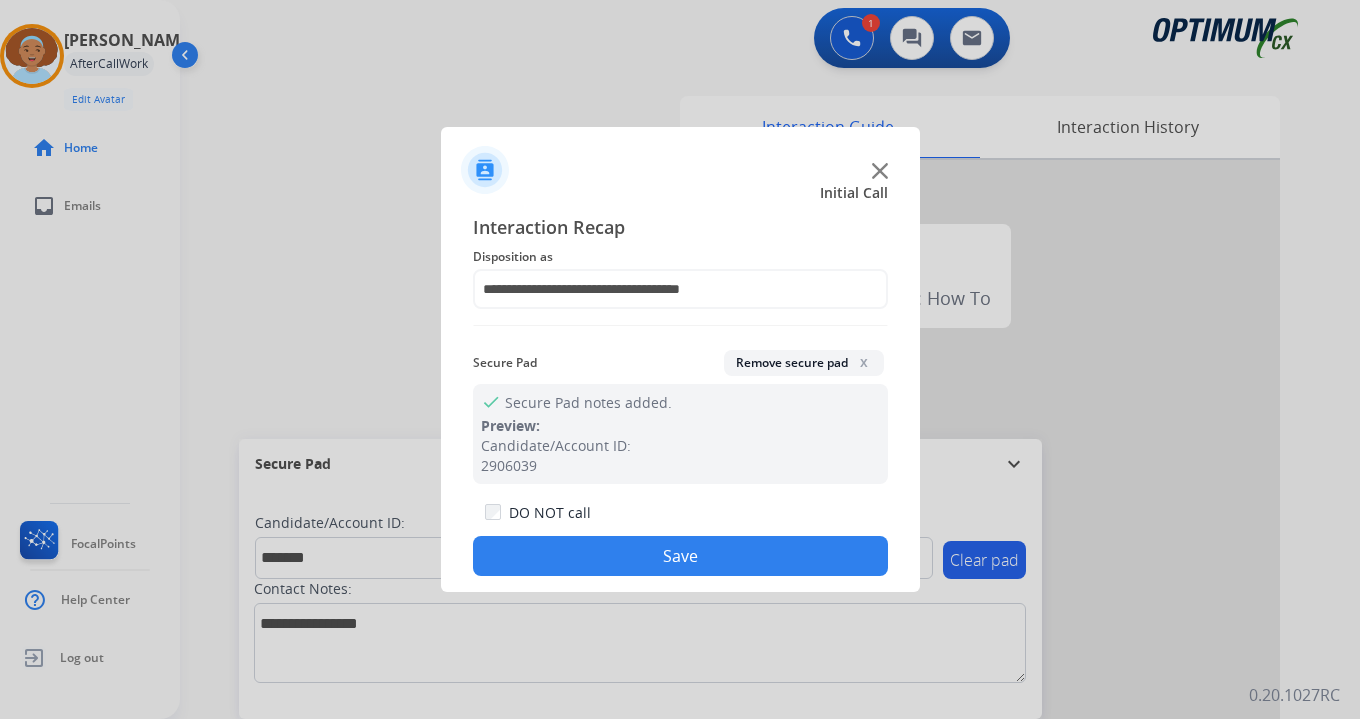 click on "Save" 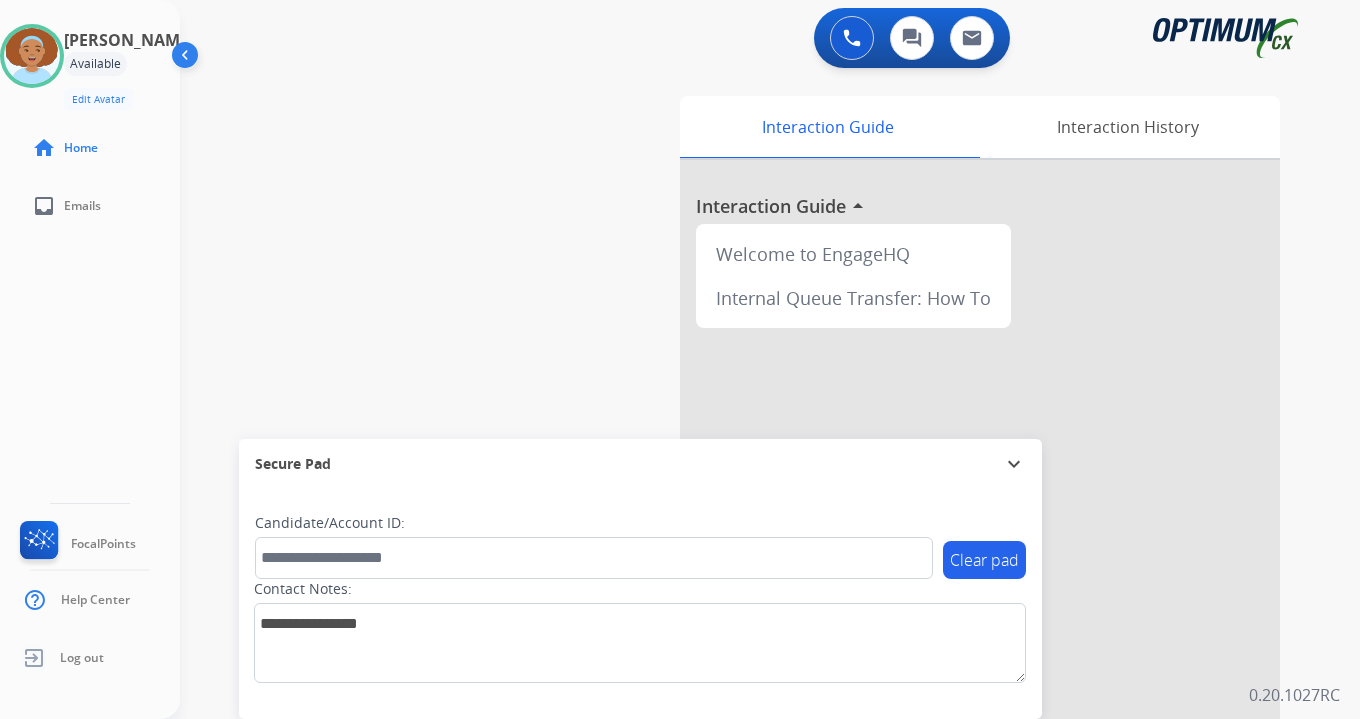 click on "0 Voice Interactions  0  Chat Interactions   0  Email Interactions swap_horiz Break voice bridge close_fullscreen Connect 3-Way Call merge_type Separate 3-Way Call  Interaction Guide   Interaction History  Interaction Guide arrow_drop_up  Welcome to EngageHQ   Internal Queue Transfer: How To  Secure Pad expand_more Clear pad Candidate/Account ID: Contact Notes:                  0.20.1027RC" at bounding box center (770, 359) 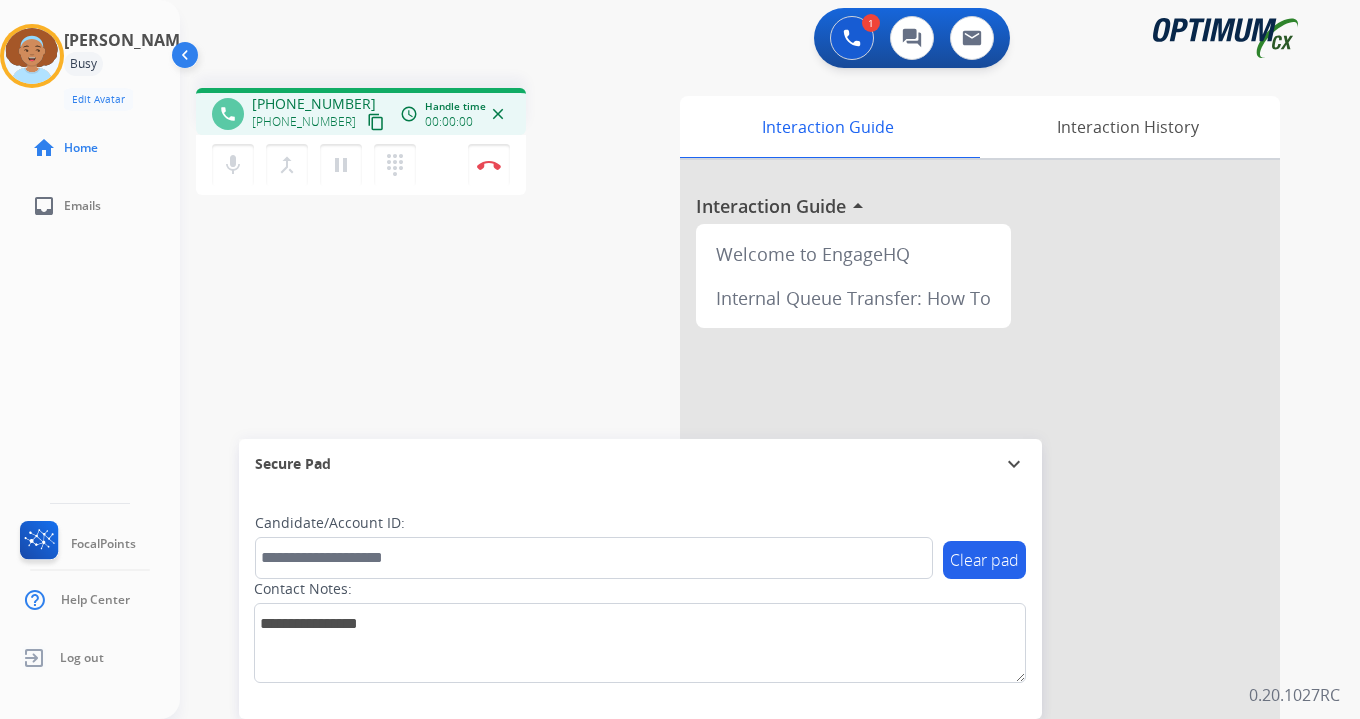click on "mic Mute merge_type Bridge pause Hold dialpad Dialpad Disconnect" at bounding box center (361, 165) 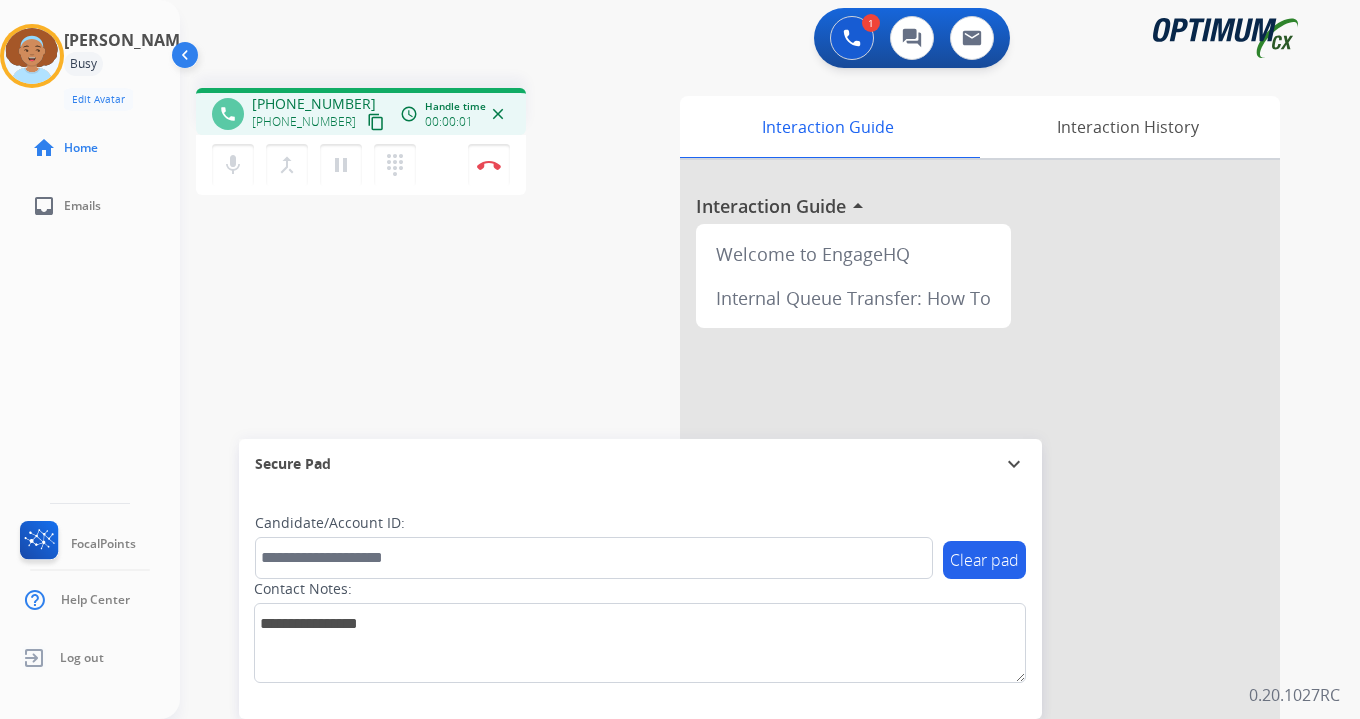 click on "content_copy" at bounding box center (376, 122) 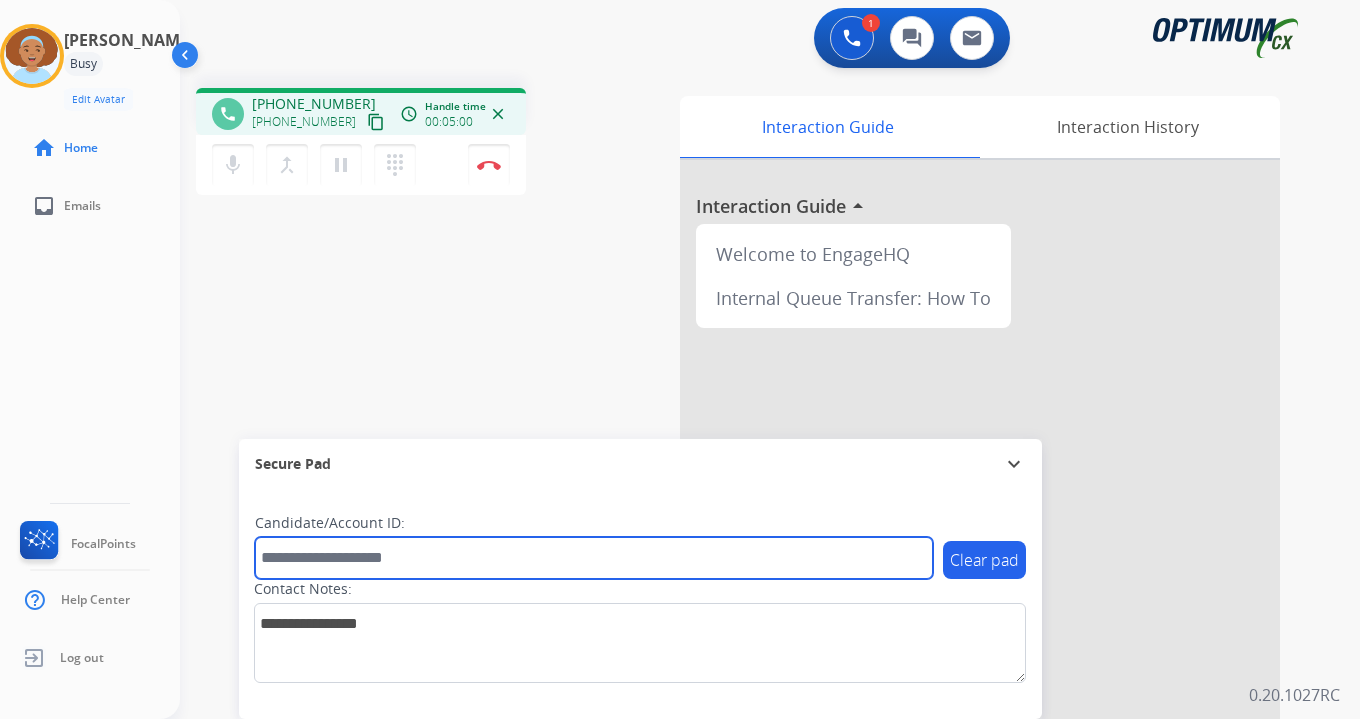 click at bounding box center (594, 558) 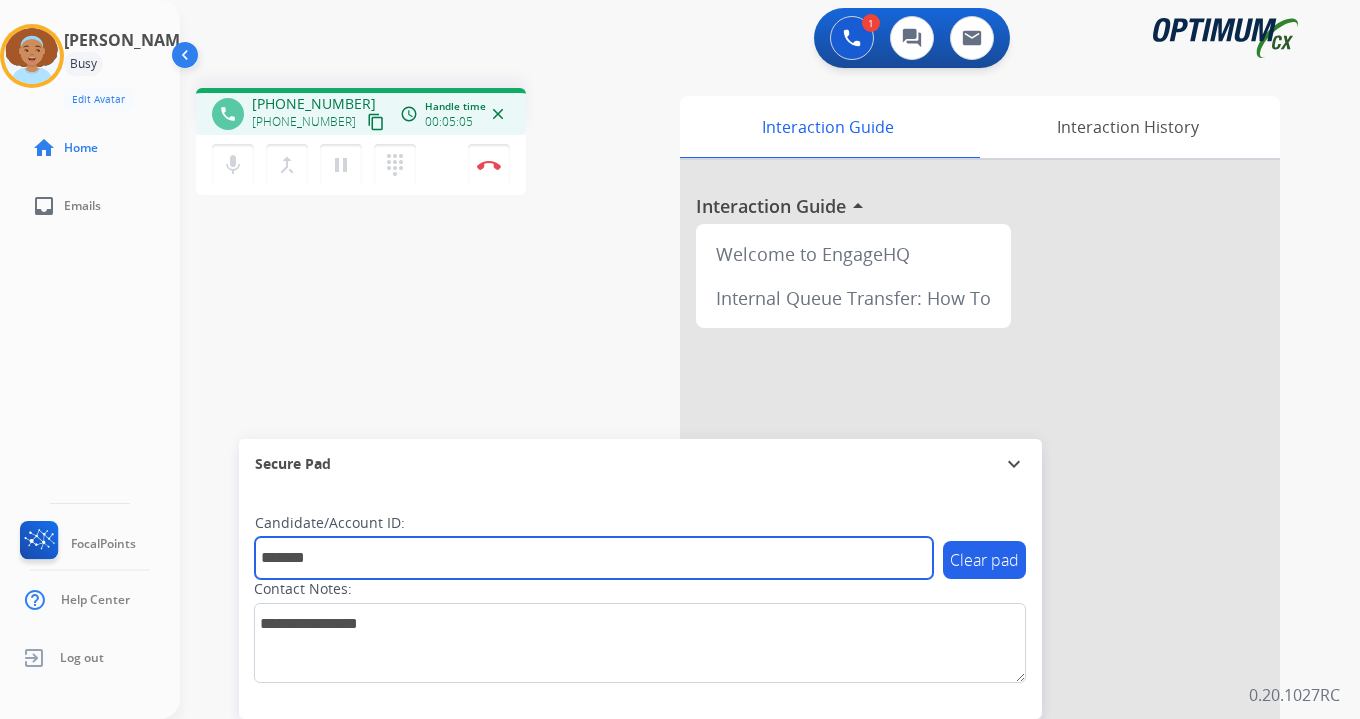 type on "*******" 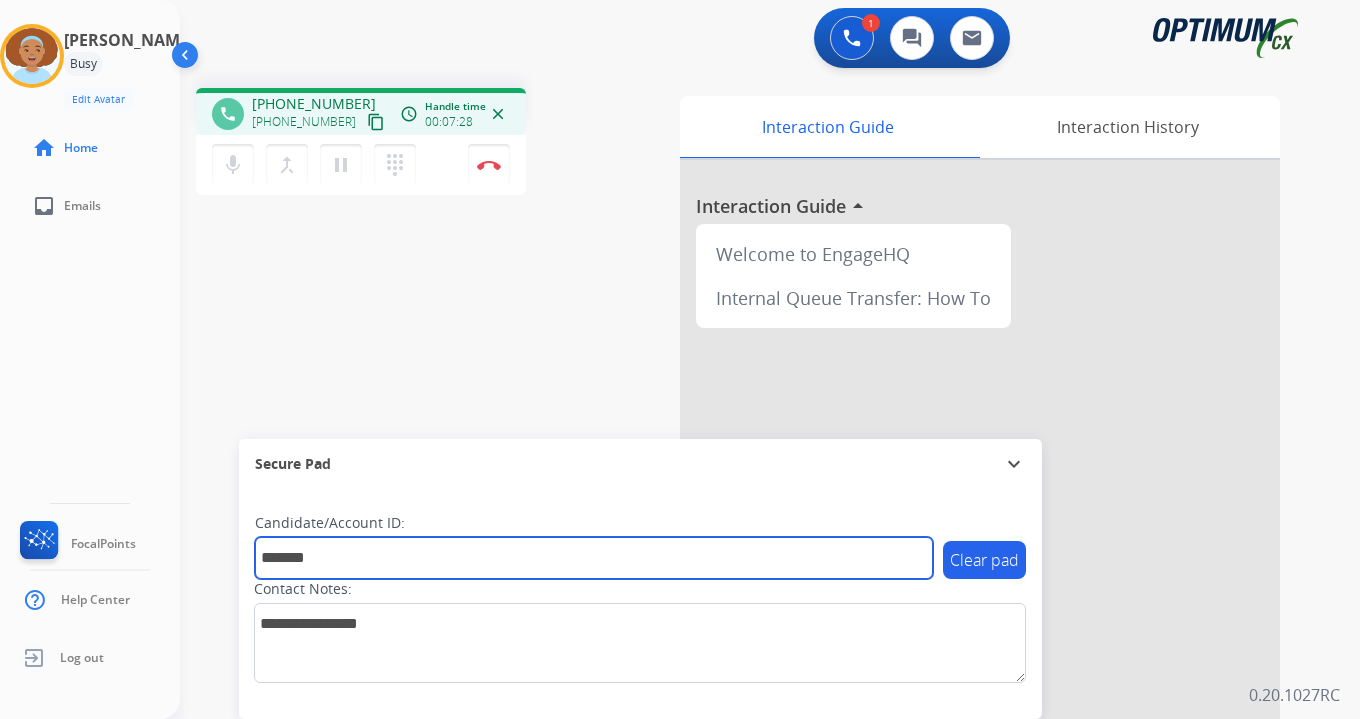 click on "*******" at bounding box center (594, 558) 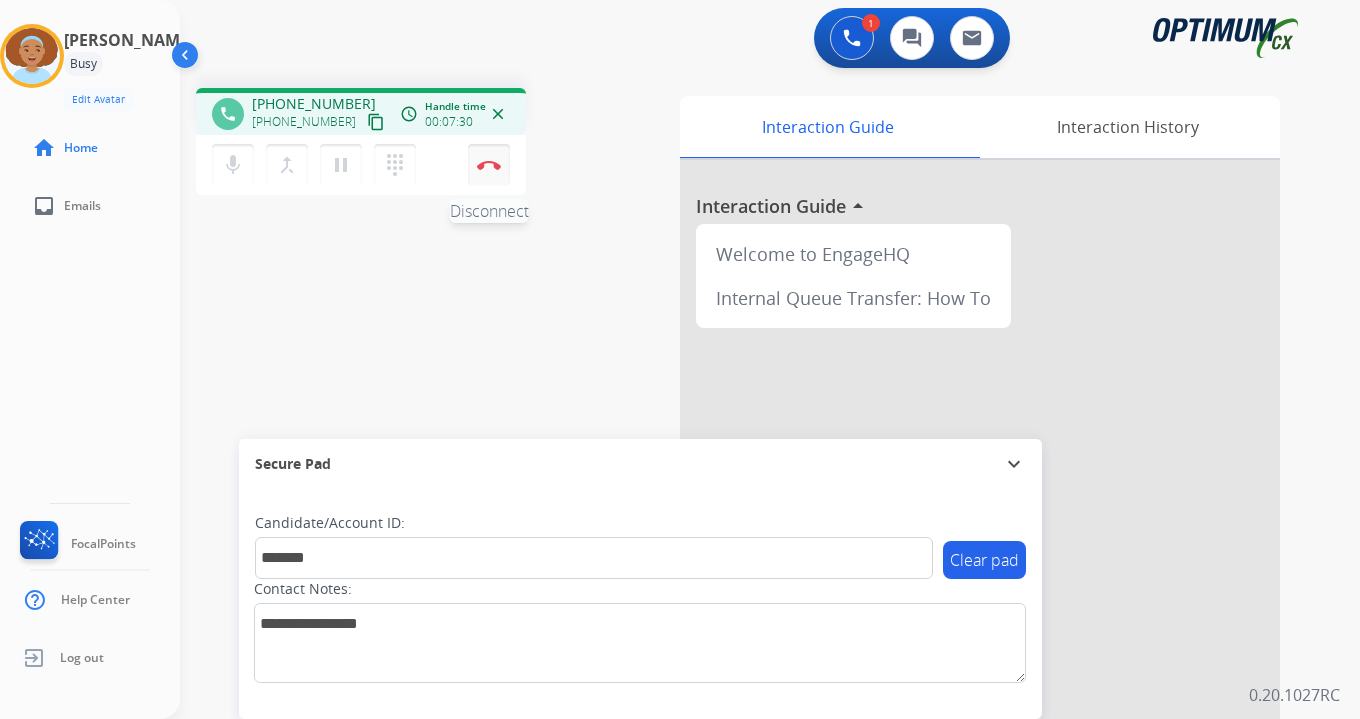 click on "Disconnect" at bounding box center (489, 165) 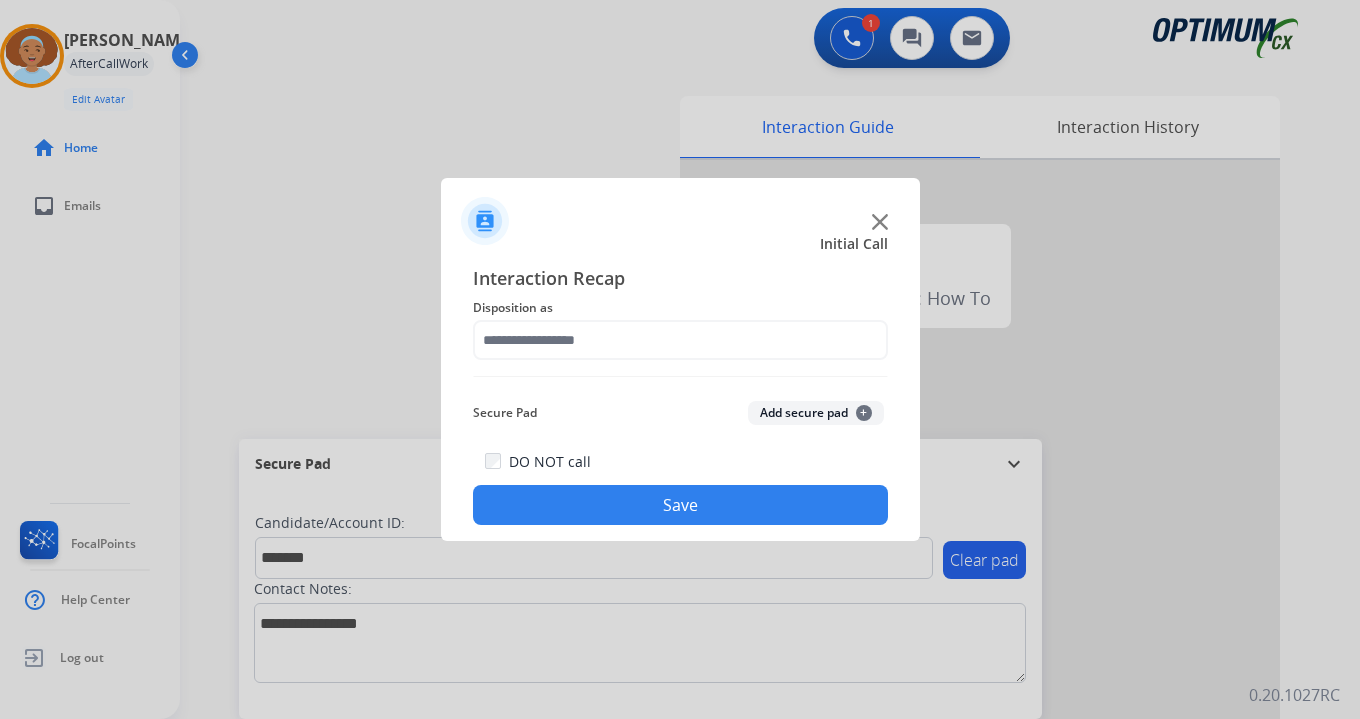 click on "Secure Pad  Add secure pad  +" 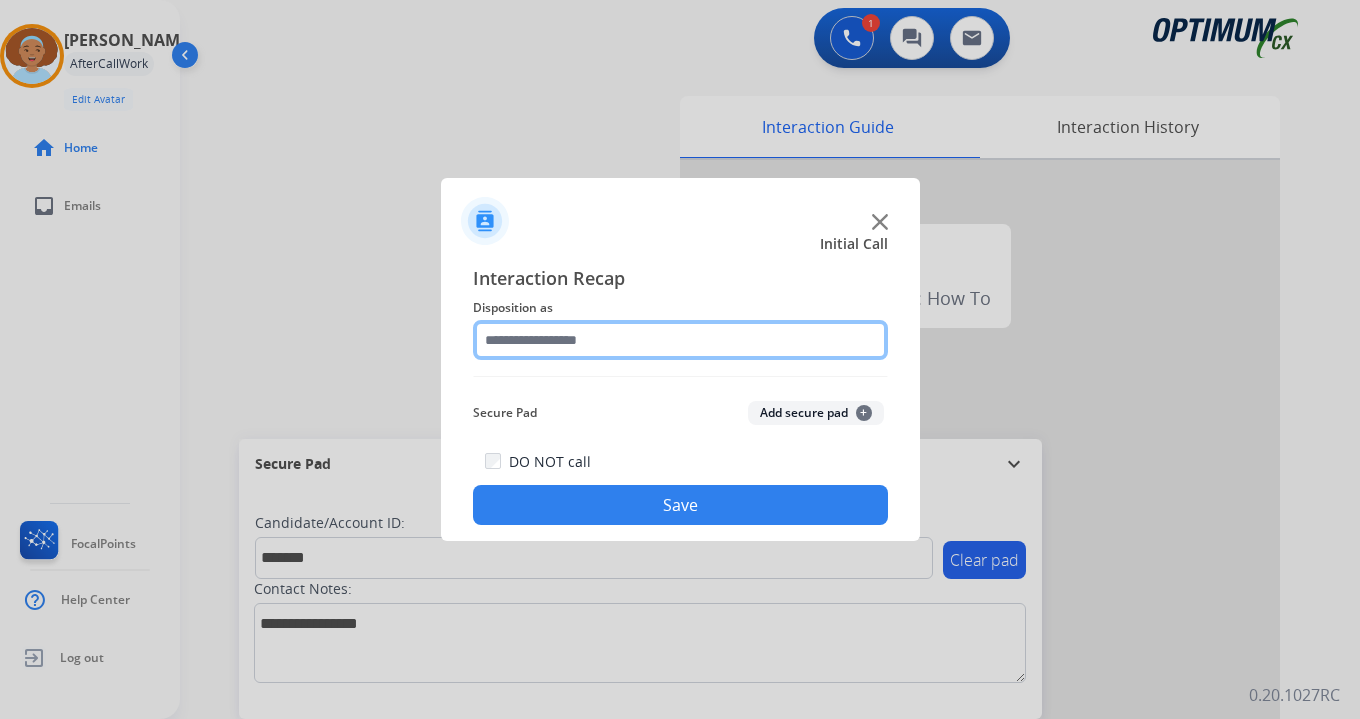 click 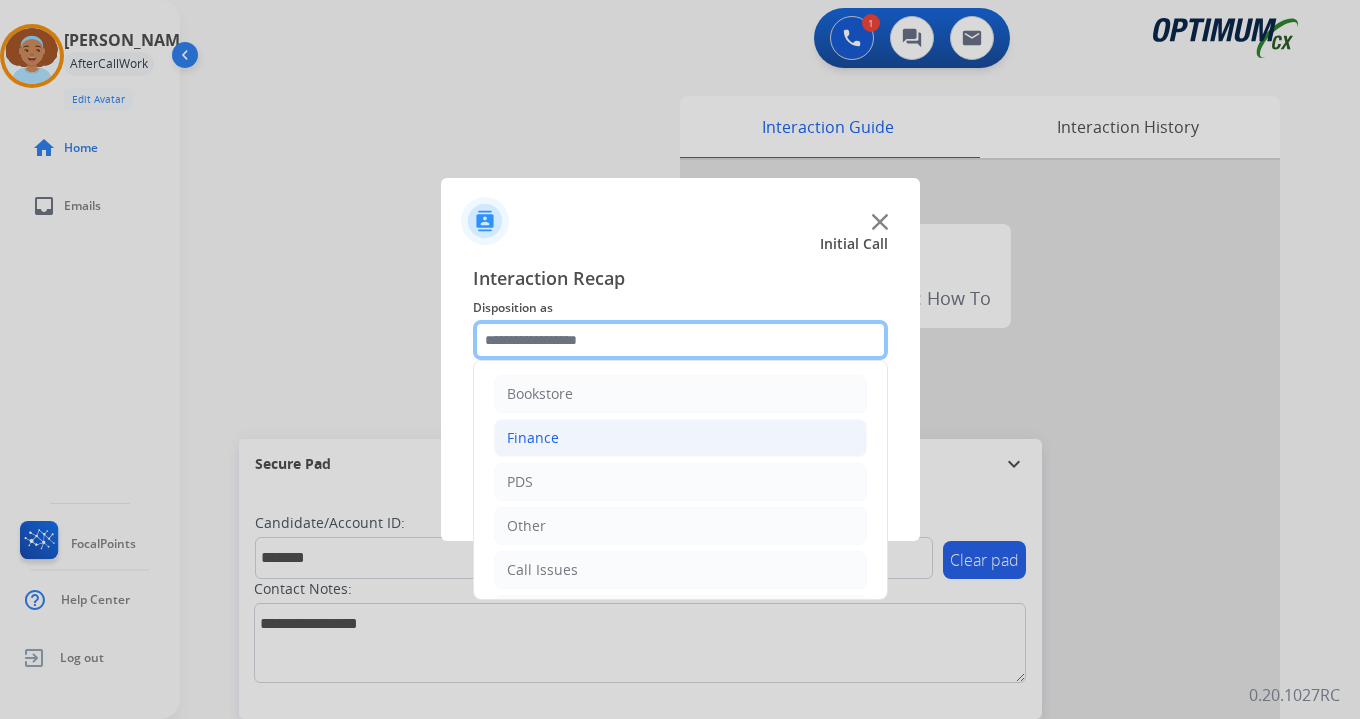 scroll, scrollTop: 136, scrollLeft: 0, axis: vertical 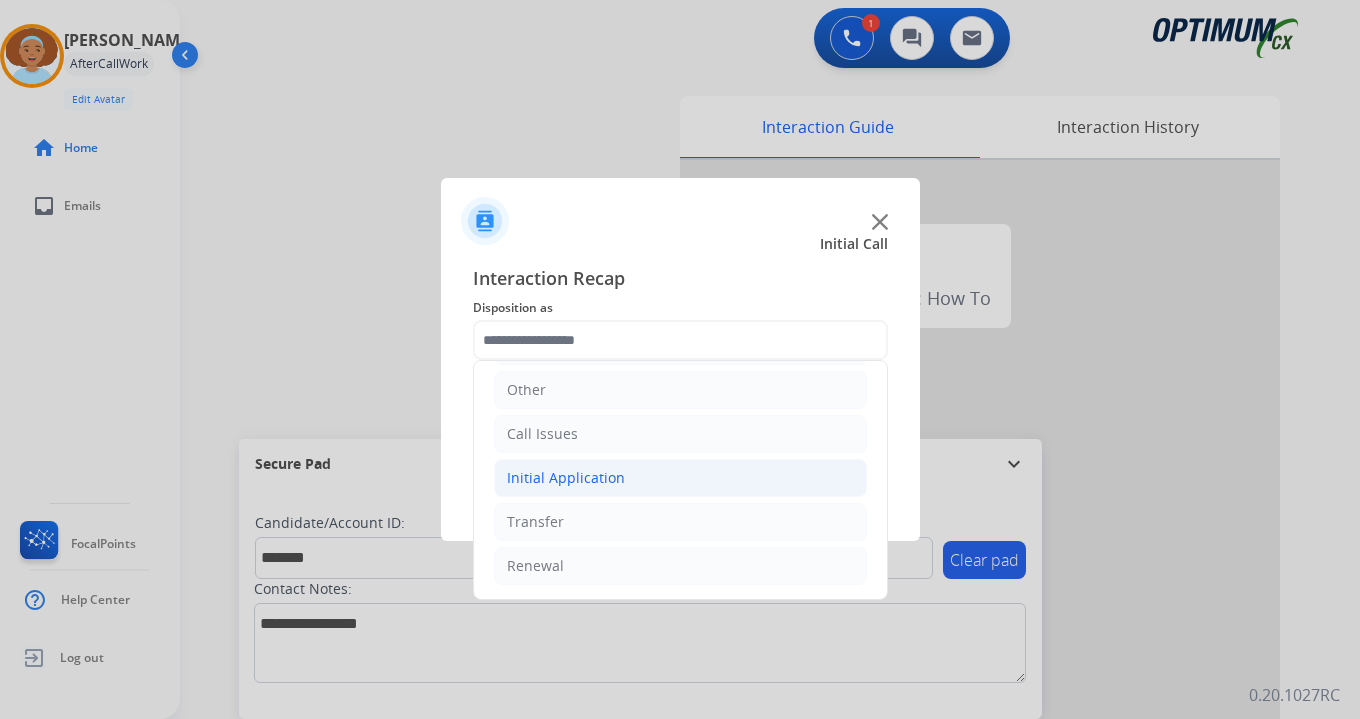 click on "Initial Application" 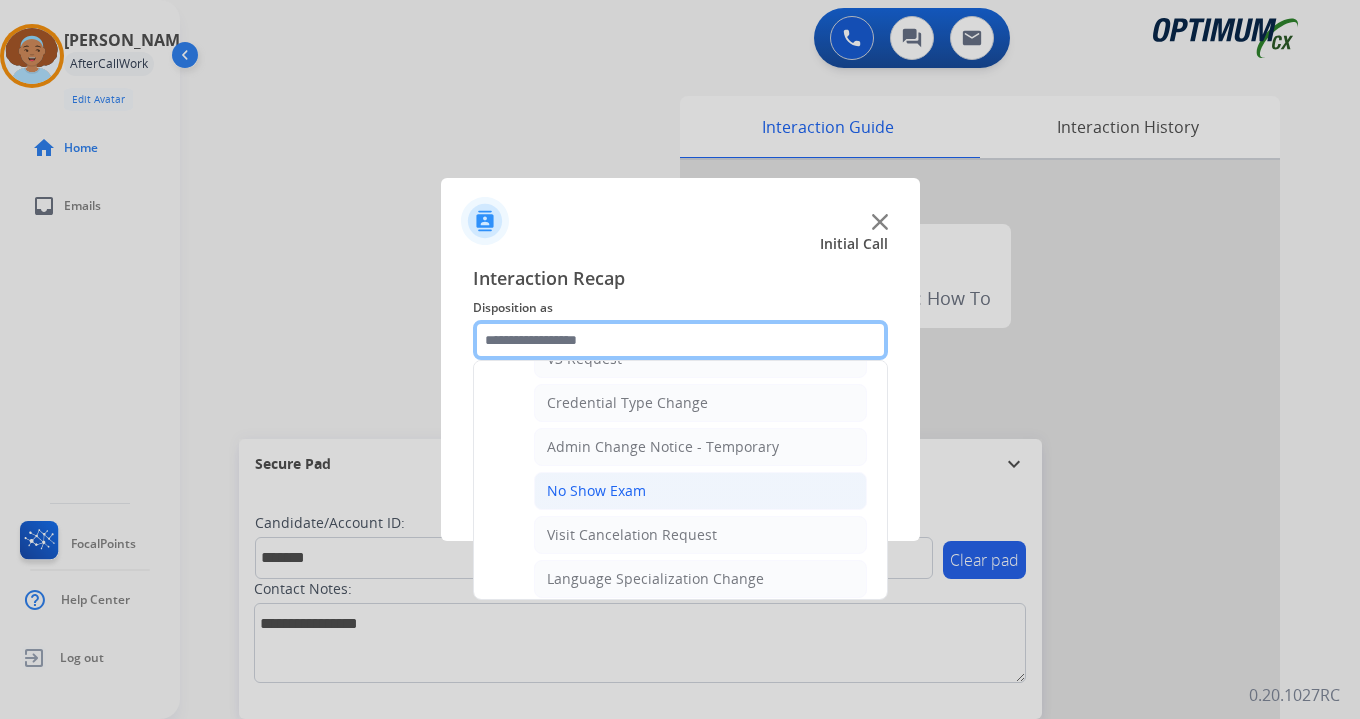 scroll, scrollTop: 1136, scrollLeft: 0, axis: vertical 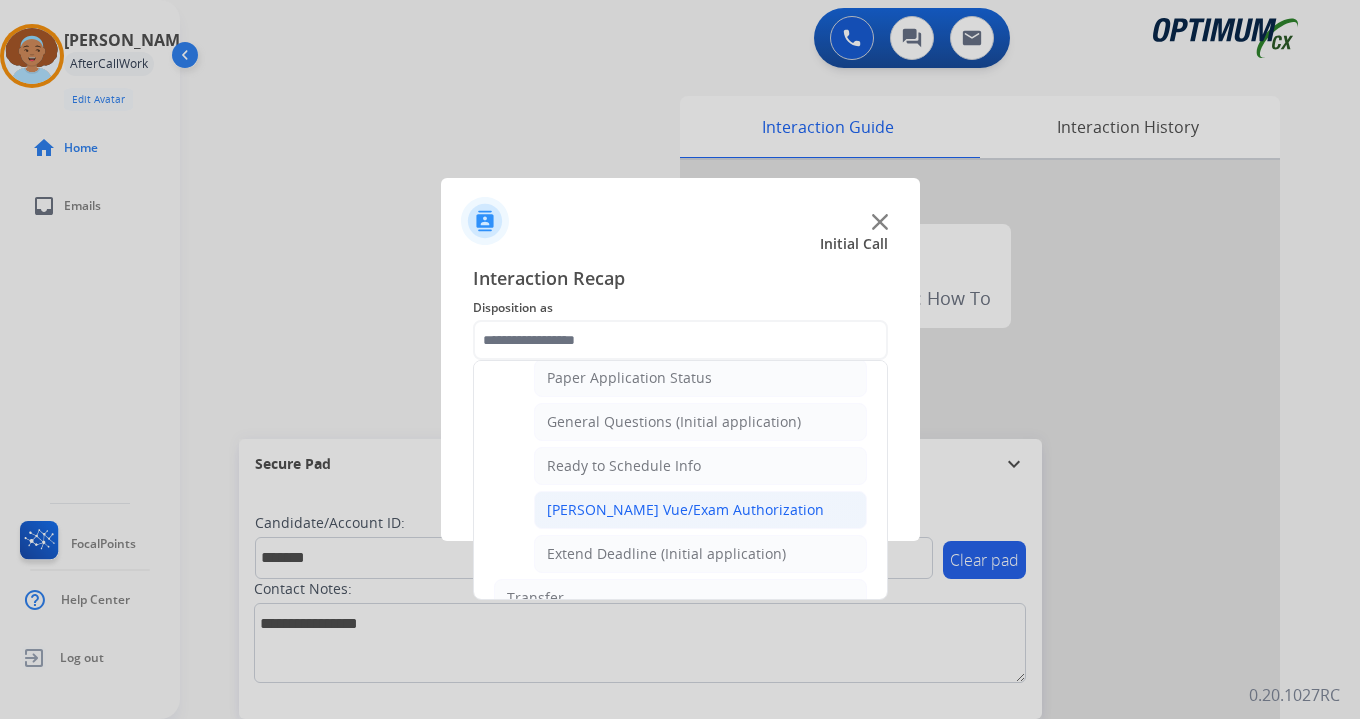 click on "[PERSON_NAME] Vue/Exam Authorization" 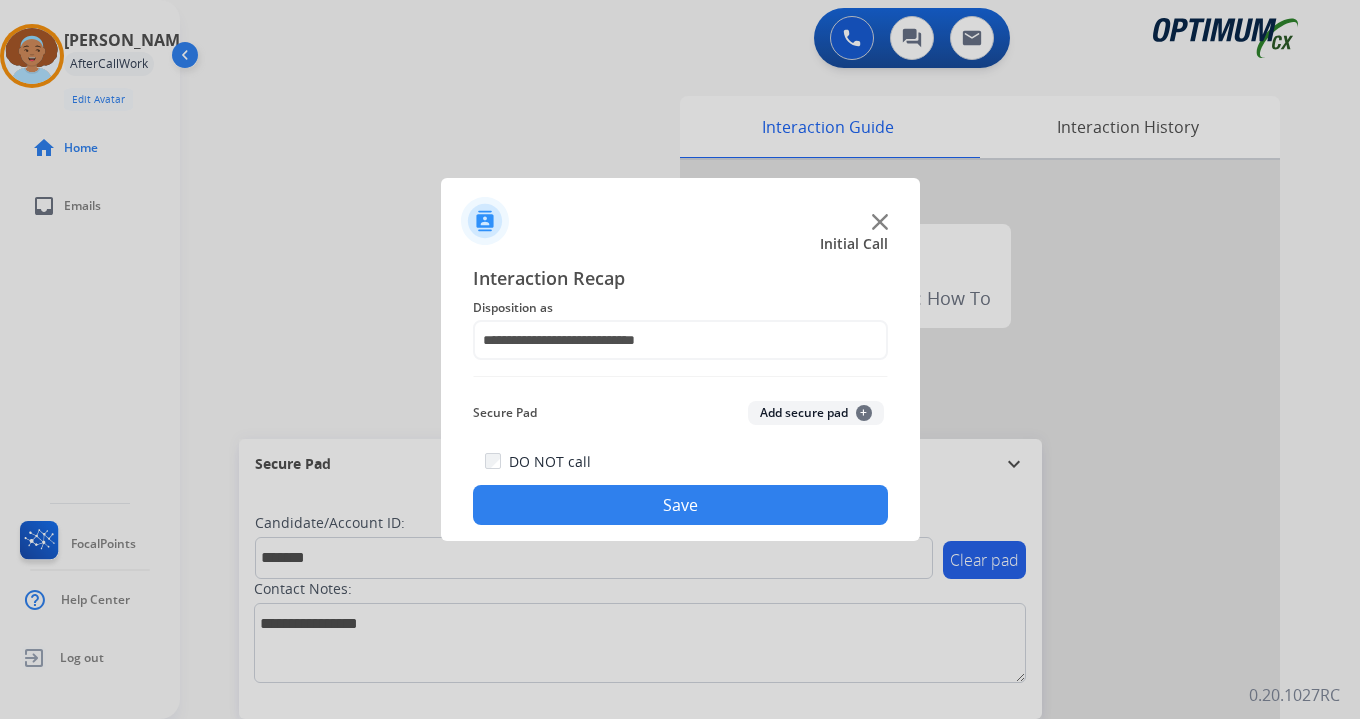 click on "Save" 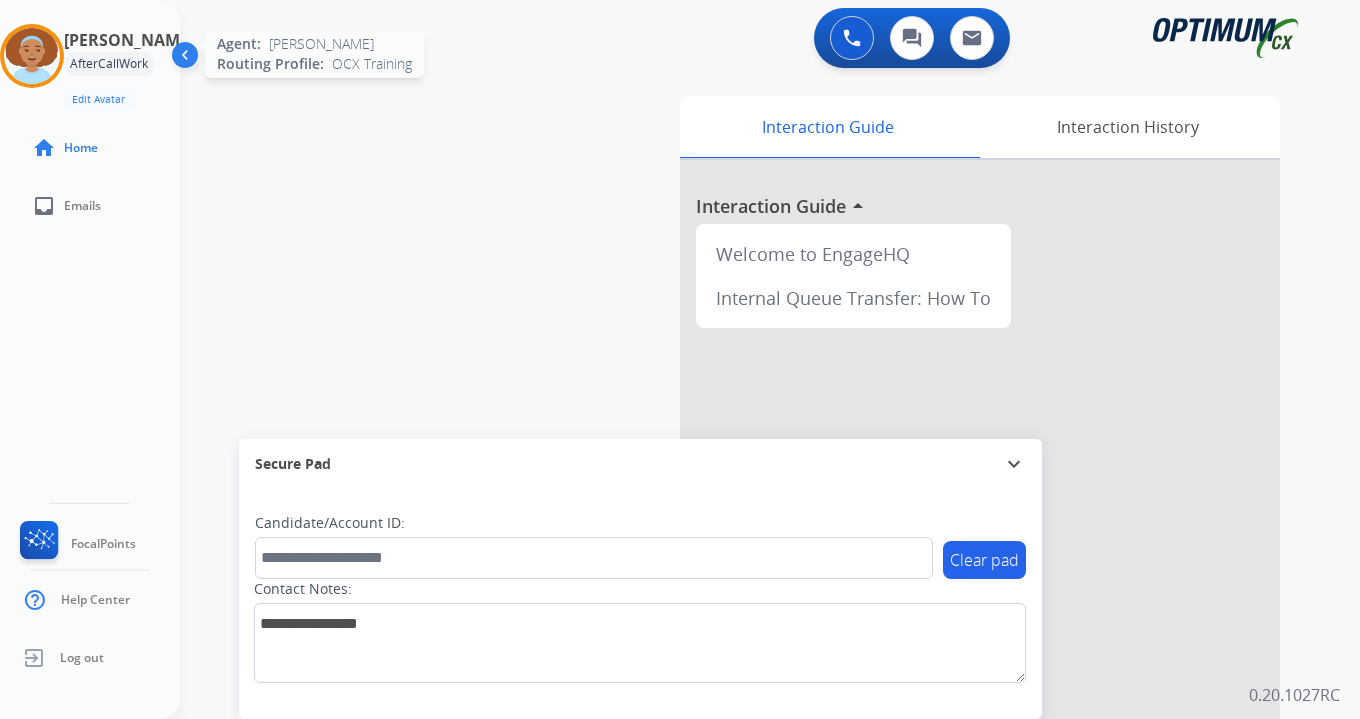 click at bounding box center (32, 56) 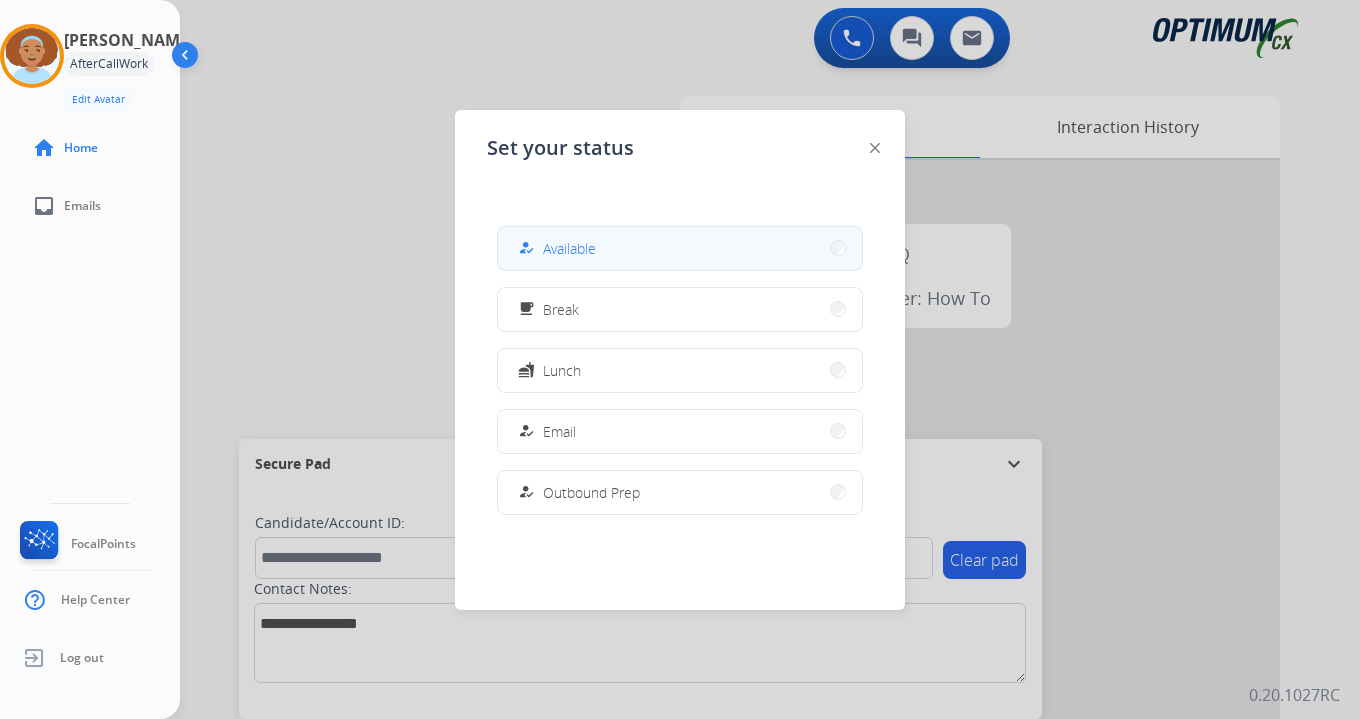 click on "how_to_reg Available" at bounding box center [680, 248] 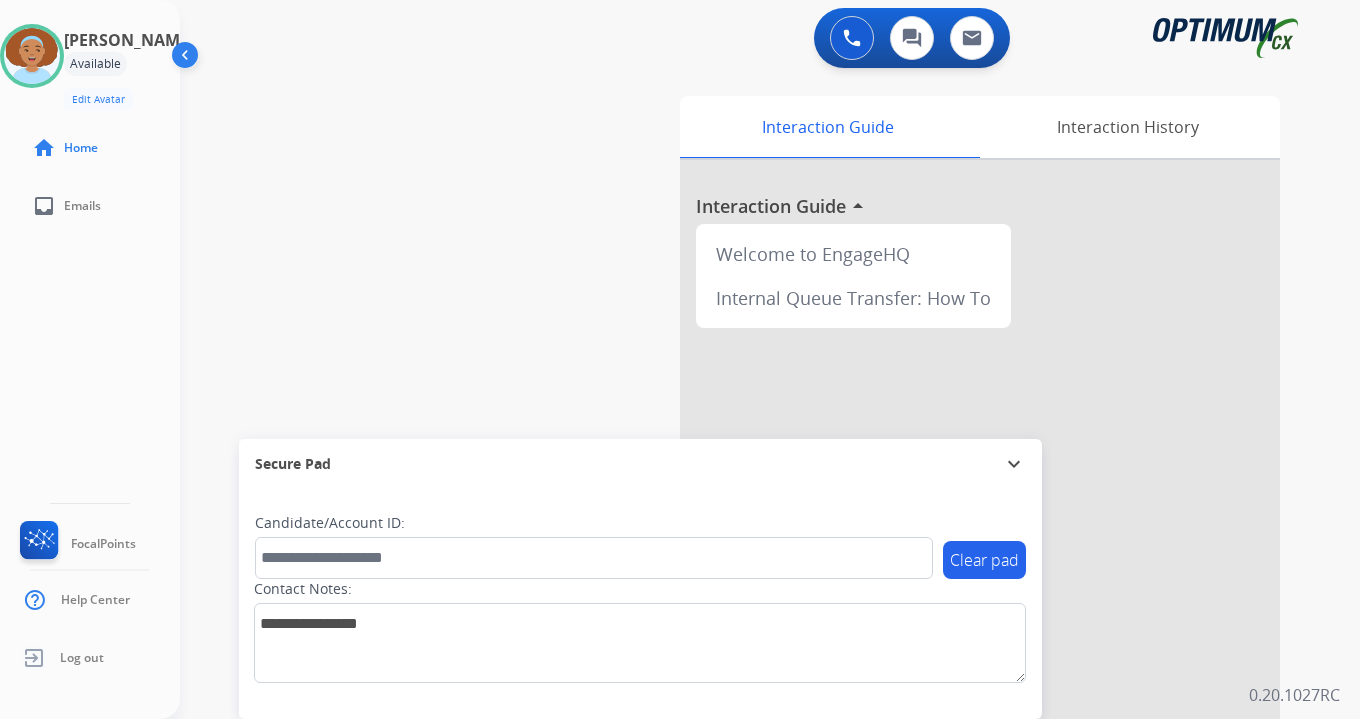 click on "0 Voice Interactions  0  Chat Interactions   0  Email Interactions swap_horiz Break voice bridge close_fullscreen Connect 3-Way Call merge_type Separate 3-Way Call  Interaction Guide   Interaction History  Interaction Guide arrow_drop_up  Welcome to EngageHQ   Internal Queue Transfer: How To  Secure Pad expand_more Clear pad Candidate/Account ID: Contact Notes:                  0.20.1027RC" at bounding box center (770, 359) 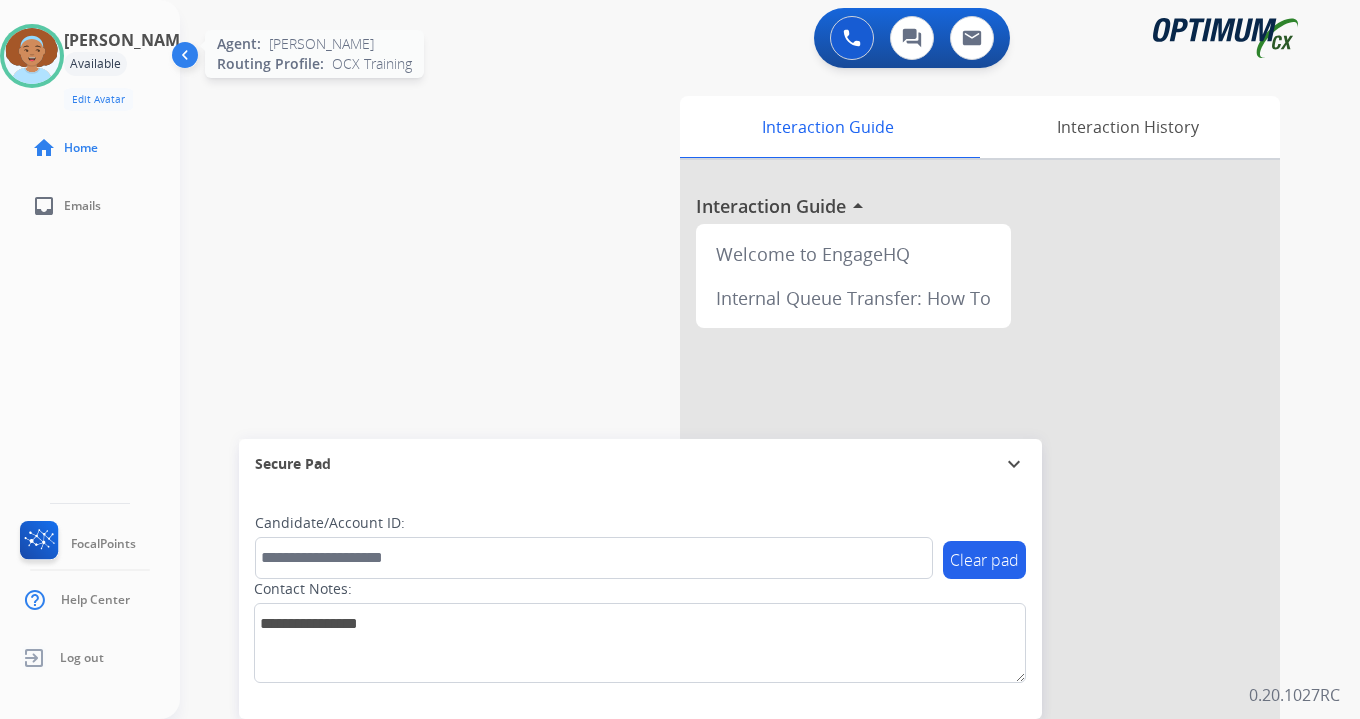 click at bounding box center [32, 56] 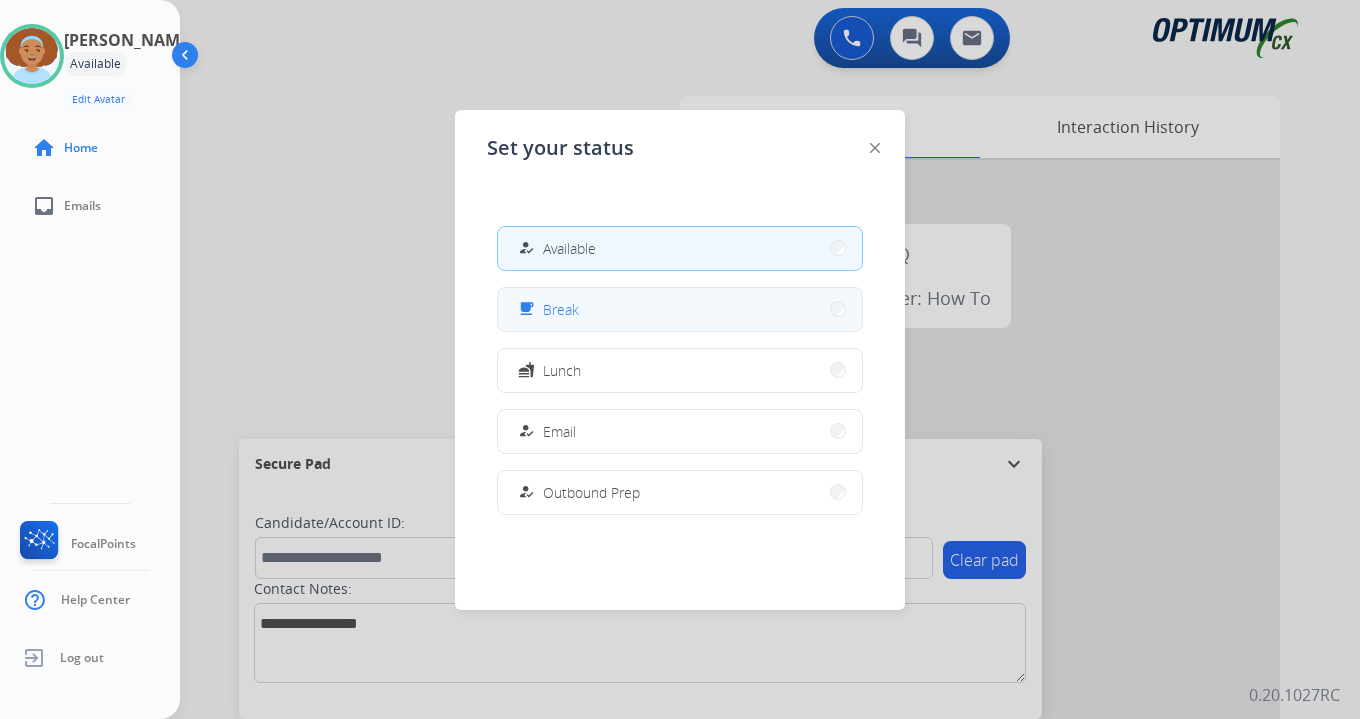 click on "Break" at bounding box center [561, 309] 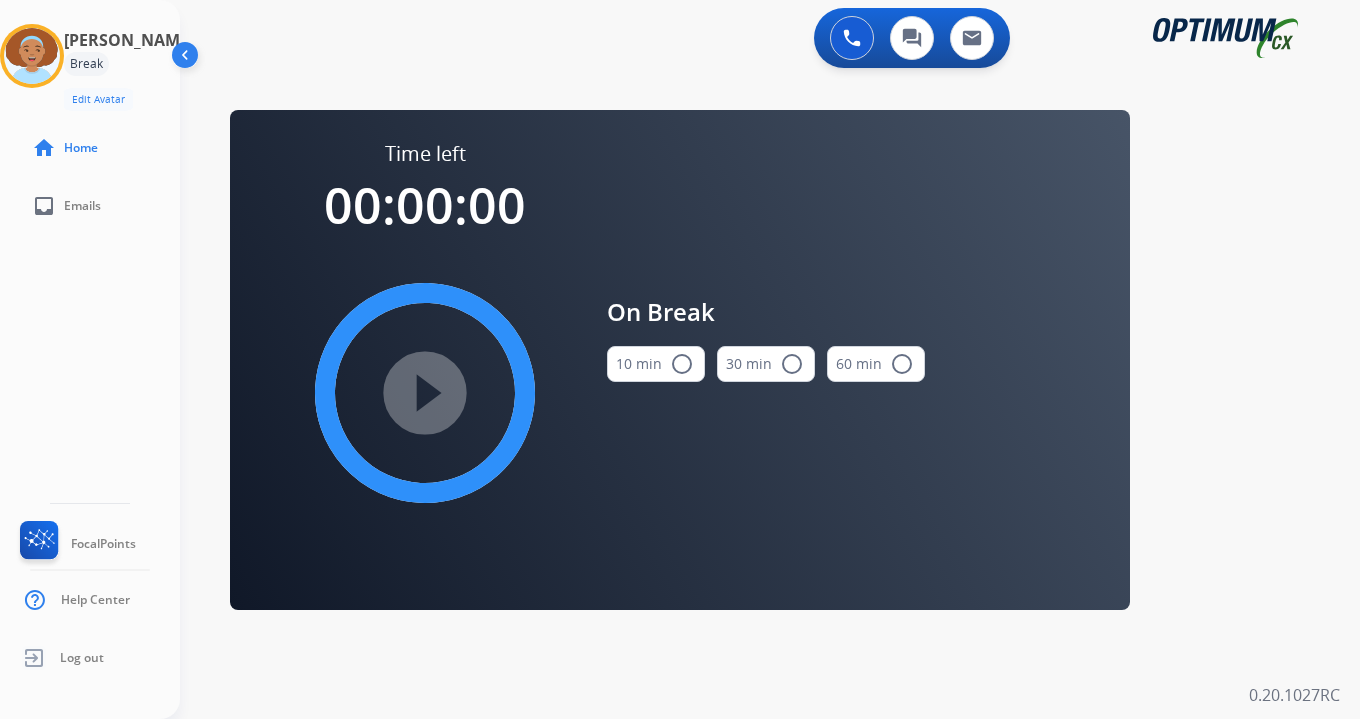 click on "0 Voice Interactions  0  Chat Interactions   0  Email Interactions swap_horiz Break voice bridge close_fullscreen Connect 3-Way Call merge_type Separate 3-Way Call Time left 00:00:00 play_circle_filled On Break  10 min  radio_button_unchecked  30 min  radio_button_unchecked  60 min  radio_button_unchecked  Interaction Guide   Interaction History  Interaction Guide arrow_drop_up  Welcome to EngageHQ   Internal Queue Transfer: How To  Secure Pad expand_more Clear pad Candidate/Account ID: Contact Notes:                  0.20.1027RC" at bounding box center (770, 359) 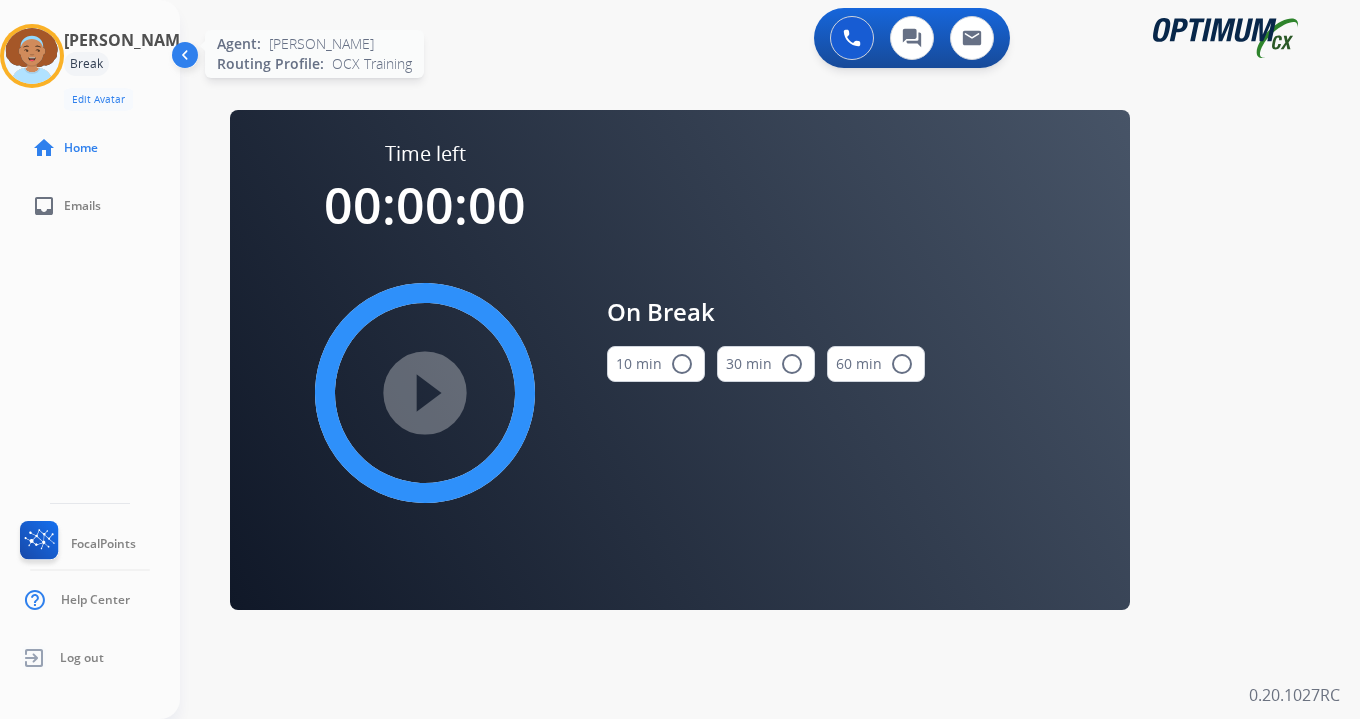 click at bounding box center [32, 56] 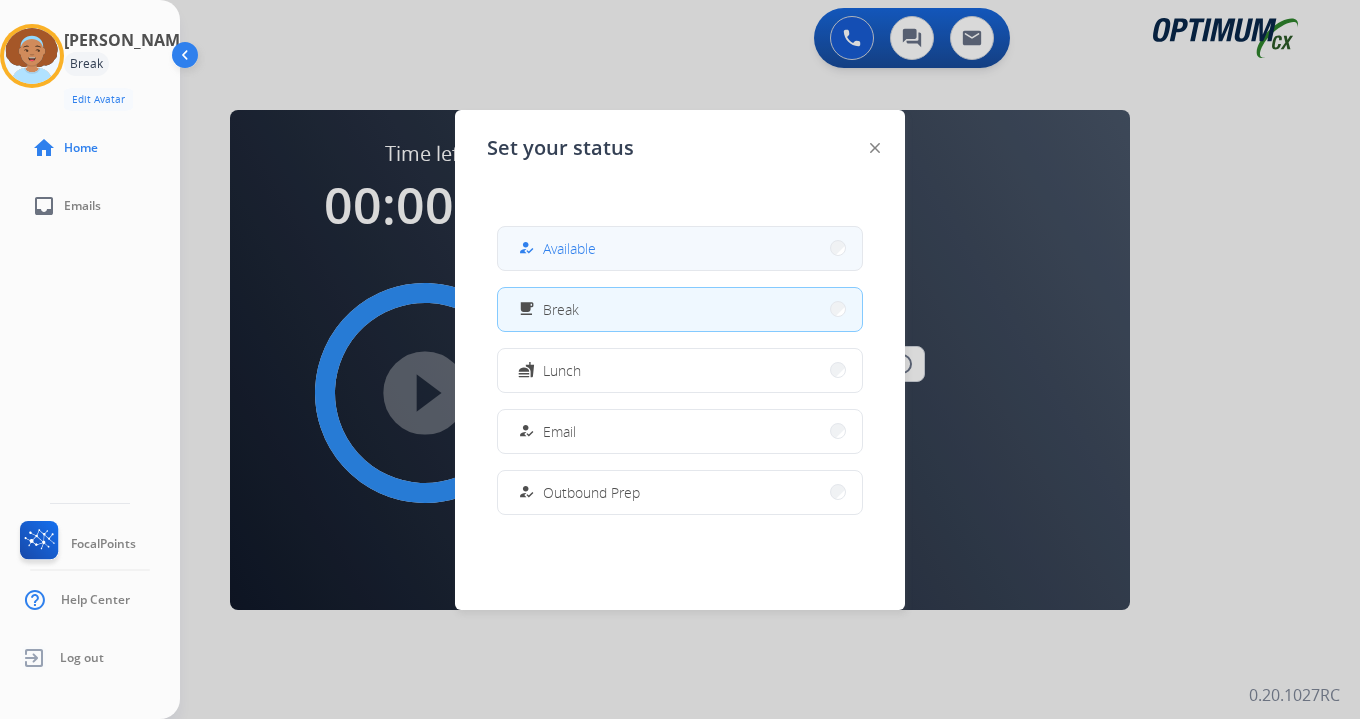 click on "how_to_reg Available" at bounding box center [680, 248] 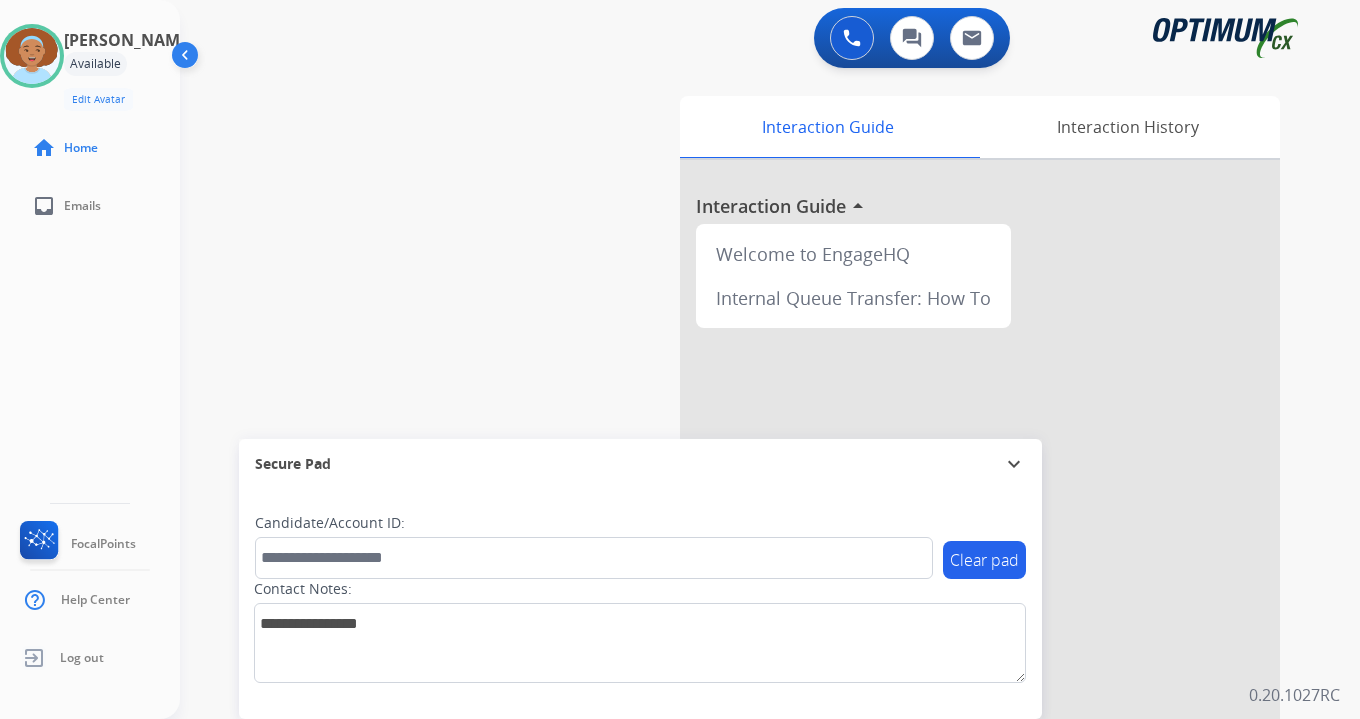 click on "0 Voice Interactions  0  Chat Interactions   0  Email Interactions swap_horiz Break voice bridge close_fullscreen Connect 3-Way Call merge_type Separate 3-Way Call  Interaction Guide   Interaction History  Interaction Guide arrow_drop_up  Welcome to EngageHQ   Internal Queue Transfer: How To  Secure Pad expand_more Clear pad Candidate/Account ID: Contact Notes:                  0.20.1027RC" at bounding box center [770, 359] 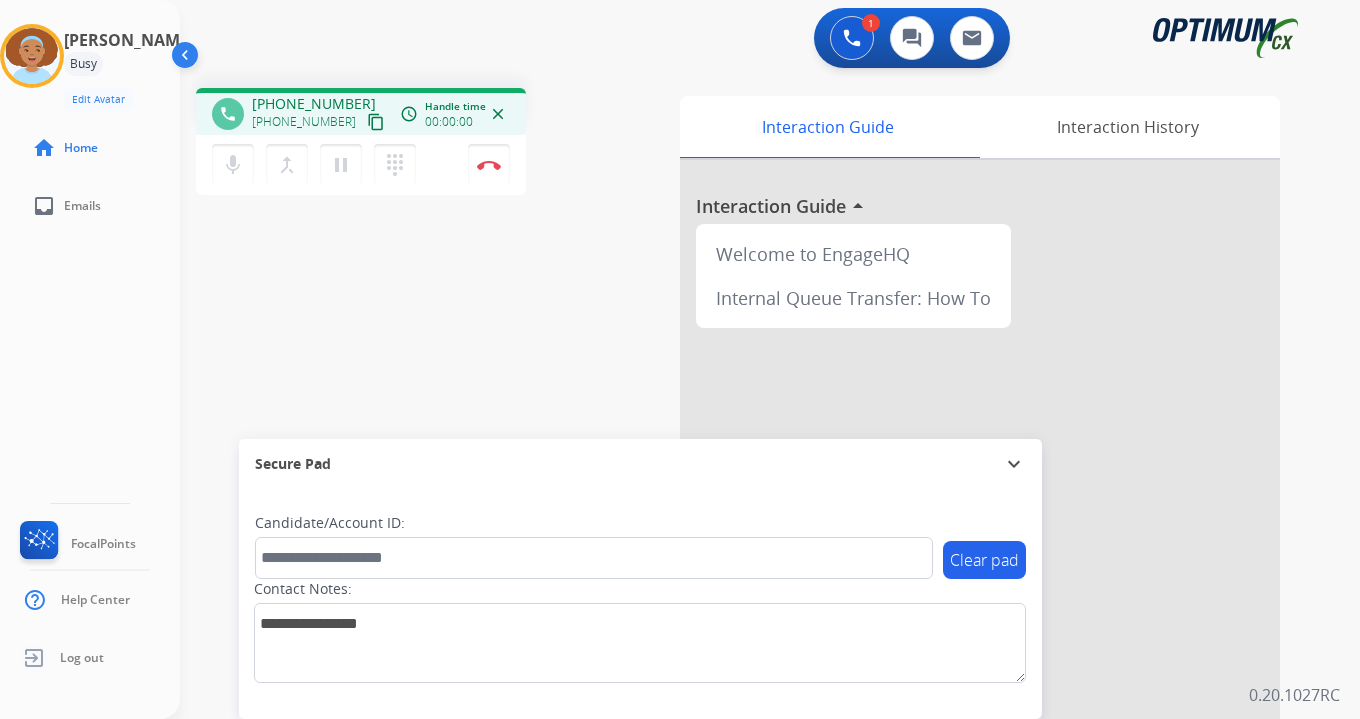 click on "content_copy" at bounding box center [376, 122] 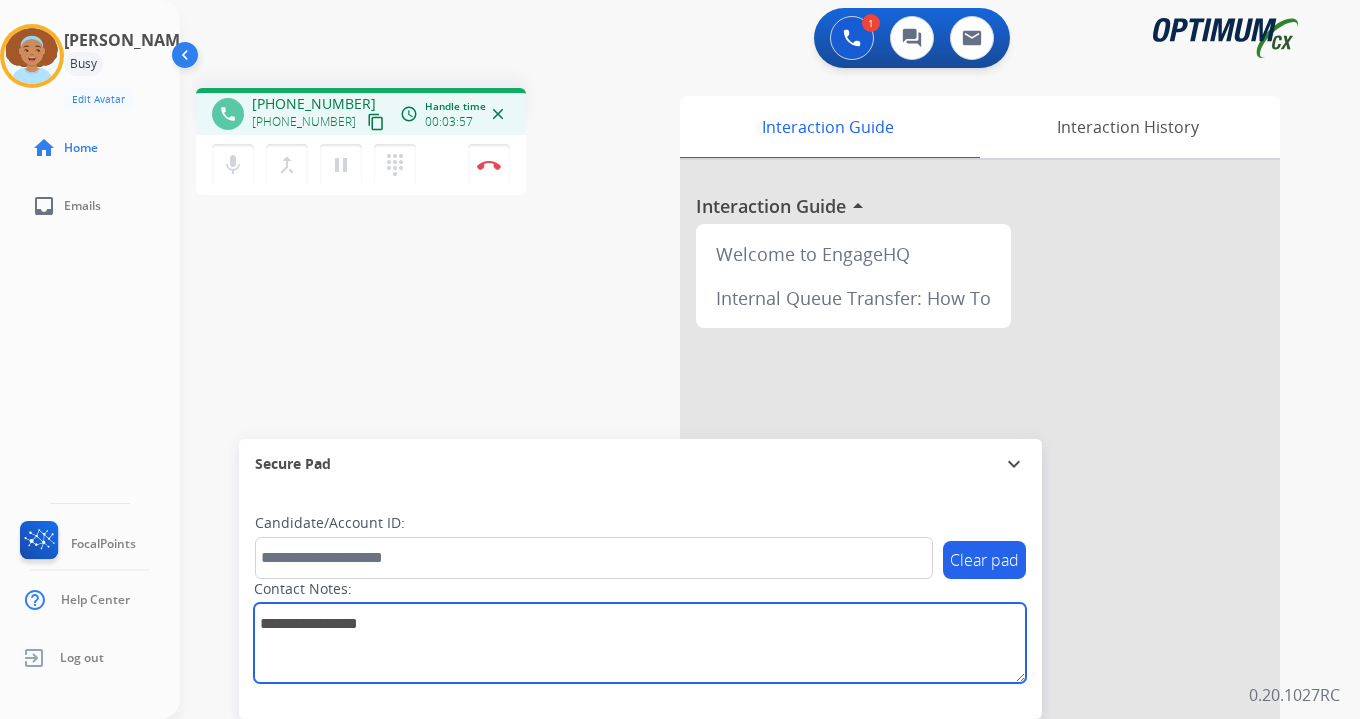 click at bounding box center (640, 643) 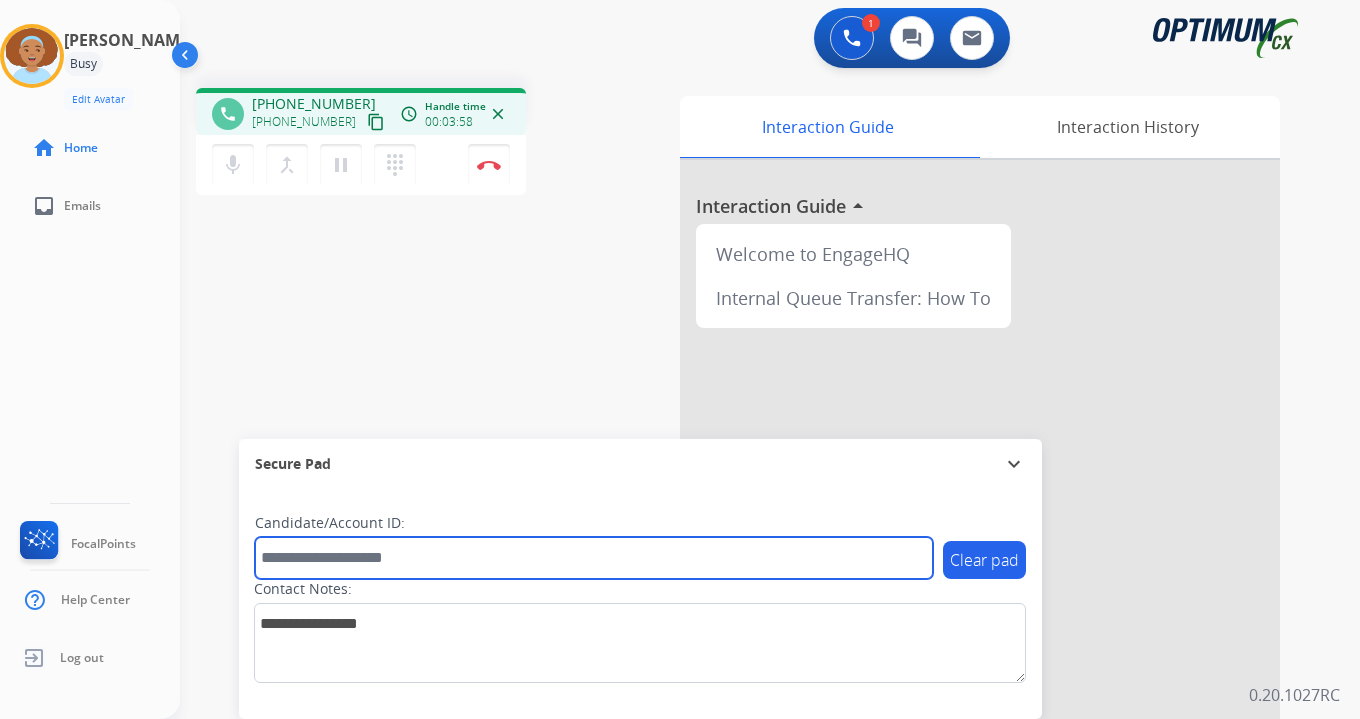 click at bounding box center (594, 558) 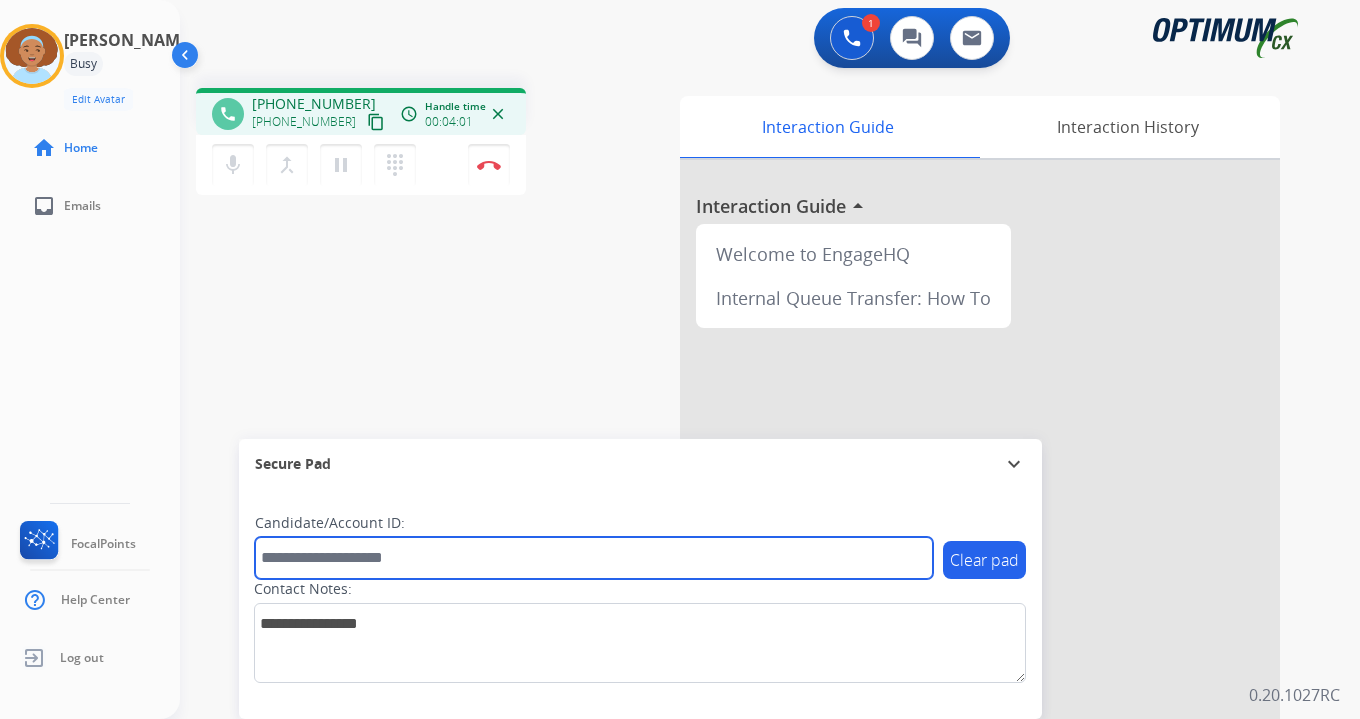click at bounding box center (594, 558) 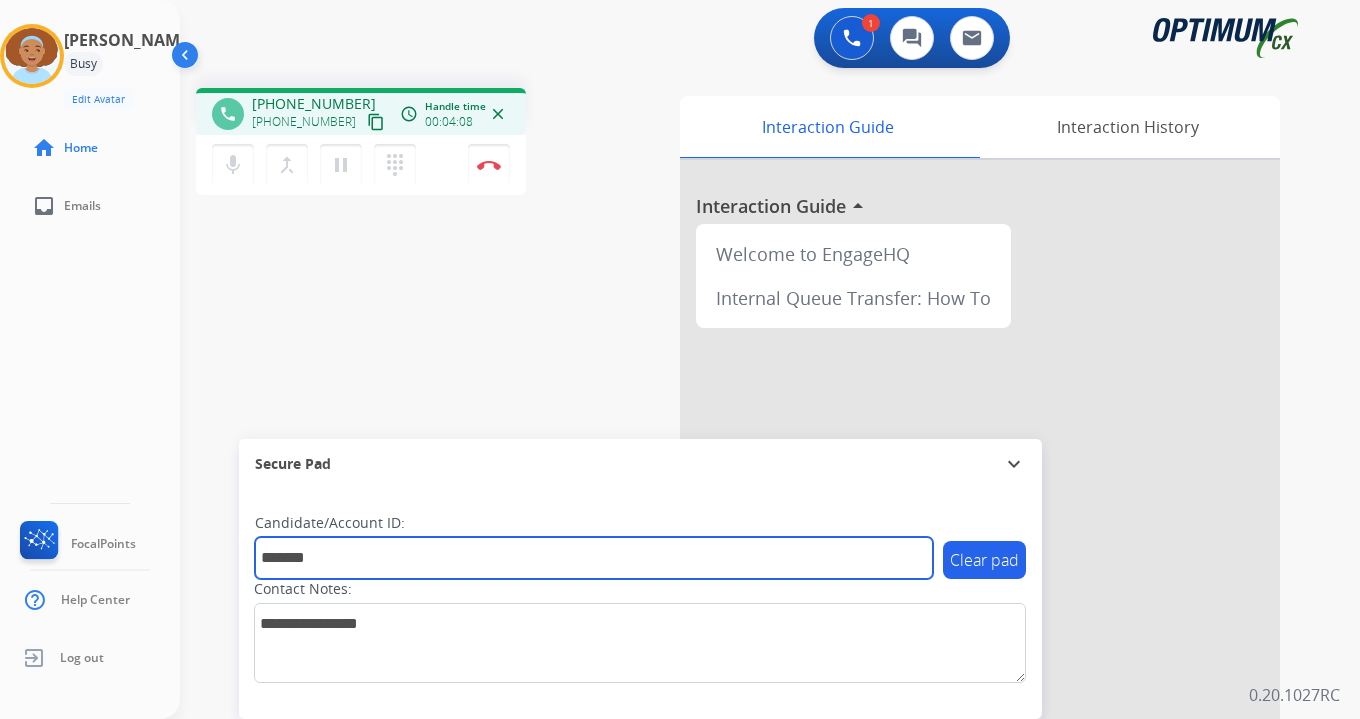 type on "*******" 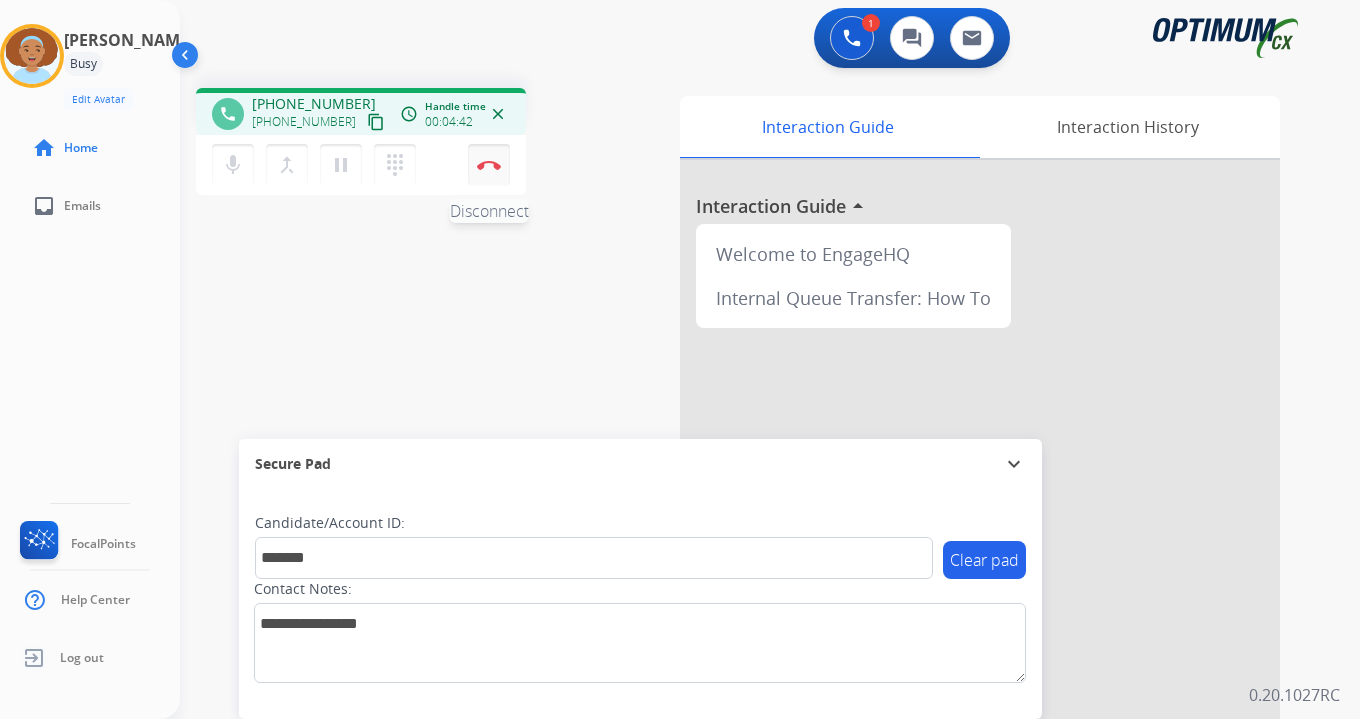 click at bounding box center (489, 165) 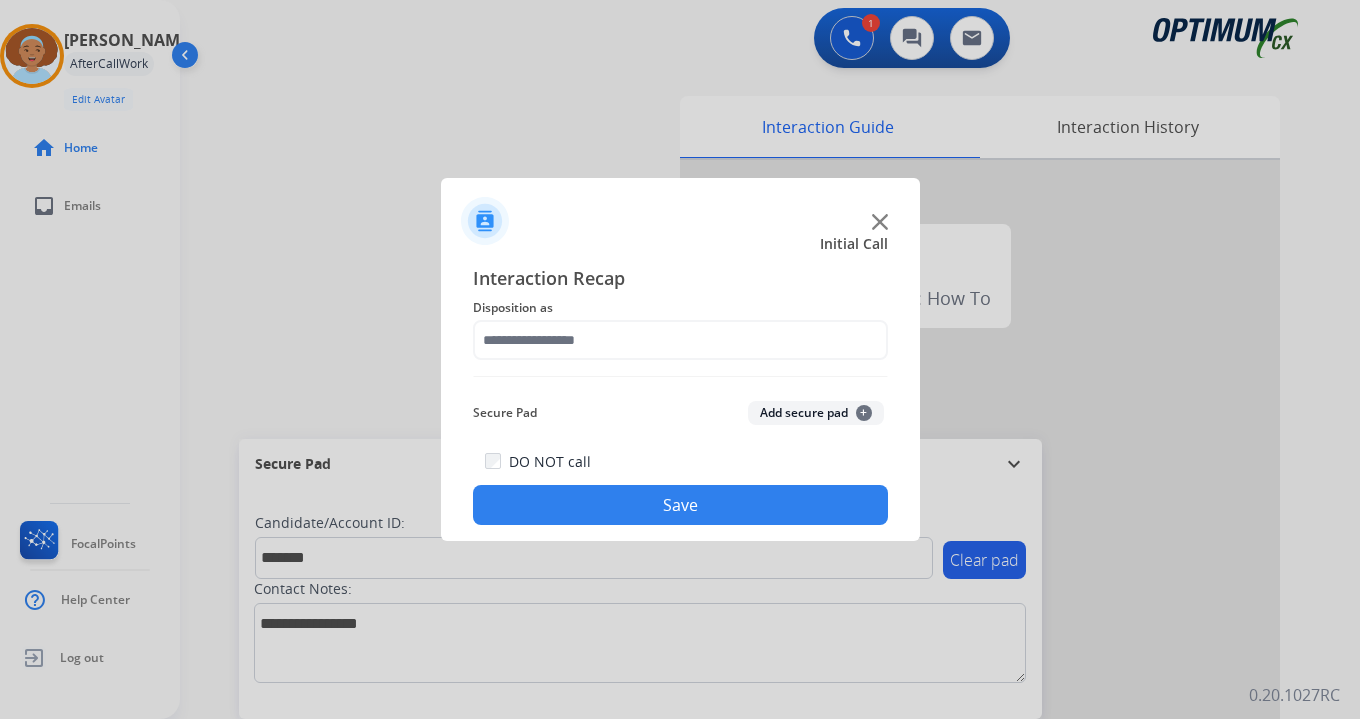 click on "Add secure pad  +" 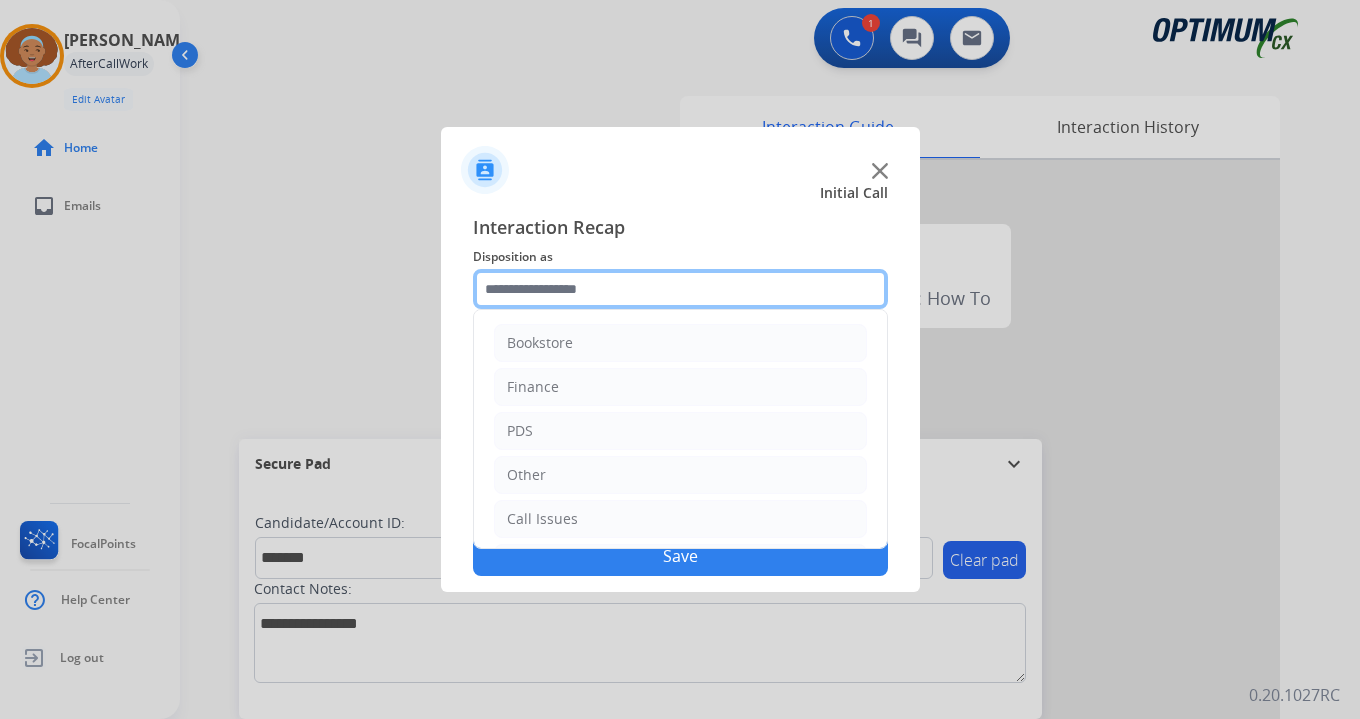 click 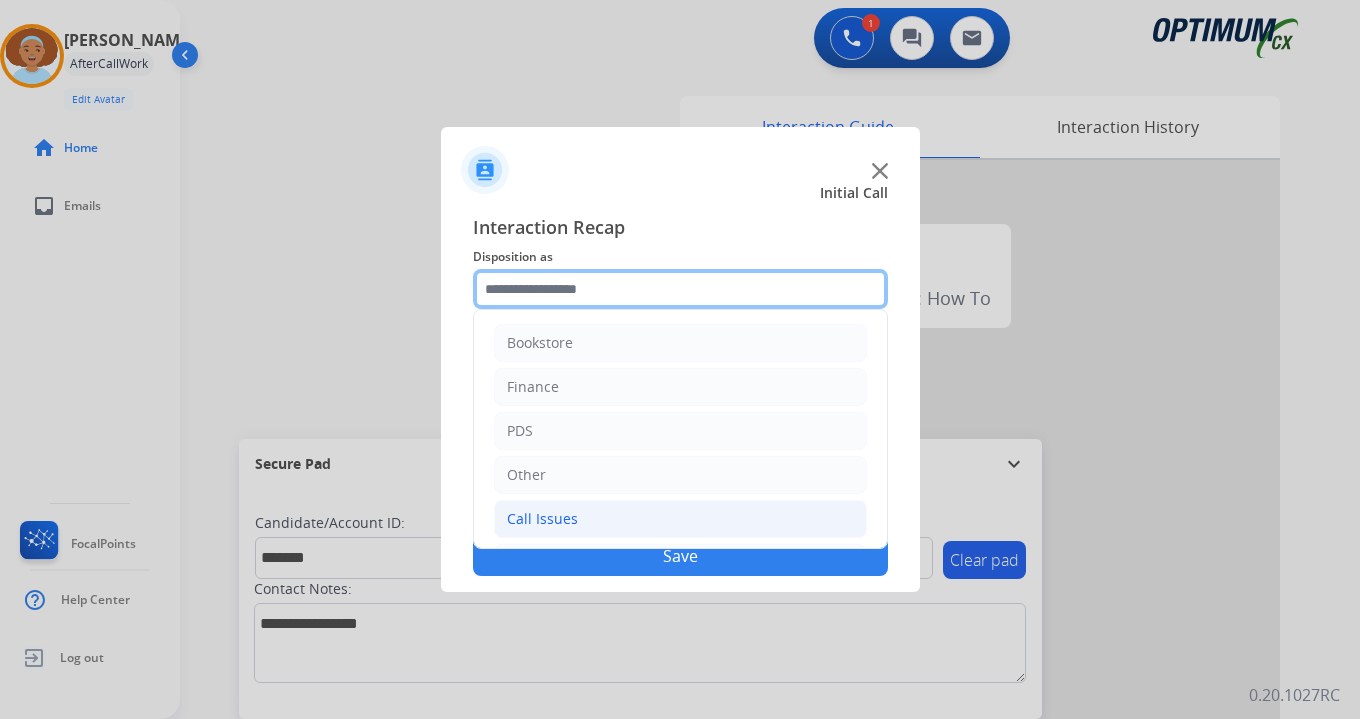 scroll, scrollTop: 136, scrollLeft: 0, axis: vertical 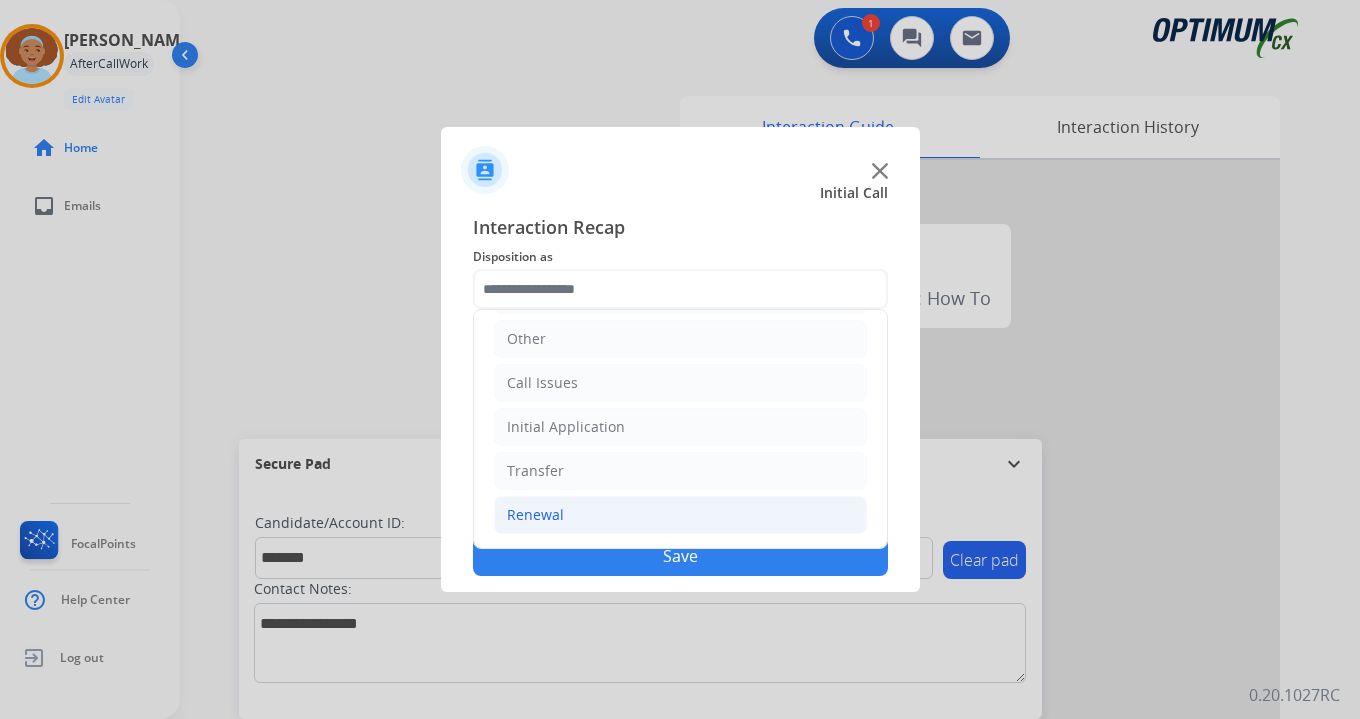 click on "Renewal" 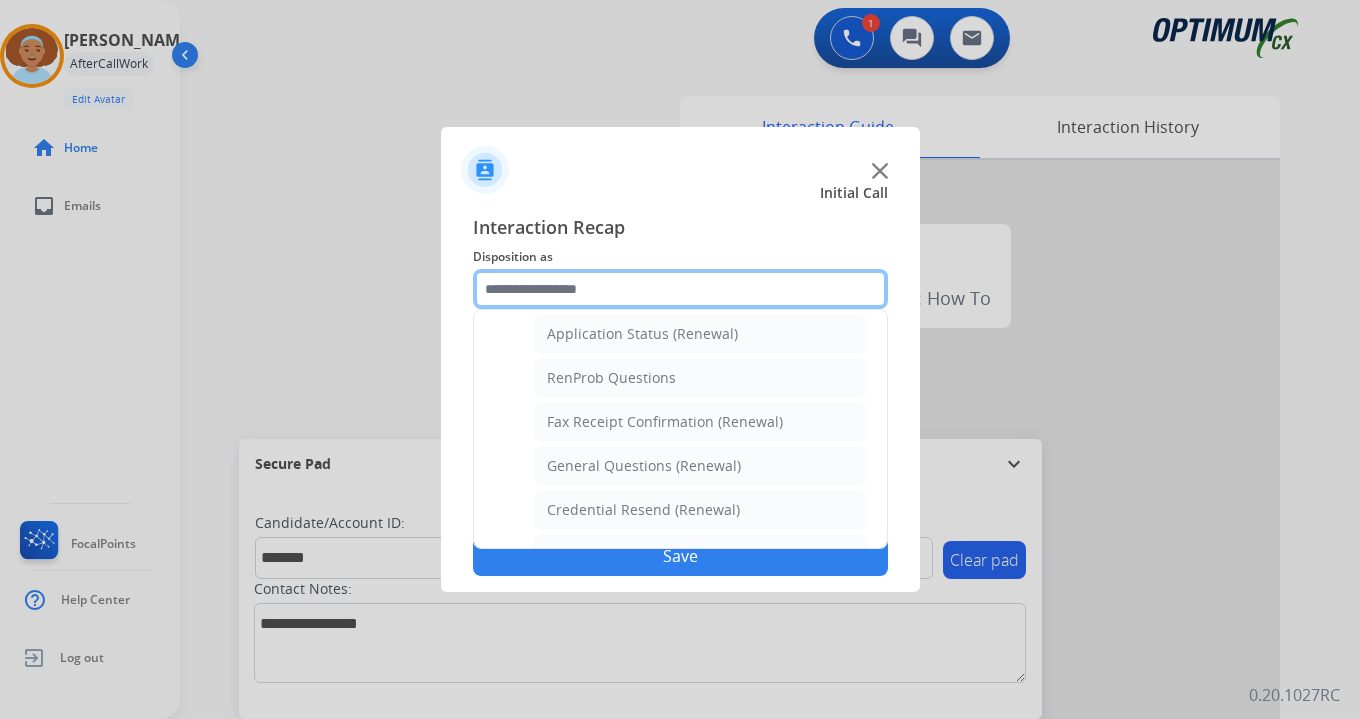 scroll, scrollTop: 772, scrollLeft: 0, axis: vertical 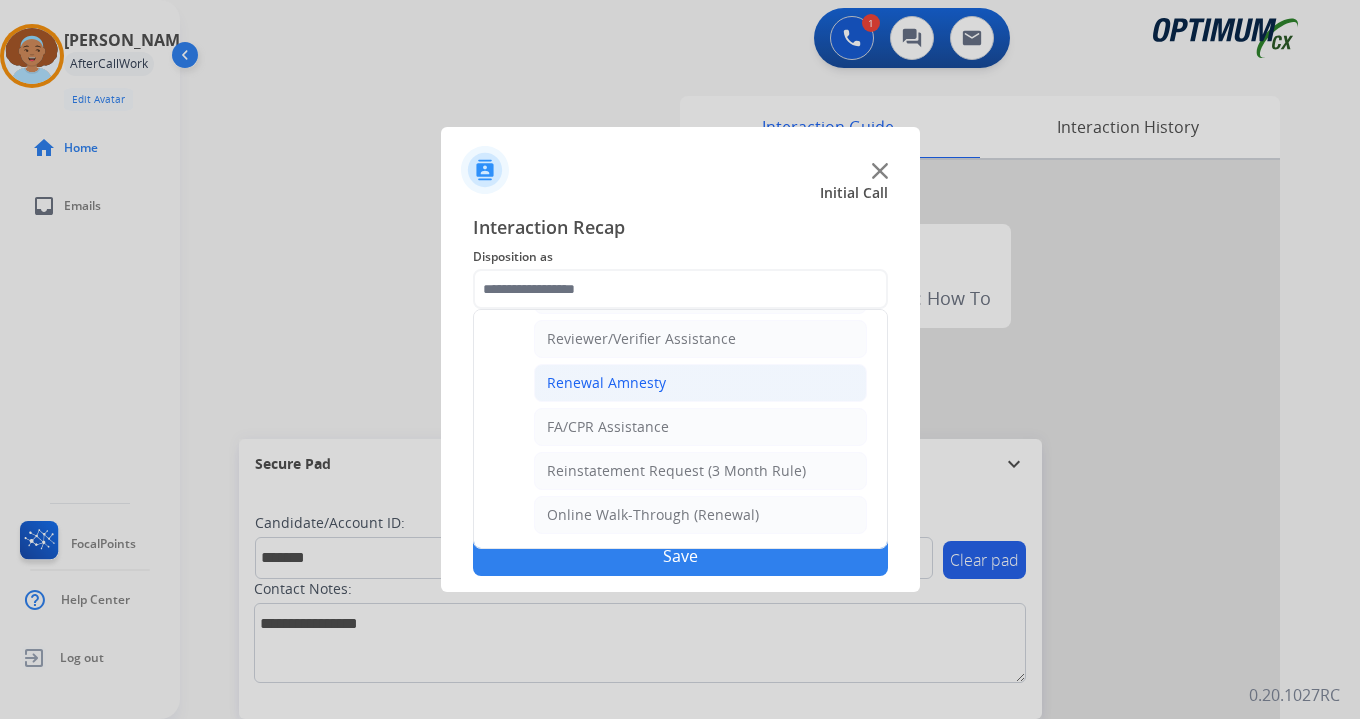 click on "Renewal Amnesty" 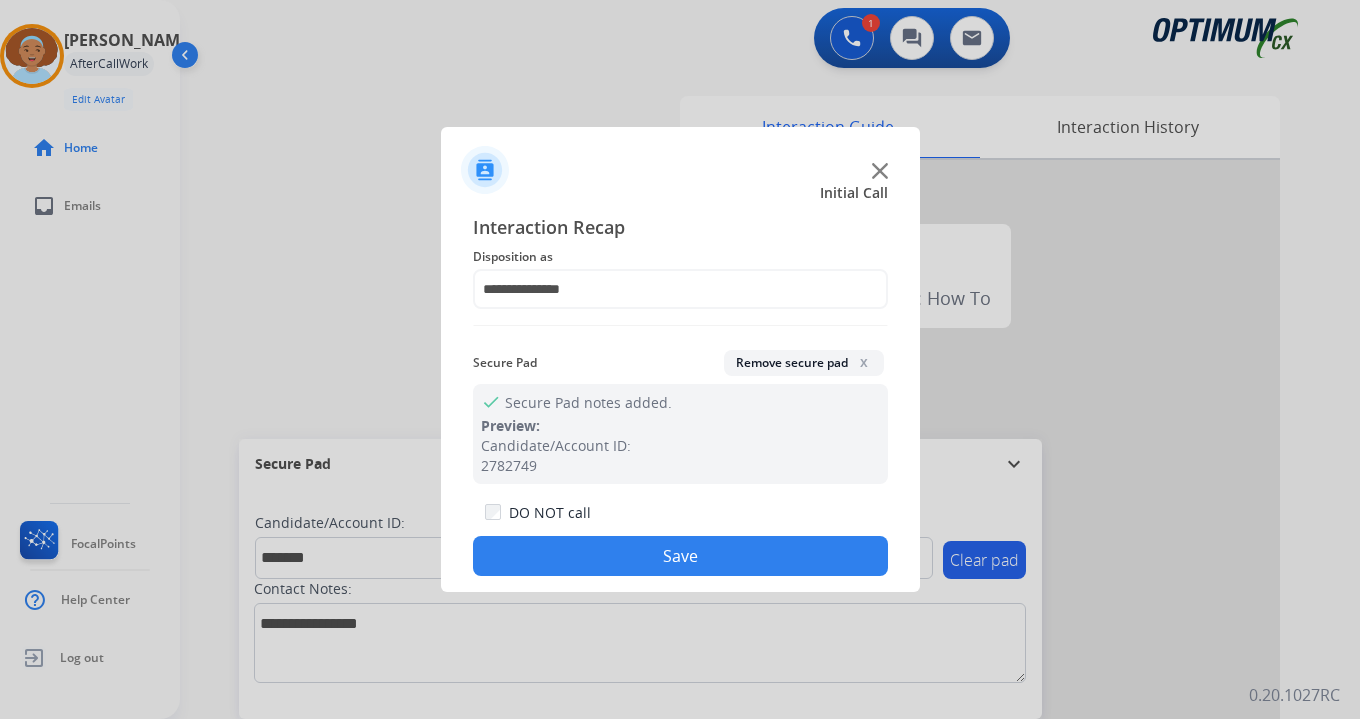 click on "Save" 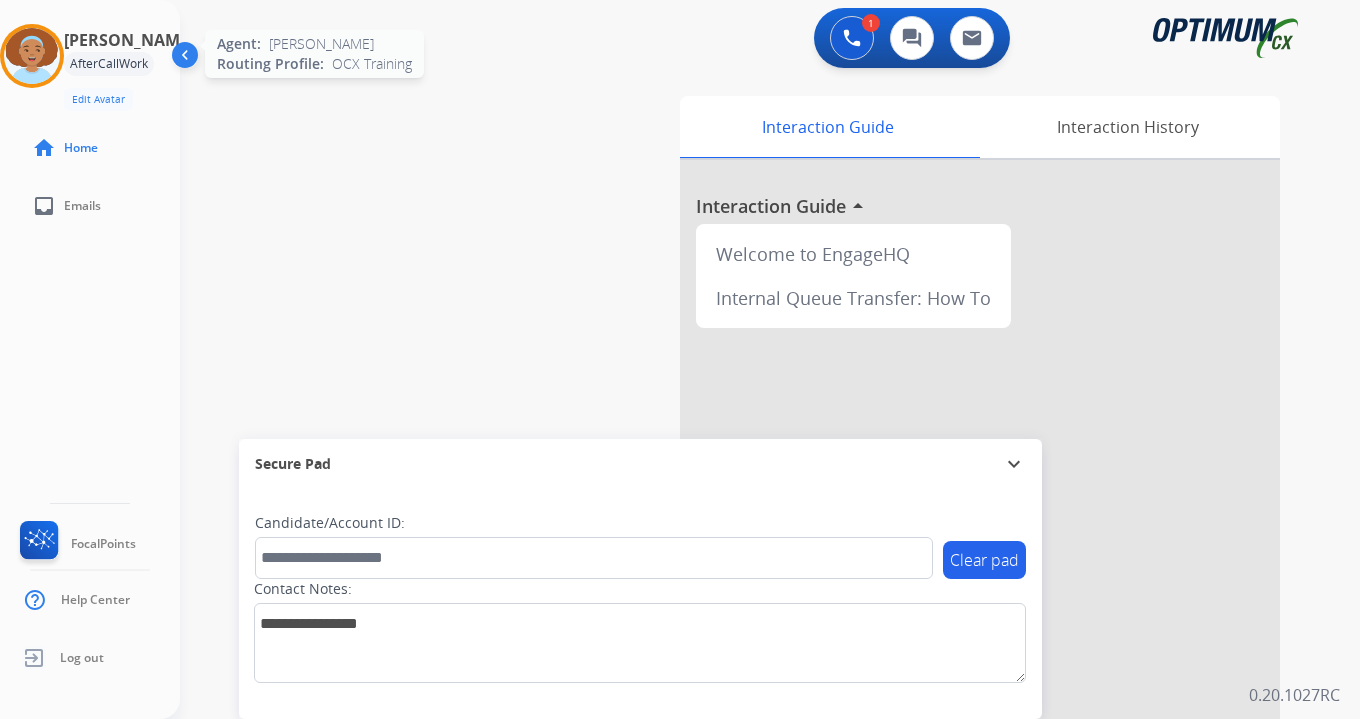 click at bounding box center (32, 56) 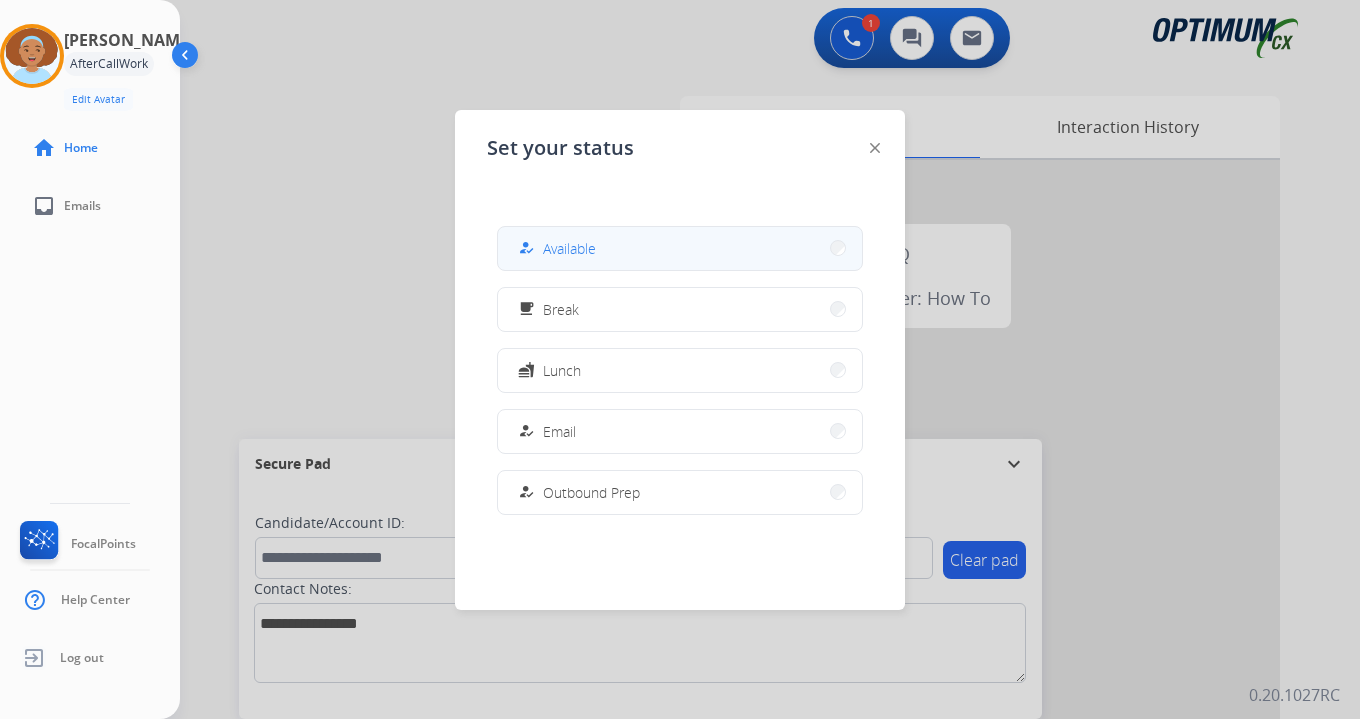 click on "how_to_reg Available" at bounding box center [680, 248] 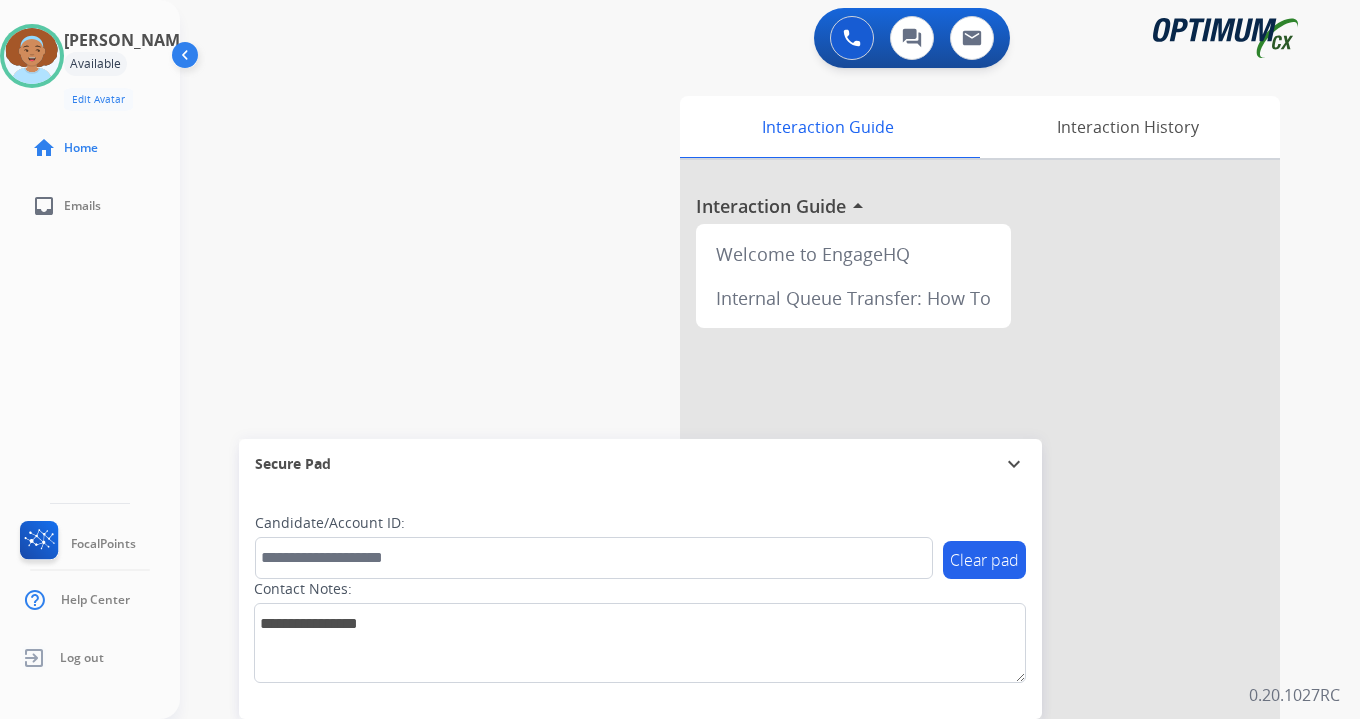 click on "Interaction Guide   Interaction History  Interaction Guide arrow_drop_up  Welcome to EngageHQ   Internal Queue Transfer: How To" at bounding box center [995, 497] 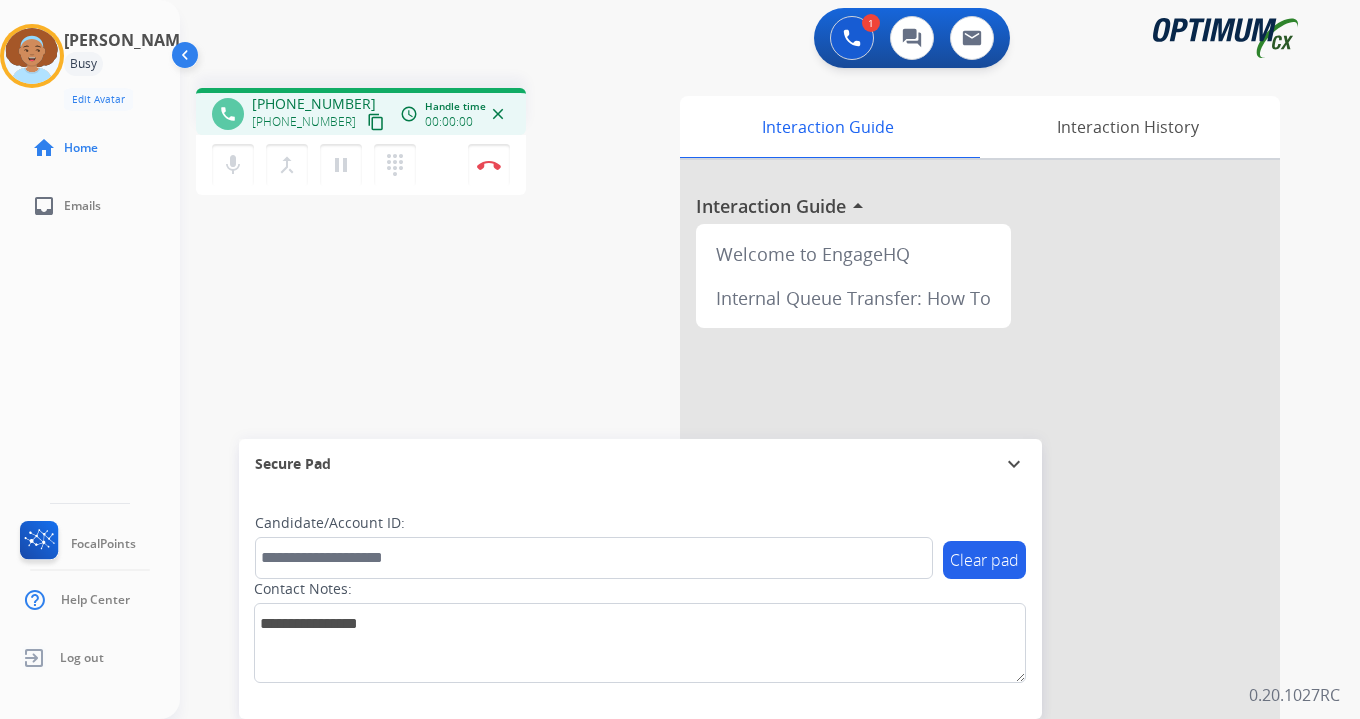 click on "content_copy" at bounding box center [376, 122] 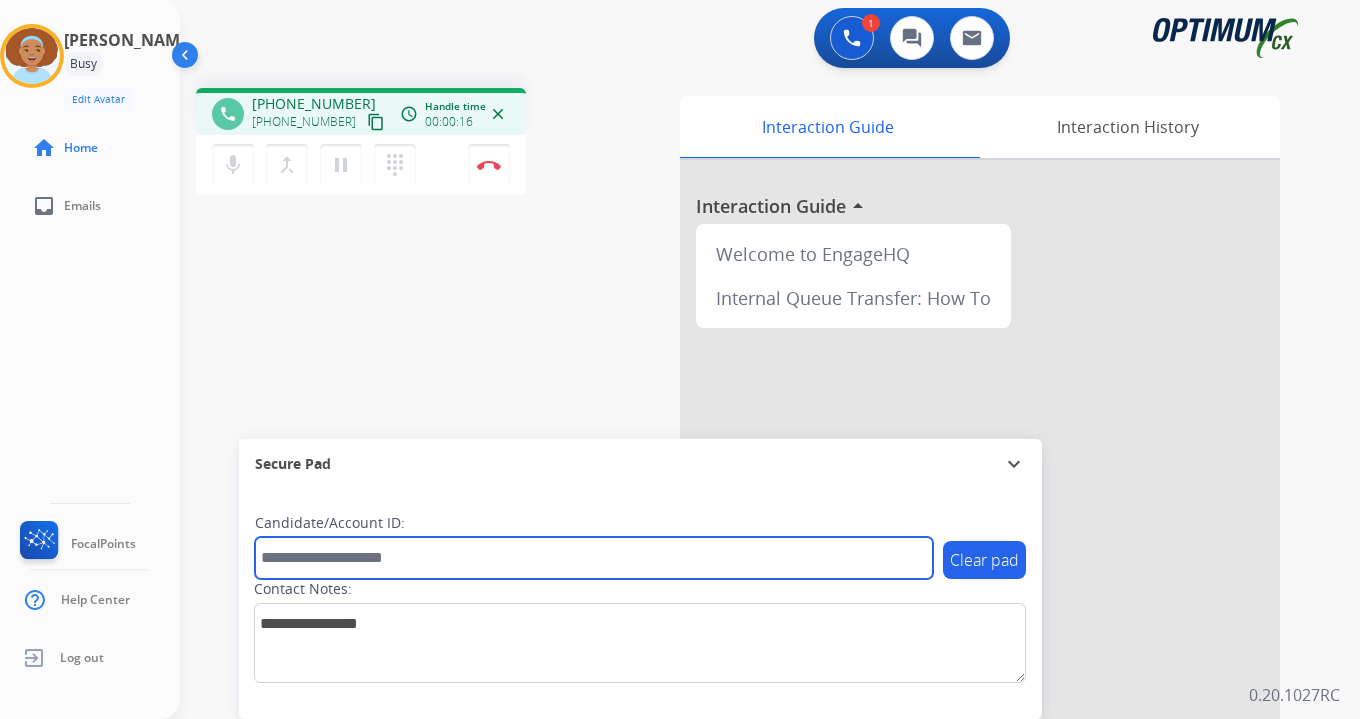 click at bounding box center [594, 558] 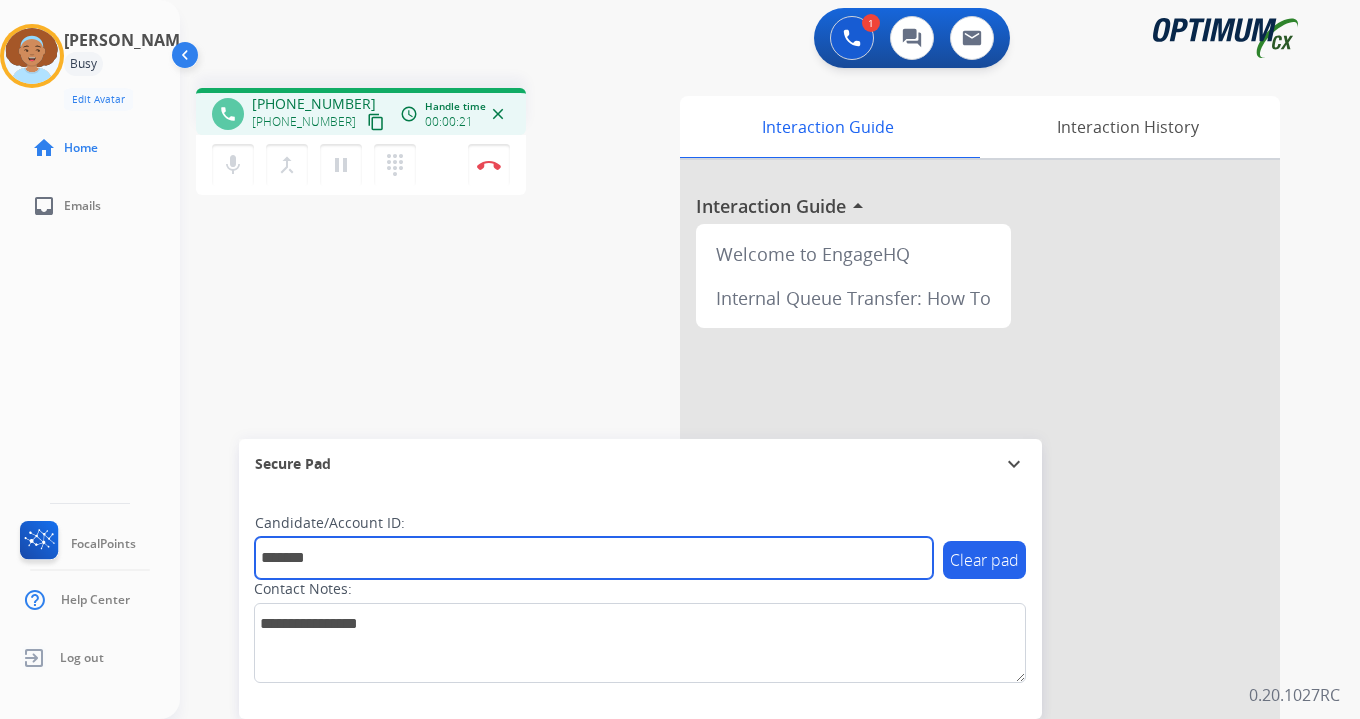 type on "*******" 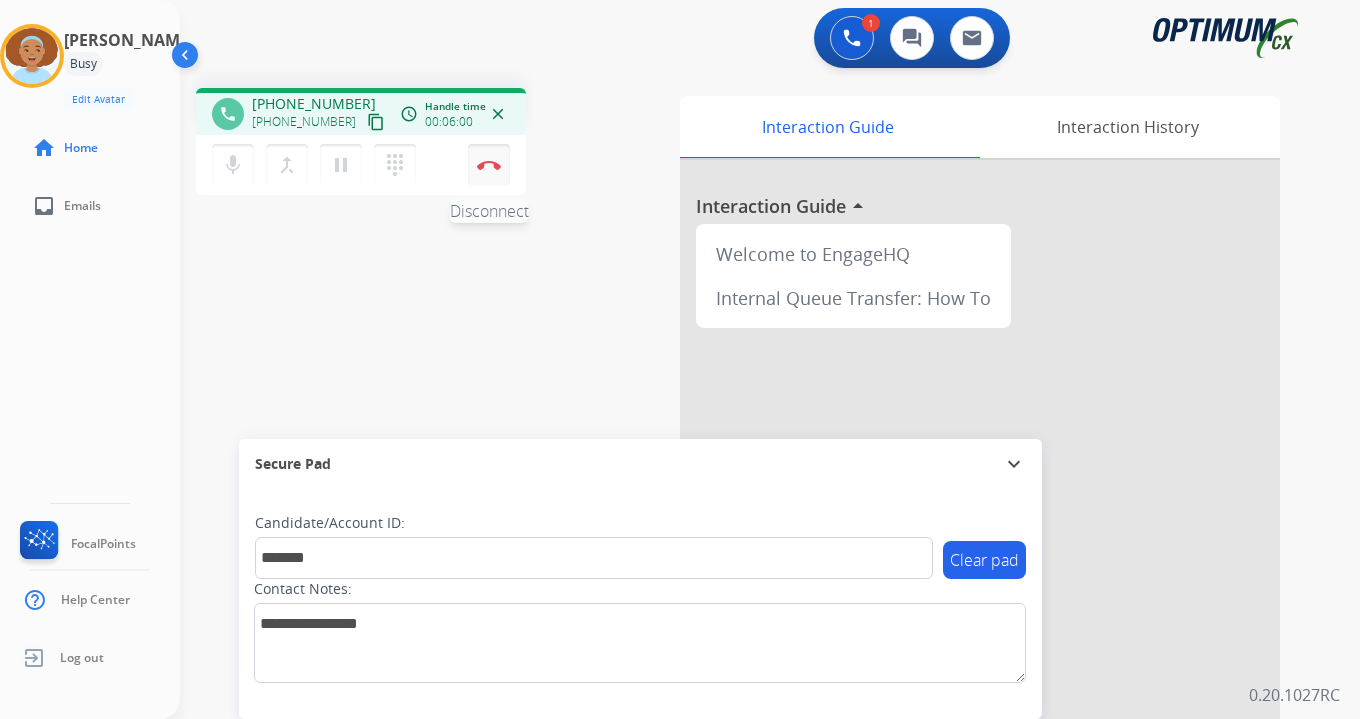 click at bounding box center [489, 165] 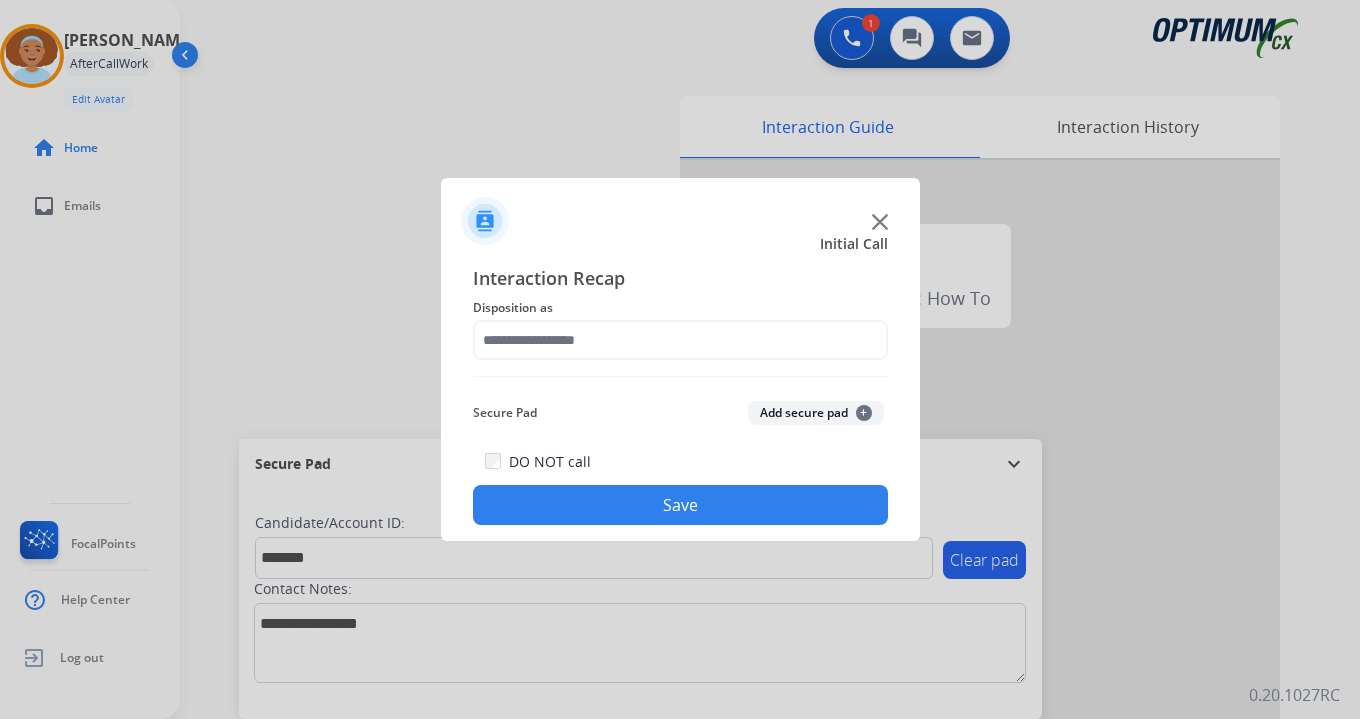 click on "+" 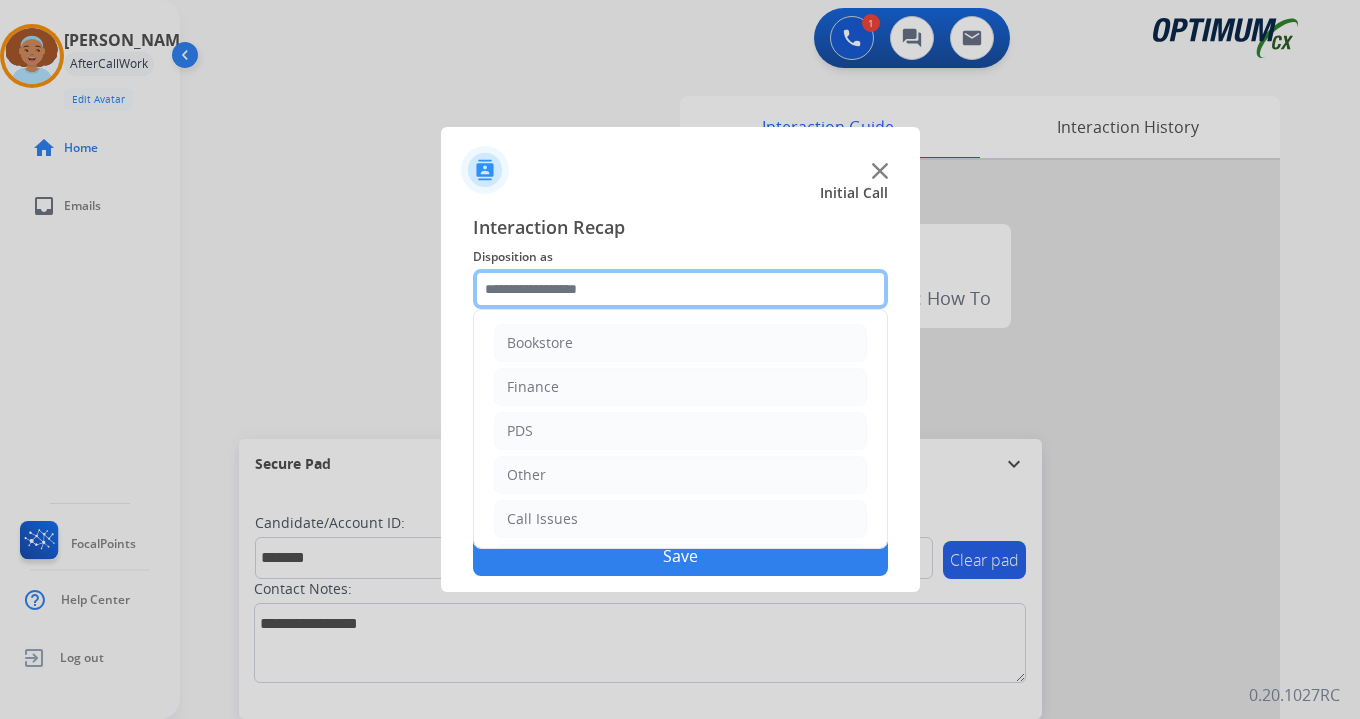 click 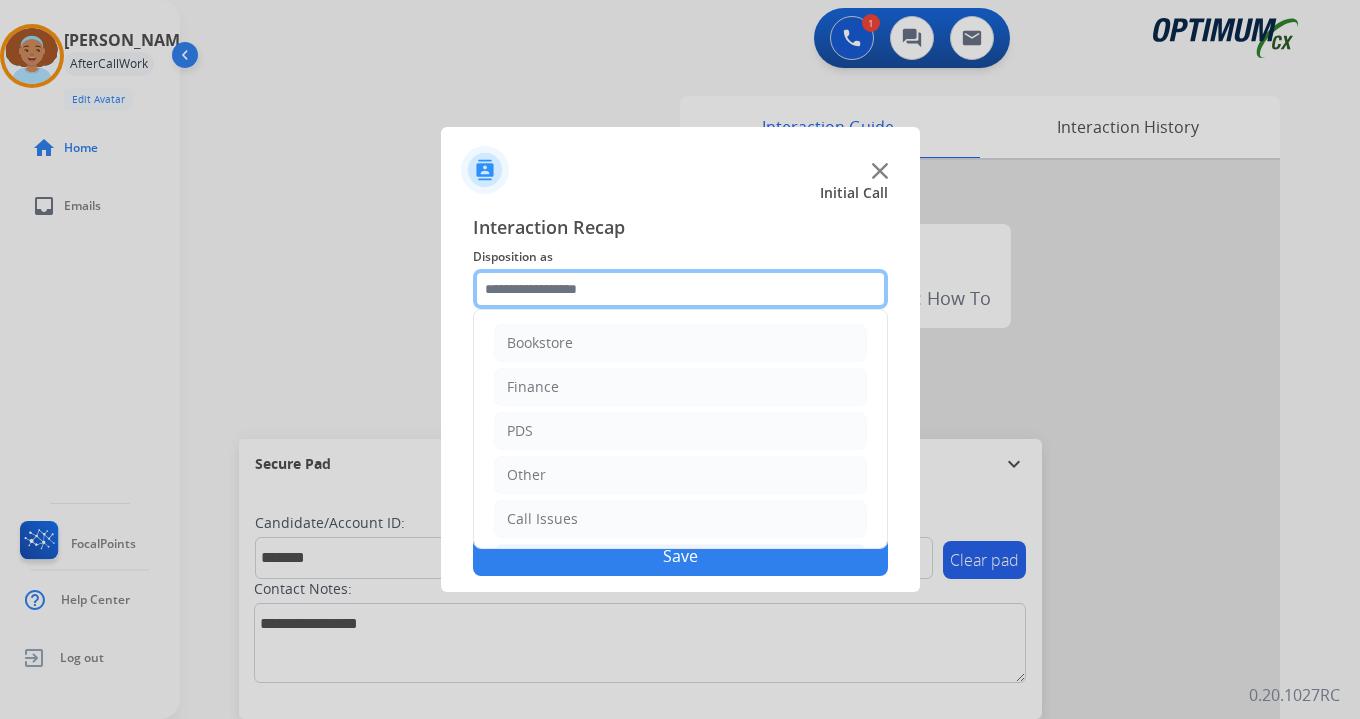 scroll, scrollTop: 136, scrollLeft: 0, axis: vertical 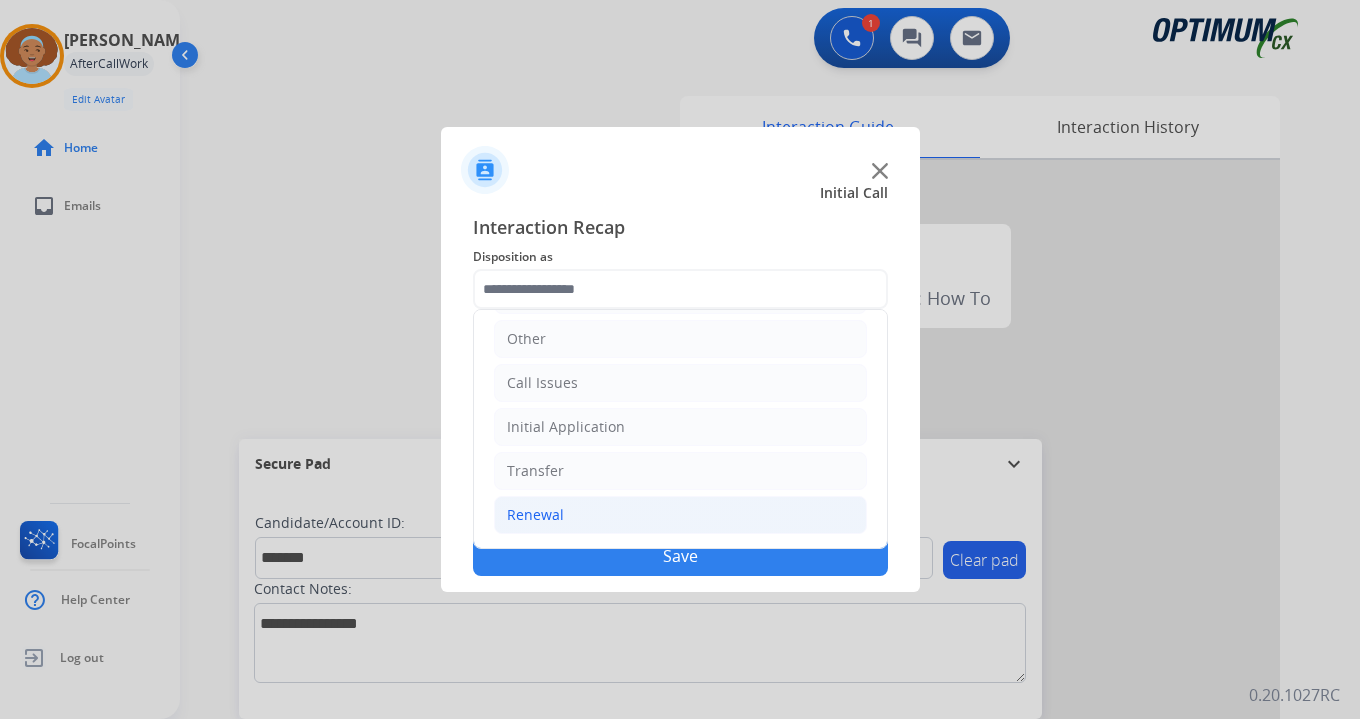 click on "Renewal" 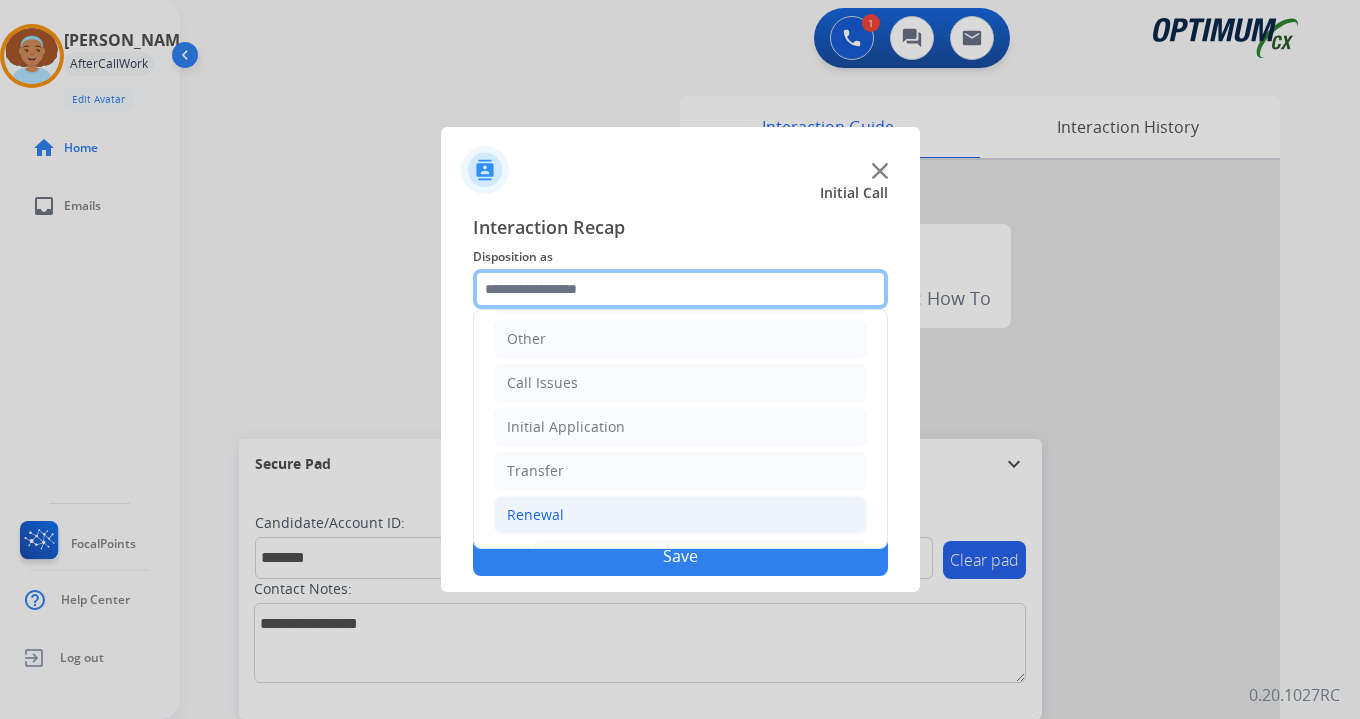 scroll, scrollTop: 469, scrollLeft: 0, axis: vertical 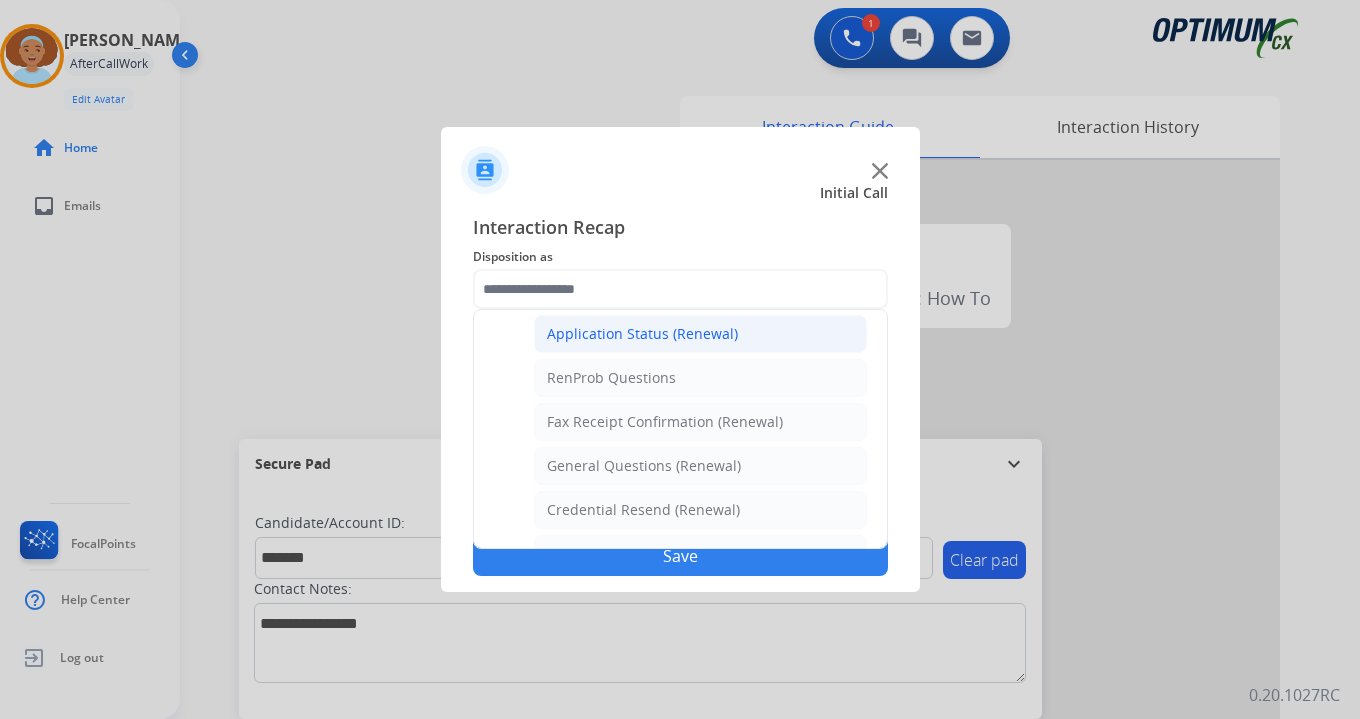 click on "Application Status (Renewal)" 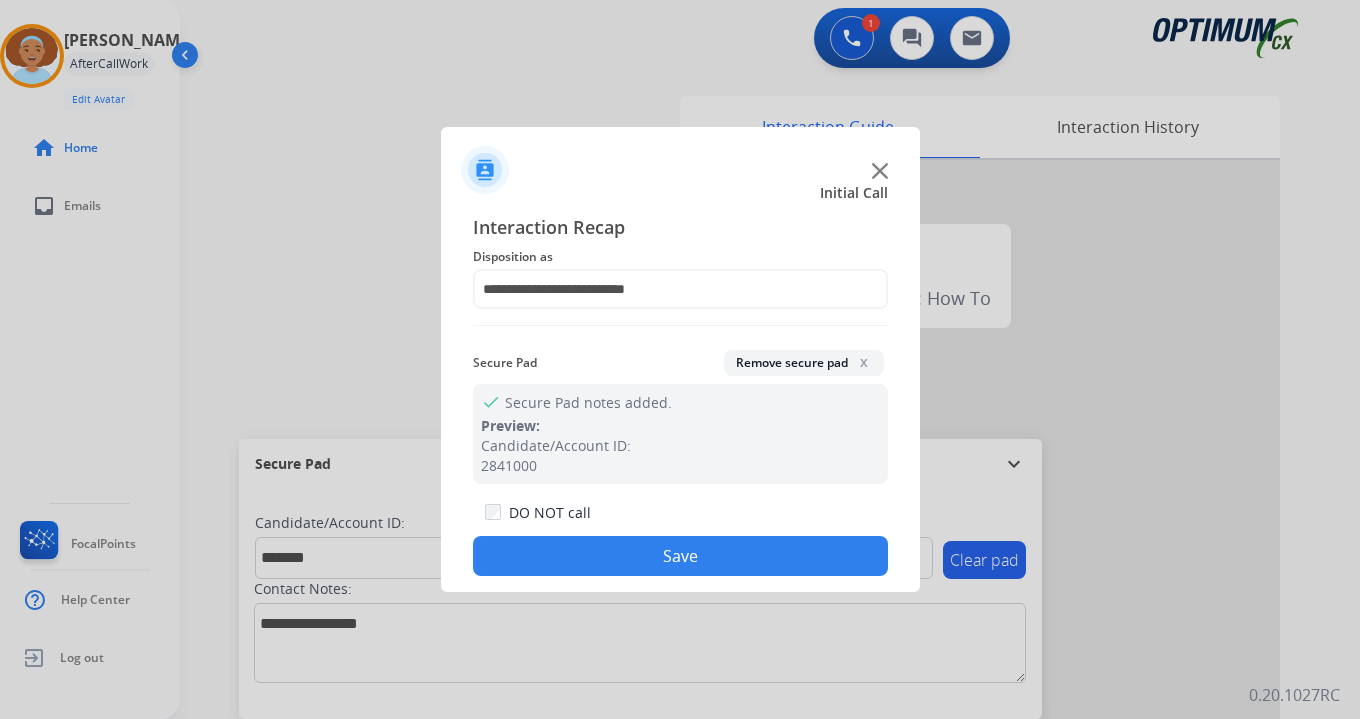 click on "Save" 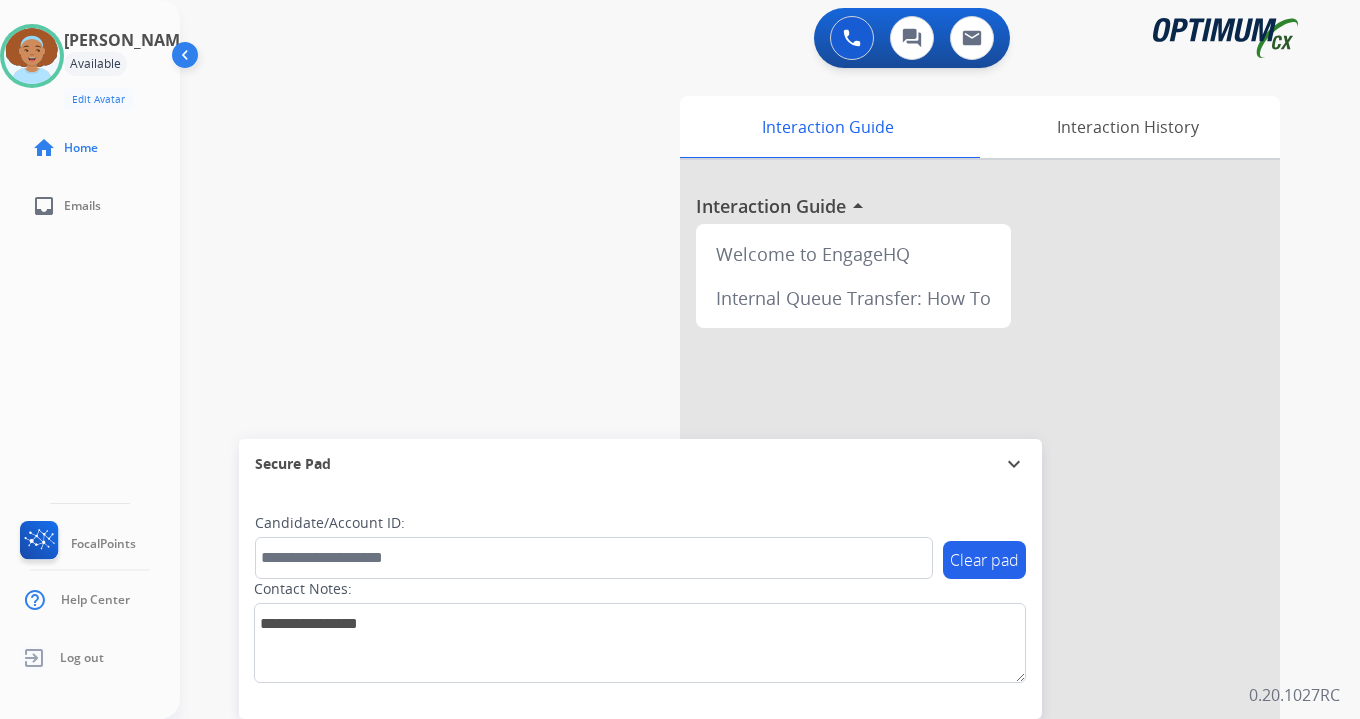 click on "Interaction Guide   Interaction History  Interaction Guide arrow_drop_up  Welcome to EngageHQ   Internal Queue Transfer: How To" at bounding box center [995, 497] 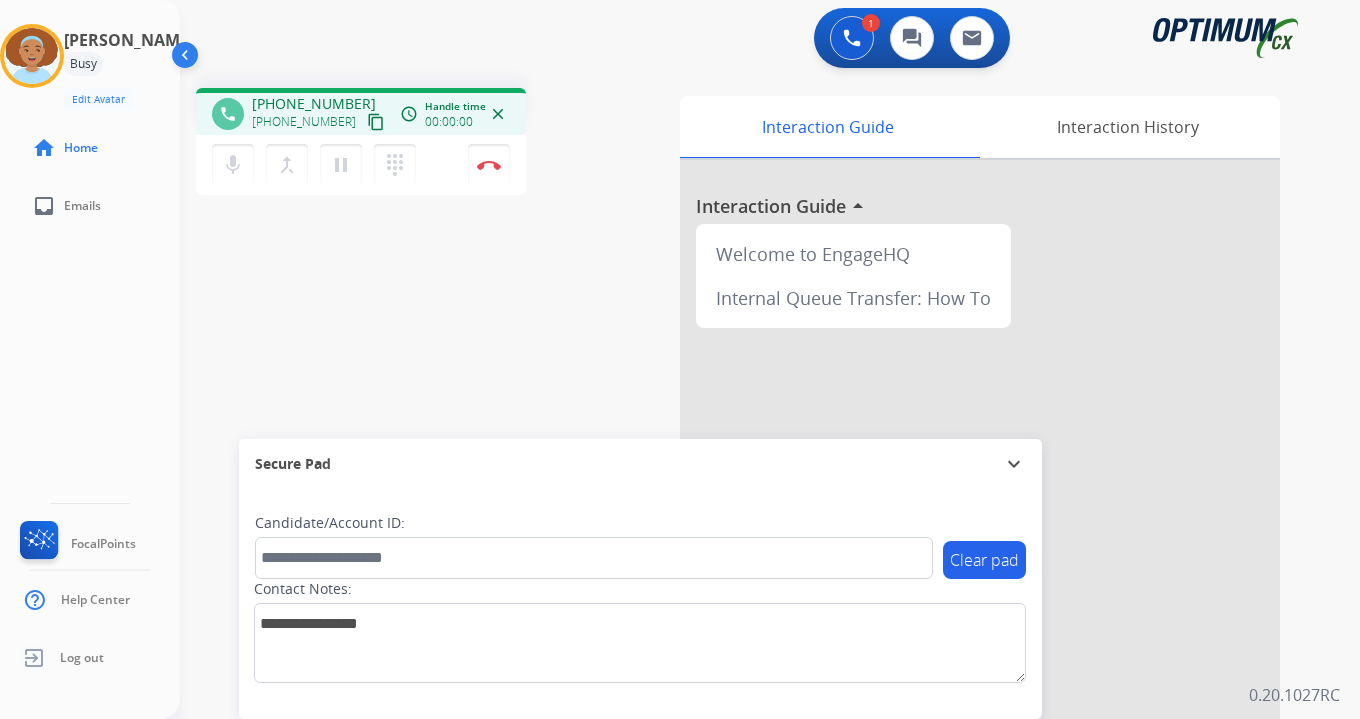 click on "content_copy" at bounding box center (376, 122) 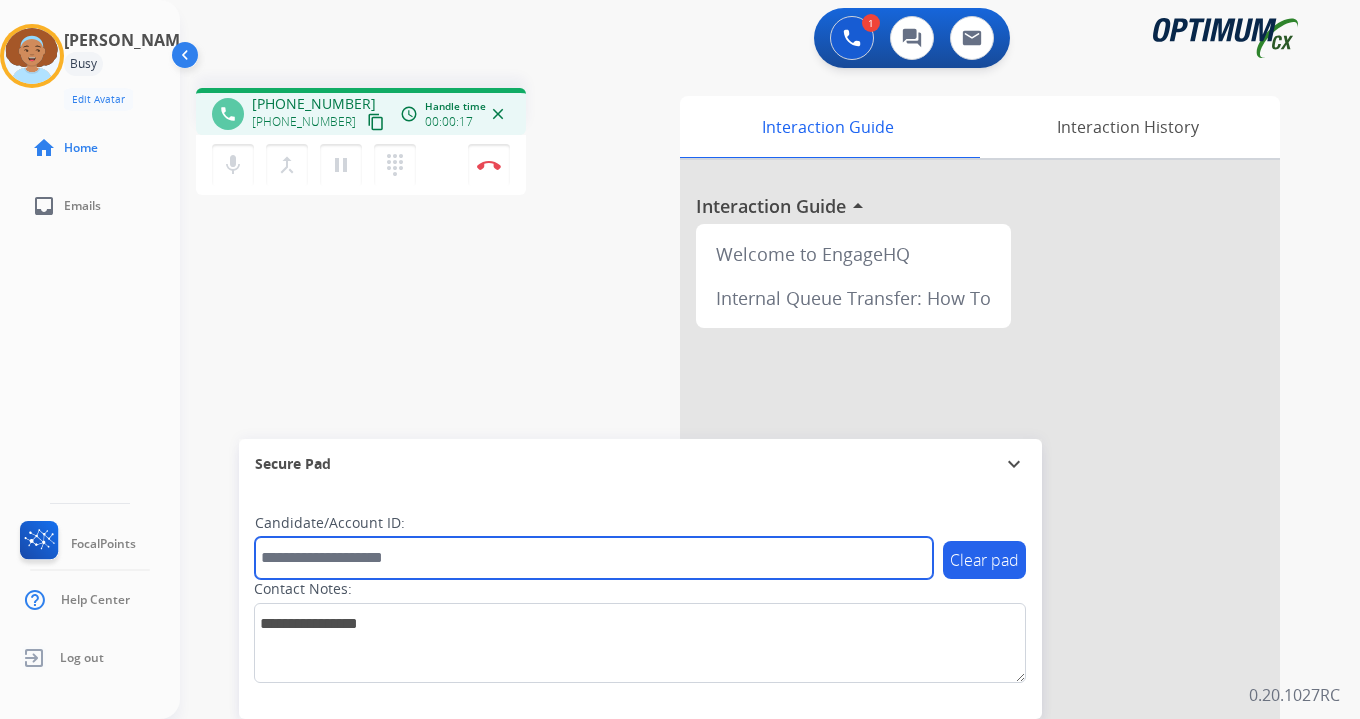 click at bounding box center [594, 558] 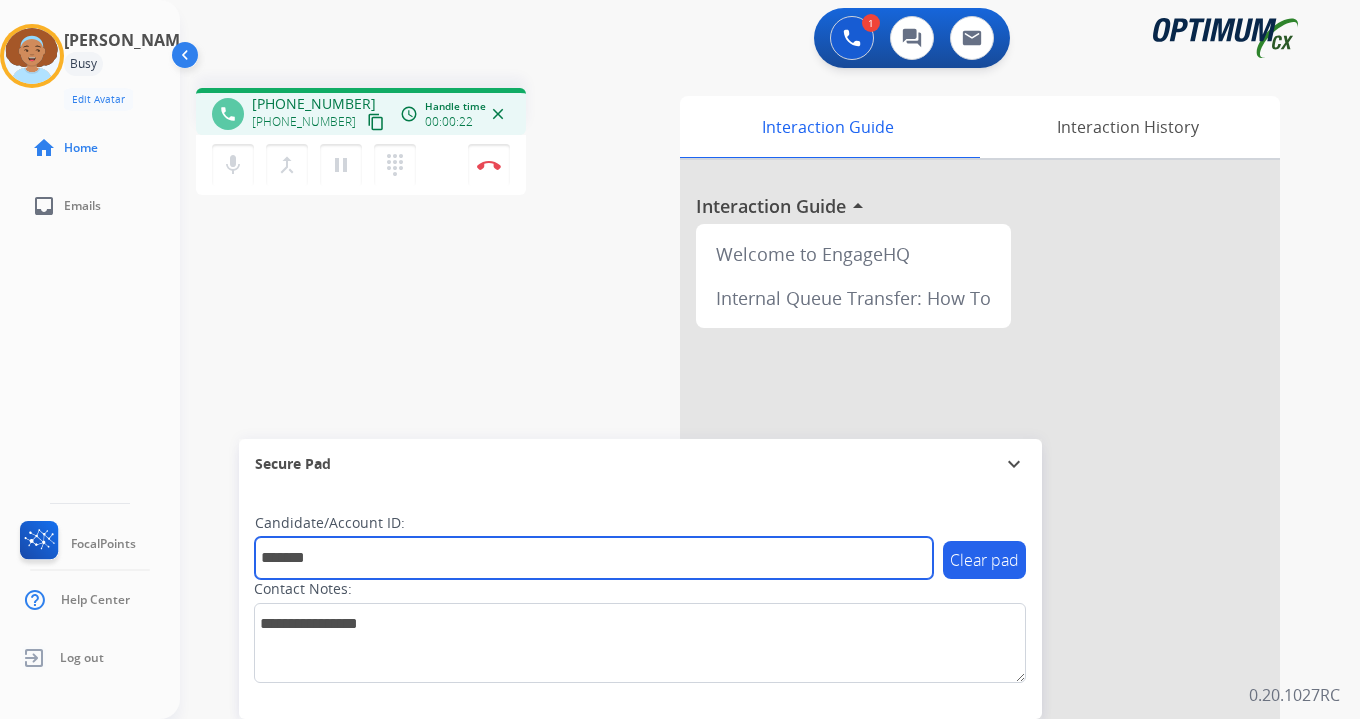type on "*******" 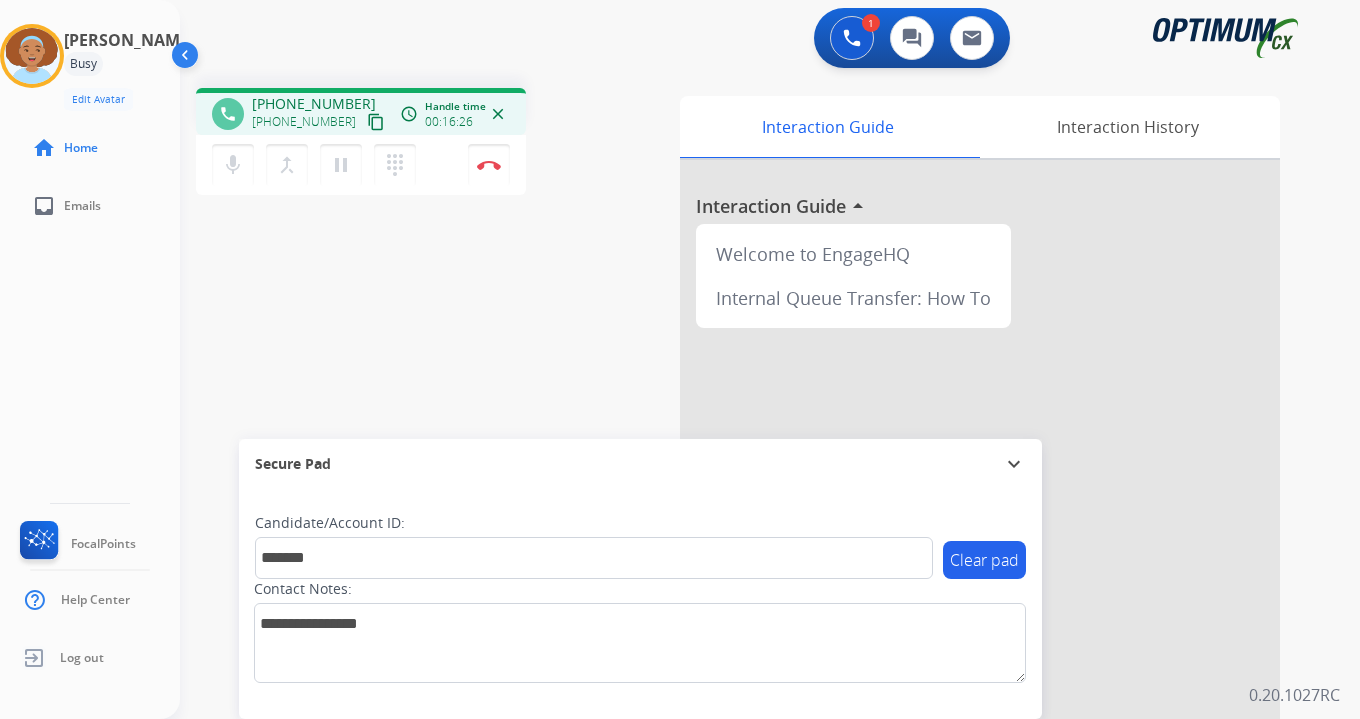 click on "1 Voice Interactions  0  Chat Interactions   0  Email Interactions phone [PHONE_NUMBER] [PHONE_NUMBER] content_copy access_time Call metrics Queue   00:07 Hold   00:00 Talk   16:27 Total   16:33 Handle time 00:16:26 close mic Mute merge_type Bridge pause Hold dialpad Dialpad Disconnect swap_horiz Break voice bridge close_fullscreen Connect 3-Way Call merge_type Separate 3-Way Call  Interaction Guide   Interaction History  Interaction Guide arrow_drop_up  Welcome to EngageHQ   Internal Queue Transfer: How To  Secure Pad expand_more Clear pad Candidate/Account ID: ******* Contact Notes:                  0.20.1027RC" at bounding box center [770, 359] 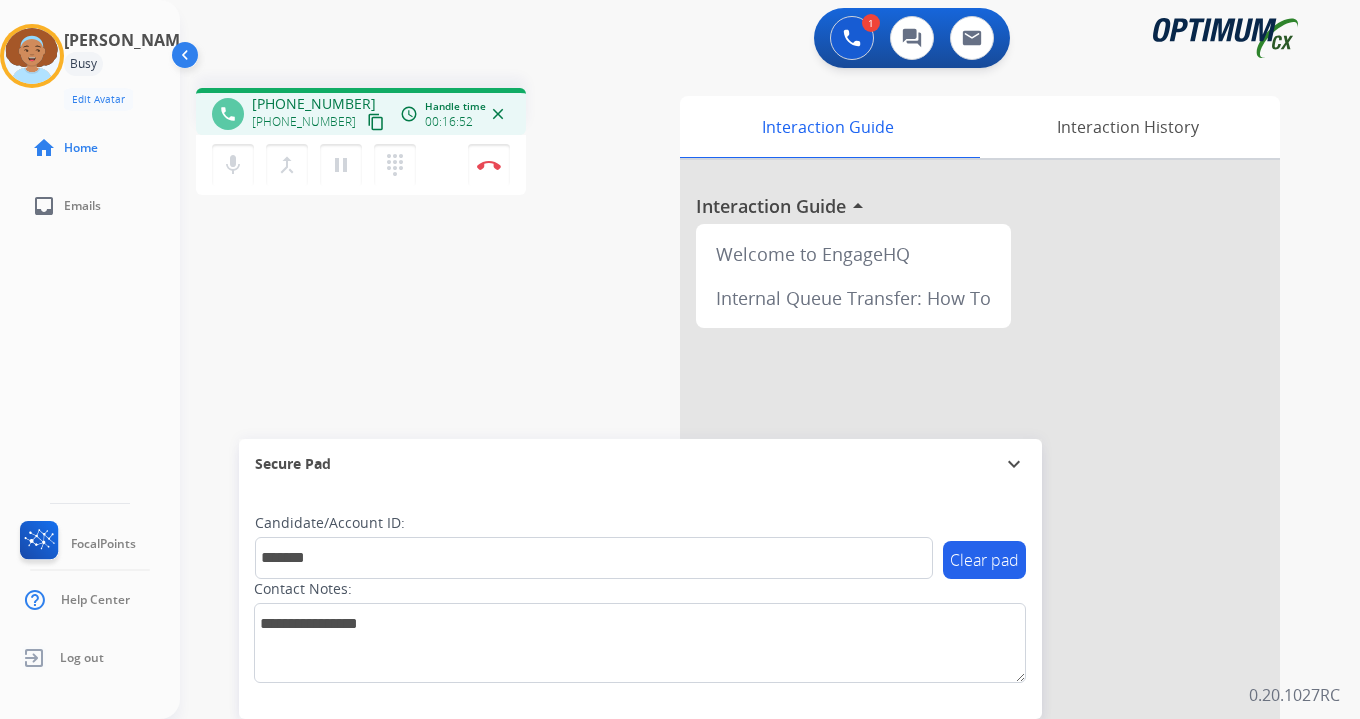 click on "1 Voice Interactions  0  Chat Interactions   0  Email Interactions phone [PHONE_NUMBER] [PHONE_NUMBER] content_copy access_time Call metrics Queue   00:07 Hold   00:00 Talk   16:53 Total   16:59 Handle time 00:16:52 close mic Mute merge_type Bridge pause Hold dialpad Dialpad Disconnect swap_horiz Break voice bridge close_fullscreen Connect 3-Way Call merge_type Separate 3-Way Call  Interaction Guide   Interaction History  Interaction Guide arrow_drop_up  Welcome to EngageHQ   Internal Queue Transfer: How To  Secure Pad expand_more Clear pad Candidate/Account ID: ******* Contact Notes:                  0.20.1027RC" at bounding box center [770, 359] 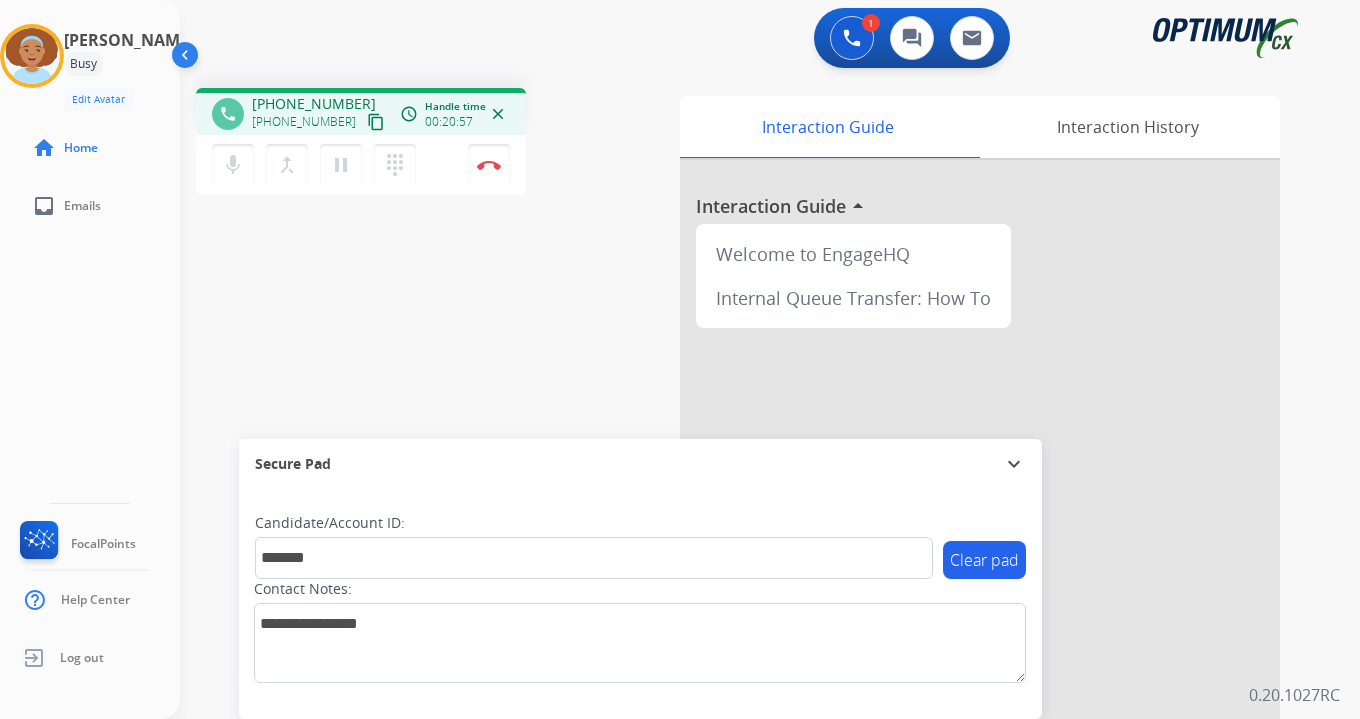 click on "1 Voice Interactions  0  Chat Interactions   0  Email Interactions phone [PHONE_NUMBER] [PHONE_NUMBER] content_copy access_time Call metrics Queue   00:07 Hold   00:00 Talk   20:58 Total   21:04 Handle time 00:20:57 close mic Mute merge_type Bridge pause Hold dialpad Dialpad Disconnect swap_horiz Break voice bridge close_fullscreen Connect 3-Way Call merge_type Separate 3-Way Call  Interaction Guide   Interaction History  Interaction Guide arrow_drop_up  Welcome to EngageHQ   Internal Queue Transfer: How To  Secure Pad expand_more Clear pad Candidate/Account ID: ******* Contact Notes:                  0.20.1027RC" at bounding box center (770, 359) 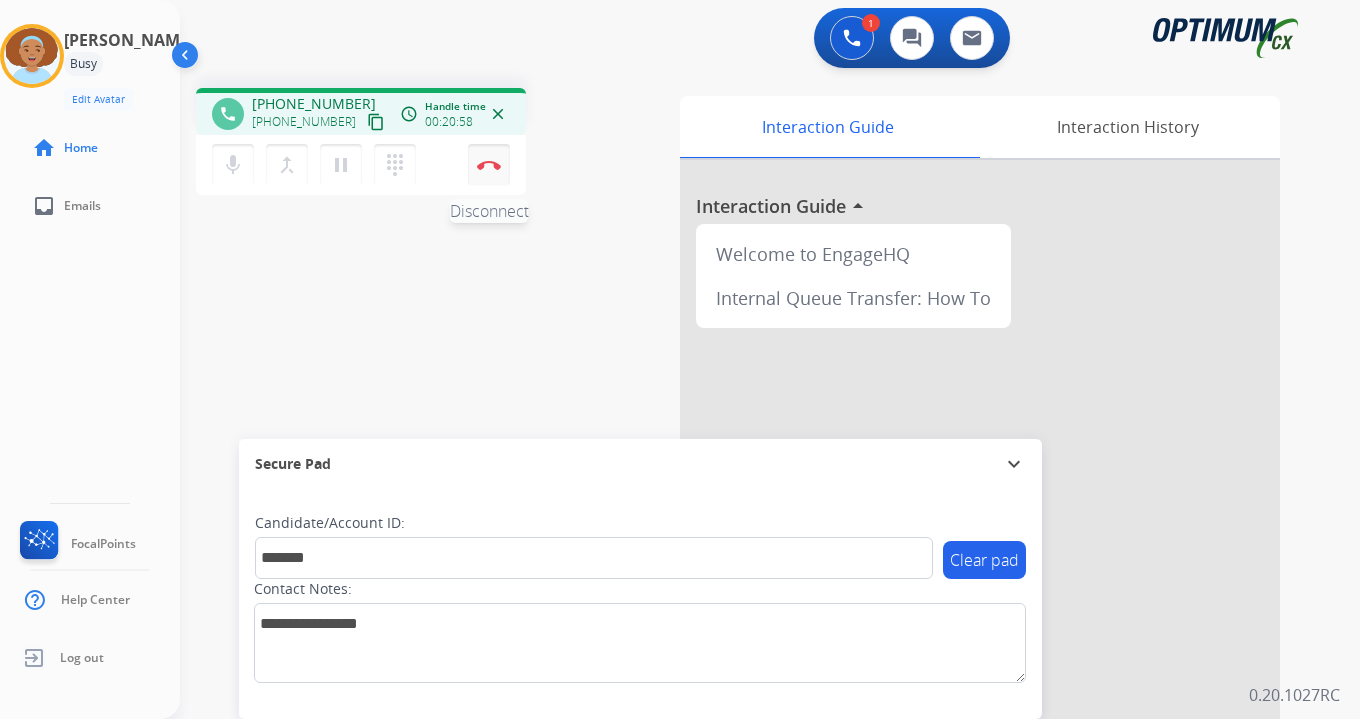 click at bounding box center [489, 165] 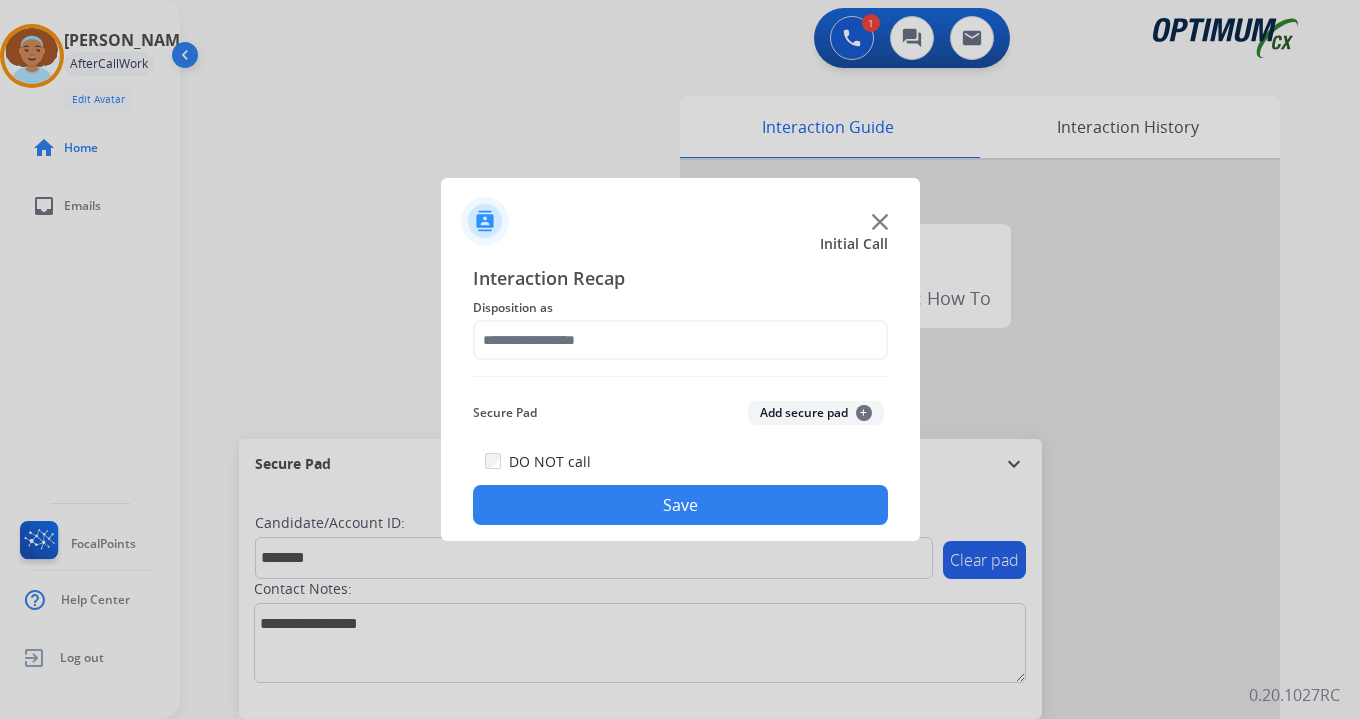 click on "Add secure pad  +" 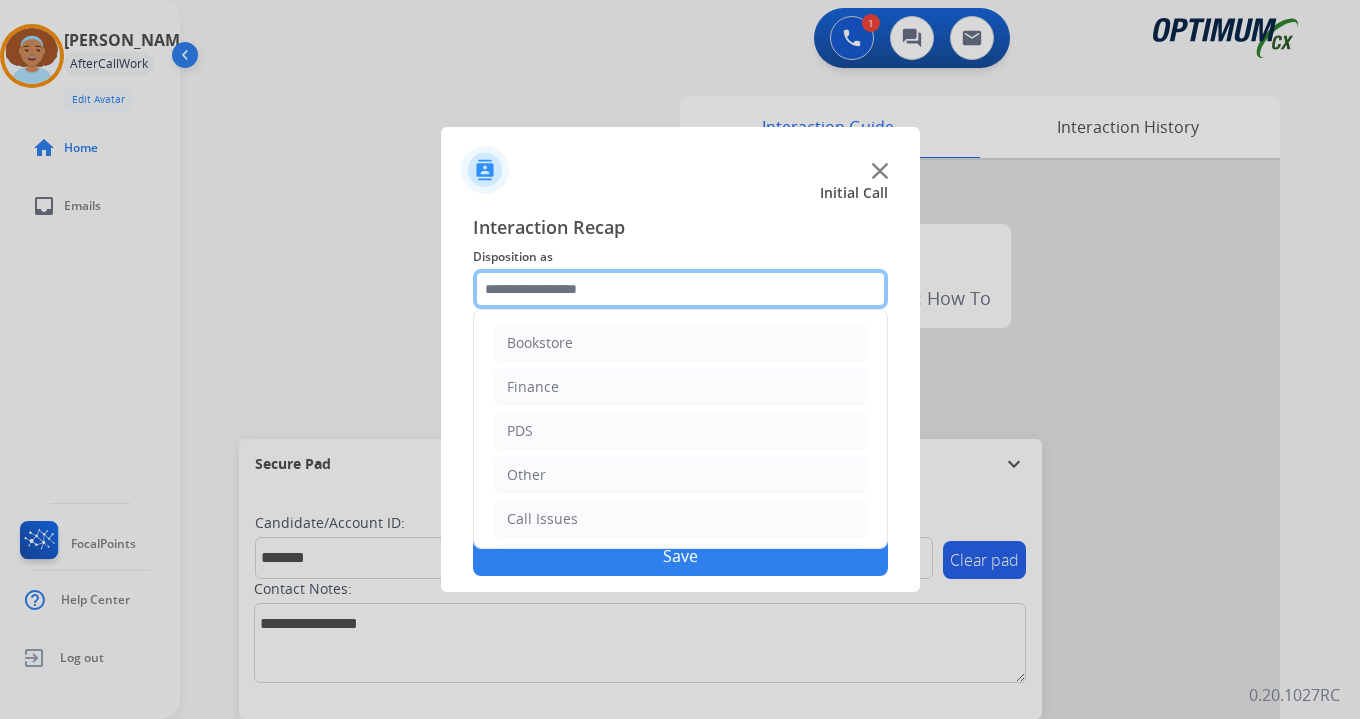 click 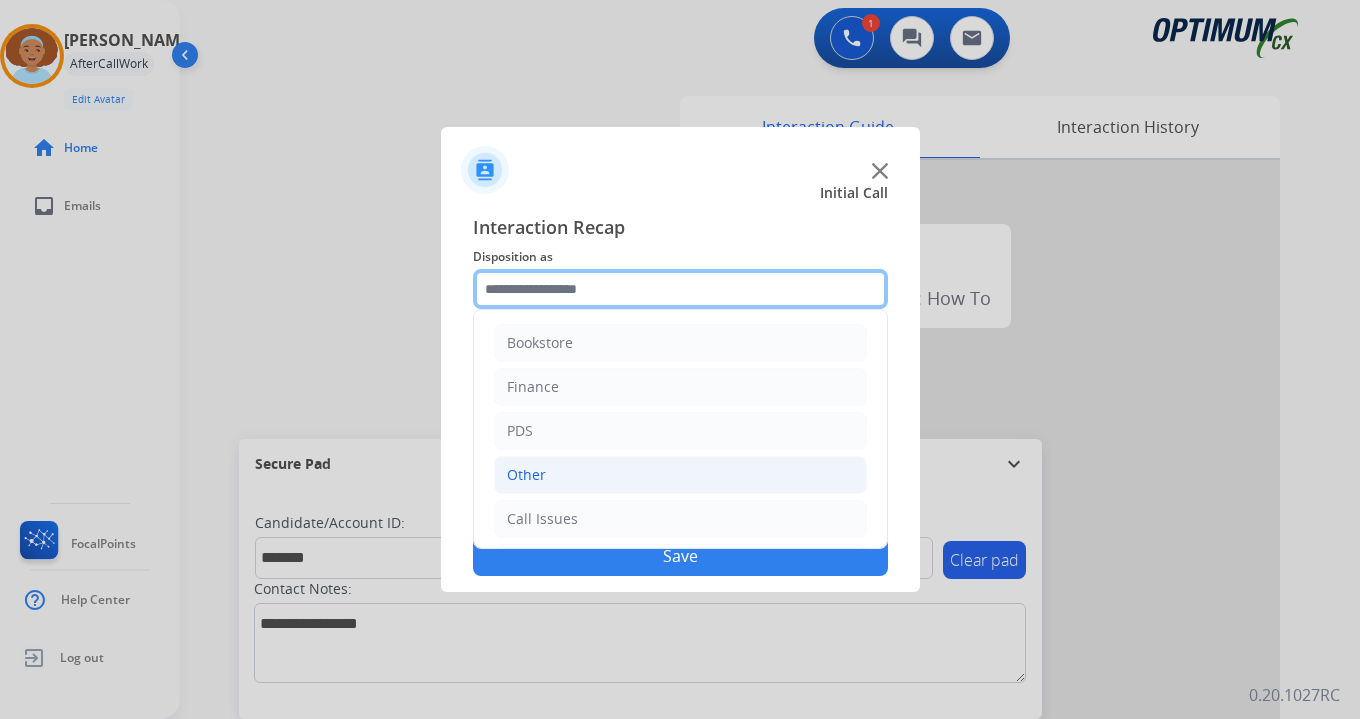 scroll, scrollTop: 136, scrollLeft: 0, axis: vertical 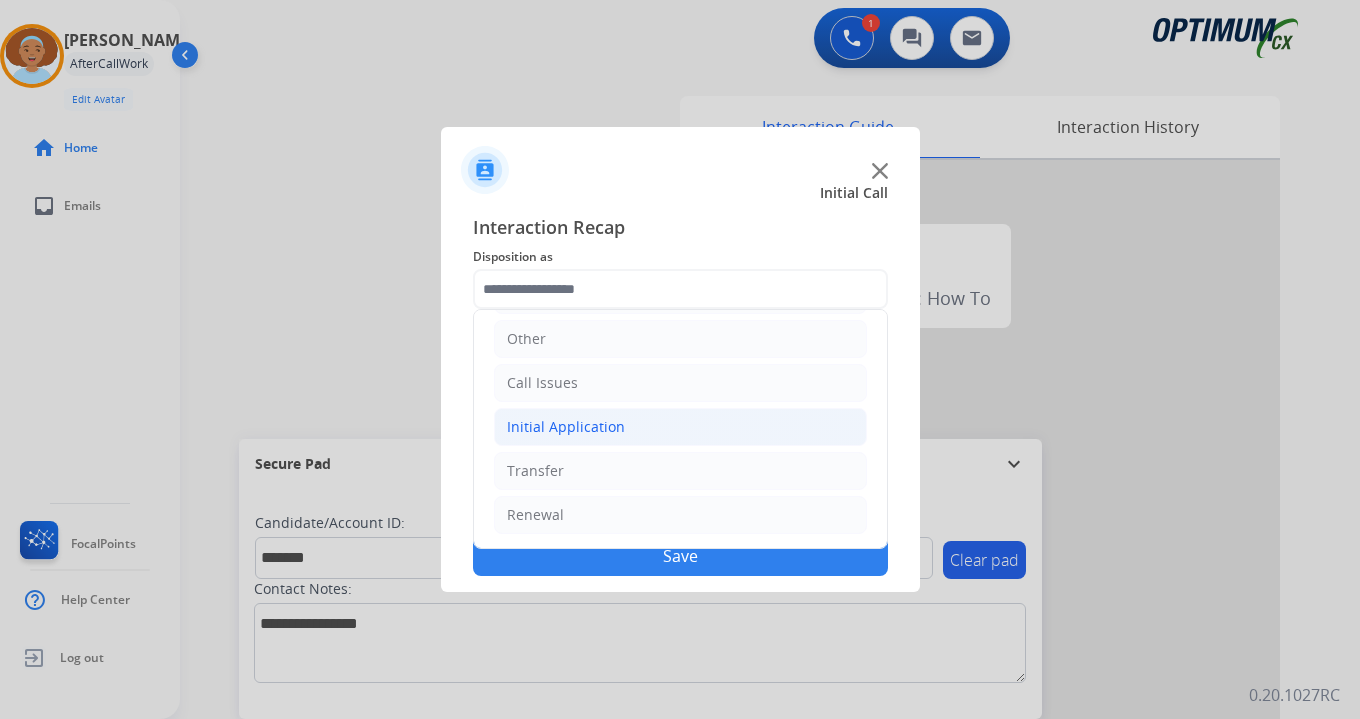 click on "Initial Application" 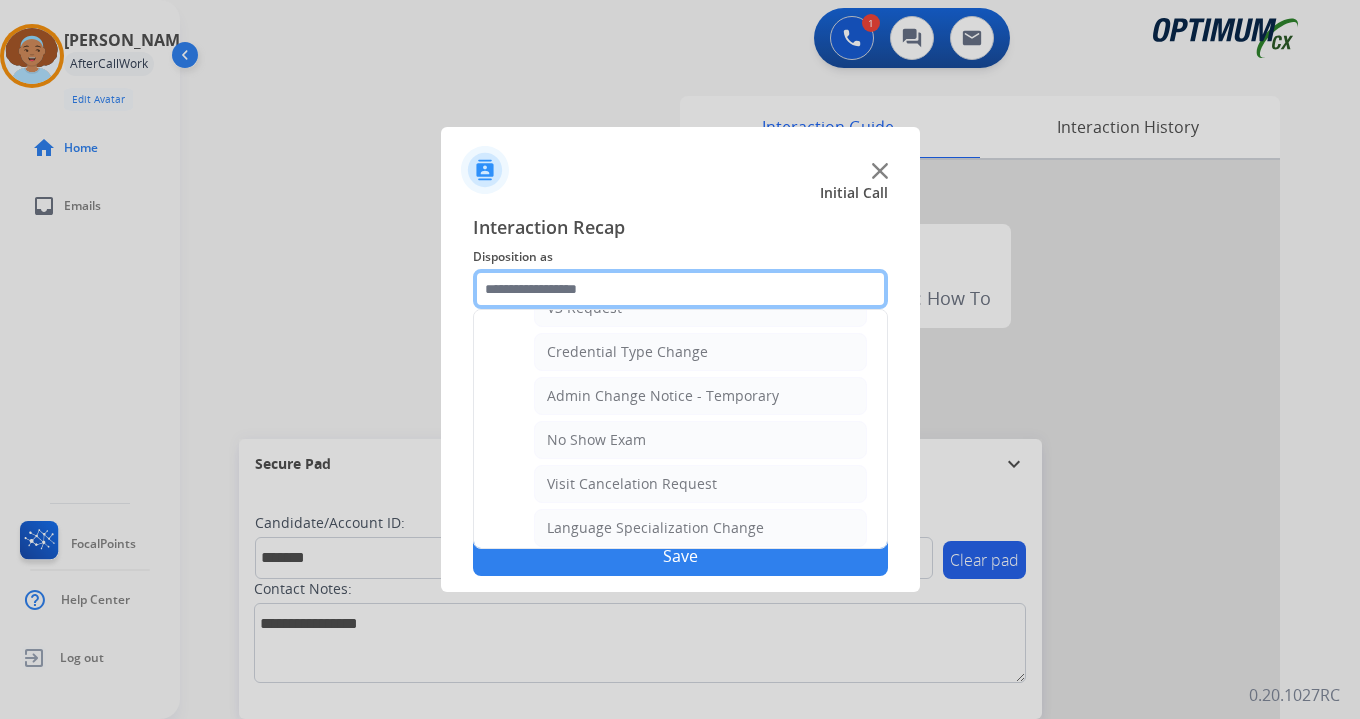 scroll, scrollTop: 1136, scrollLeft: 0, axis: vertical 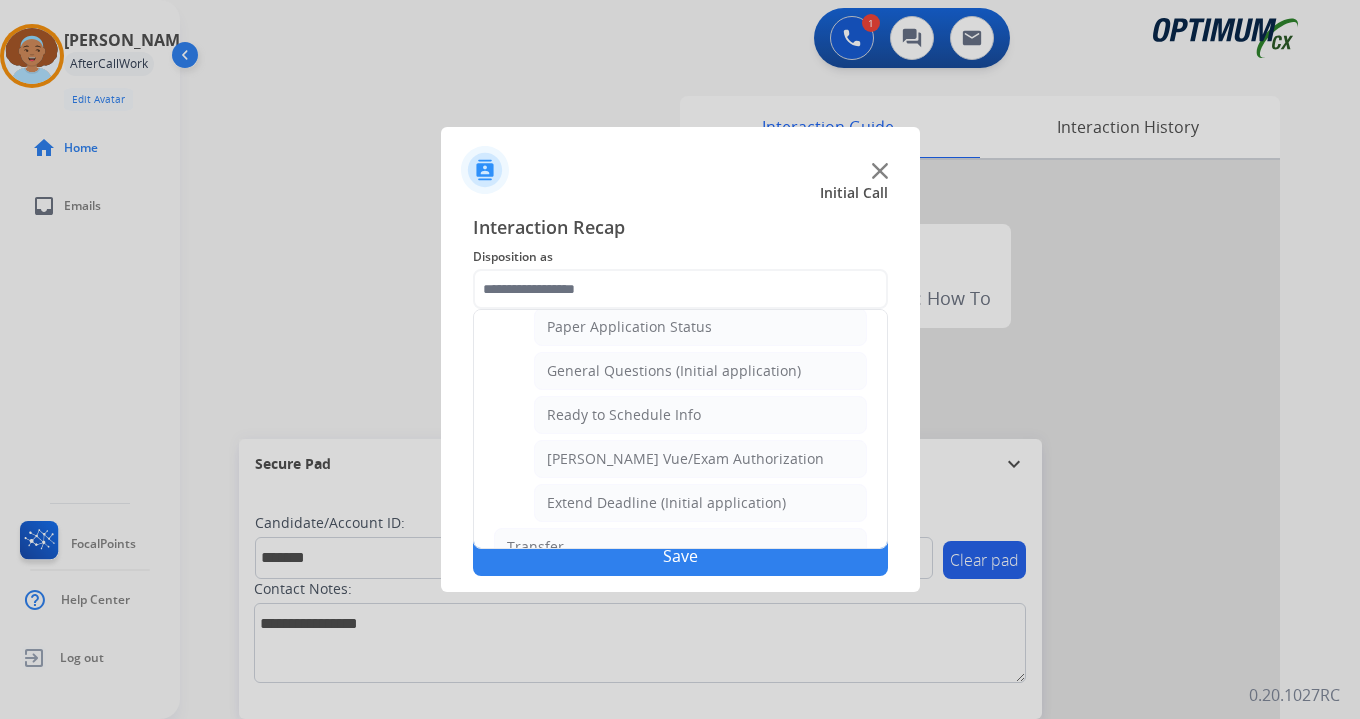click on "General Questions (Initial application)" 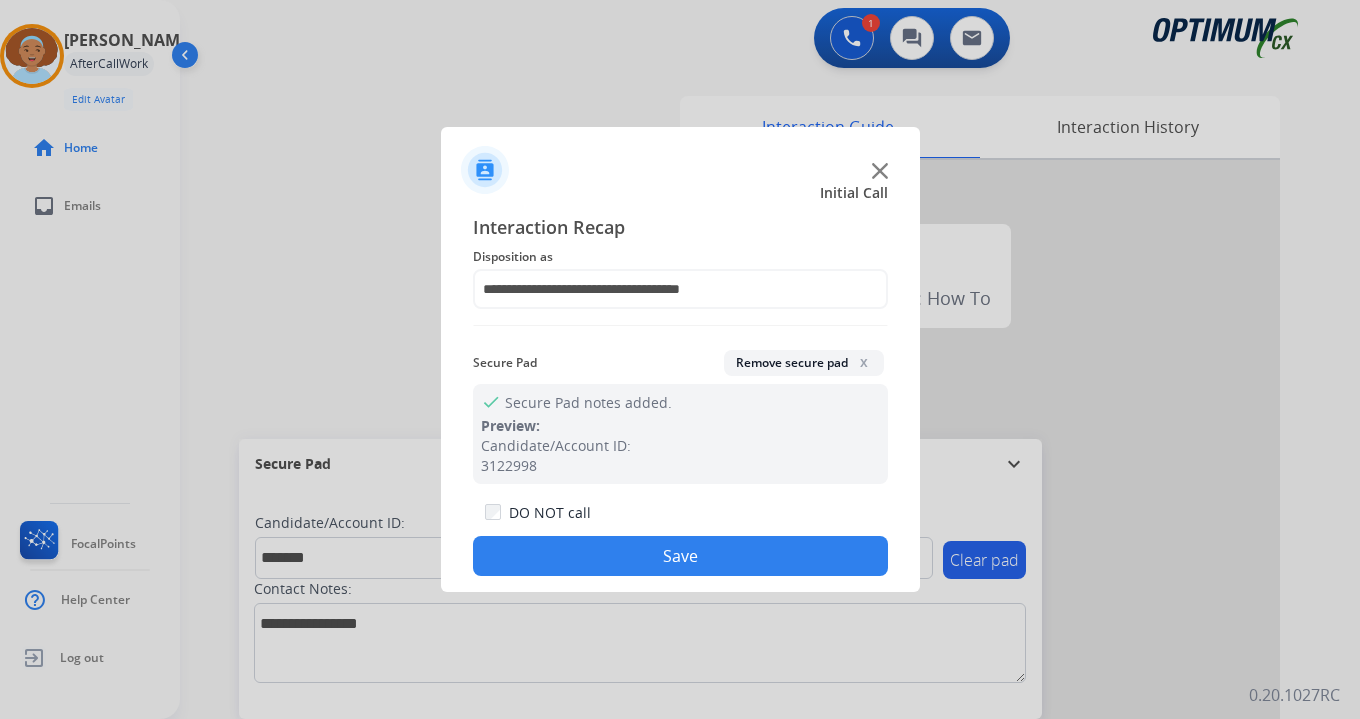 click on "Save" 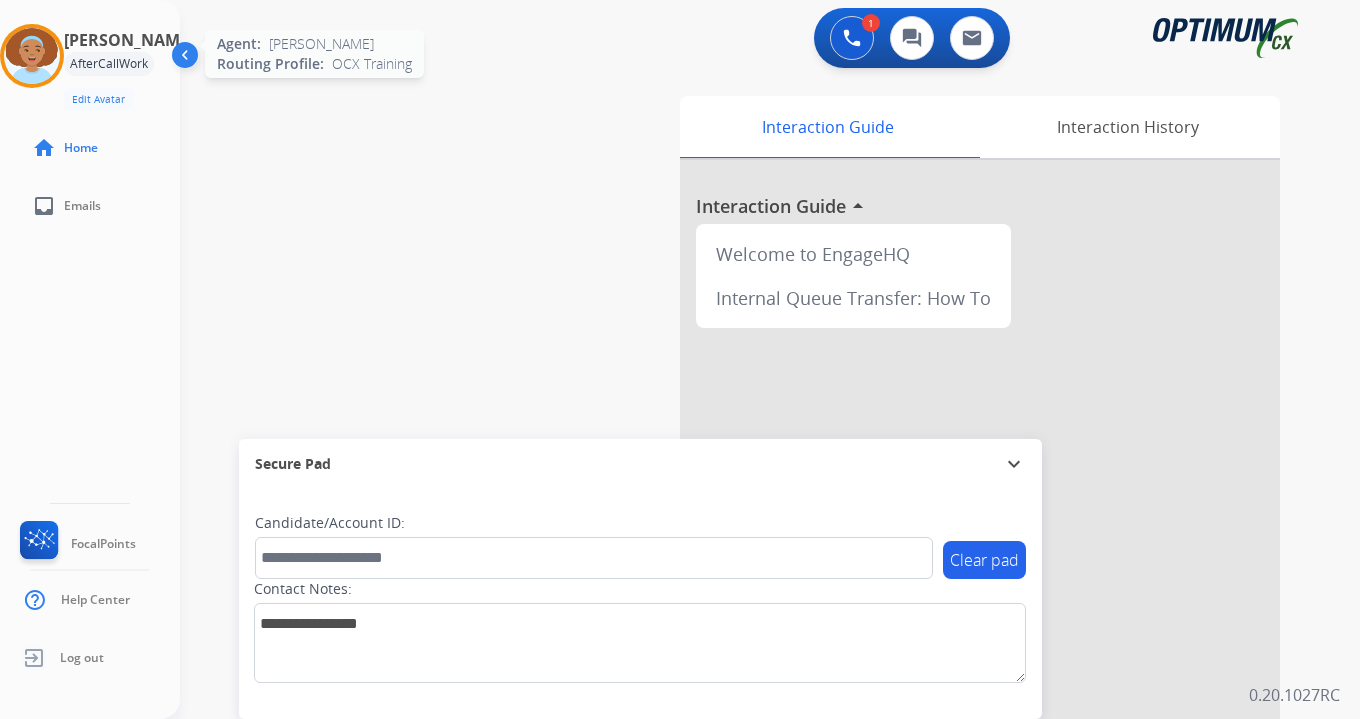 click at bounding box center (32, 56) 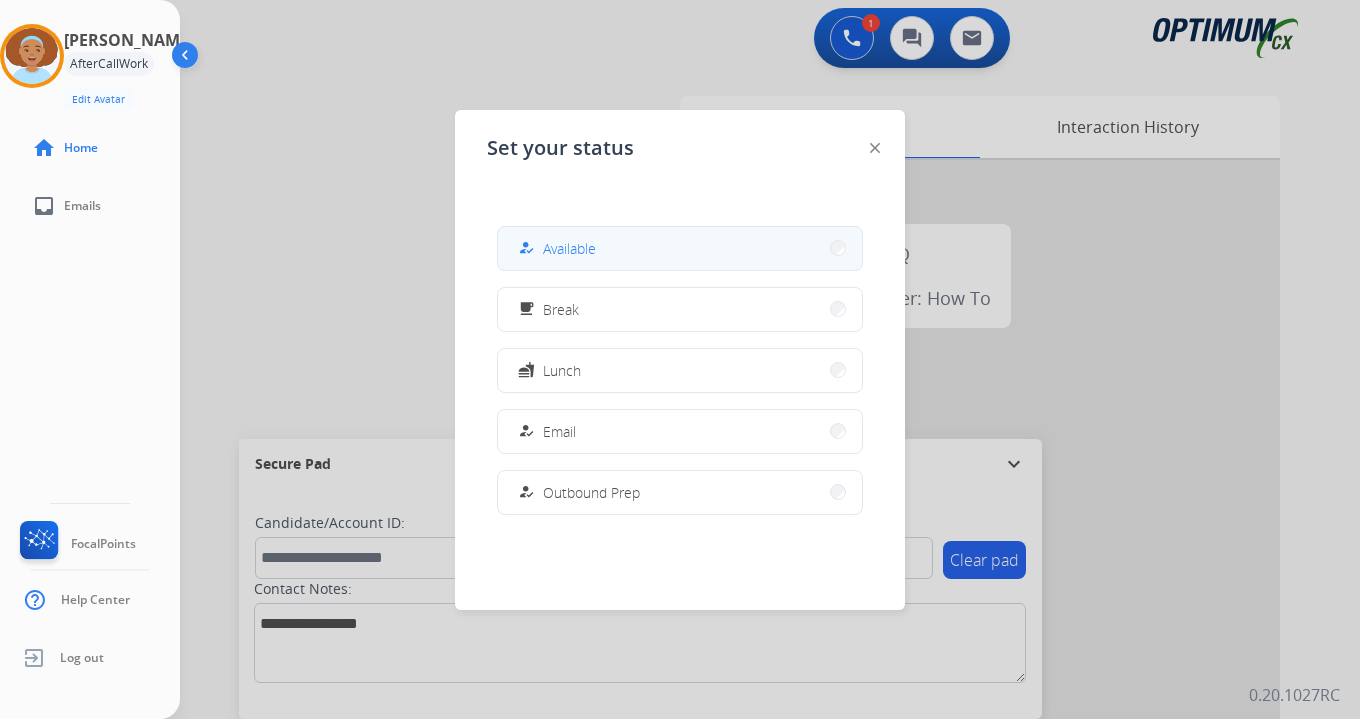 click on "how_to_reg Available" at bounding box center (680, 248) 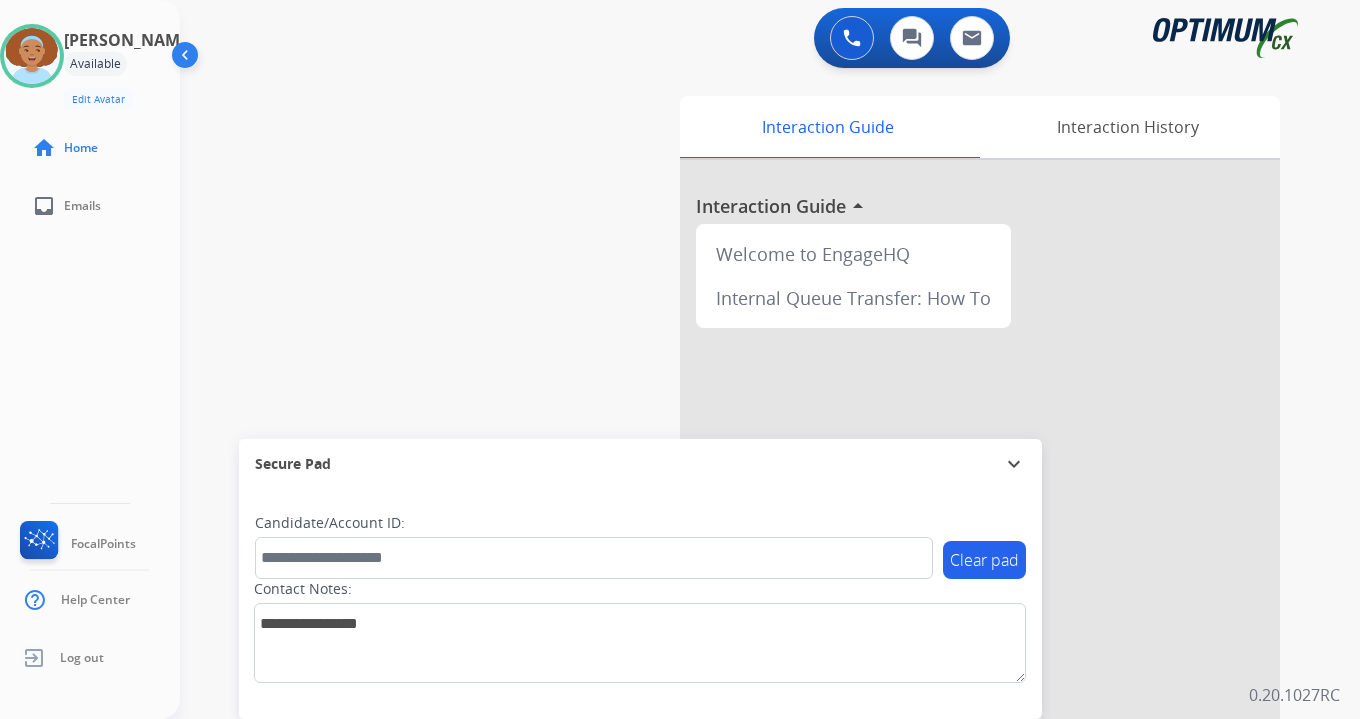 click on "Interaction Guide   Interaction History  Interaction Guide arrow_drop_up  Welcome to EngageHQ   Internal Queue Transfer: How To" at bounding box center [995, 497] 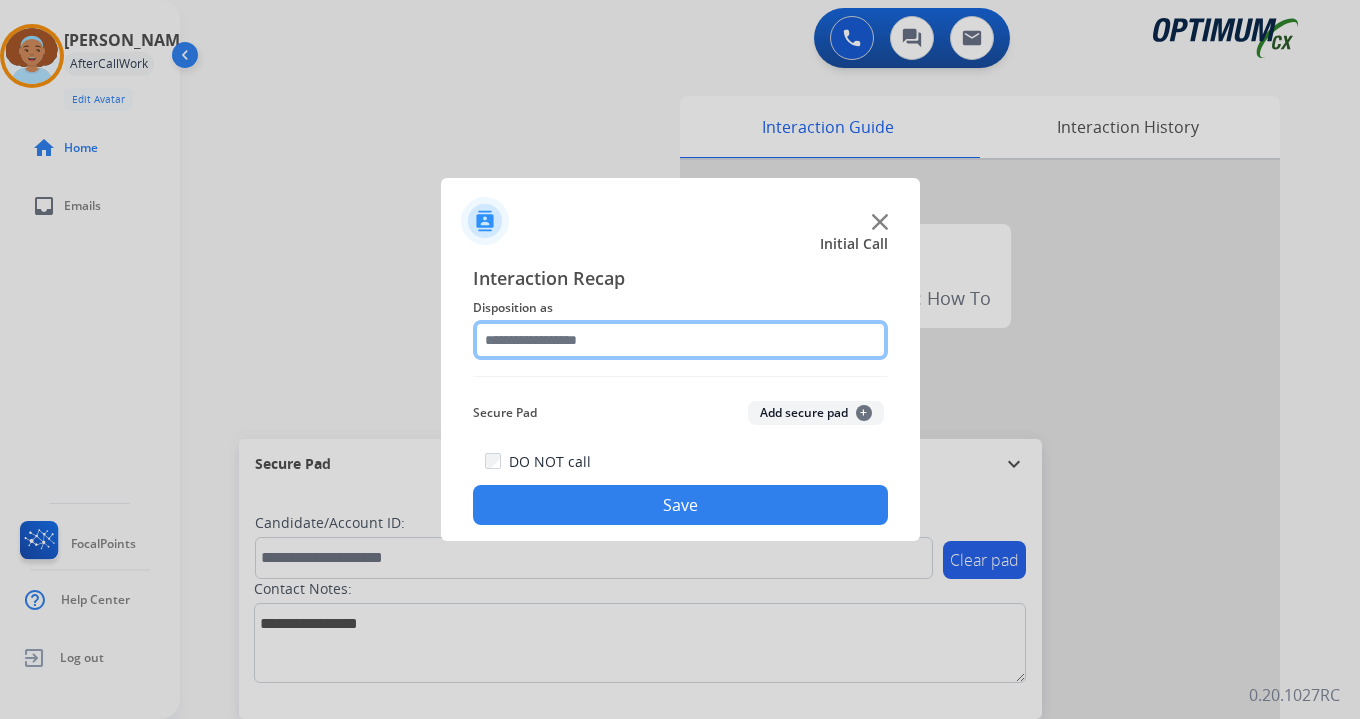 click 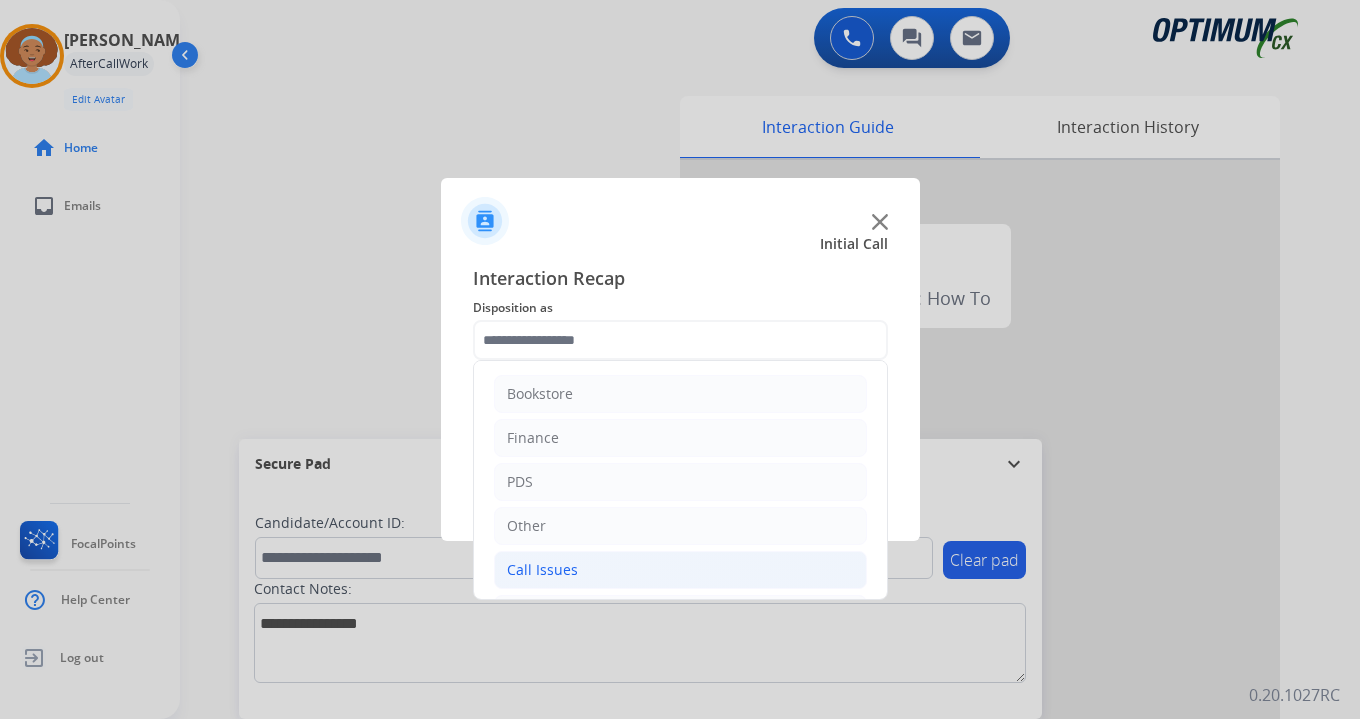 click on "Call Issues" 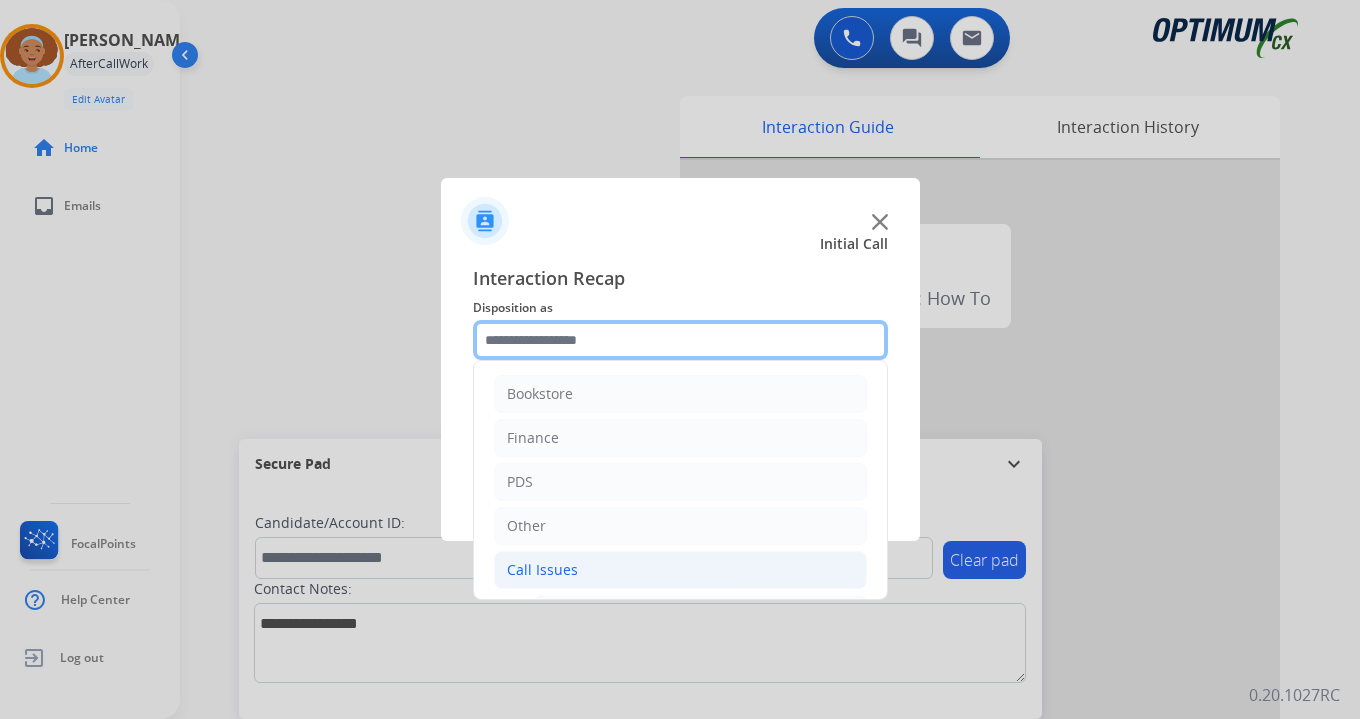scroll, scrollTop: 333, scrollLeft: 0, axis: vertical 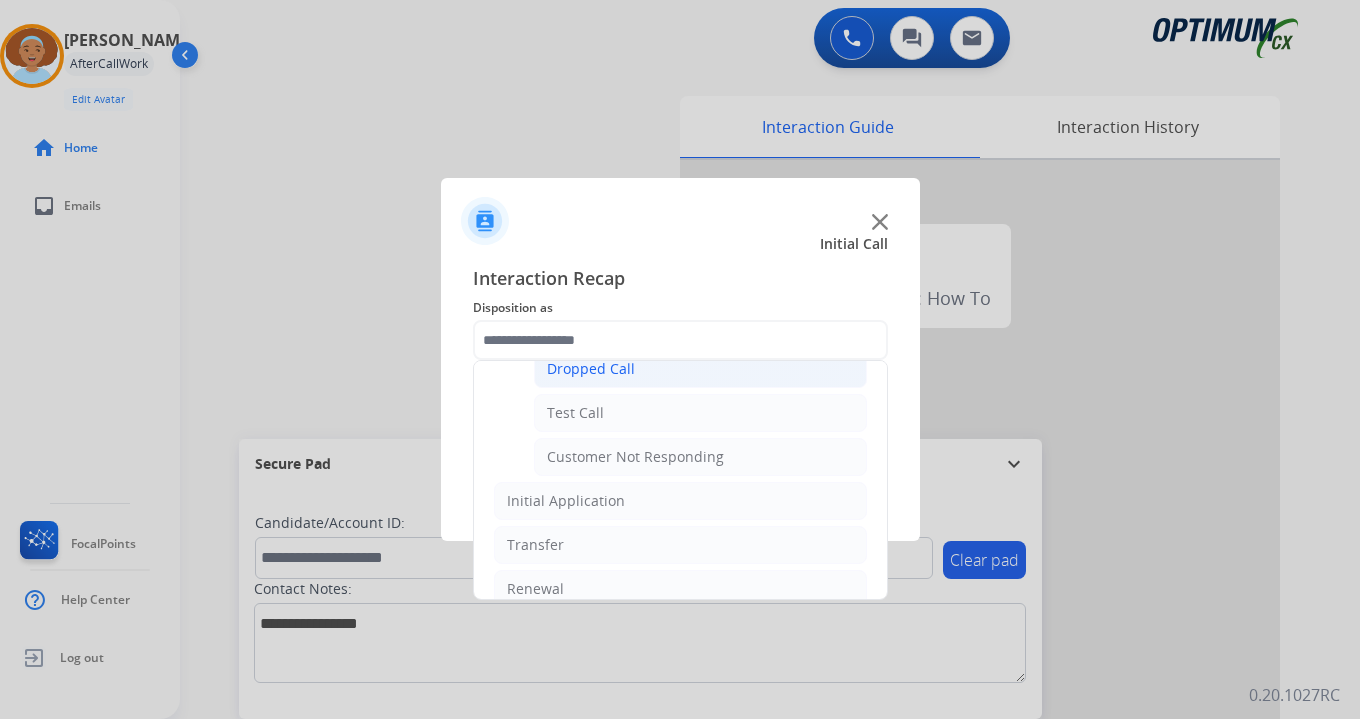 click on "Dropped Call" 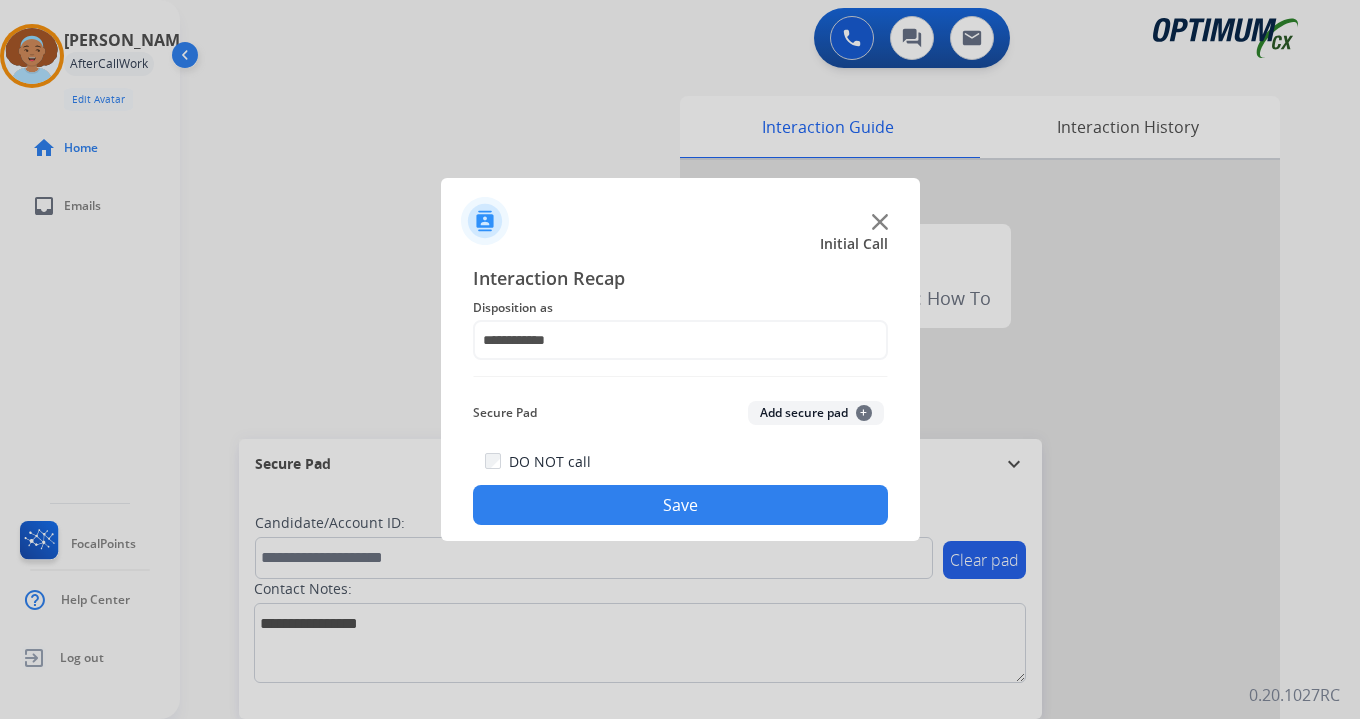 click on "Save" 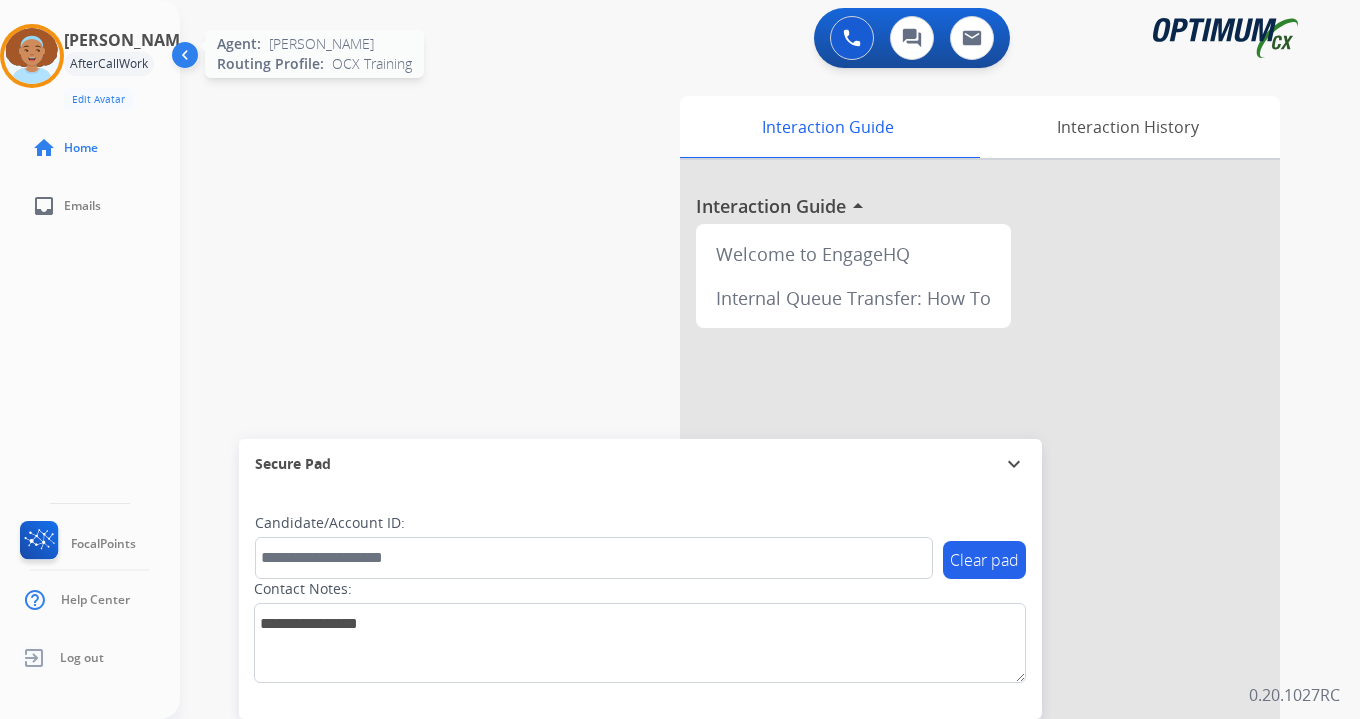 click at bounding box center [32, 56] 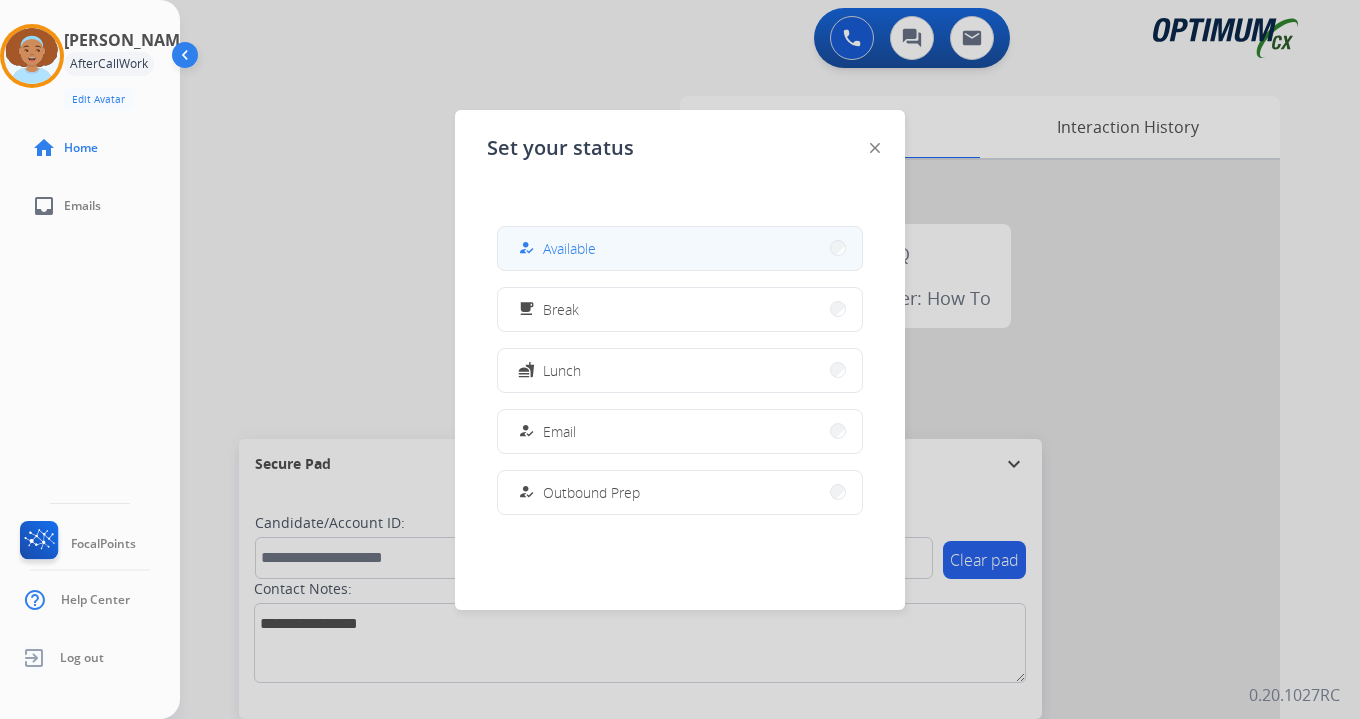 click on "how_to_reg Available" at bounding box center [680, 248] 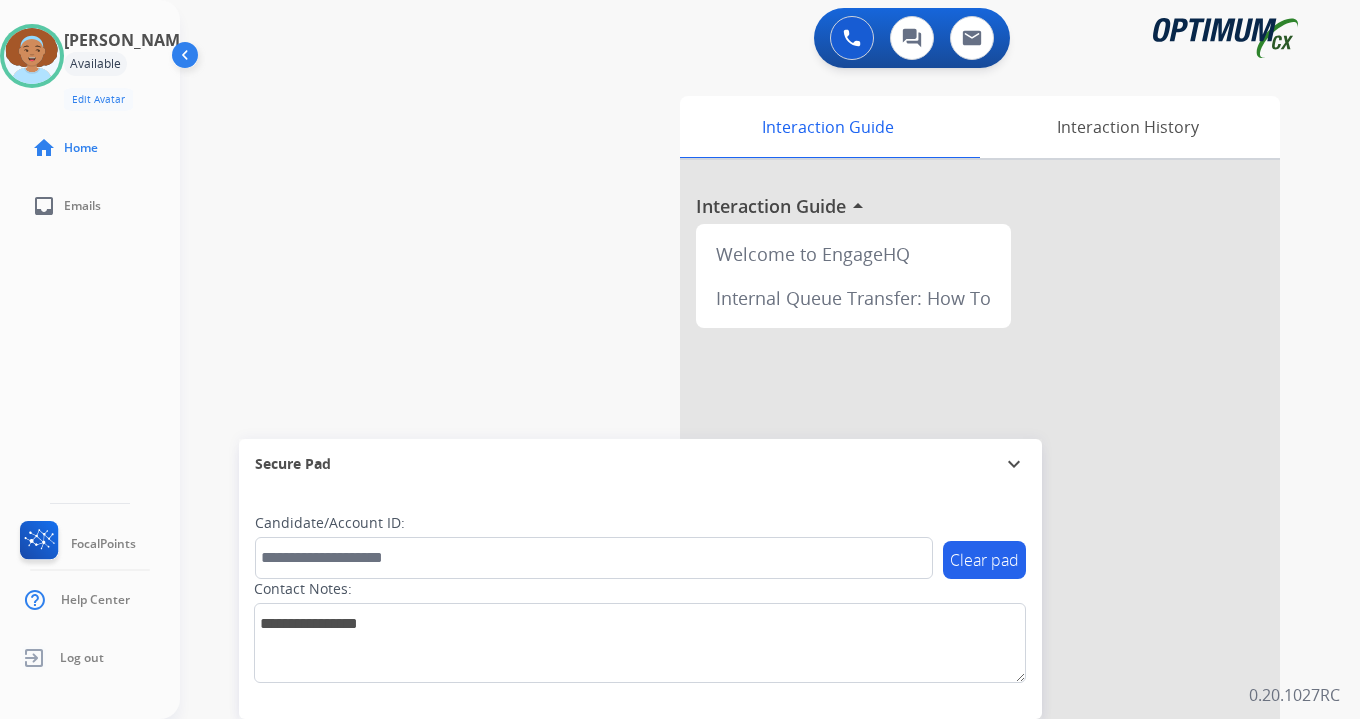click on "0 Voice Interactions  0  Chat Interactions   0  Email Interactions swap_horiz Break voice bridge close_fullscreen Connect 3-Way Call merge_type Separate 3-Way Call  Interaction Guide   Interaction History  Interaction Guide arrow_drop_up  Welcome to EngageHQ   Internal Queue Transfer: How To  Secure Pad expand_more Clear pad Candidate/Account ID: Contact Notes:                  0.20.1027RC" at bounding box center (770, 359) 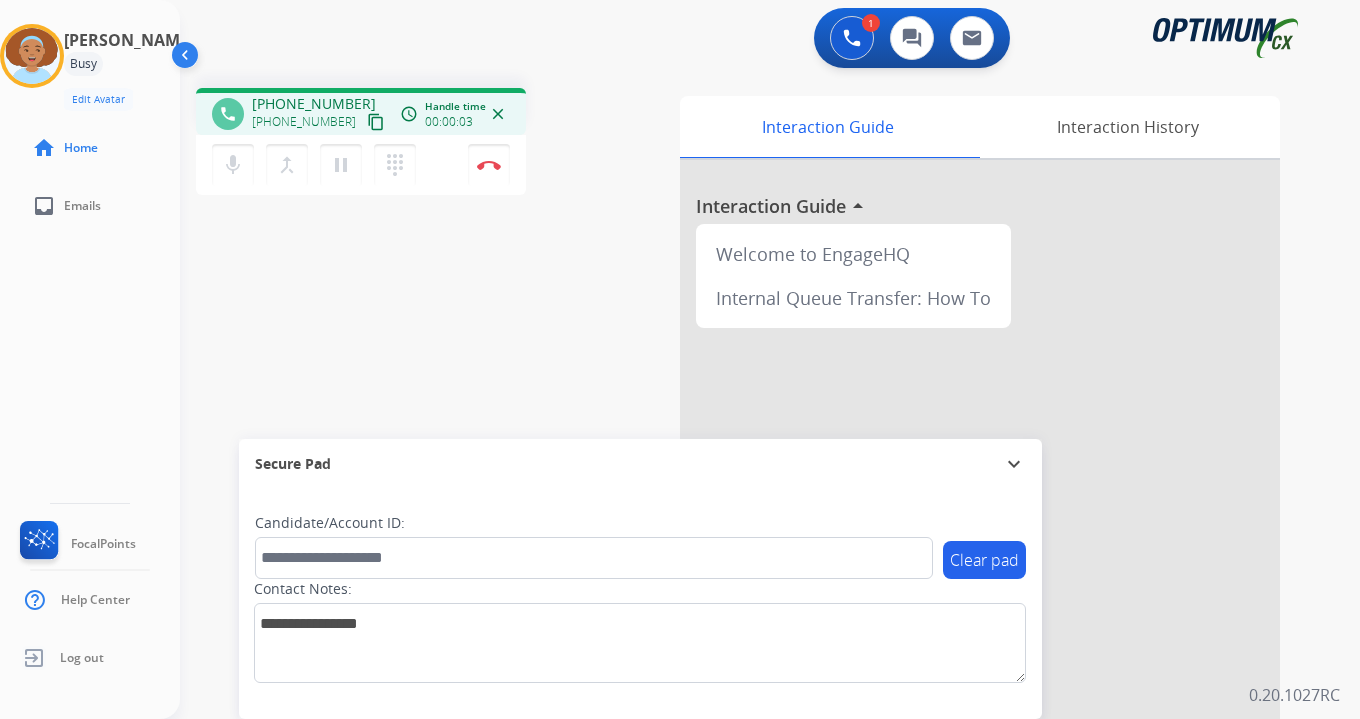click on "content_copy" at bounding box center [376, 122] 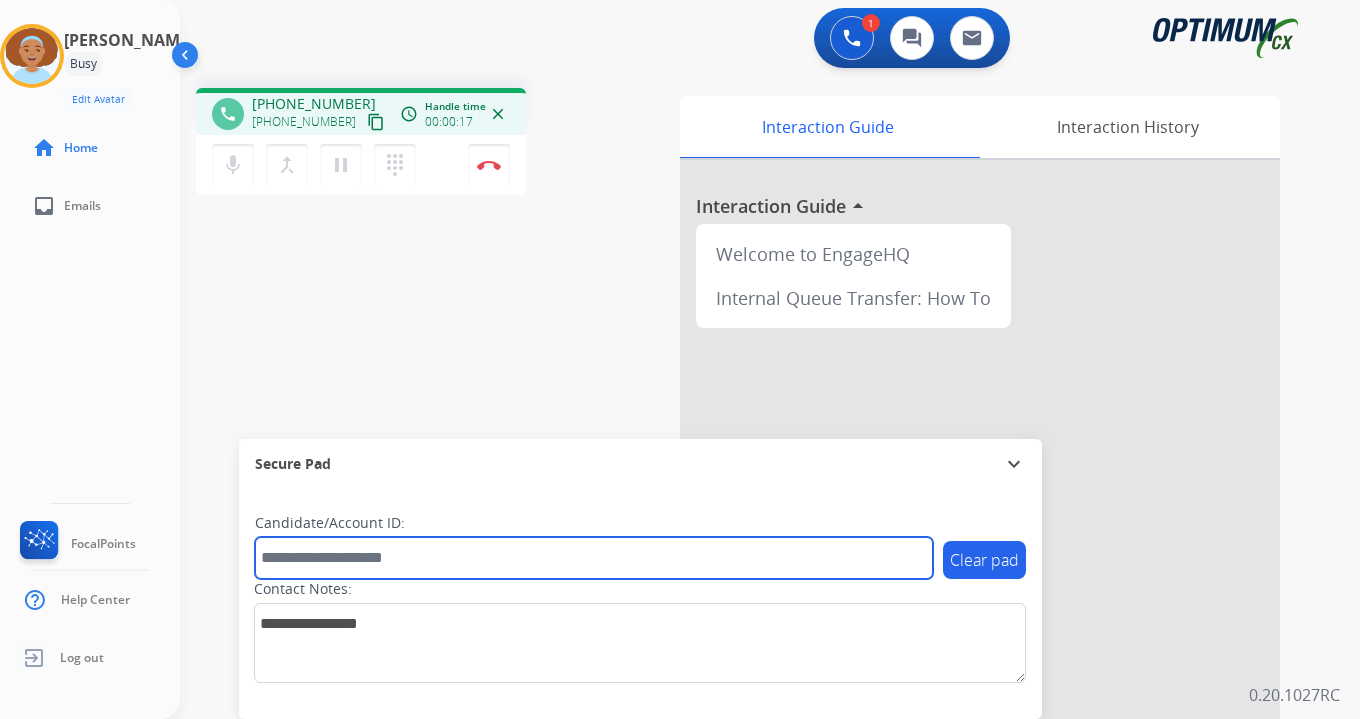 click at bounding box center (594, 558) 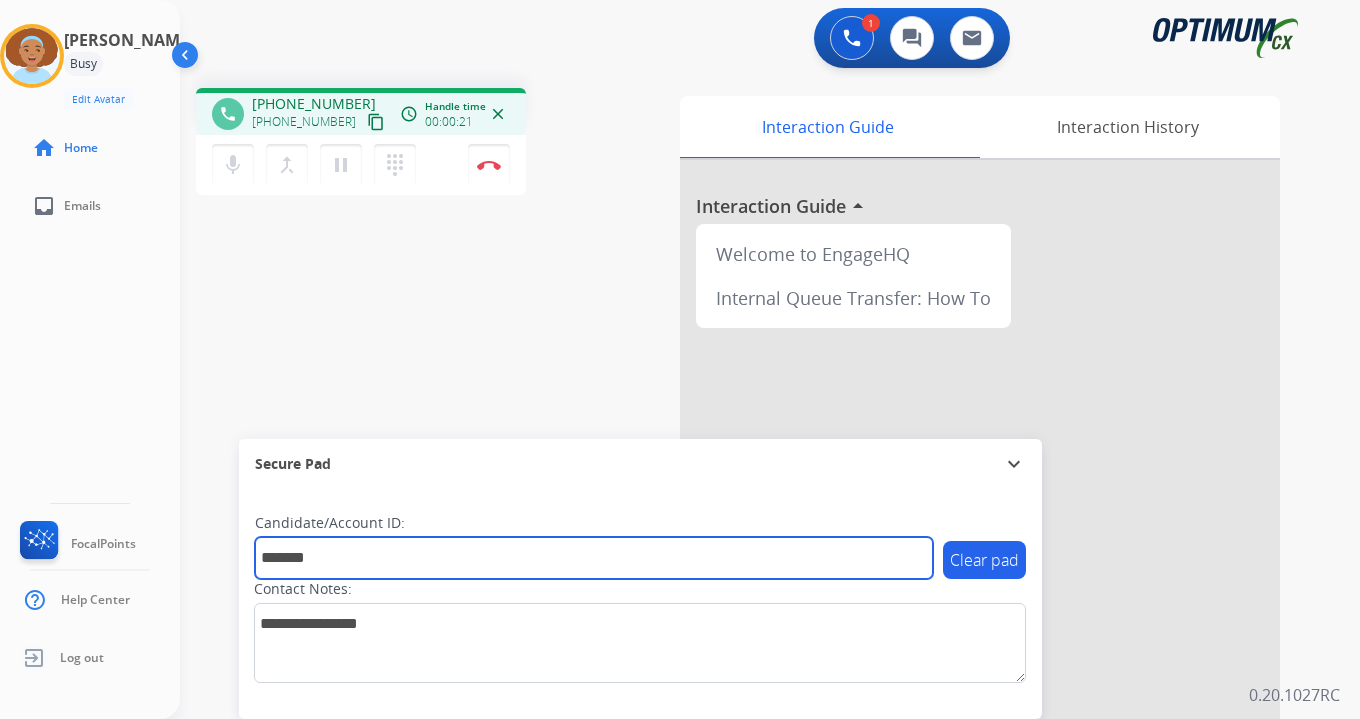 type on "*******" 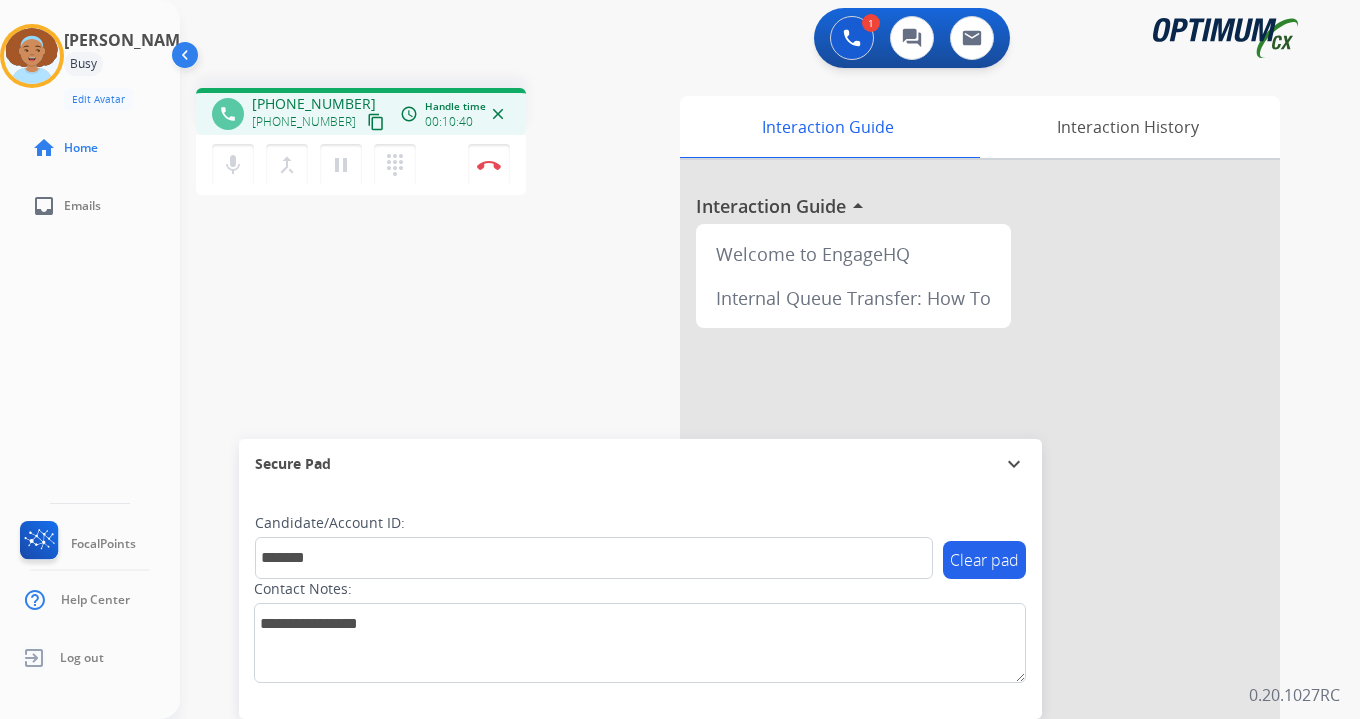 click on "1 Voice Interactions  0  Chat Interactions   0  Email Interactions phone [PHONE_NUMBER] [PHONE_NUMBER] content_copy access_time Call metrics Queue   00:07 Hold   00:00 Talk   10:41 Total   10:47 Handle time 00:10:40 close mic Mute merge_type Bridge pause Hold dialpad Dialpad Disconnect swap_horiz Break voice bridge close_fullscreen Connect 3-Way Call merge_type Separate 3-Way Call  Interaction Guide   Interaction History  Interaction Guide arrow_drop_up  Welcome to EngageHQ   Internal Queue Transfer: How To  Secure Pad expand_more Clear pad Candidate/Account ID: ******* Contact Notes:                  0.20.1027RC" at bounding box center [770, 359] 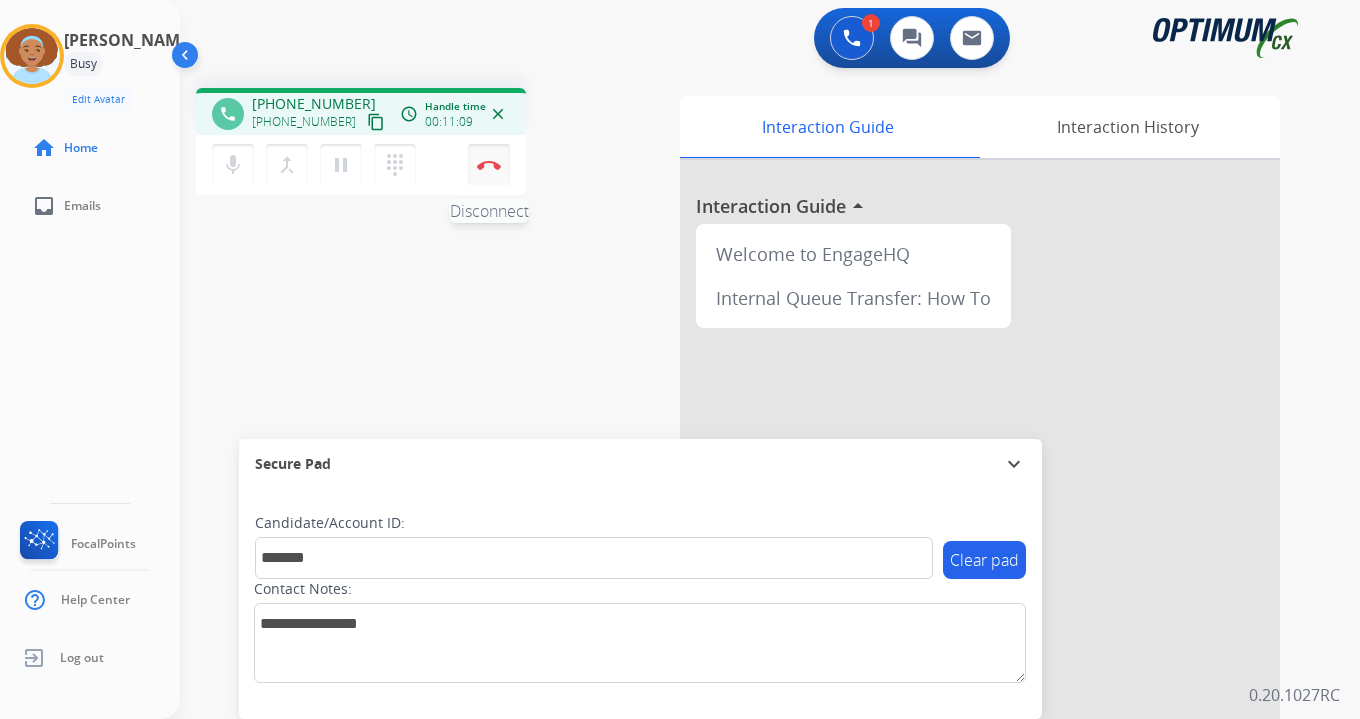 click at bounding box center (489, 165) 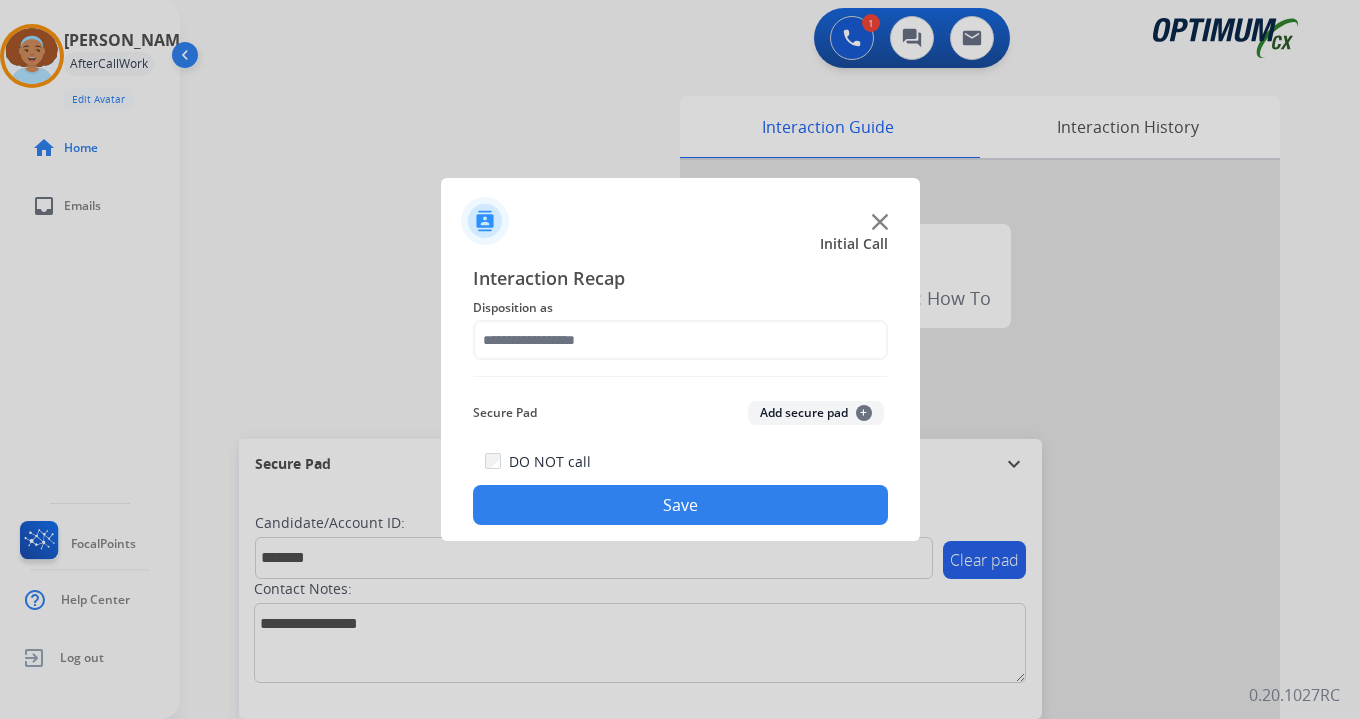 click on "Add secure pad  +" 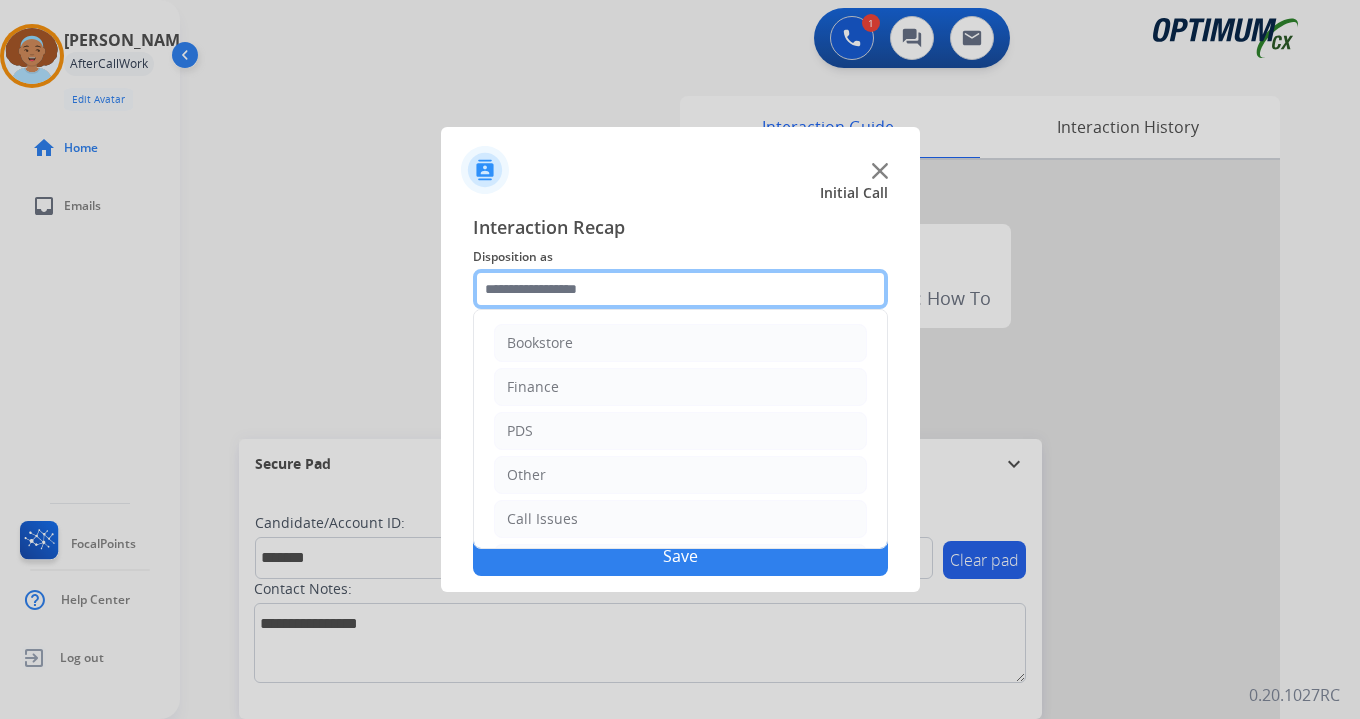 click 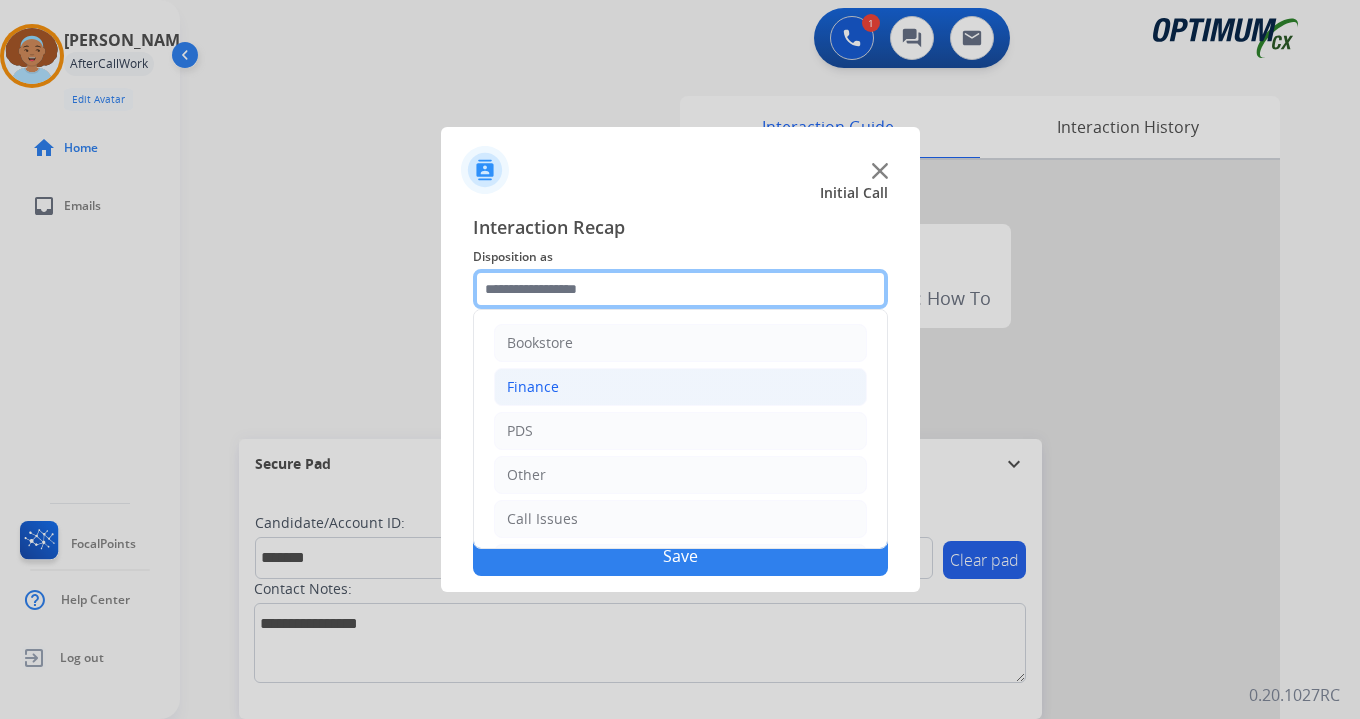 scroll, scrollTop: 136, scrollLeft: 0, axis: vertical 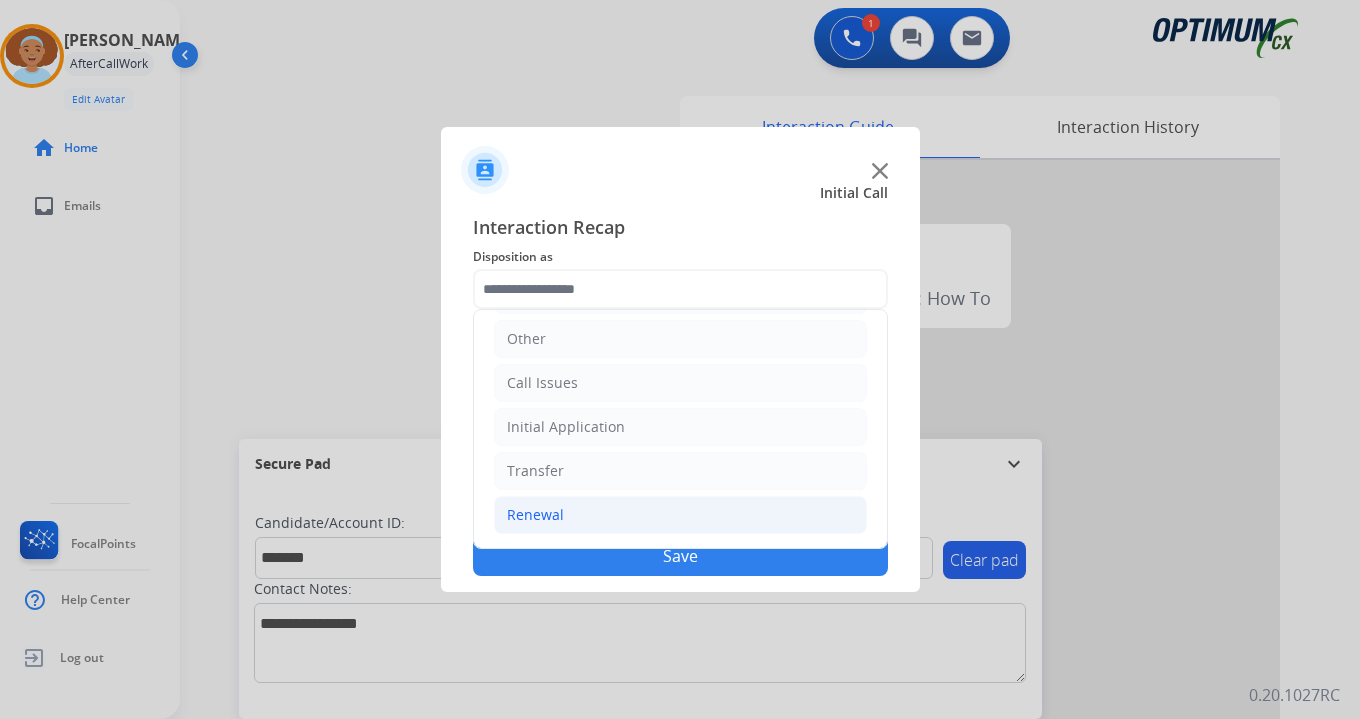 click on "Renewal" 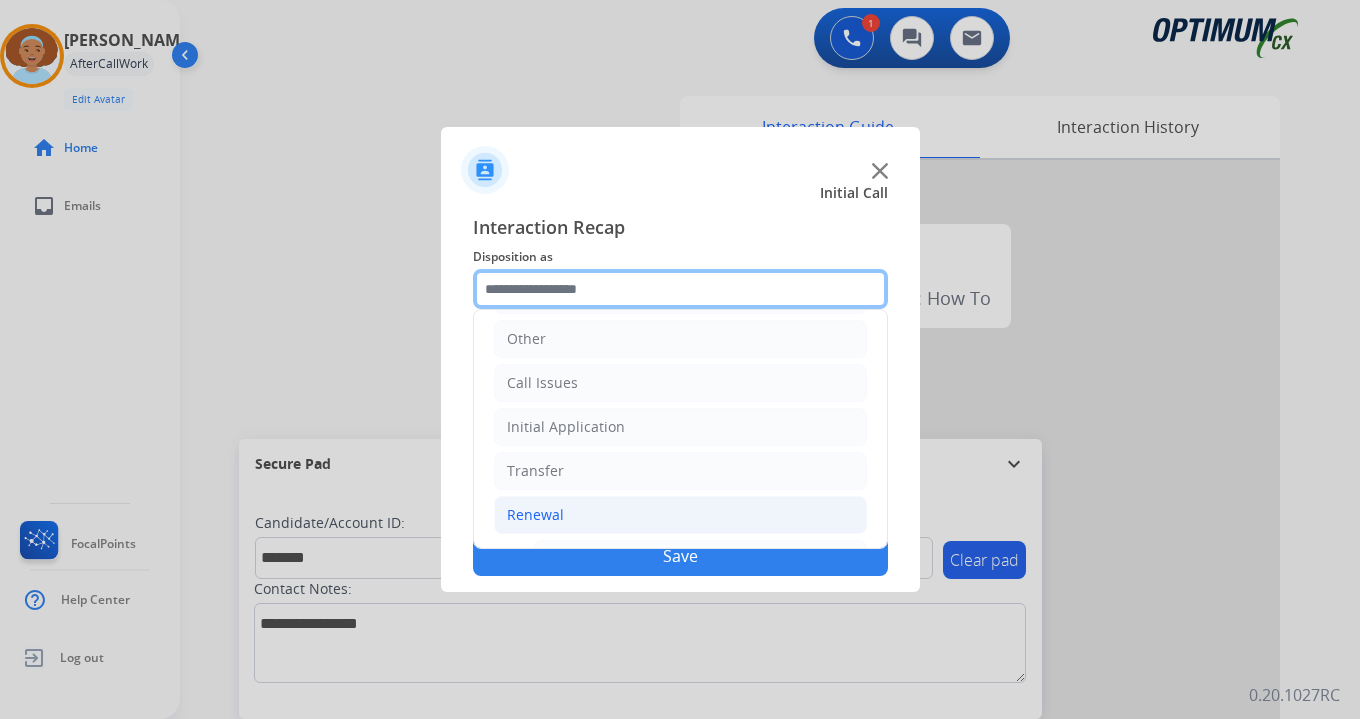 scroll, scrollTop: 469, scrollLeft: 0, axis: vertical 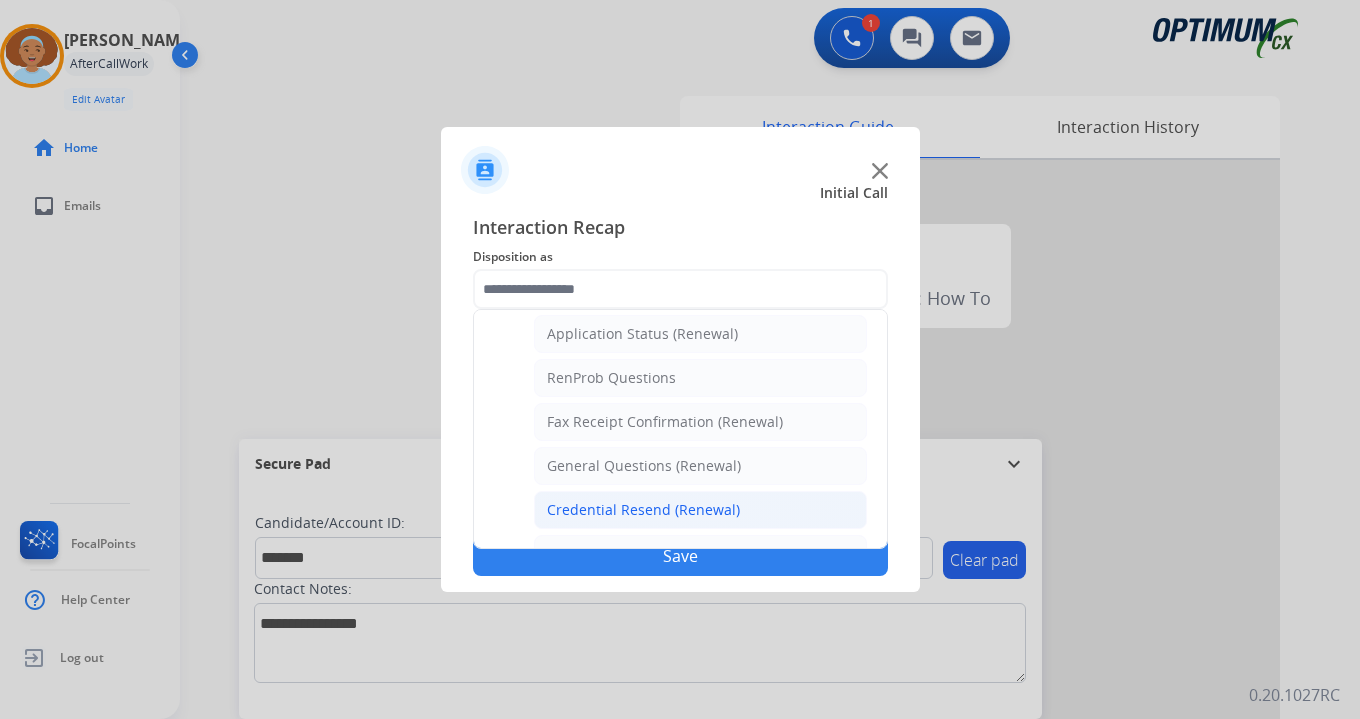 click on "Credential Resend (Renewal)" 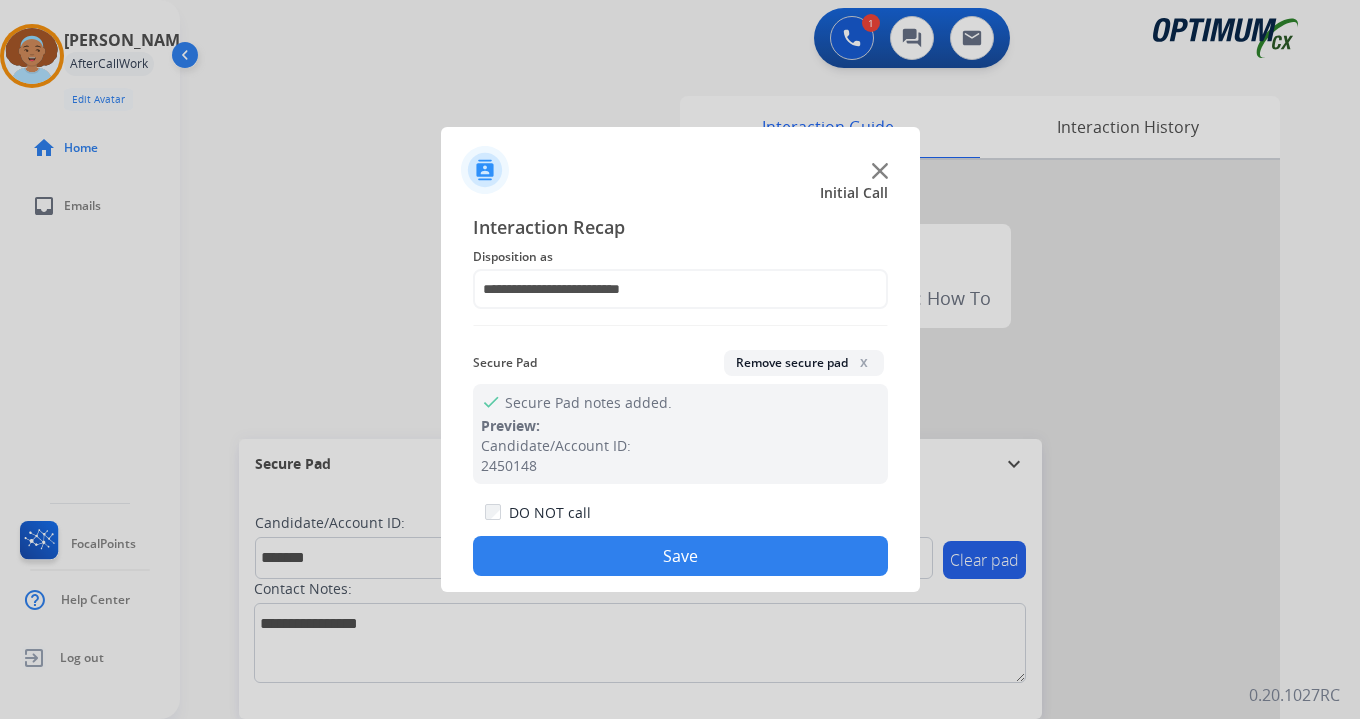 click on "Save" 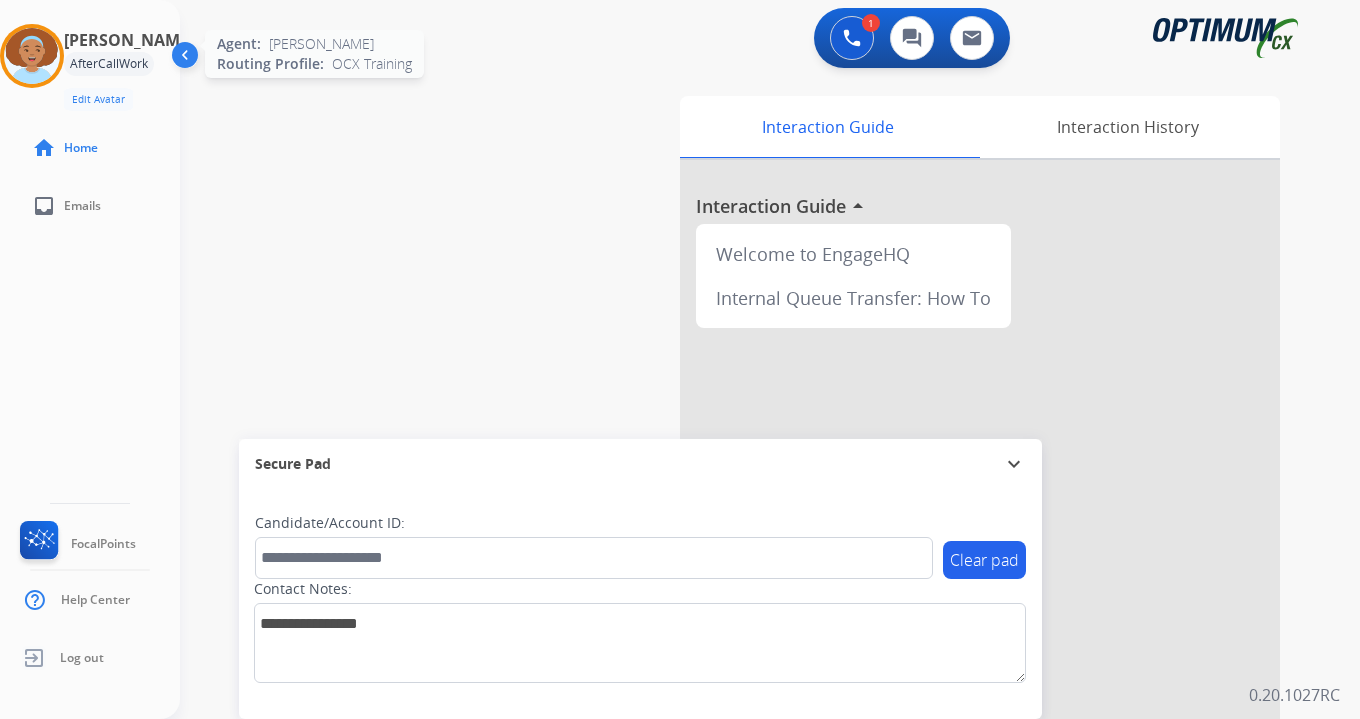 click at bounding box center (32, 56) 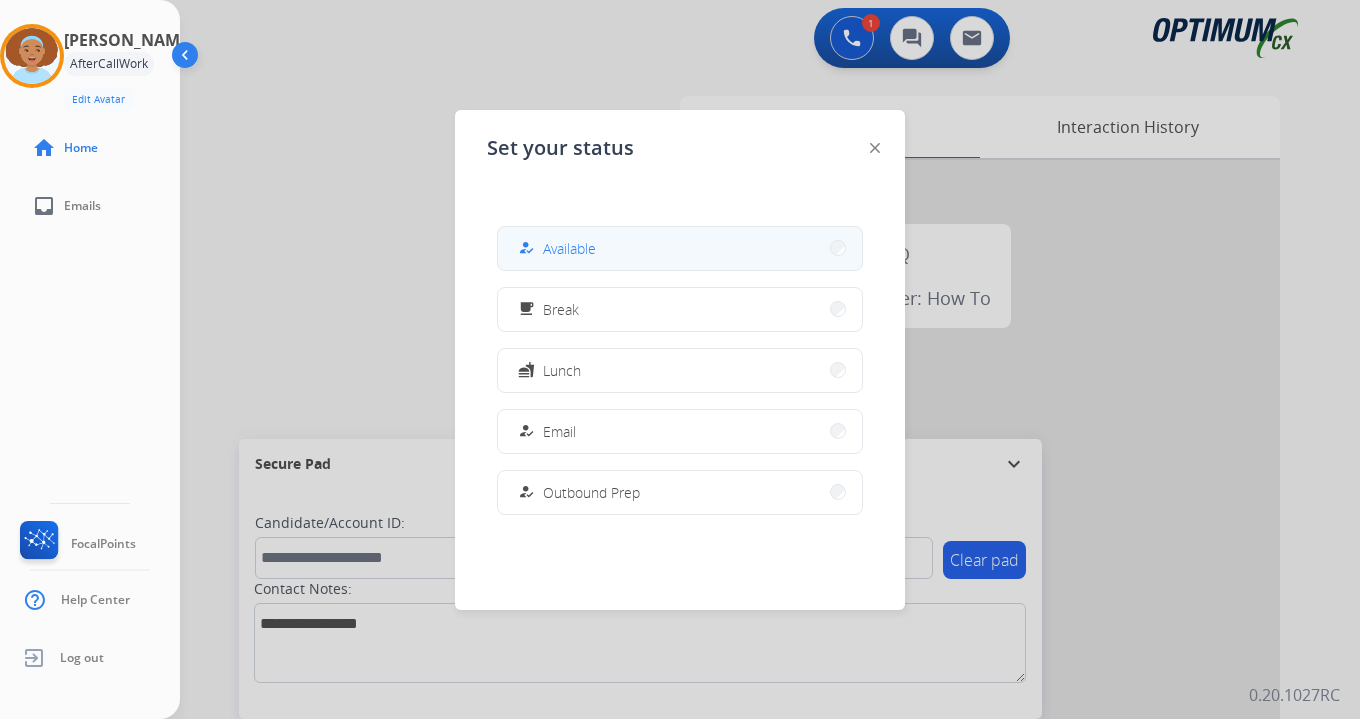click on "Available" at bounding box center (569, 248) 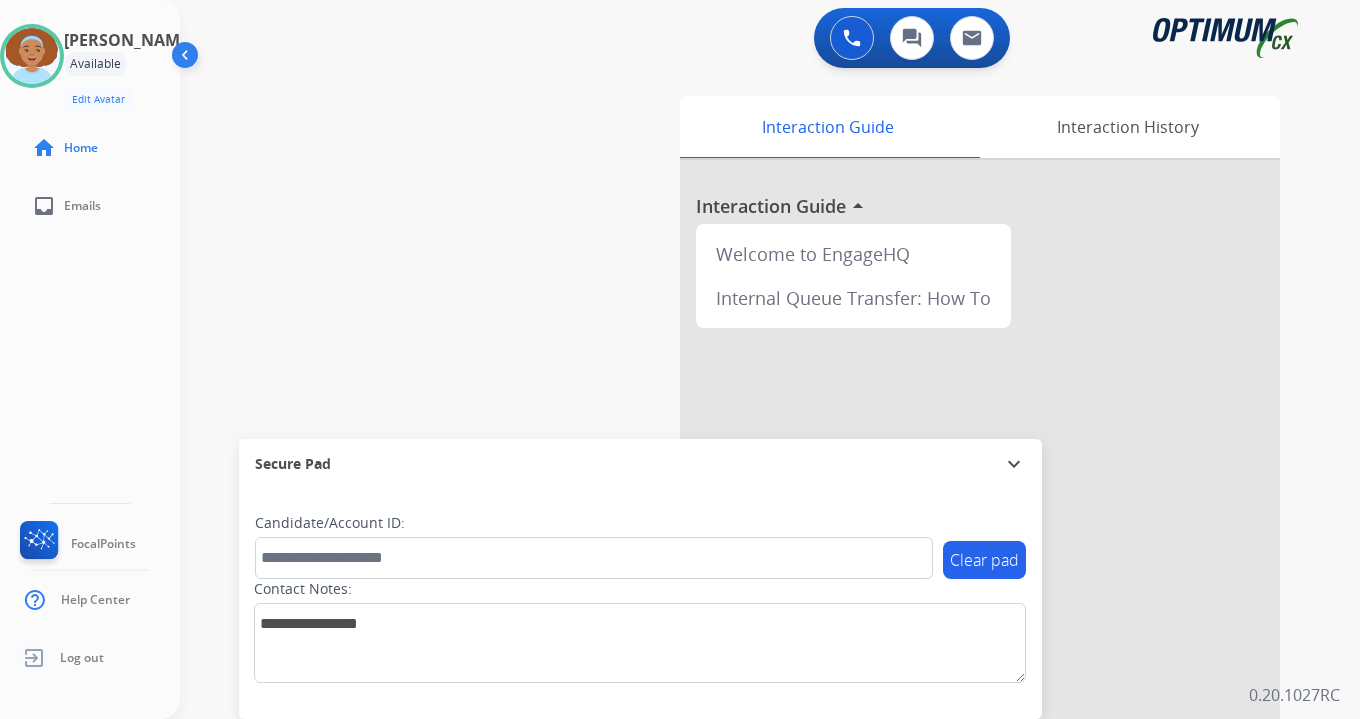 click on "0 Voice Interactions  0  Chat Interactions   0  Email Interactions swap_horiz Break voice bridge close_fullscreen Connect 3-Way Call merge_type Separate 3-Way Call  Interaction Guide   Interaction History  Interaction Guide arrow_drop_up  Welcome to EngageHQ   Internal Queue Transfer: How To  Secure Pad expand_more Clear pad Candidate/Account ID: Contact Notes:                  0.20.1027RC" at bounding box center (770, 359) 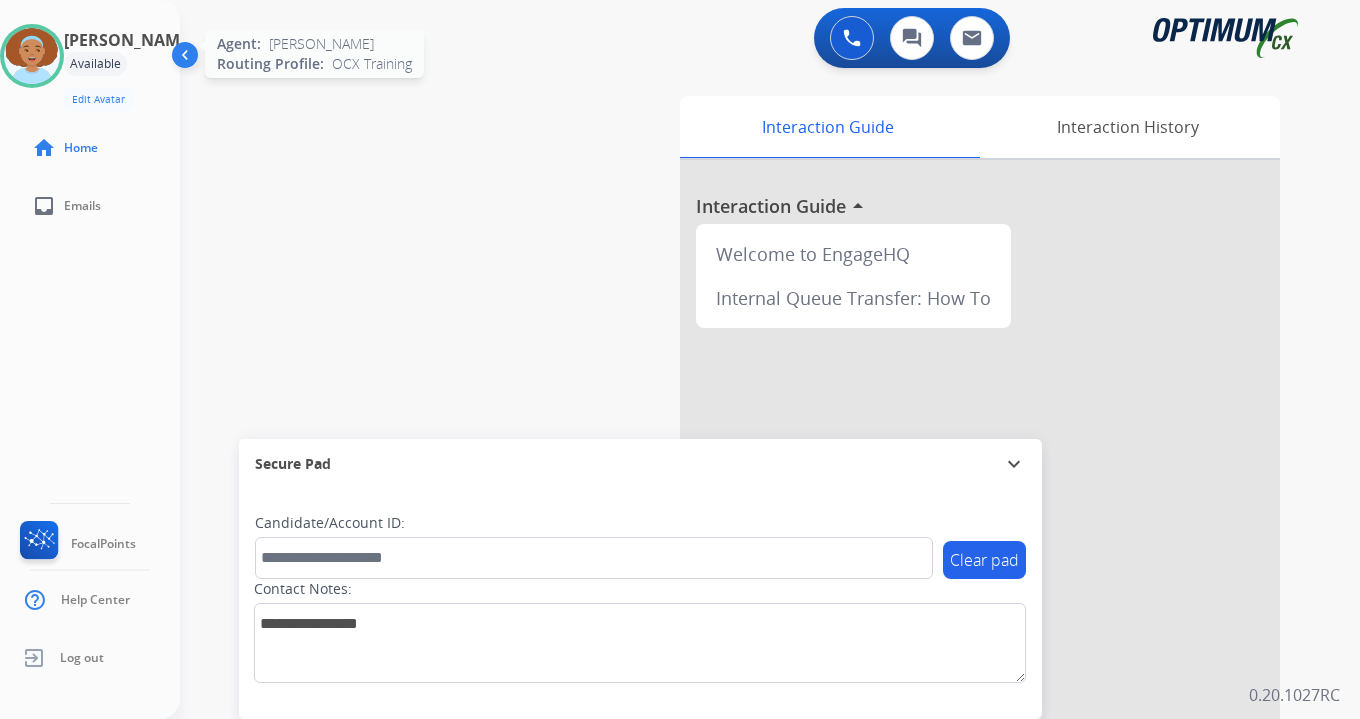 click at bounding box center [32, 56] 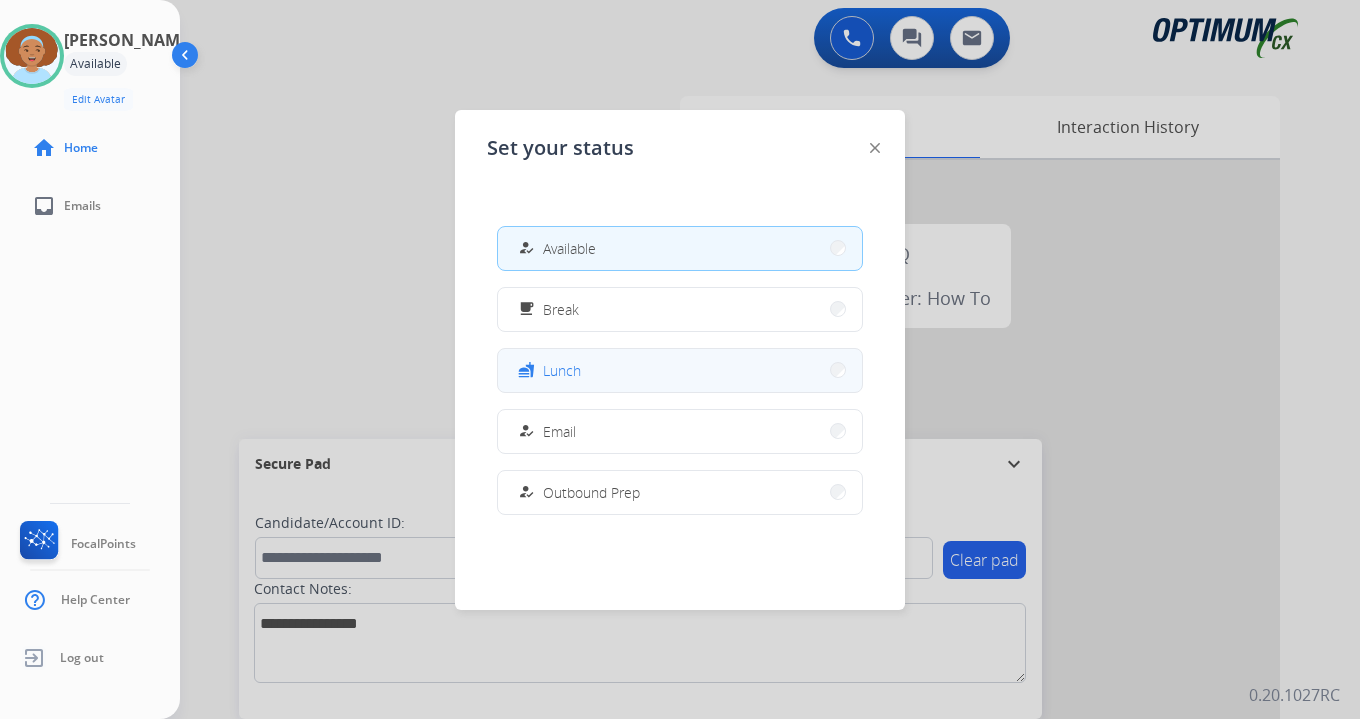 click on "fastfood Lunch" at bounding box center (680, 370) 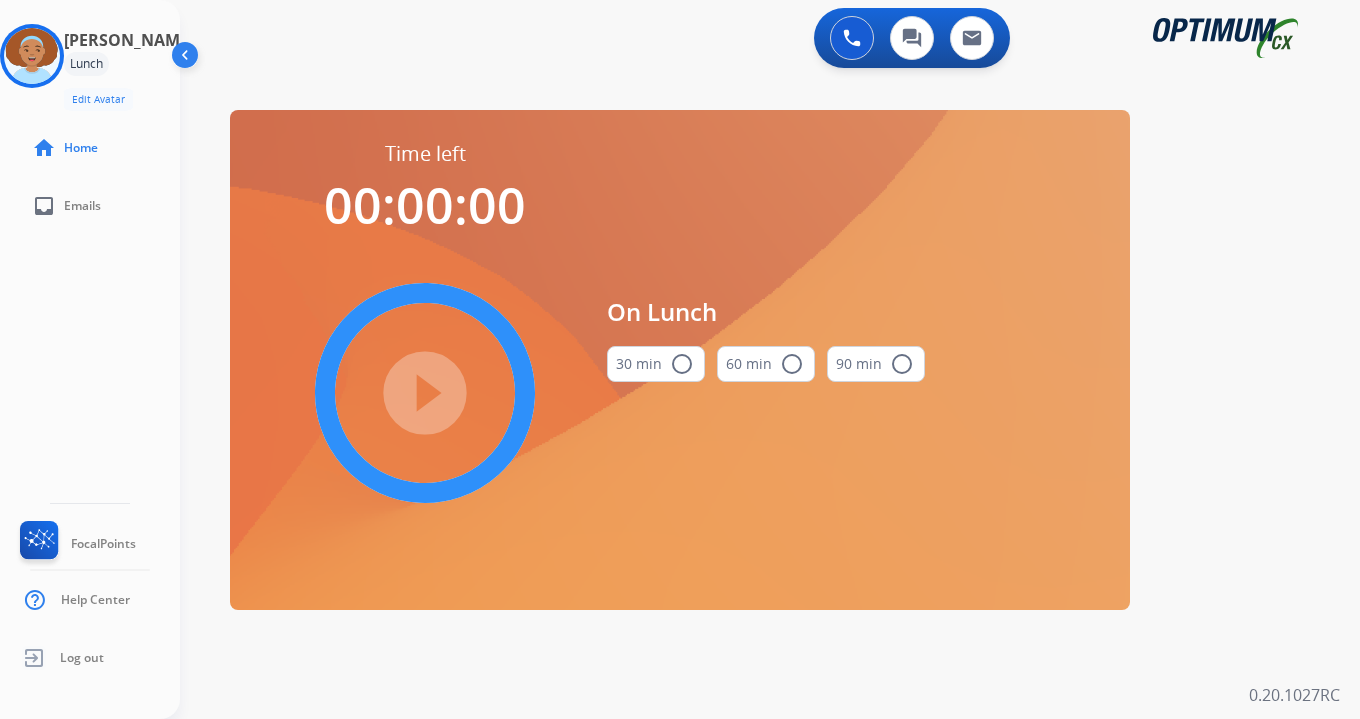 click on "0 Voice Interactions  0  Chat Interactions   0  Email Interactions swap_horiz Break voice bridge close_fullscreen Connect 3-Way Call merge_type Separate 3-Way Call Time left 00:00:00 play_circle_filled On Lunch  30 min  radio_button_unchecked  60 min  radio_button_unchecked  90 min  radio_button_unchecked  Interaction Guide   Interaction History  Interaction Guide arrow_drop_up  Welcome to EngageHQ   Internal Queue Transfer: How To  Secure Pad expand_more Clear pad Candidate/Account ID: Contact Notes:                  0.20.1027RC" at bounding box center (770, 359) 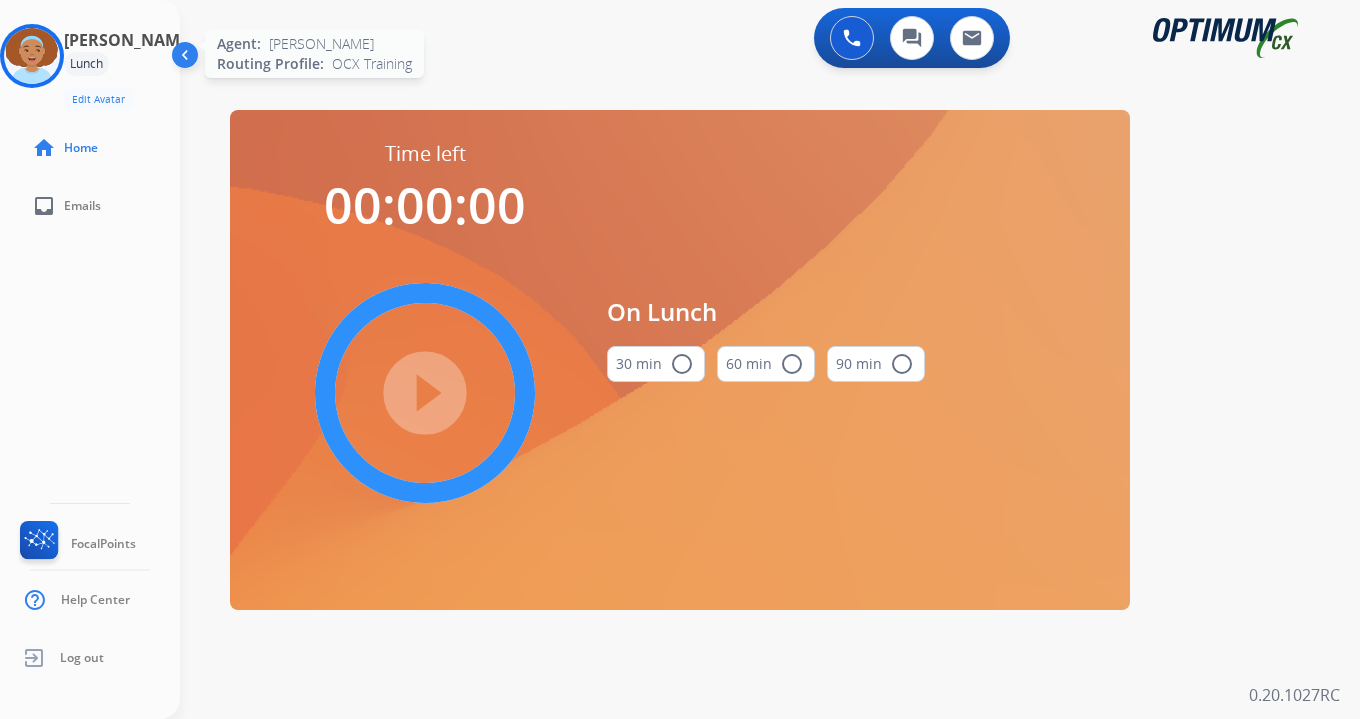 click at bounding box center (32, 56) 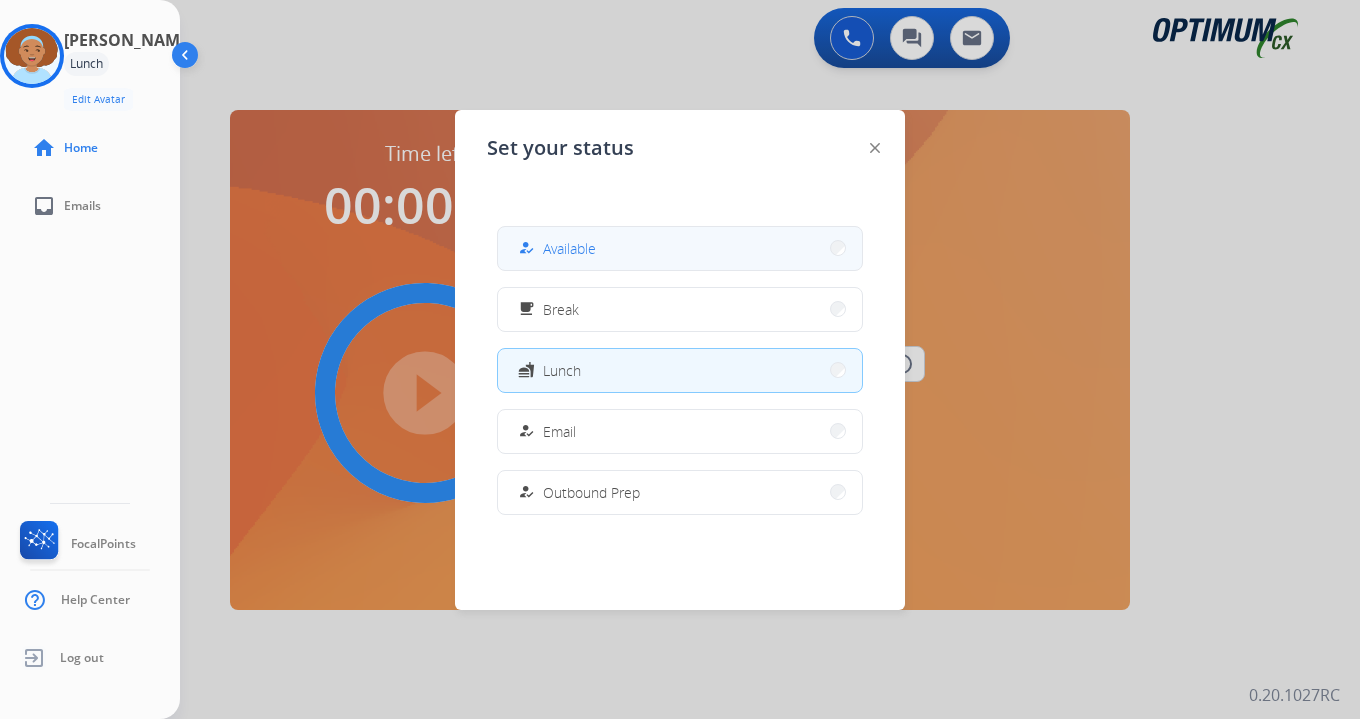 click on "Available" at bounding box center (569, 248) 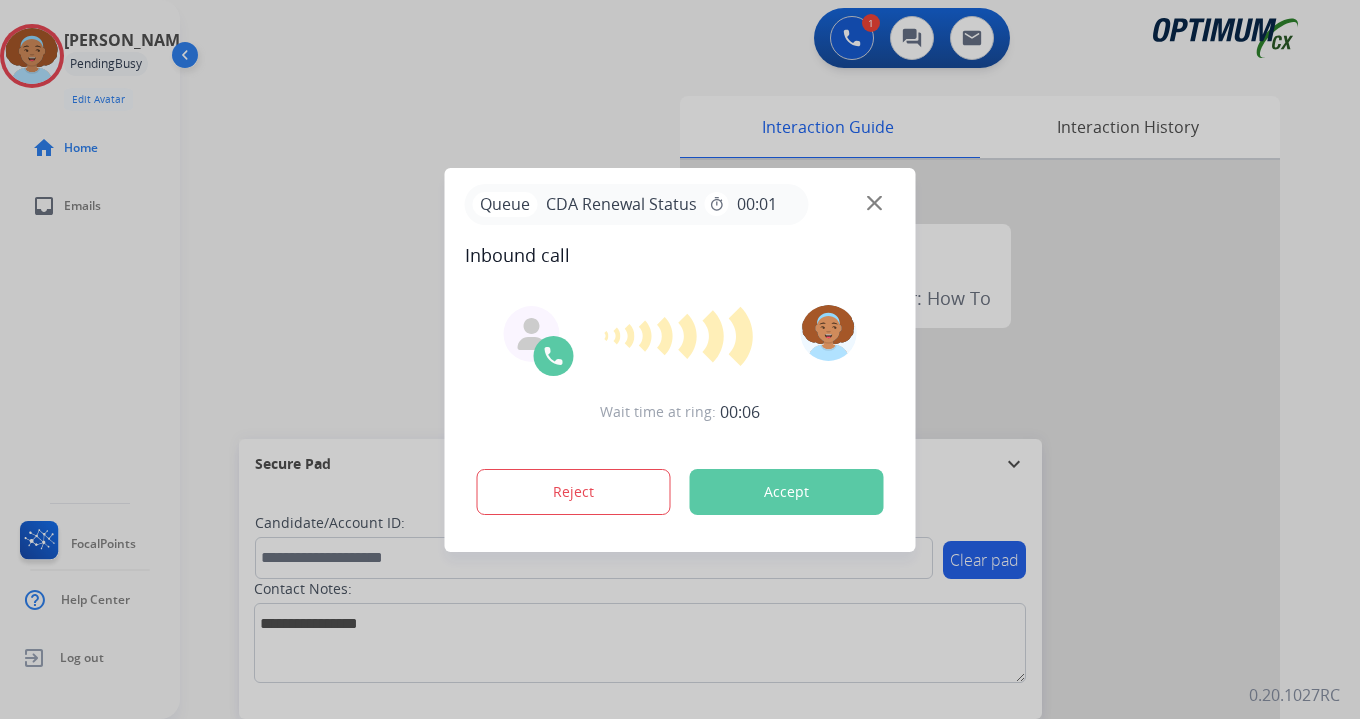 click at bounding box center (680, 359) 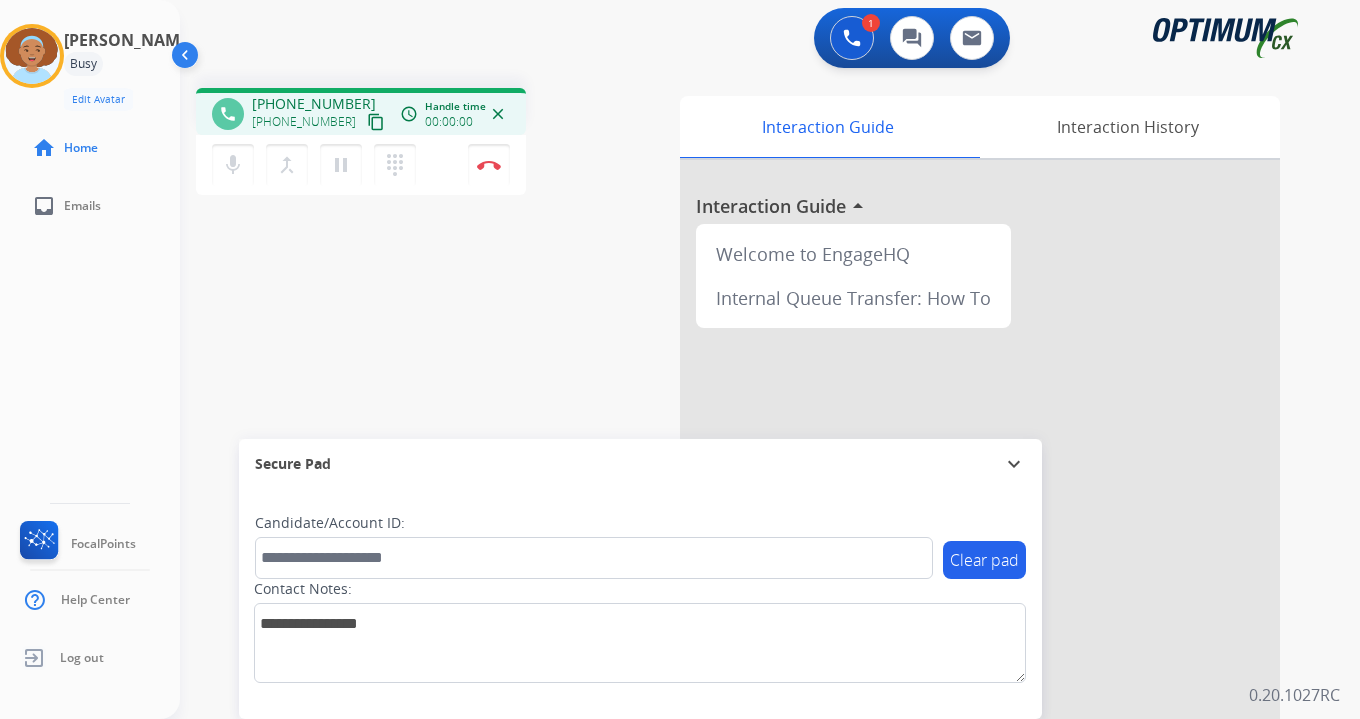 click on "content_copy" at bounding box center [376, 122] 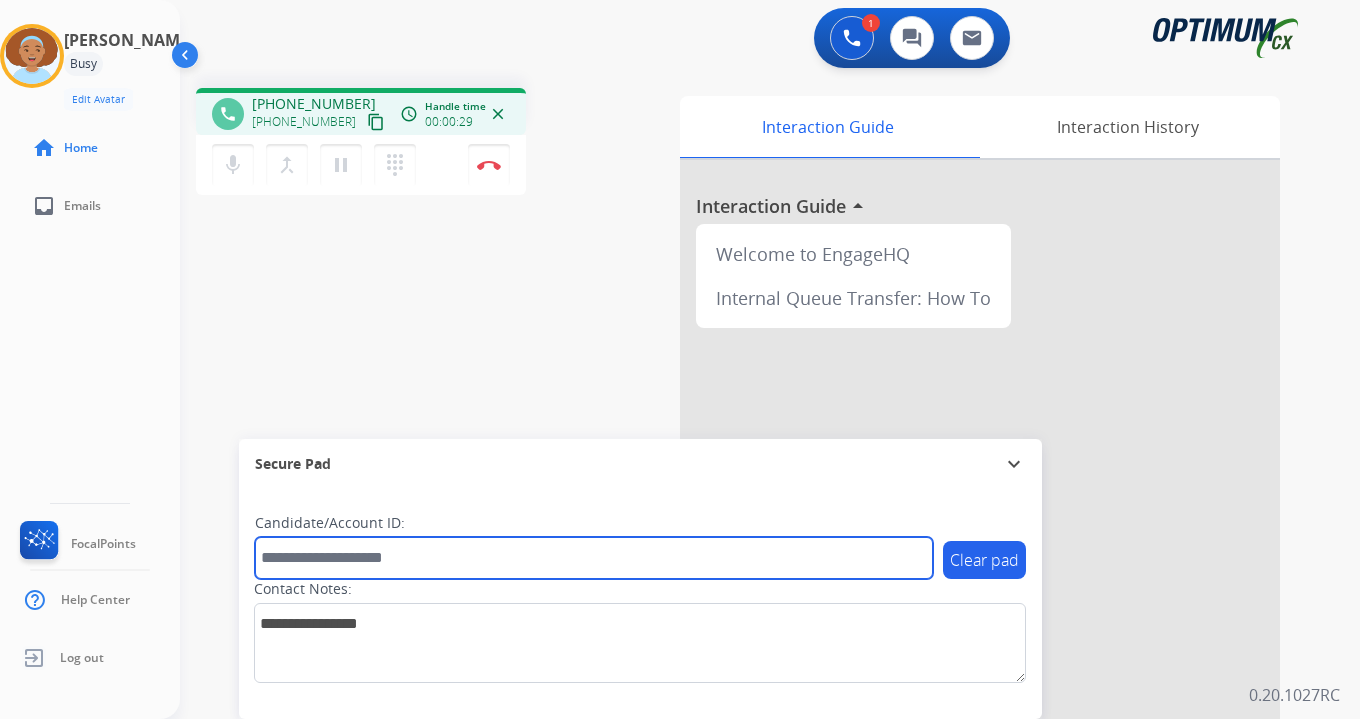 click at bounding box center (594, 558) 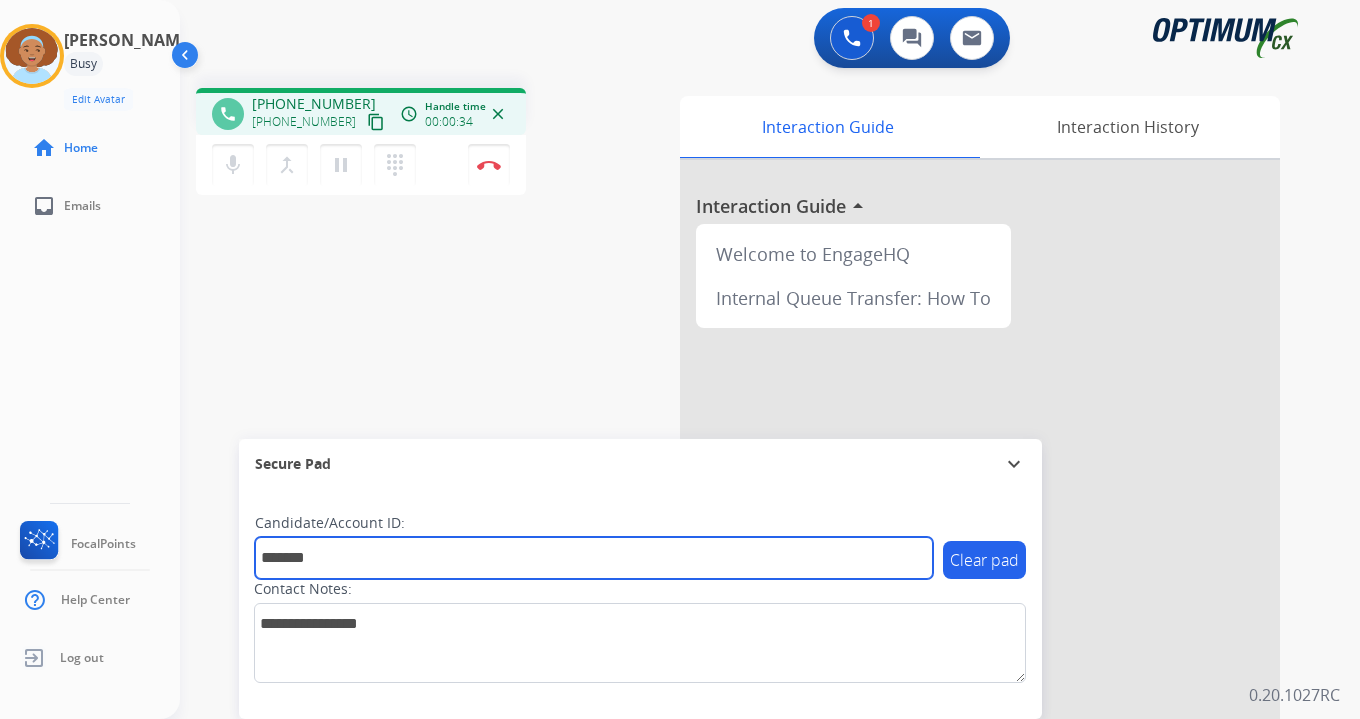 type on "*******" 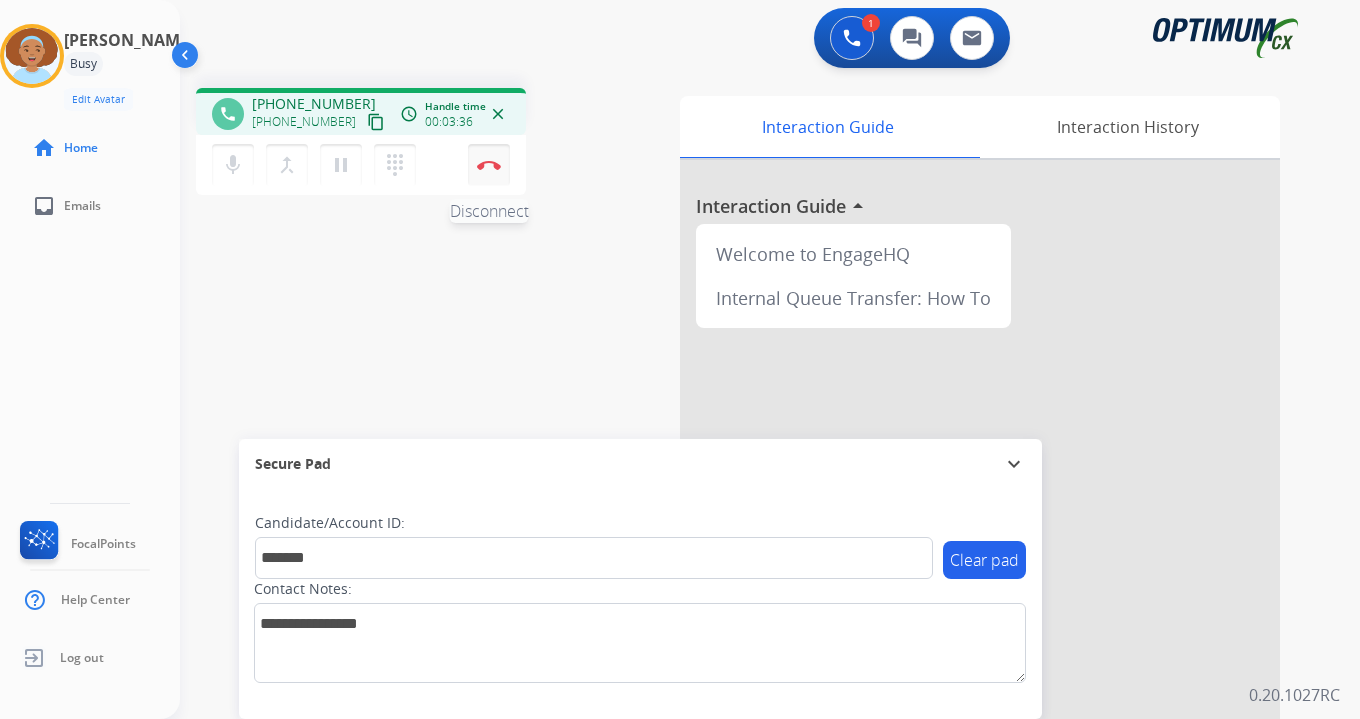 click on "Disconnect" at bounding box center (489, 165) 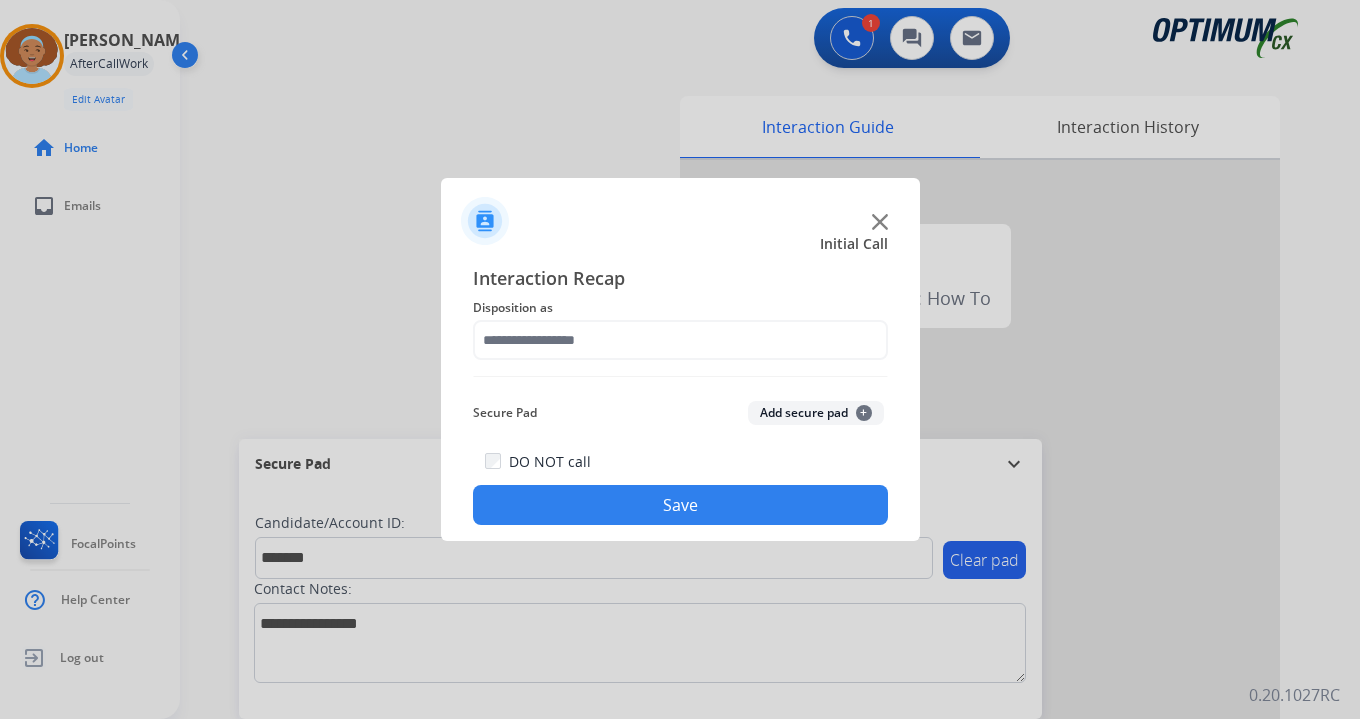 click on "Add secure pad  +" 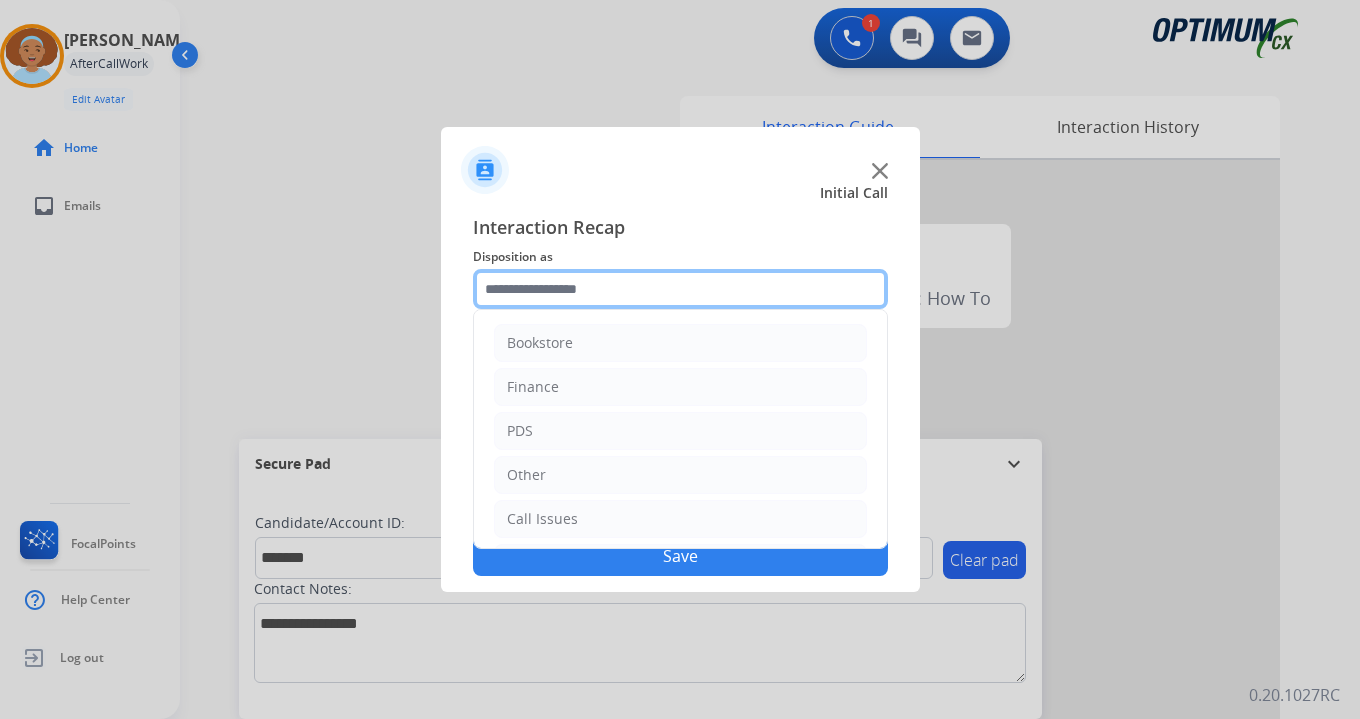 click 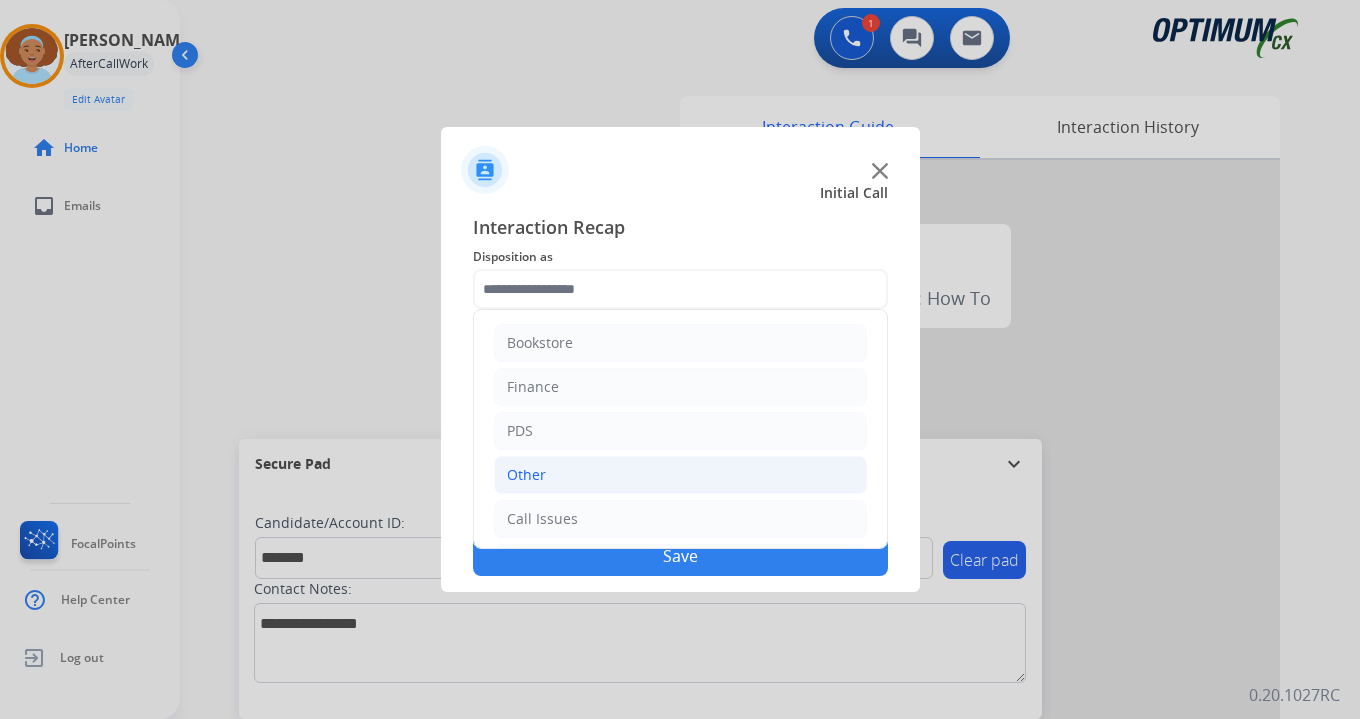 click on "Other" 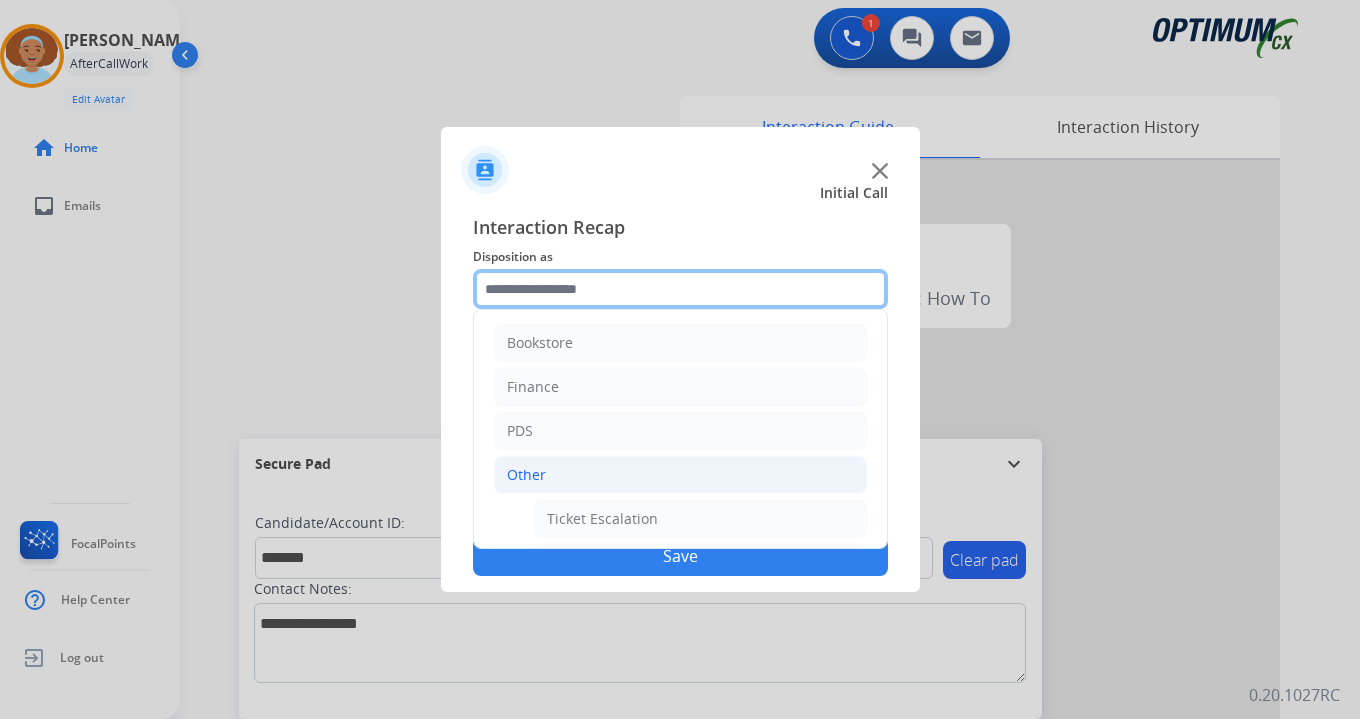 scroll, scrollTop: 333, scrollLeft: 0, axis: vertical 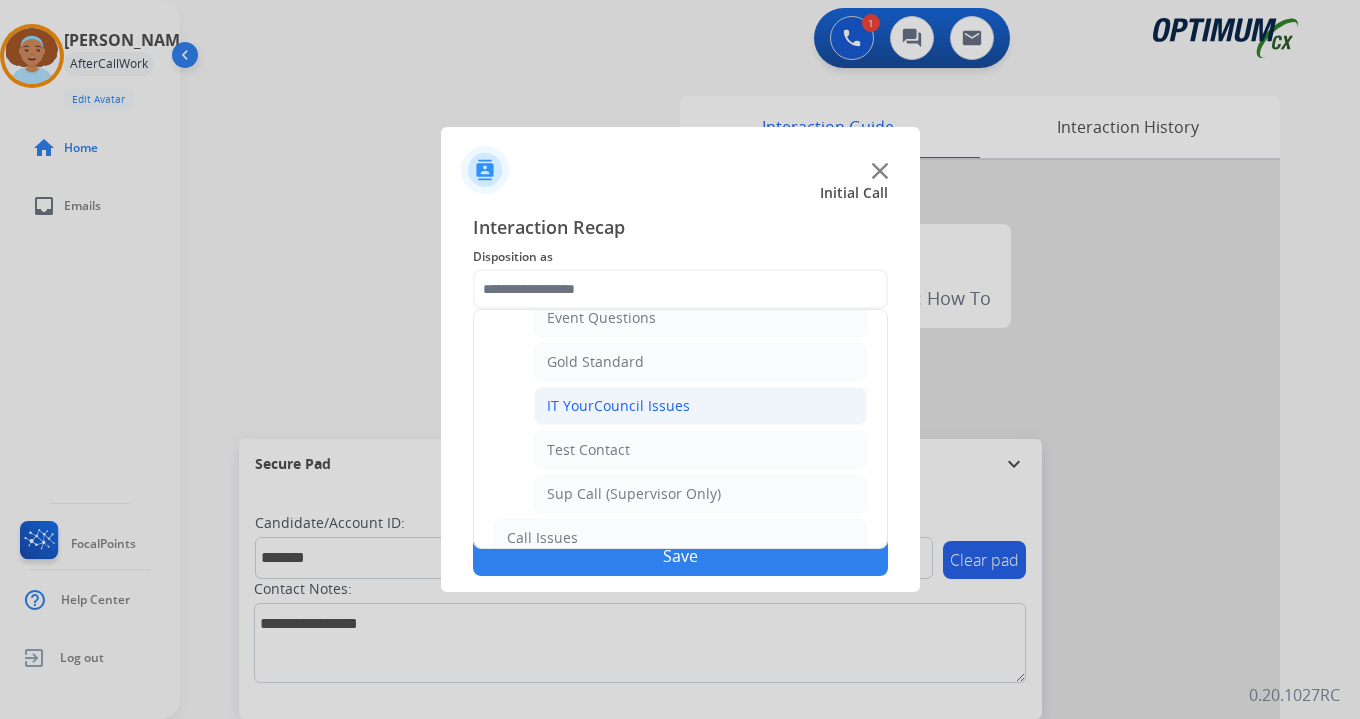 click on "IT YourCouncil Issues" 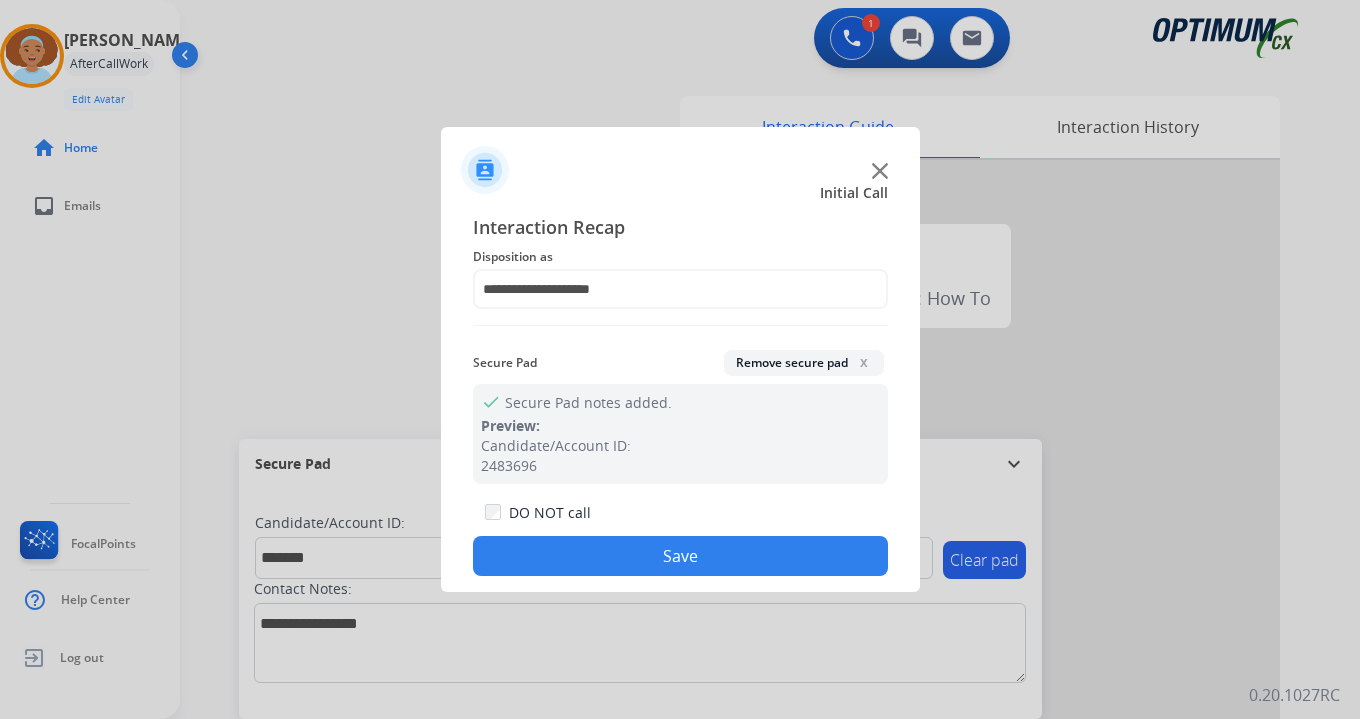 click on "Save" 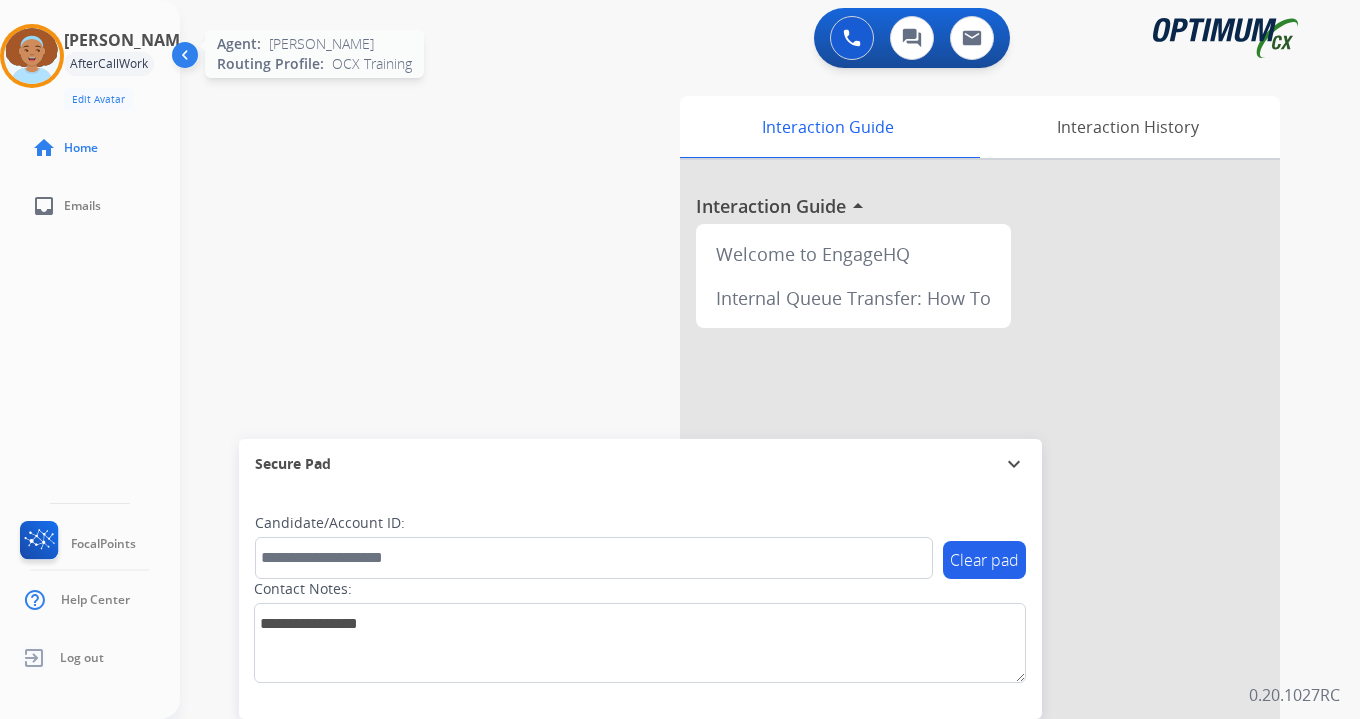 click at bounding box center (32, 56) 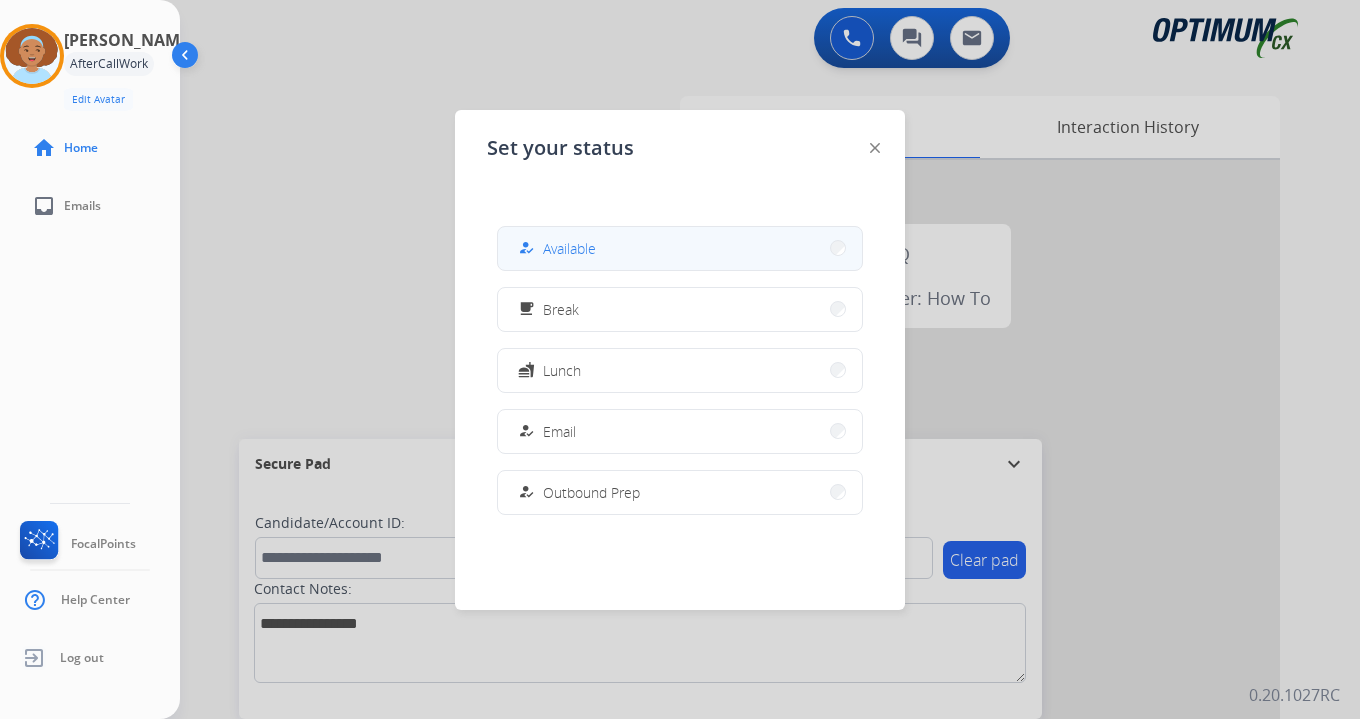 click on "Available" at bounding box center (569, 248) 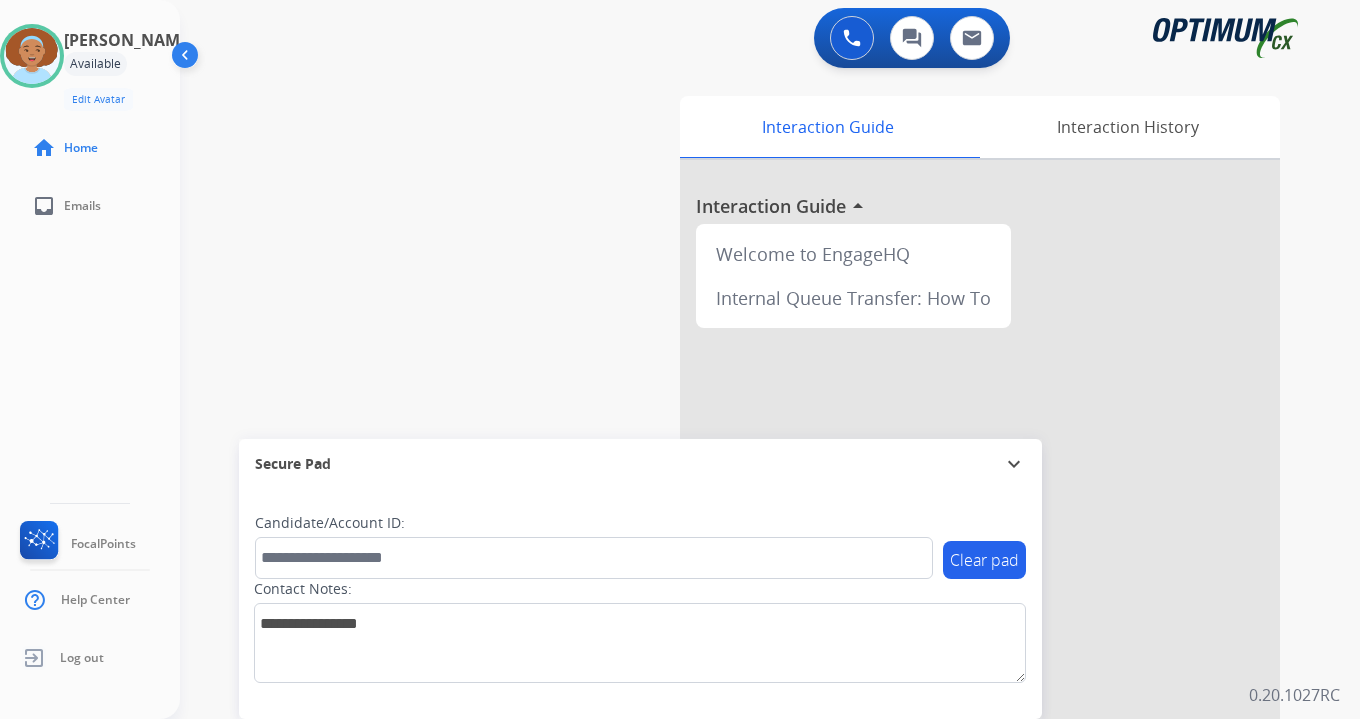 click on "0 Voice Interactions  0  Chat Interactions   0  Email Interactions swap_horiz Break voice bridge close_fullscreen Connect 3-Way Call merge_type Separate 3-Way Call  Interaction Guide   Interaction History  Interaction Guide arrow_drop_up  Welcome to EngageHQ   Internal Queue Transfer: How To  Secure Pad expand_more Clear pad Candidate/Account ID: Contact Notes:                  0.20.1027RC" at bounding box center (770, 359) 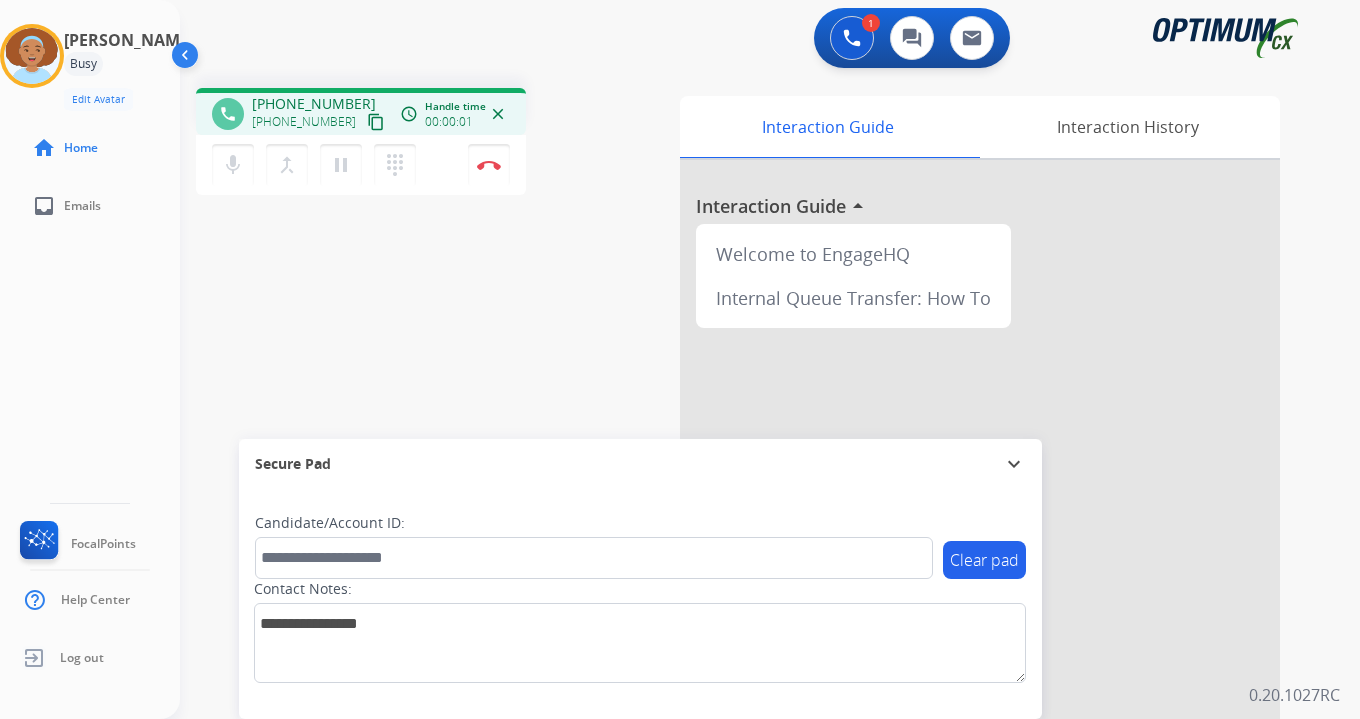 click on "content_copy" at bounding box center [376, 122] 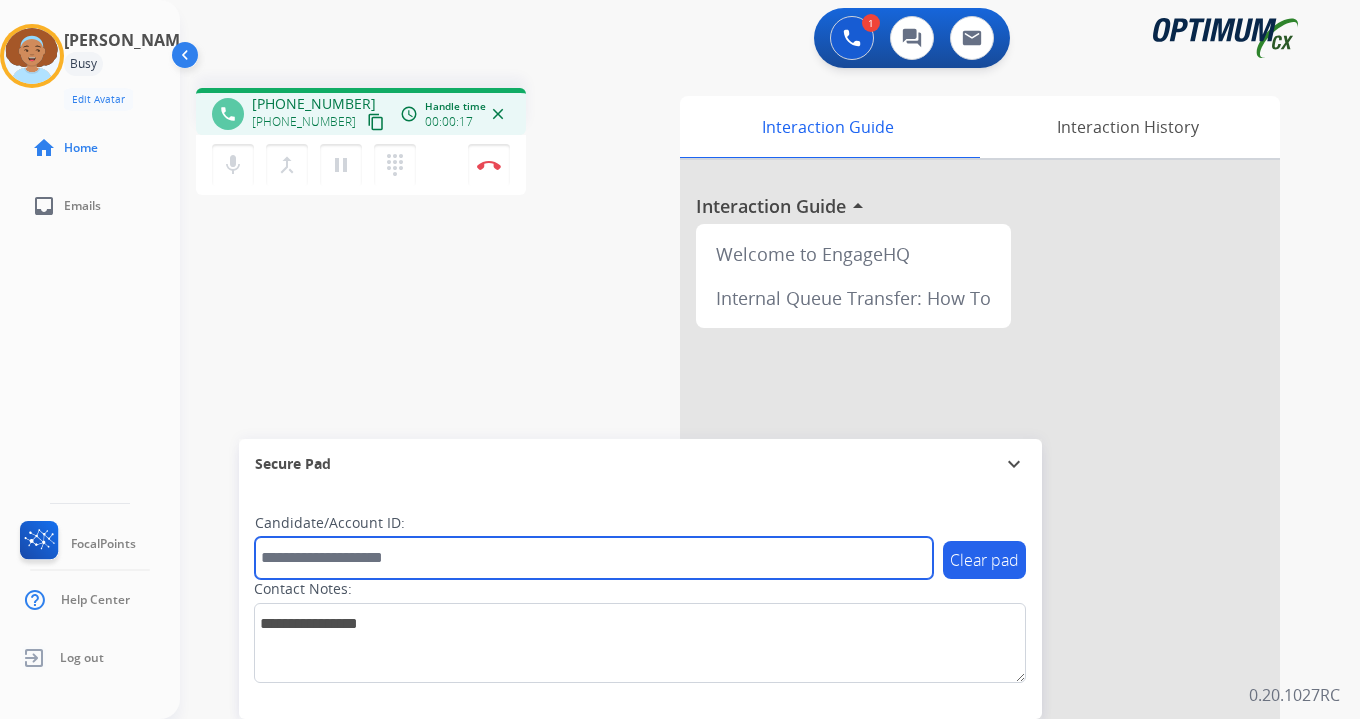 click at bounding box center (594, 558) 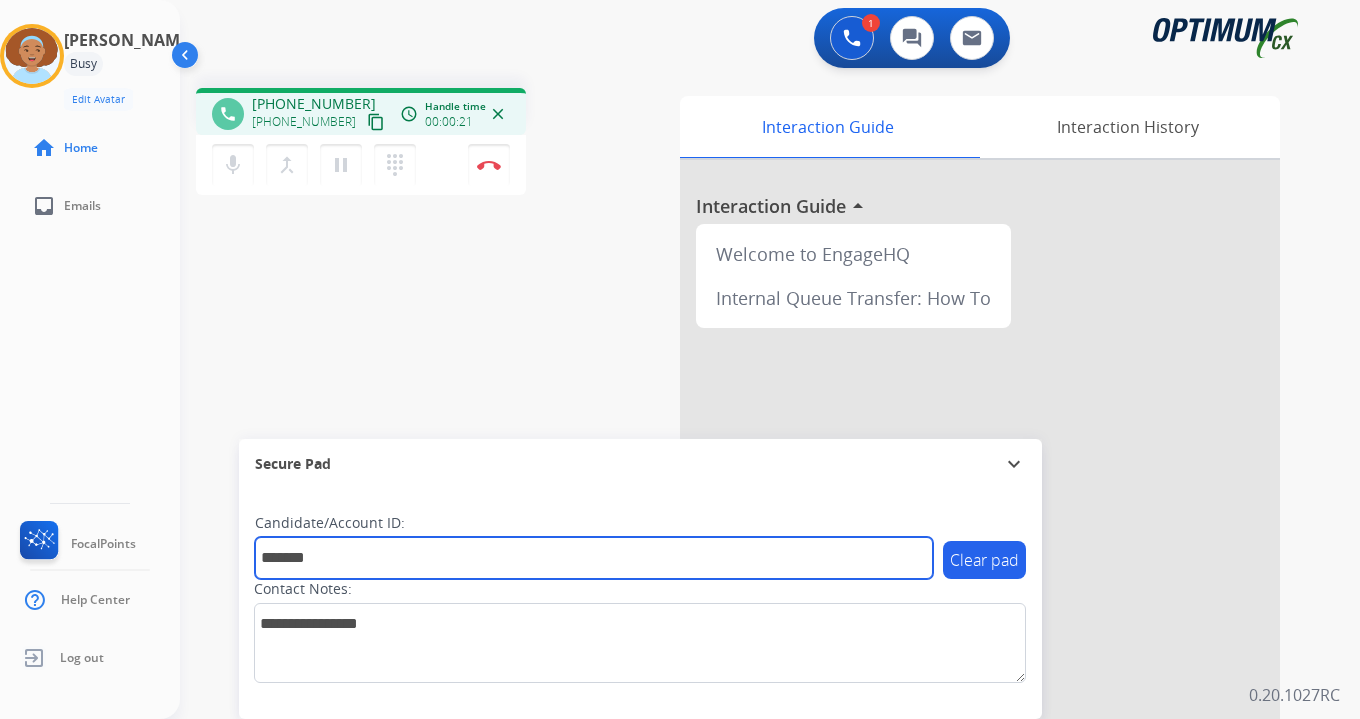 type on "*******" 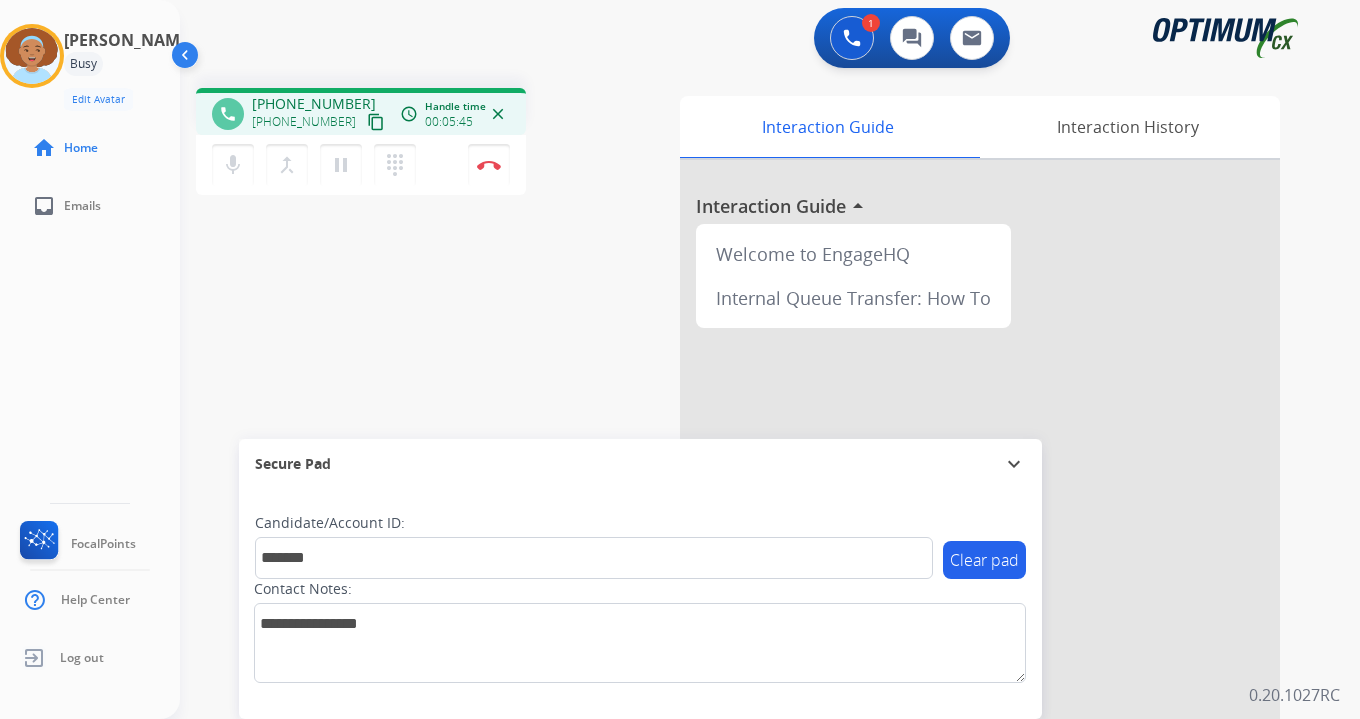 click on "phone [PHONE_NUMBER] [PHONE_NUMBER] content_copy access_time Call metrics Queue   00:08 Hold   00:00 Talk   05:46 Total   05:53 Handle time 00:05:45 close mic Mute merge_type Bridge pause Hold dialpad Dialpad Disconnect swap_horiz Break voice bridge close_fullscreen Connect 3-Way Call merge_type Separate 3-Way Call  Interaction Guide   Interaction History  Interaction Guide arrow_drop_up  Welcome to EngageHQ   Internal Queue Transfer: How To  Secure Pad expand_more Clear pad Candidate/Account ID: ******* Contact Notes:" at bounding box center [746, 489] 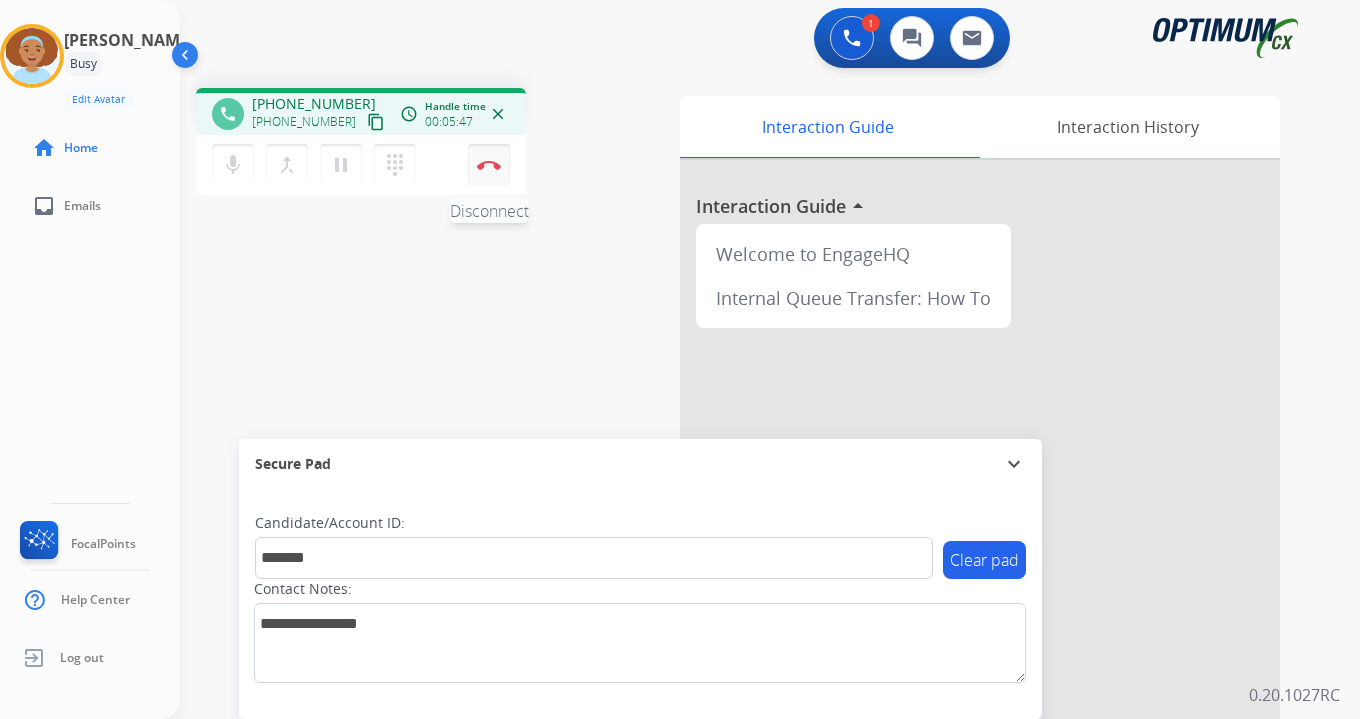 click on "Disconnect" at bounding box center [489, 165] 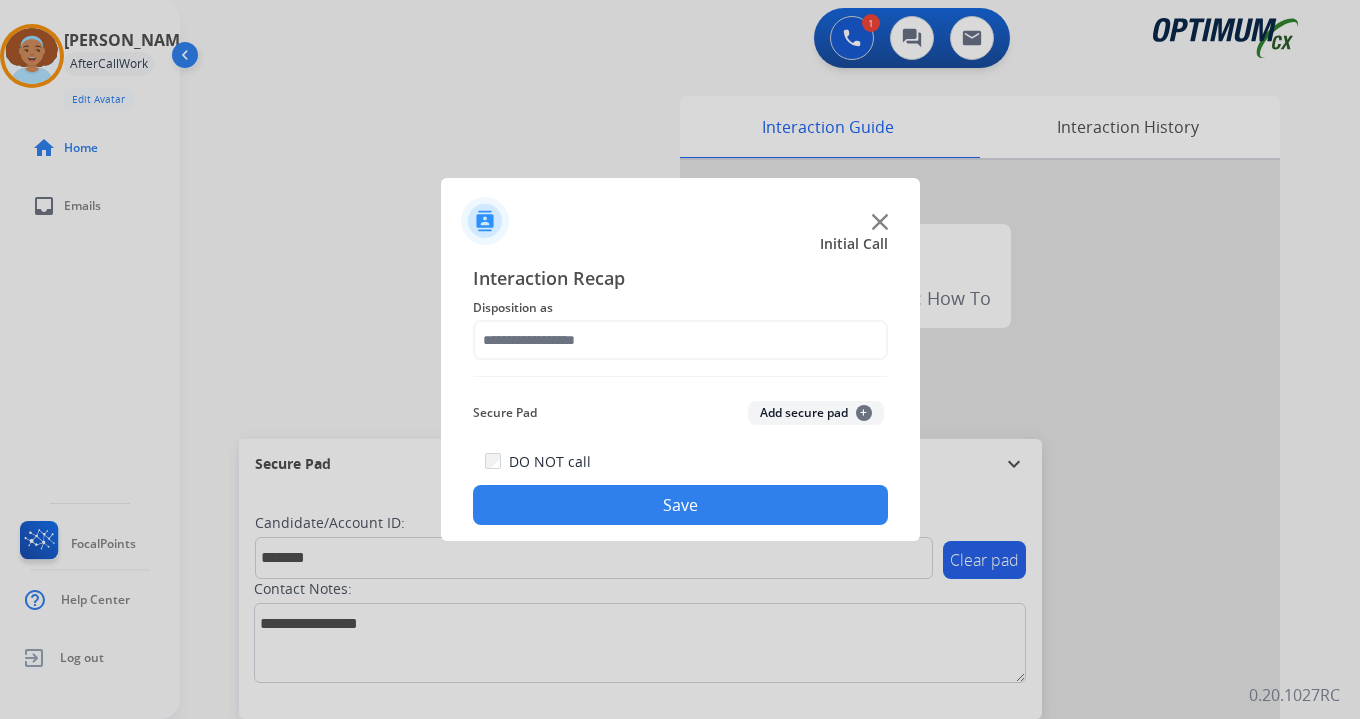 click on "Add secure pad  +" 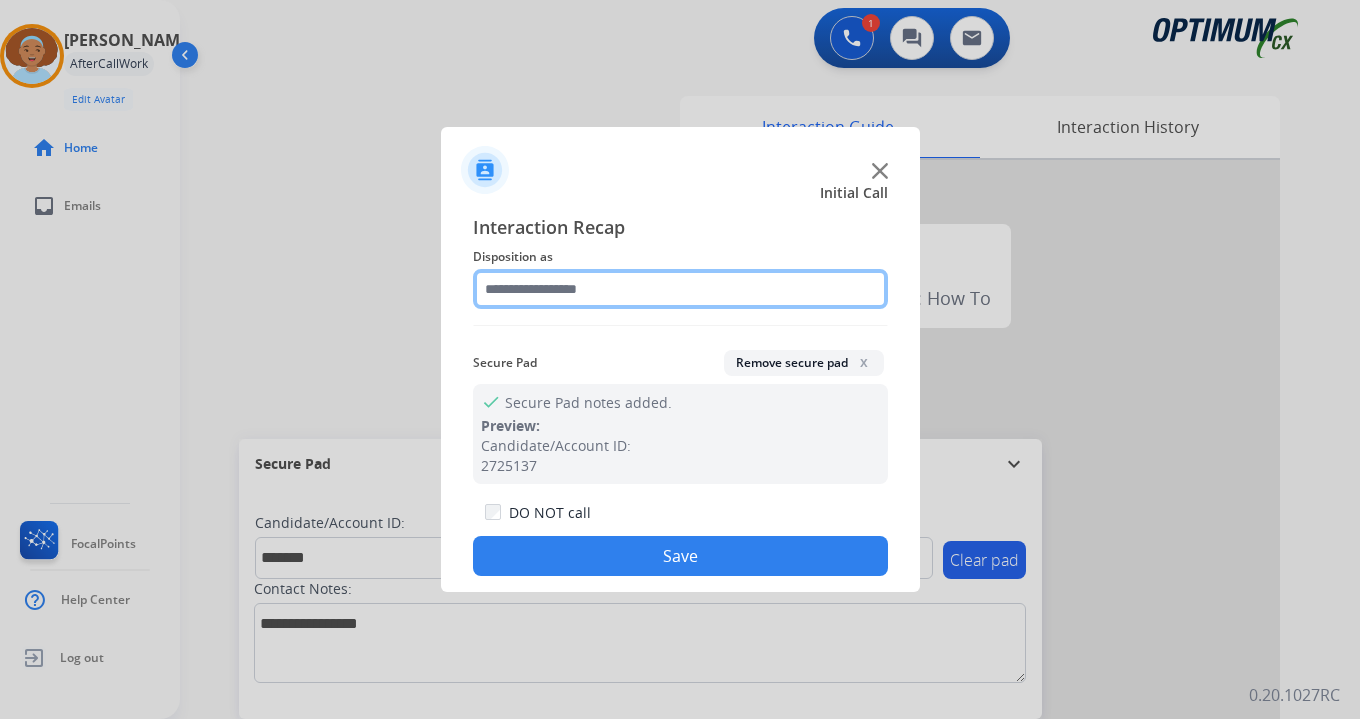 click 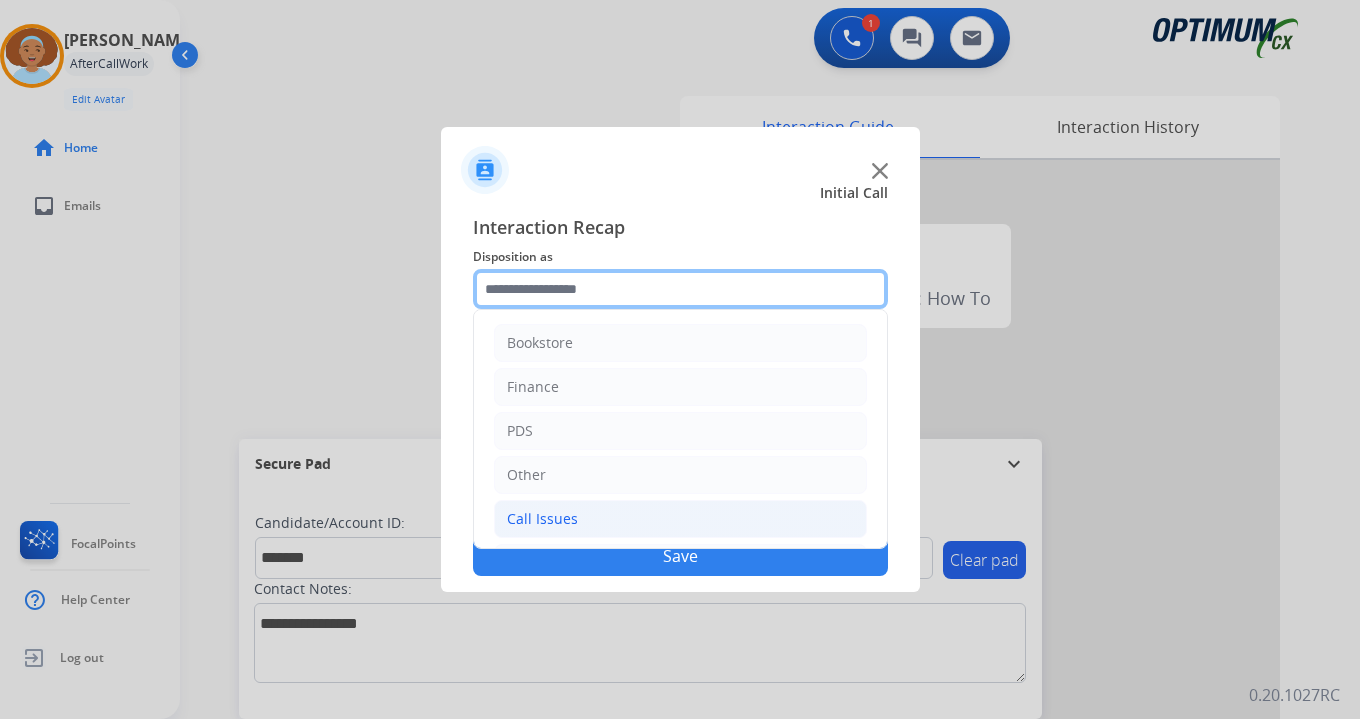 scroll, scrollTop: 136, scrollLeft: 0, axis: vertical 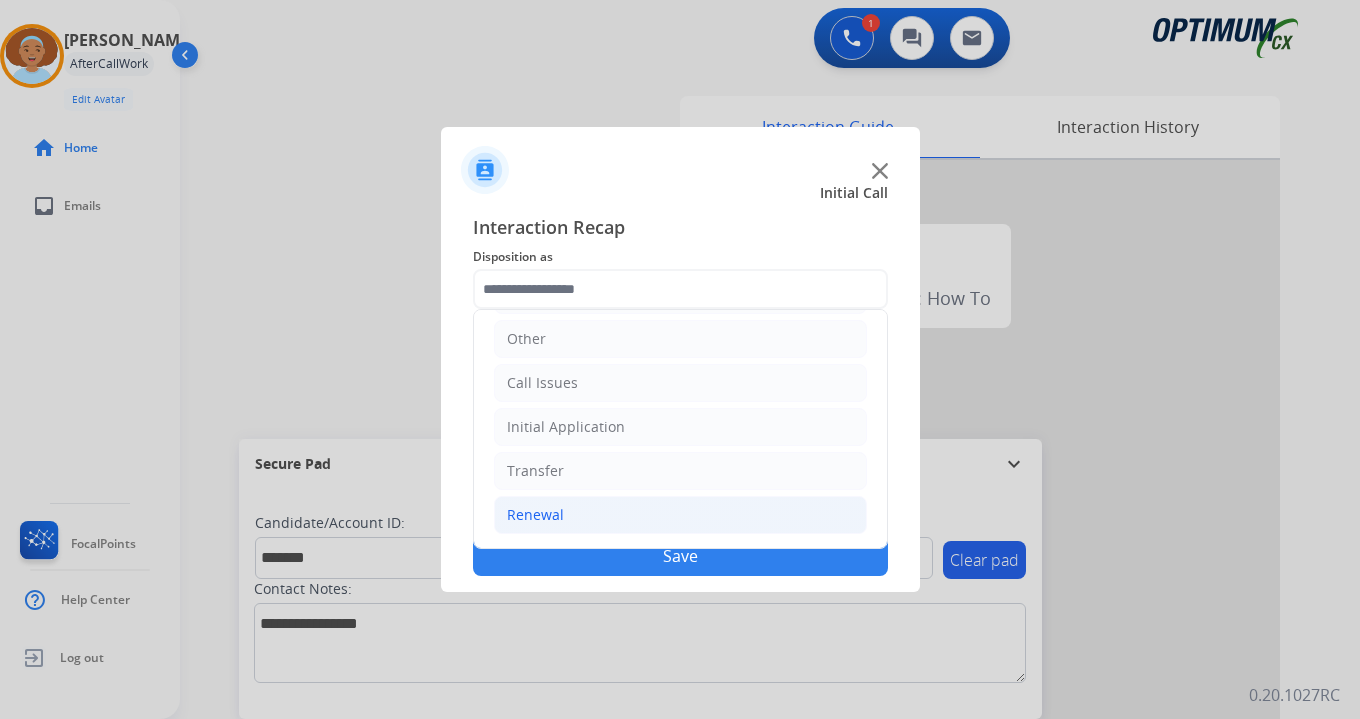 click on "Renewal" 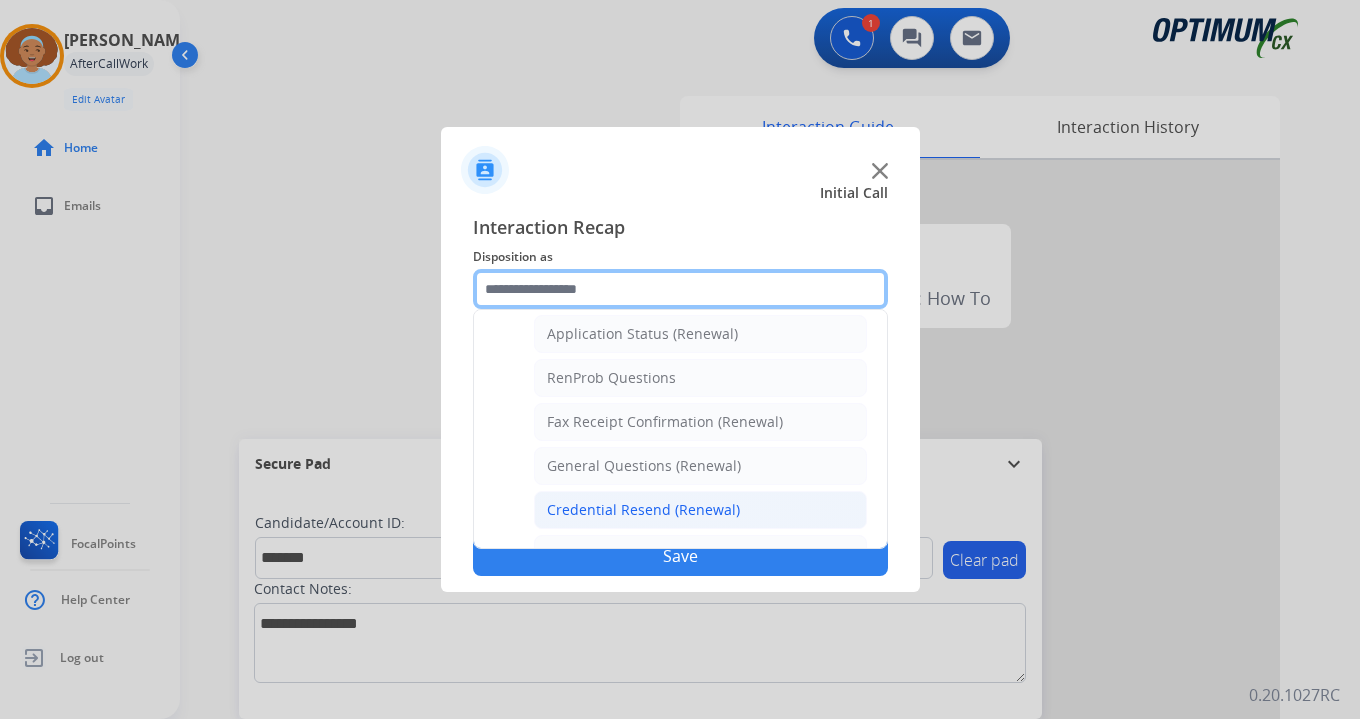 scroll, scrollTop: 772, scrollLeft: 0, axis: vertical 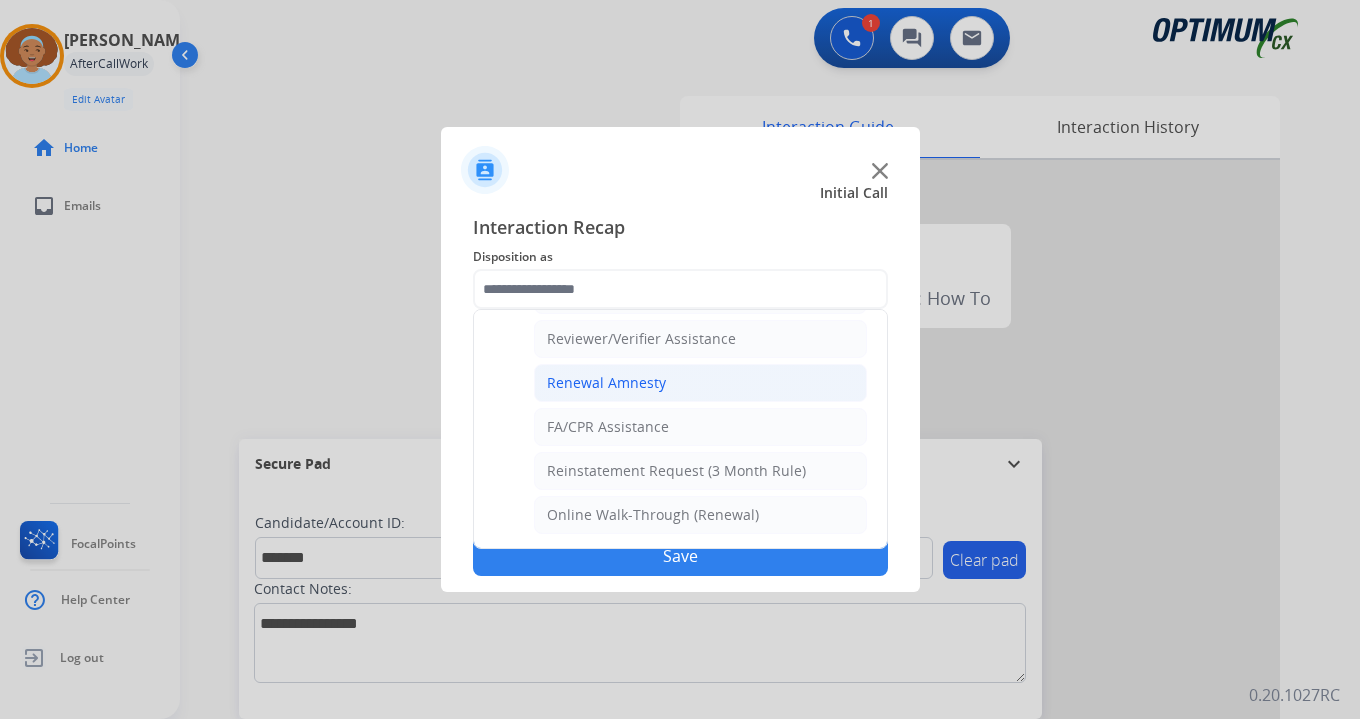 click on "Renewal Amnesty" 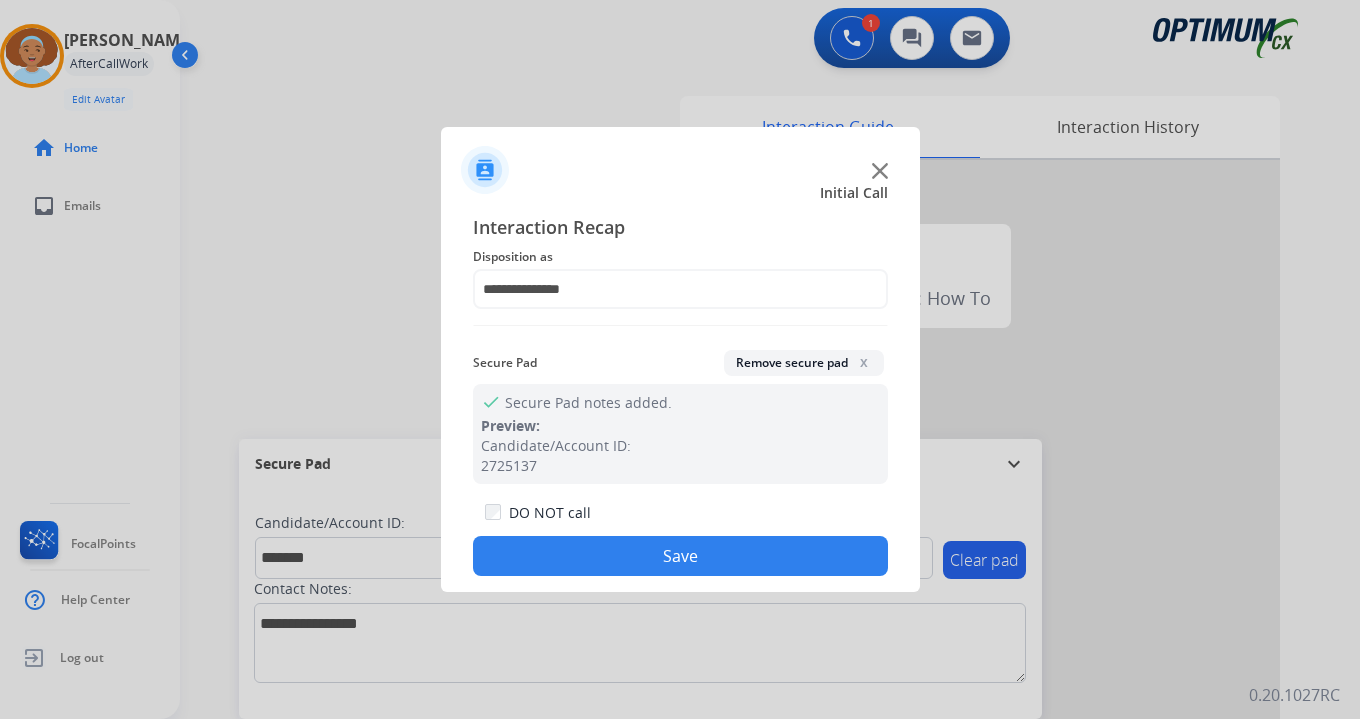 click on "Save" 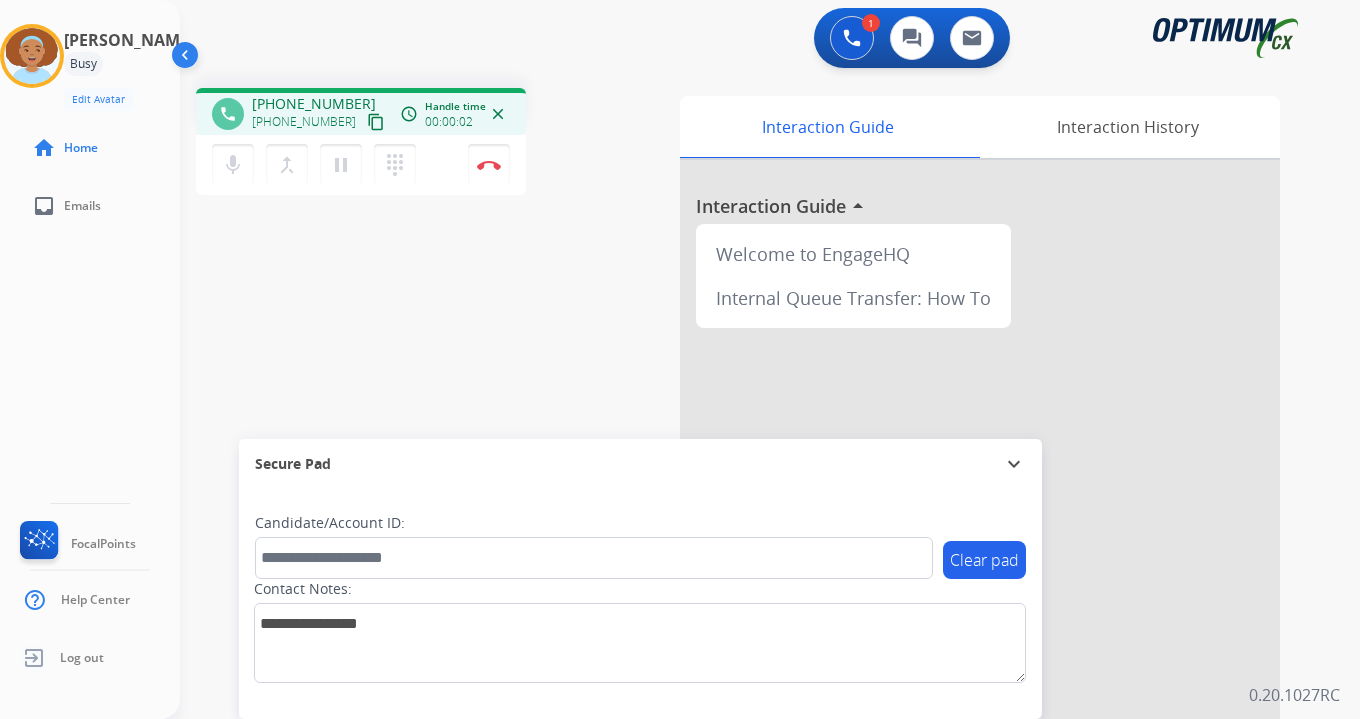 click on "content_copy" at bounding box center (376, 122) 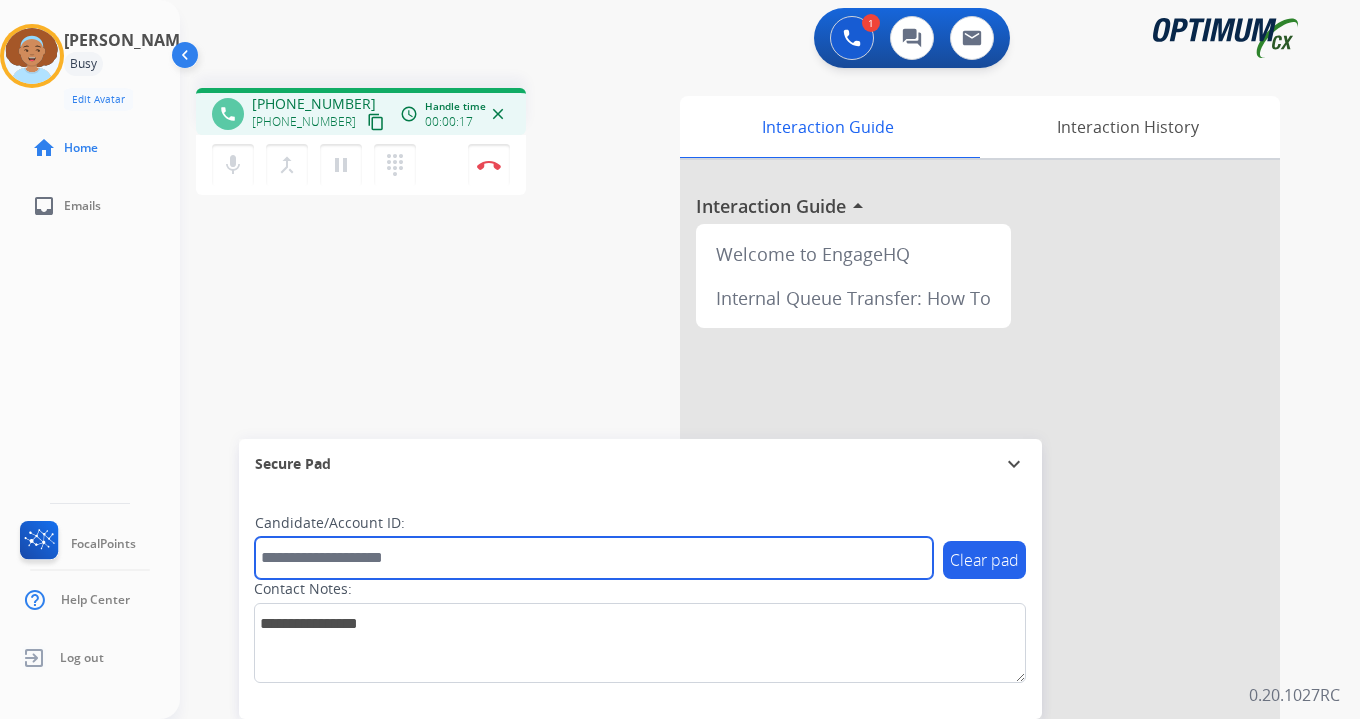 click at bounding box center (594, 558) 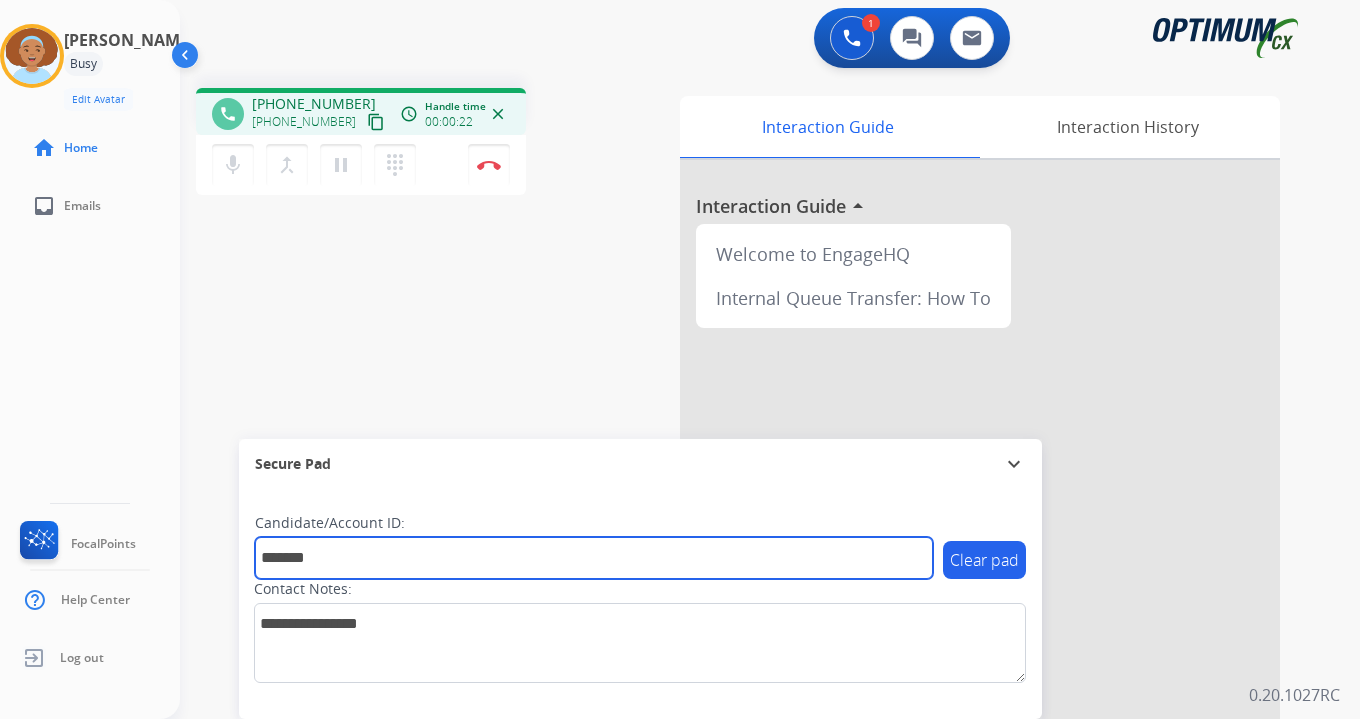 type on "*******" 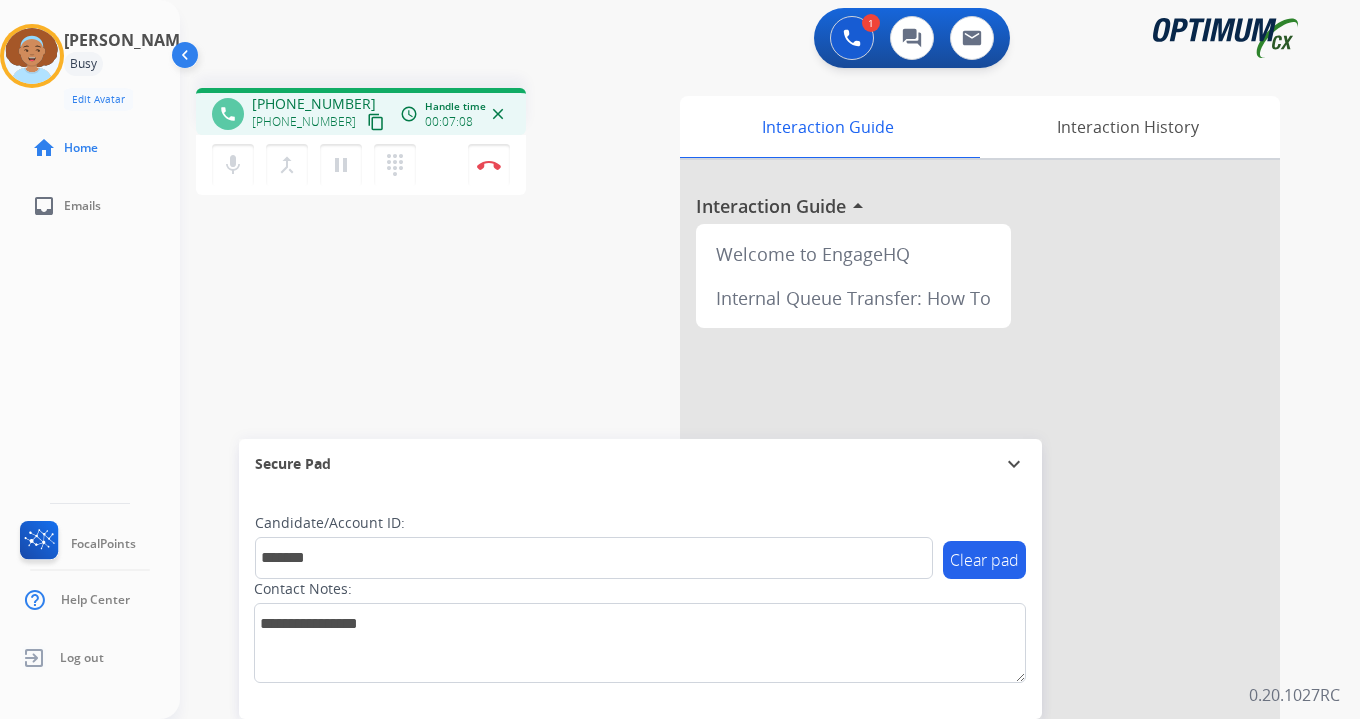 click on "1 Voice Interactions  0  Chat Interactions   0  Email Interactions phone [PHONE_NUMBER] [PHONE_NUMBER] content_copy access_time Call metrics Queue   00:08 Hold   00:00 Talk   07:09 Total   07:16 Handle time 00:07:08 close mic Mute merge_type Bridge pause Hold dialpad Dialpad Disconnect swap_horiz Break voice bridge close_fullscreen Connect 3-Way Call merge_type Separate 3-Way Call  Interaction Guide   Interaction History  Interaction Guide arrow_drop_up  Welcome to EngageHQ   Internal Queue Transfer: How To  Secure Pad expand_more Clear pad Candidate/Account ID: ******* Contact Notes:                  0.20.1027RC" at bounding box center (770, 359) 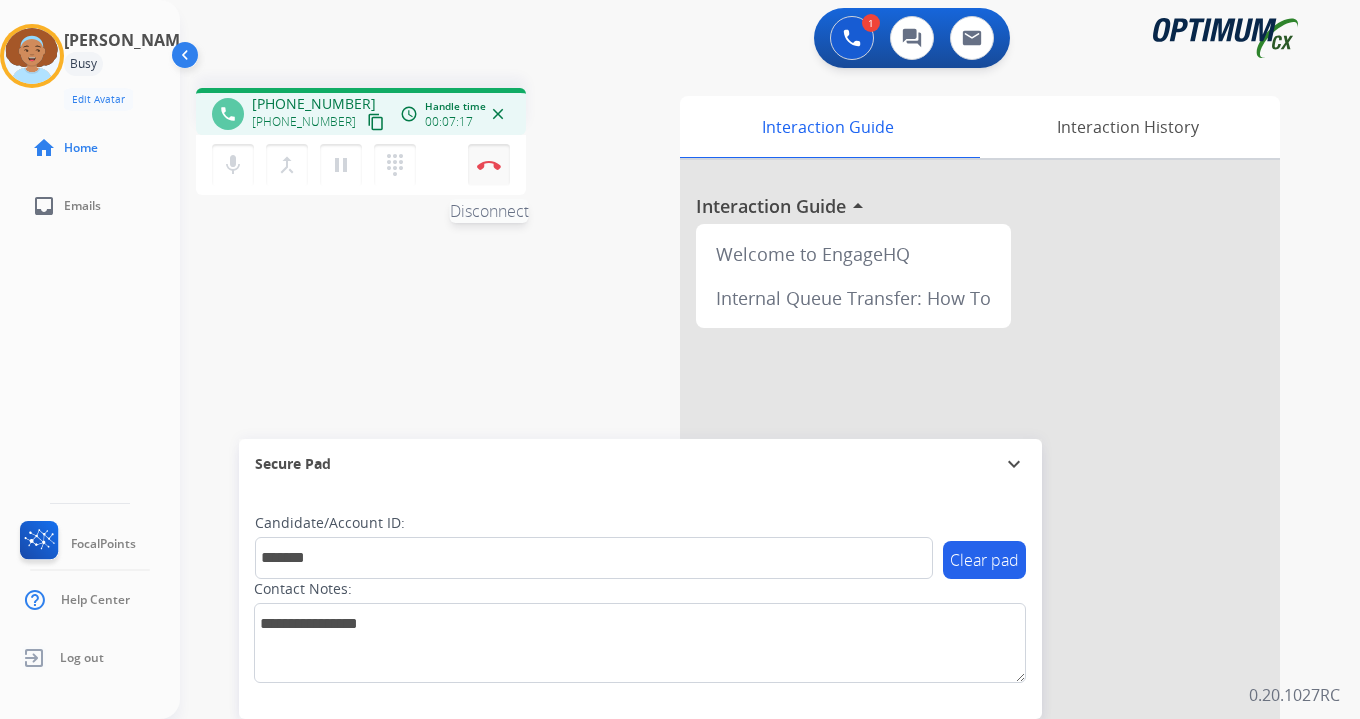 click at bounding box center [489, 165] 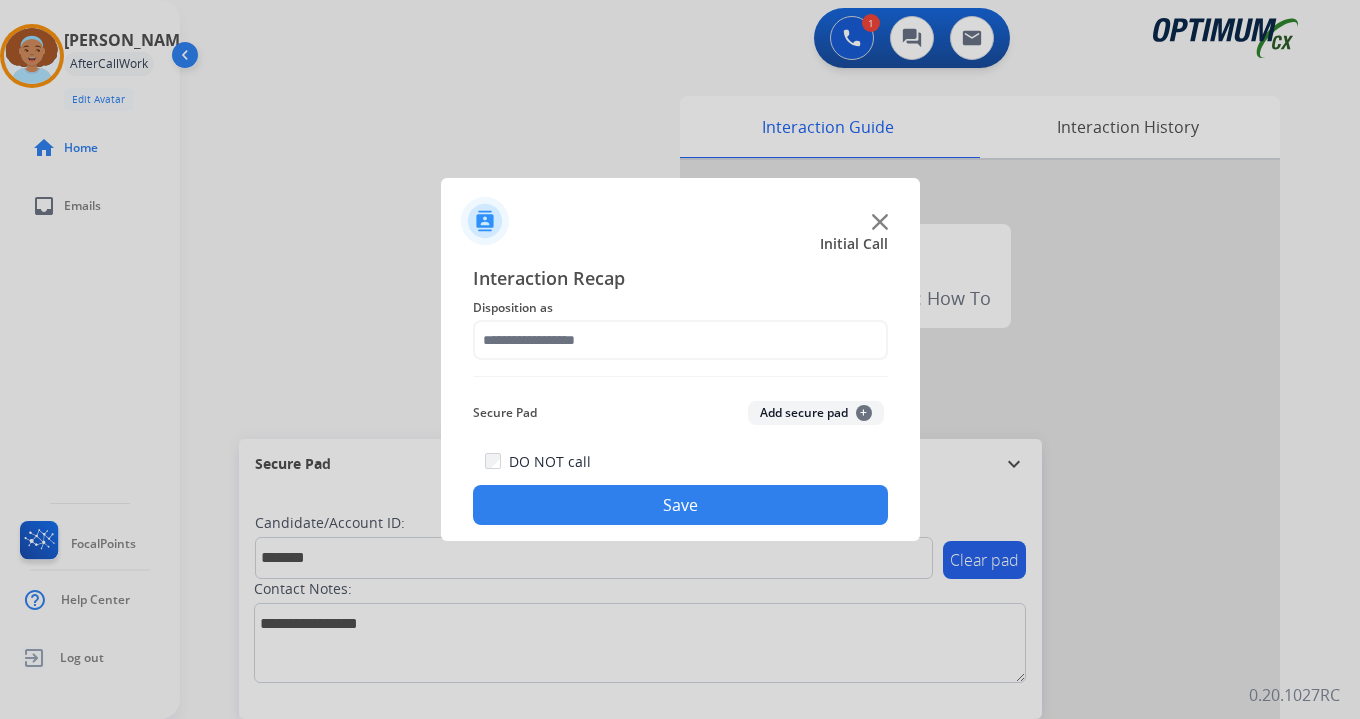 click on "Add secure pad  +" 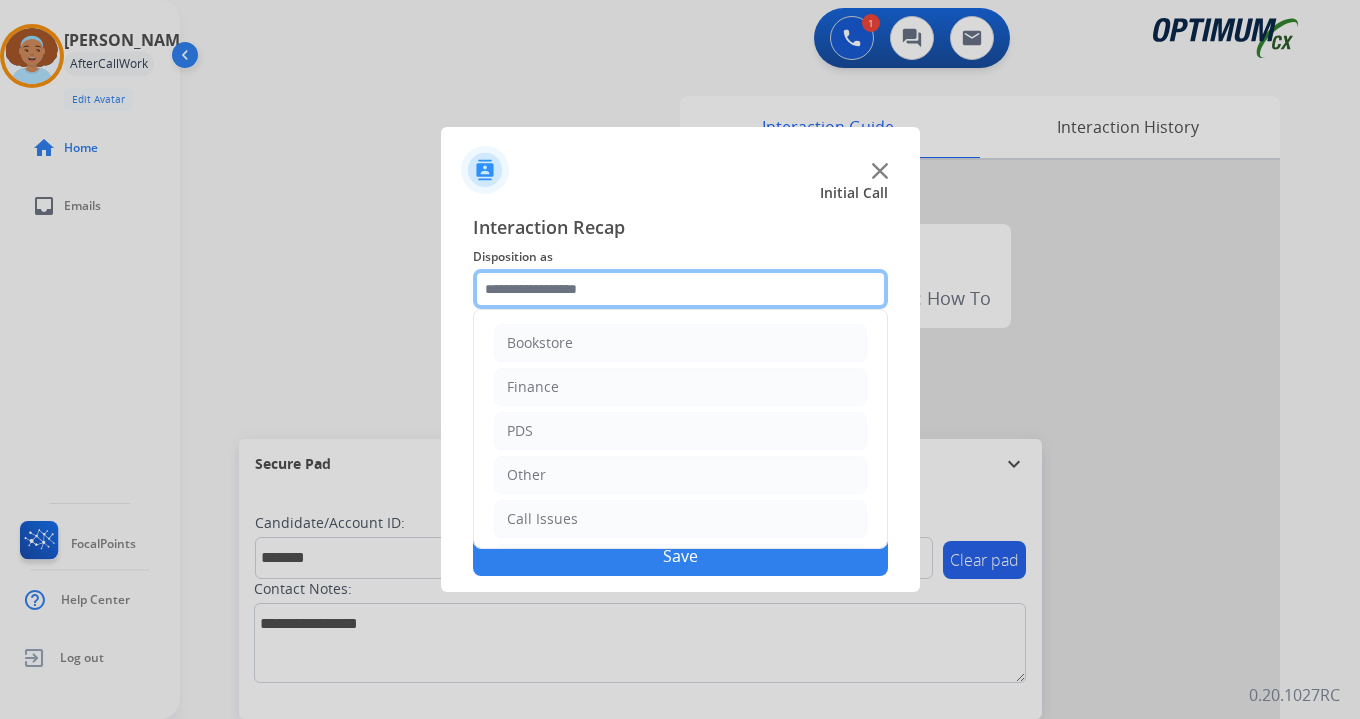 click 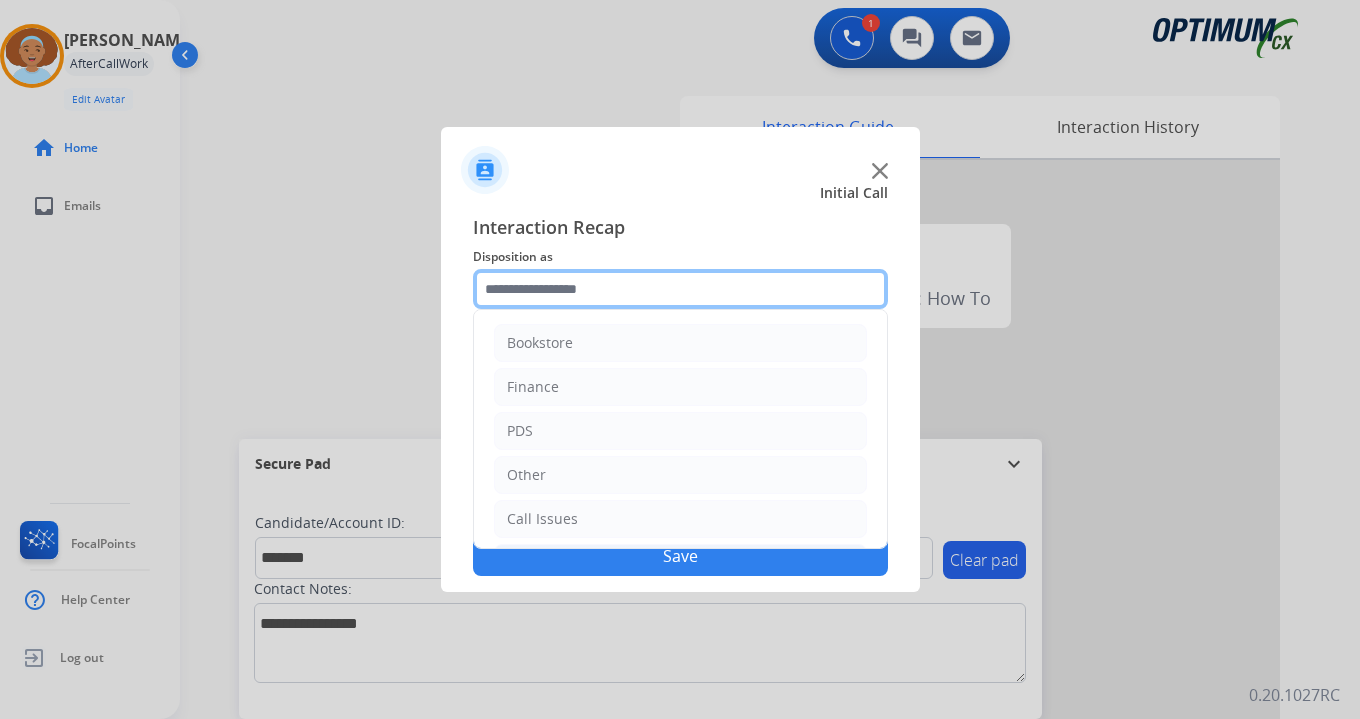 scroll, scrollTop: 136, scrollLeft: 0, axis: vertical 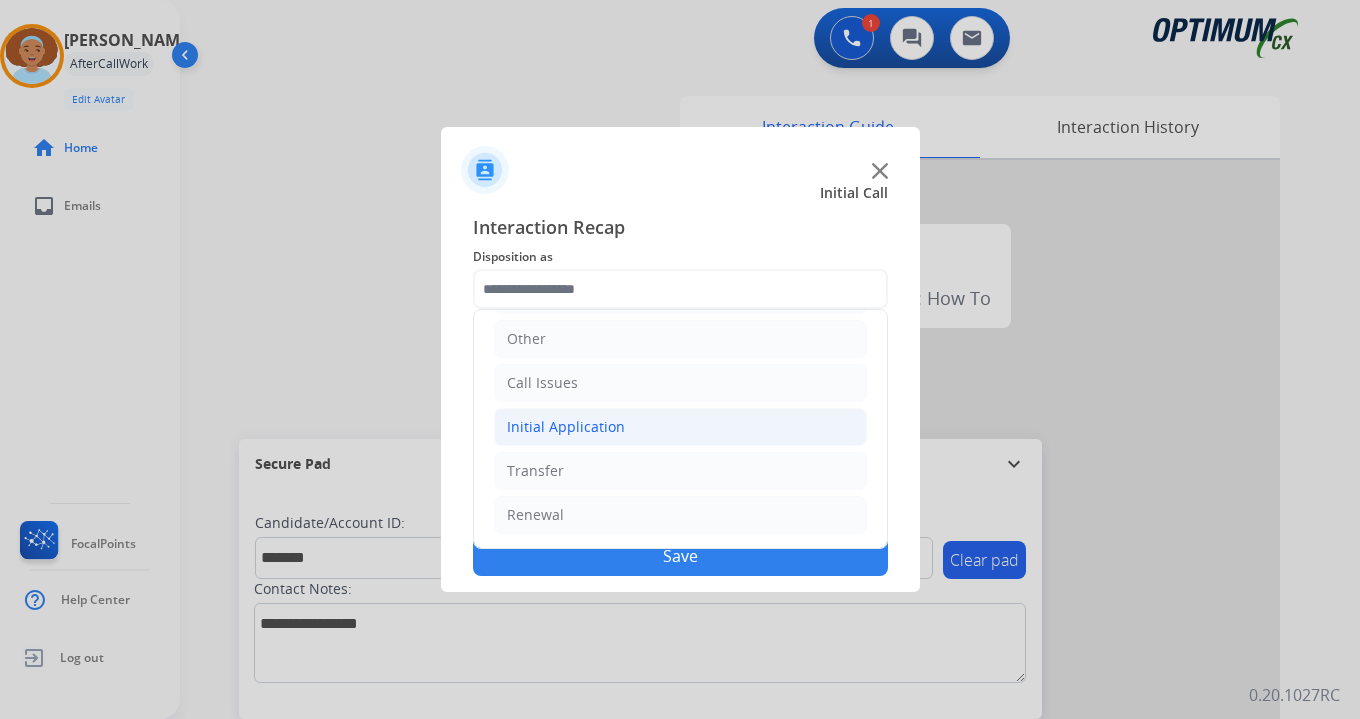 click on "Initial Application" 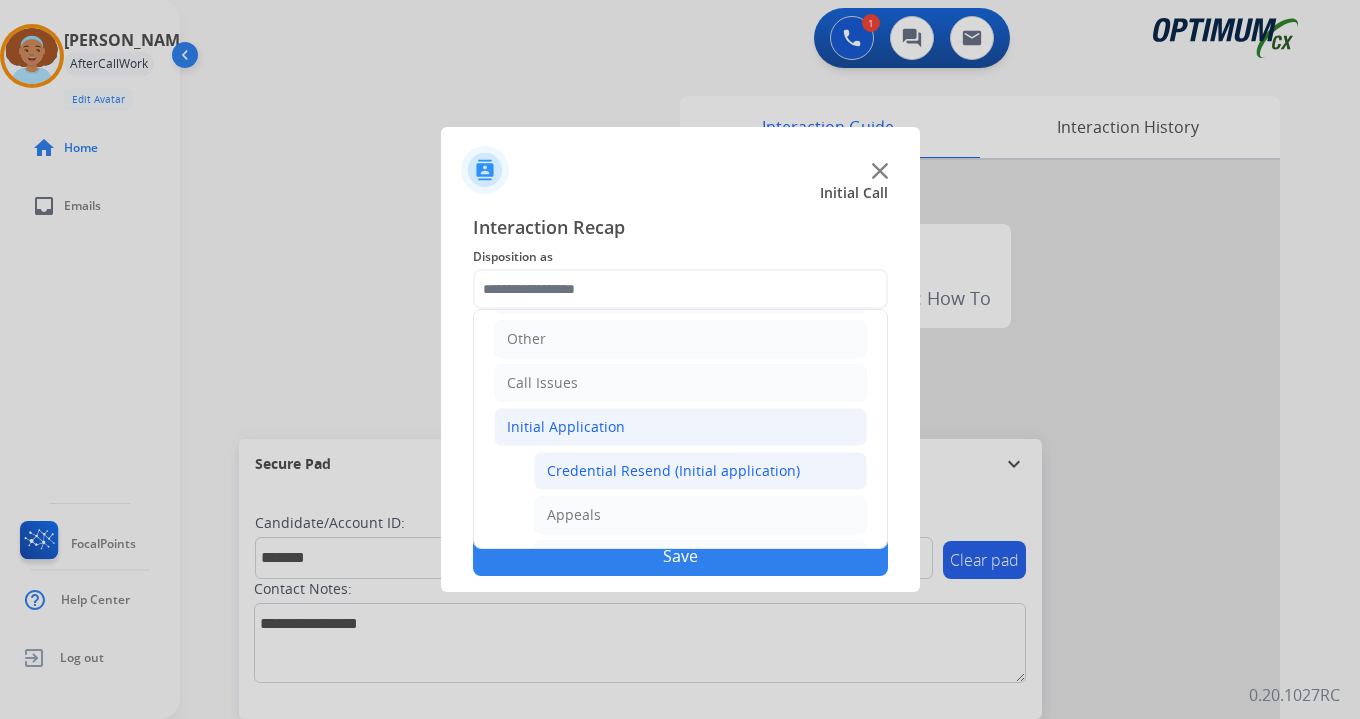click on "Credential Resend (Initial application)" 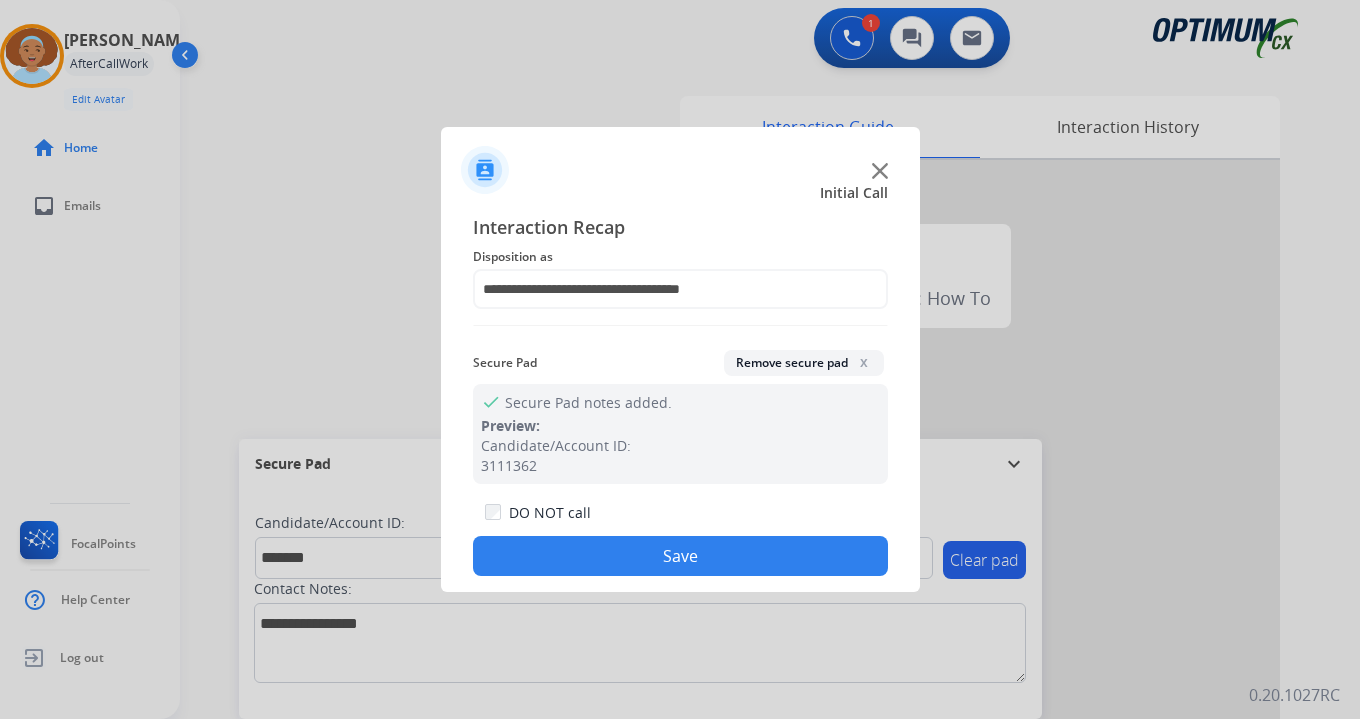 click on "Save" 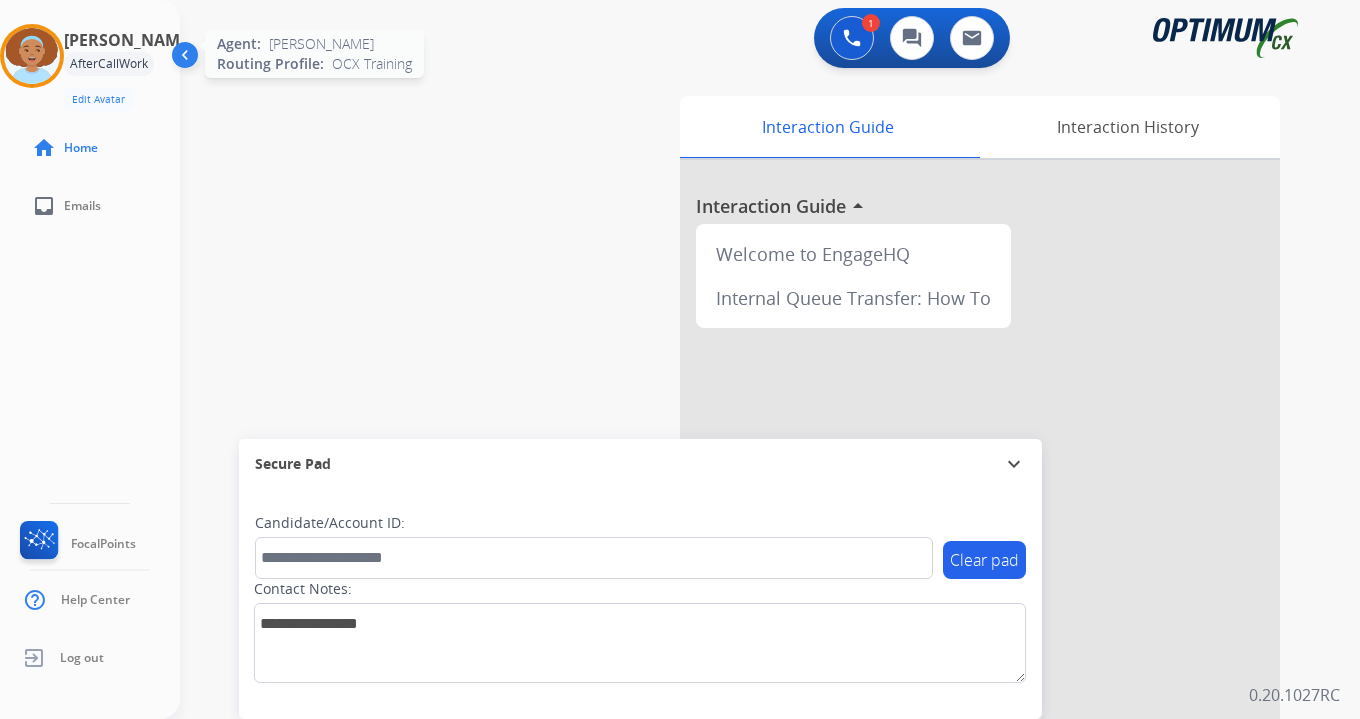 click at bounding box center [32, 56] 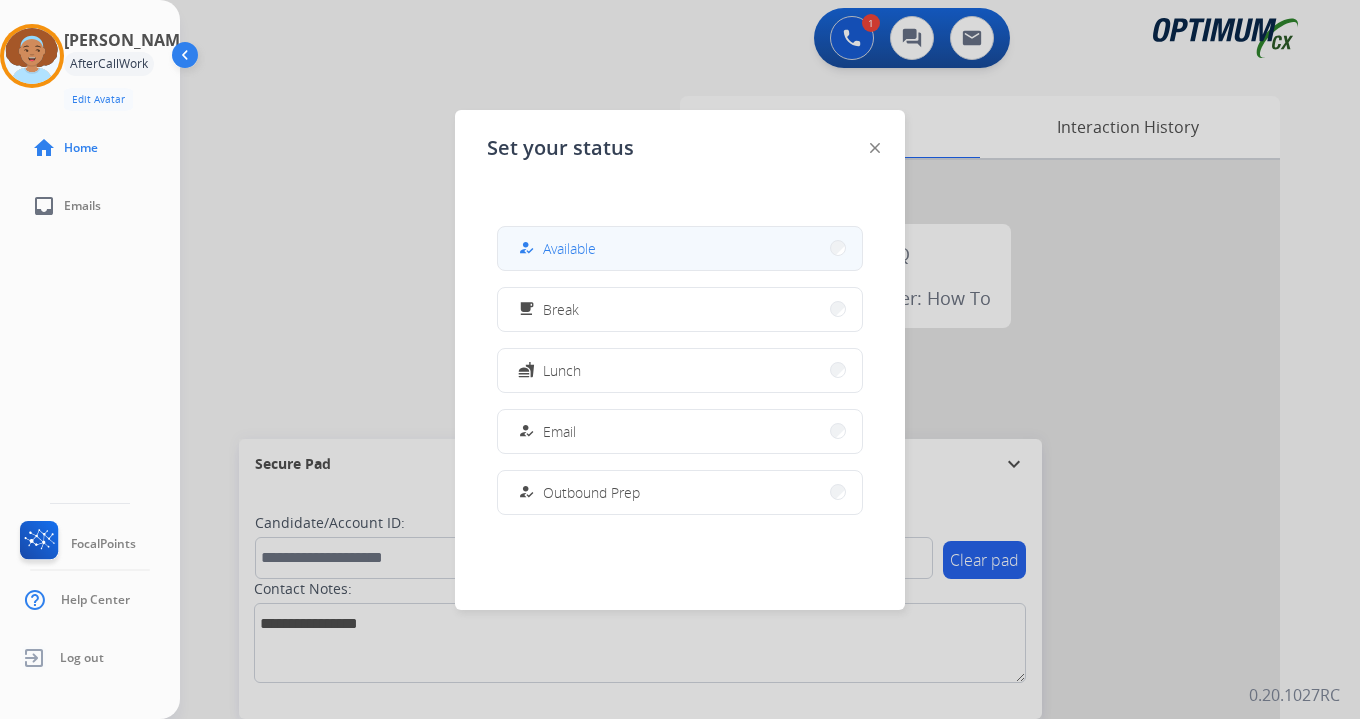 click on "Available" at bounding box center (569, 248) 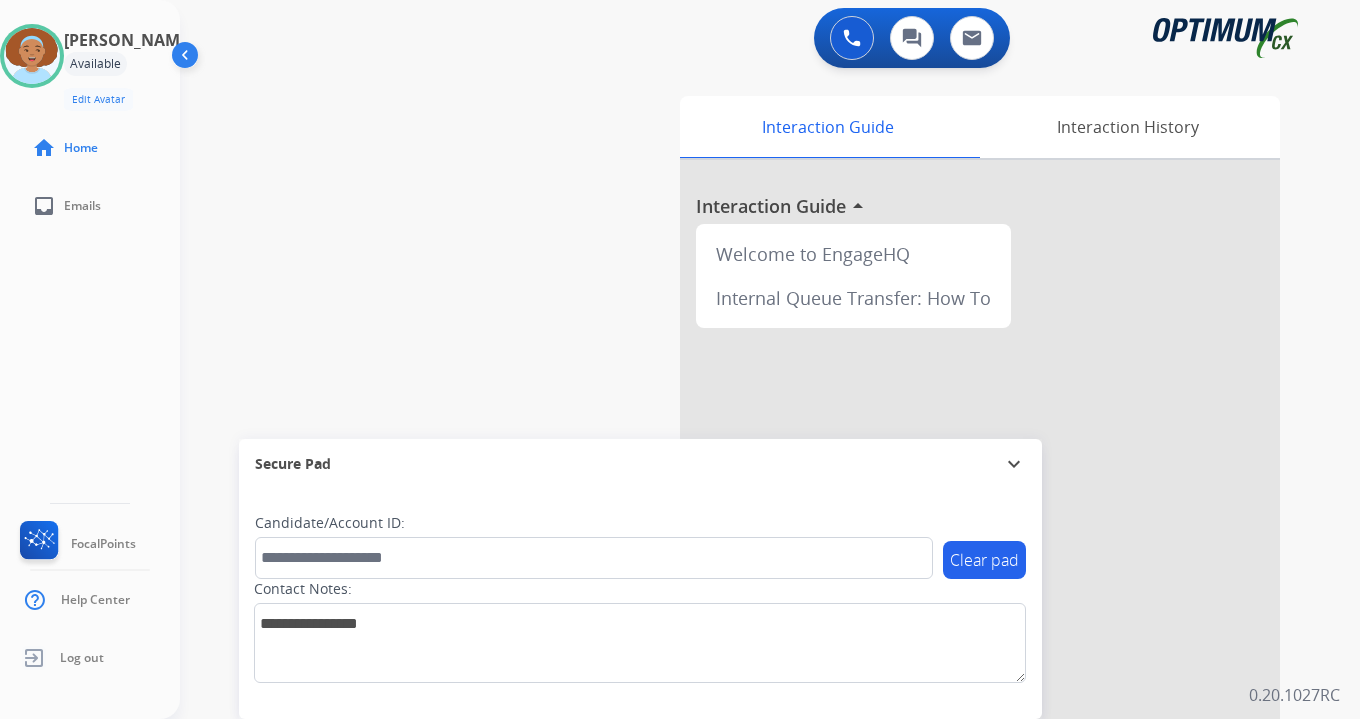 click on "Interaction Guide   Interaction History  Interaction Guide arrow_drop_up  Welcome to EngageHQ   Internal Queue Transfer: How To" at bounding box center [995, 497] 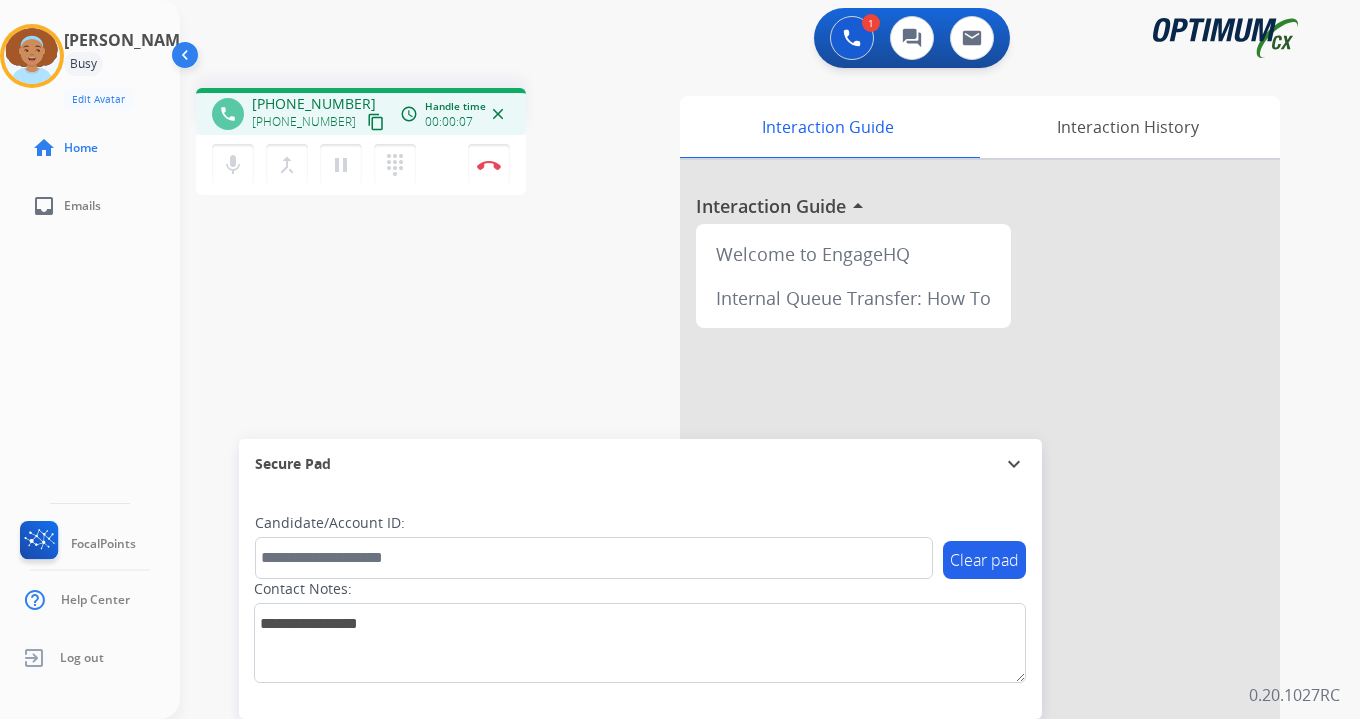 click on "content_copy" at bounding box center [376, 122] 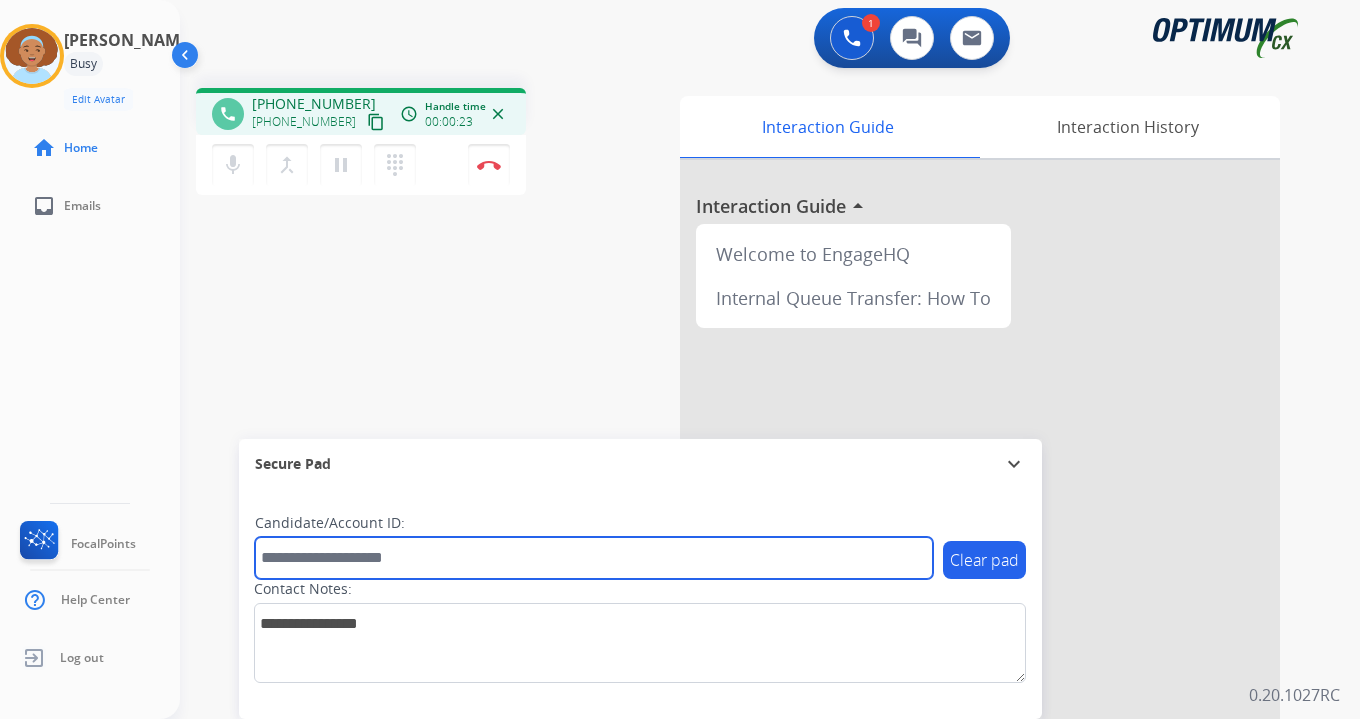 click at bounding box center [594, 558] 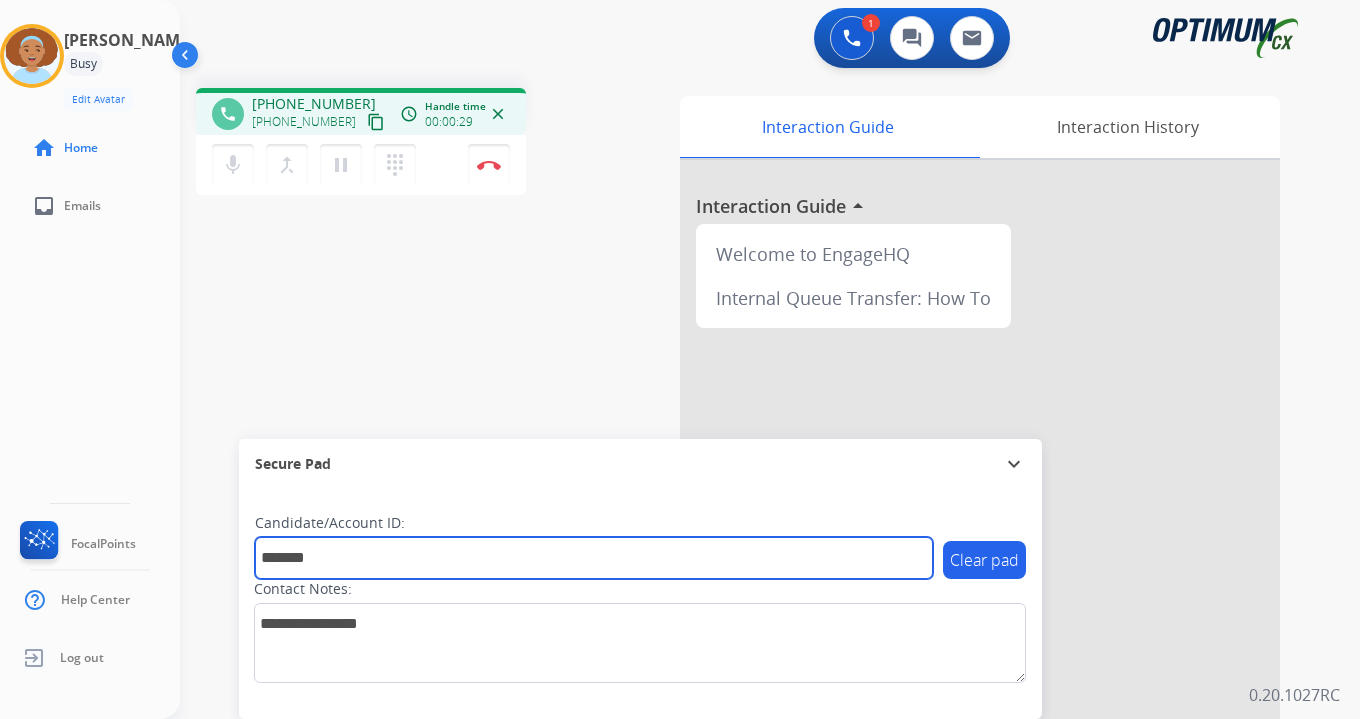type on "*******" 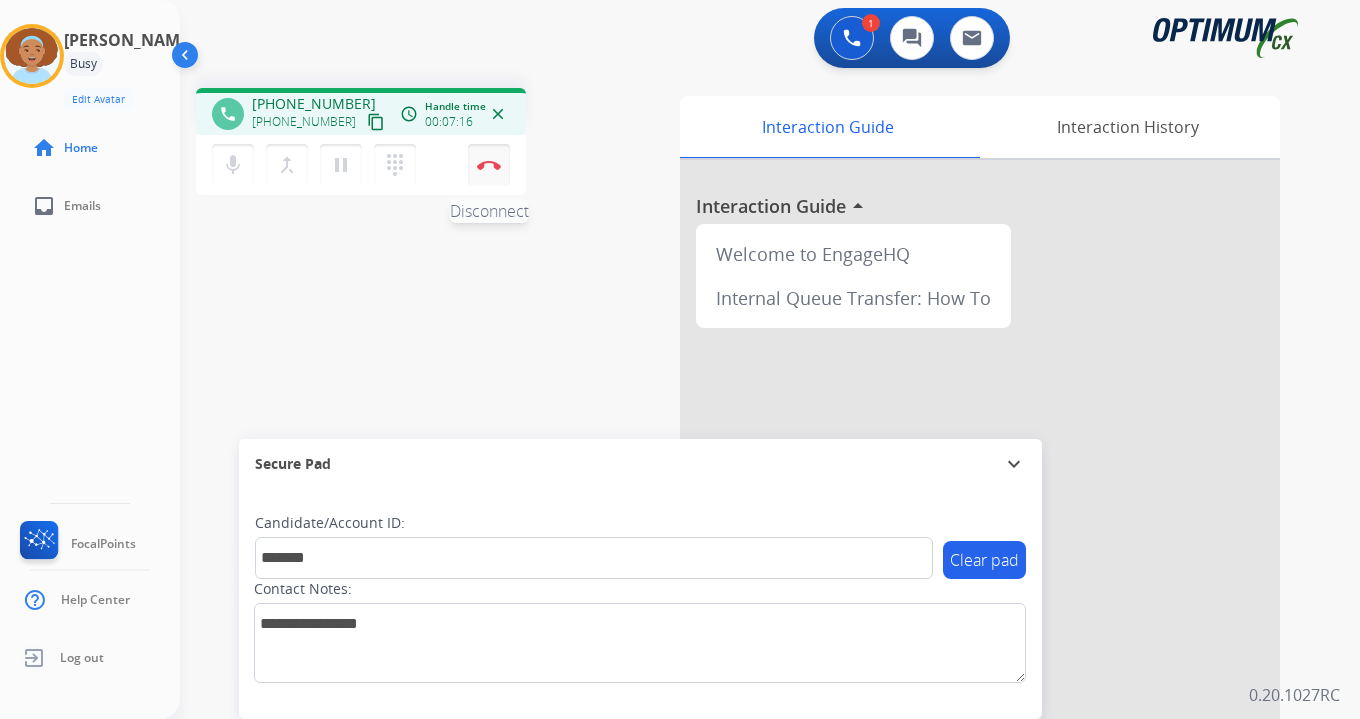 click at bounding box center (489, 165) 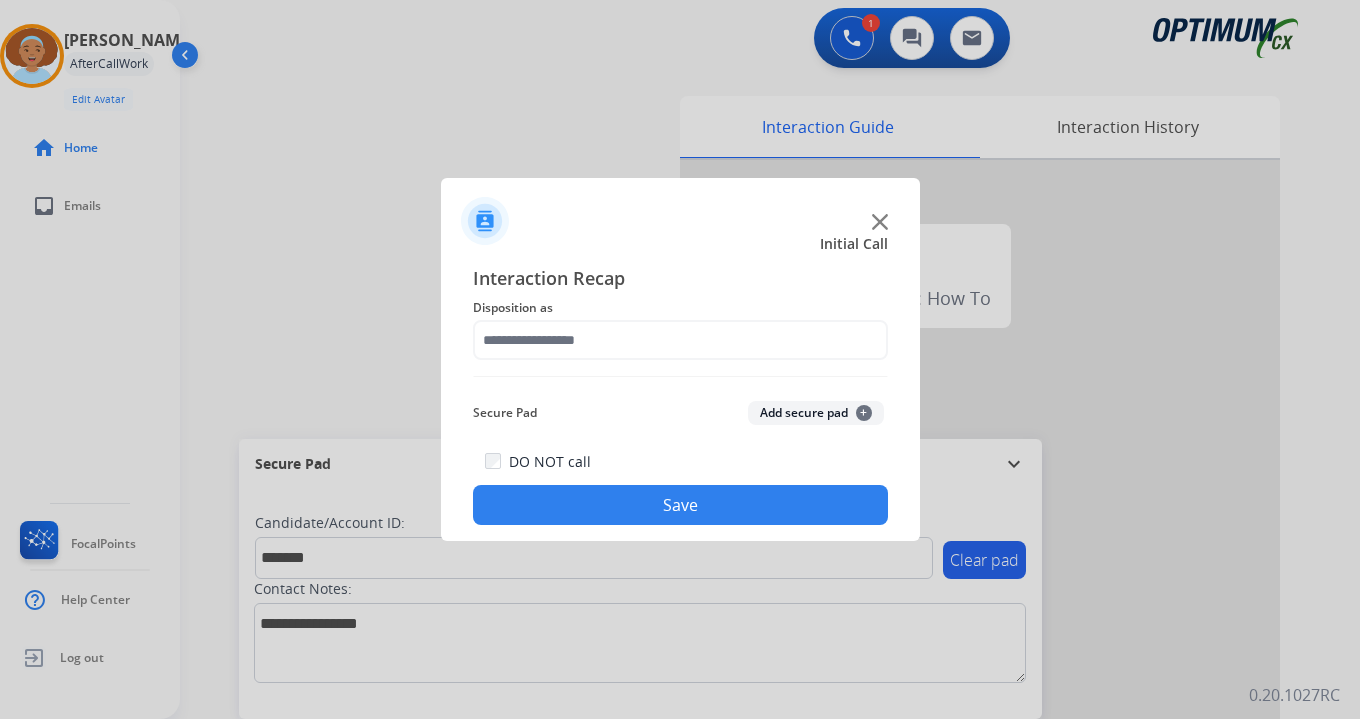 click on "Add secure pad  +" 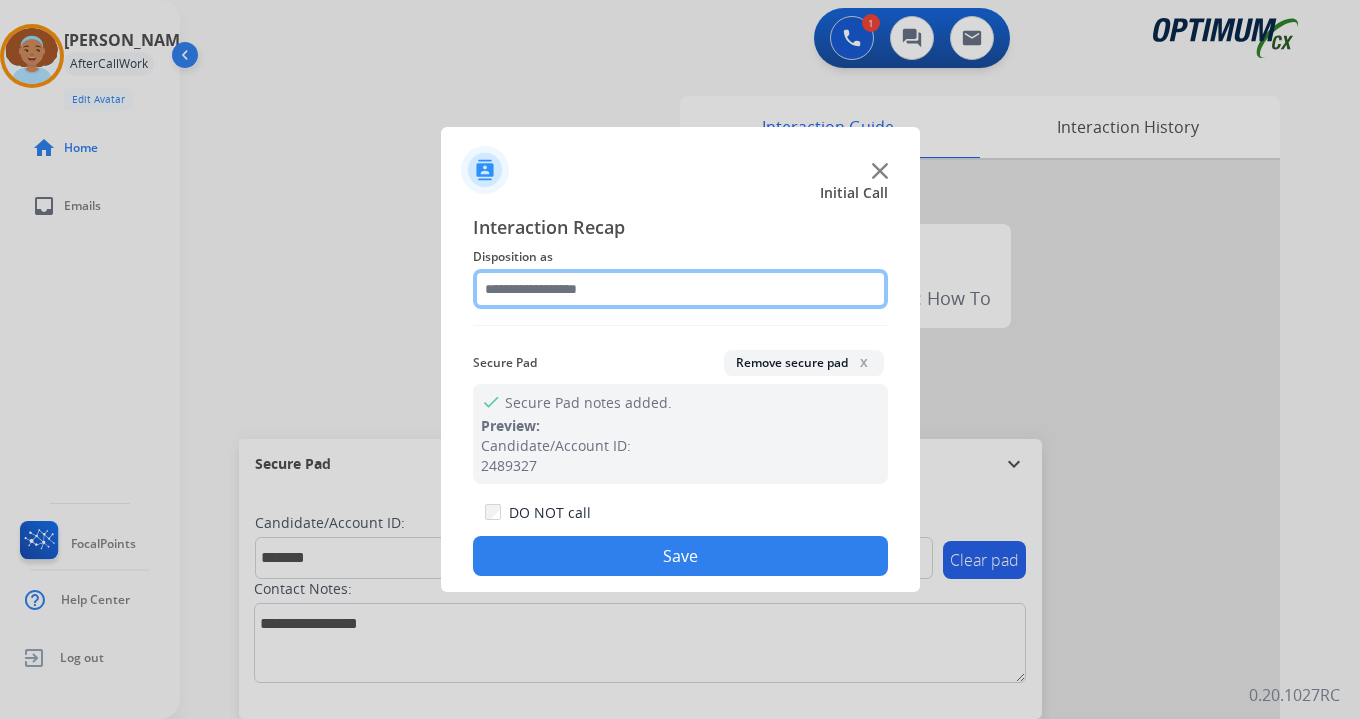 click 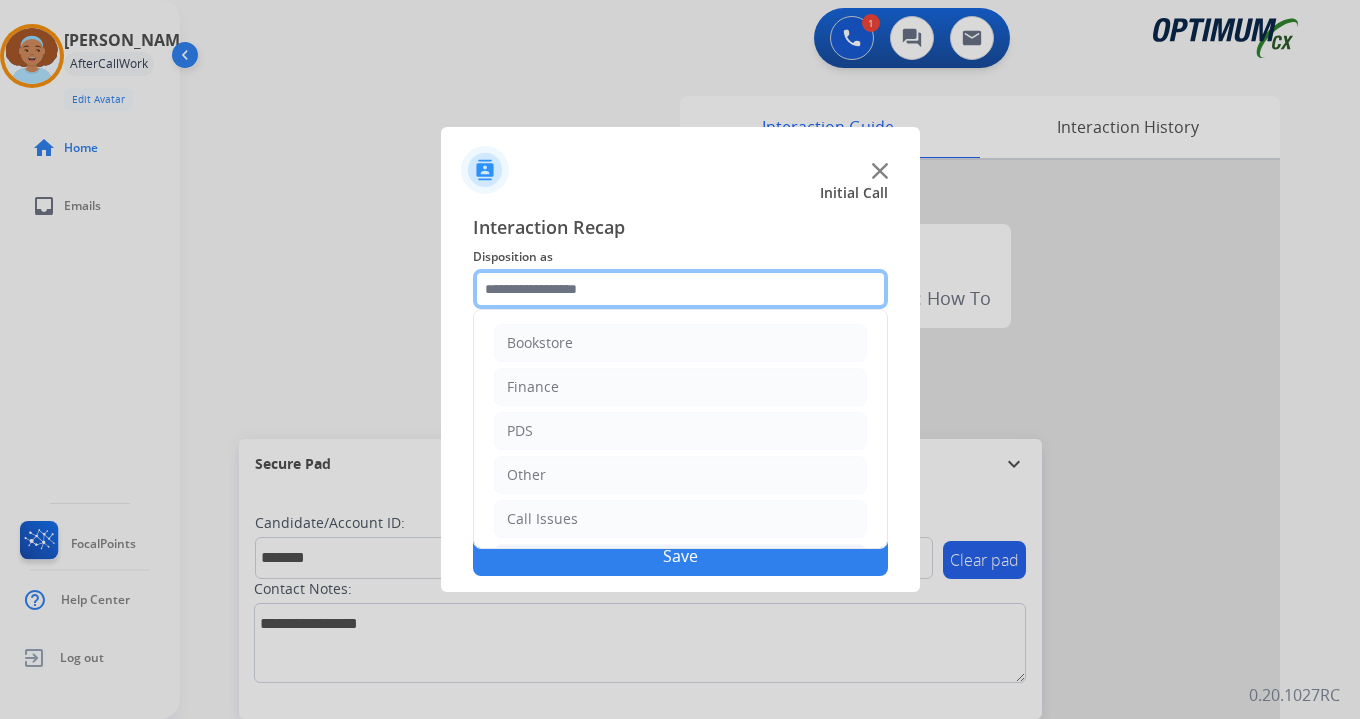 scroll, scrollTop: 136, scrollLeft: 0, axis: vertical 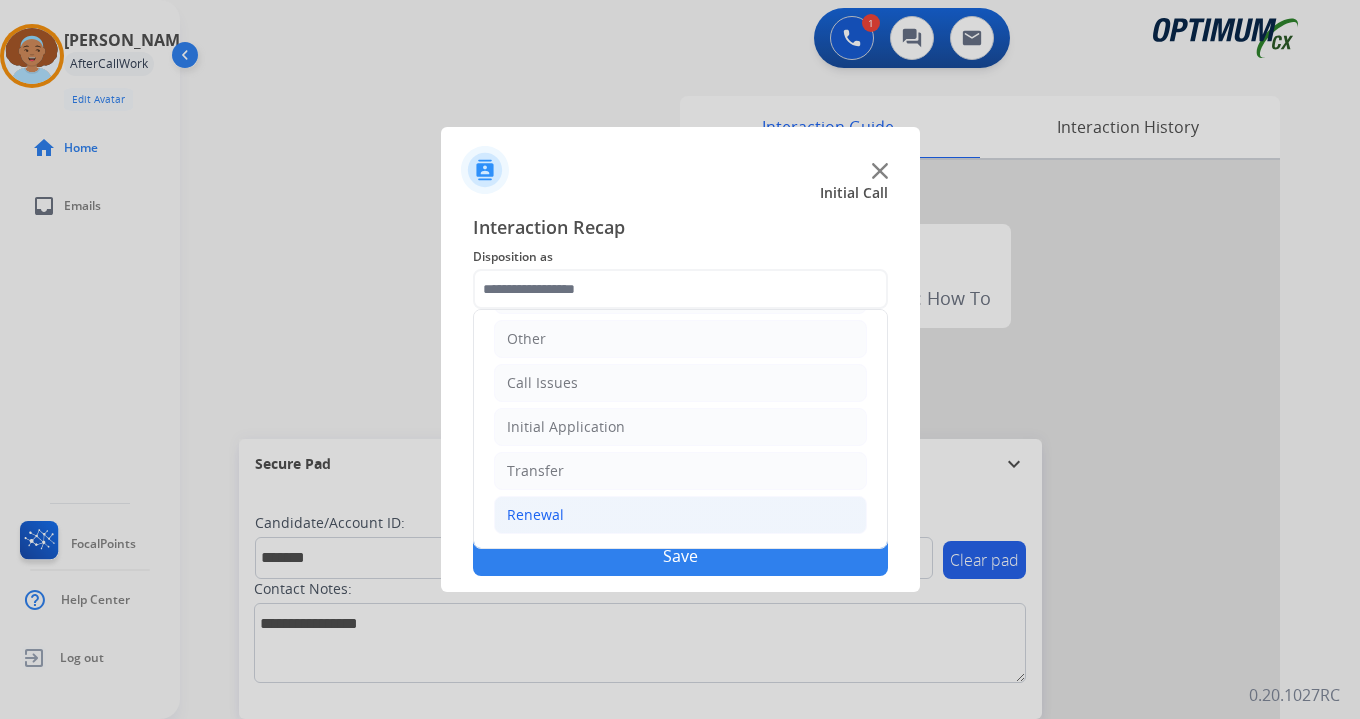 click on "Renewal" 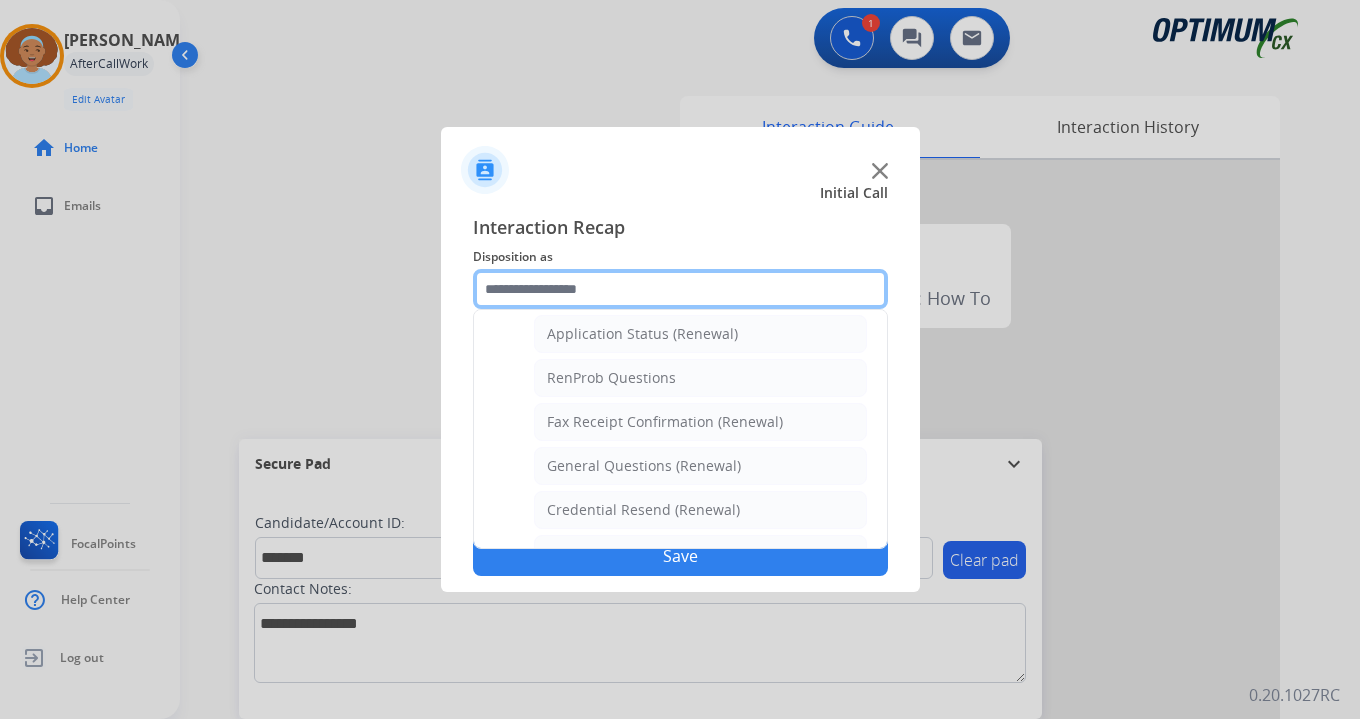 scroll, scrollTop: 772, scrollLeft: 0, axis: vertical 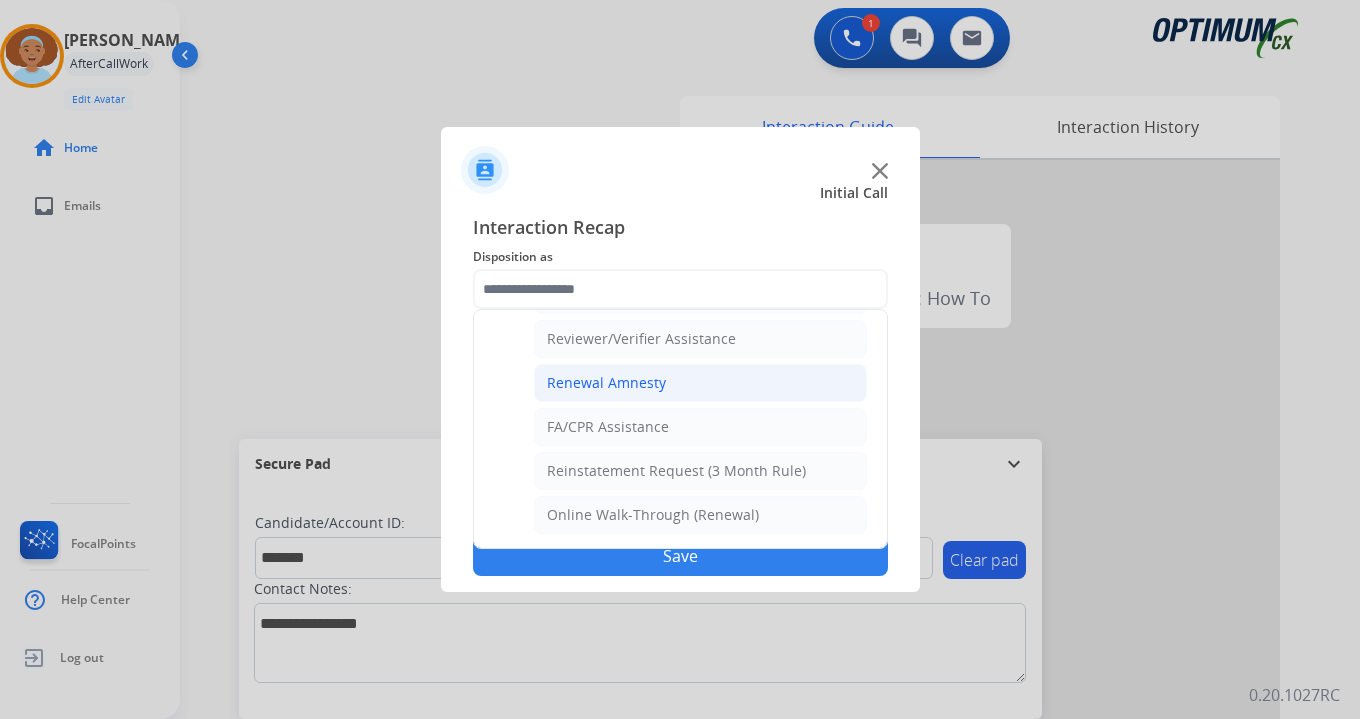 click on "Renewal Amnesty" 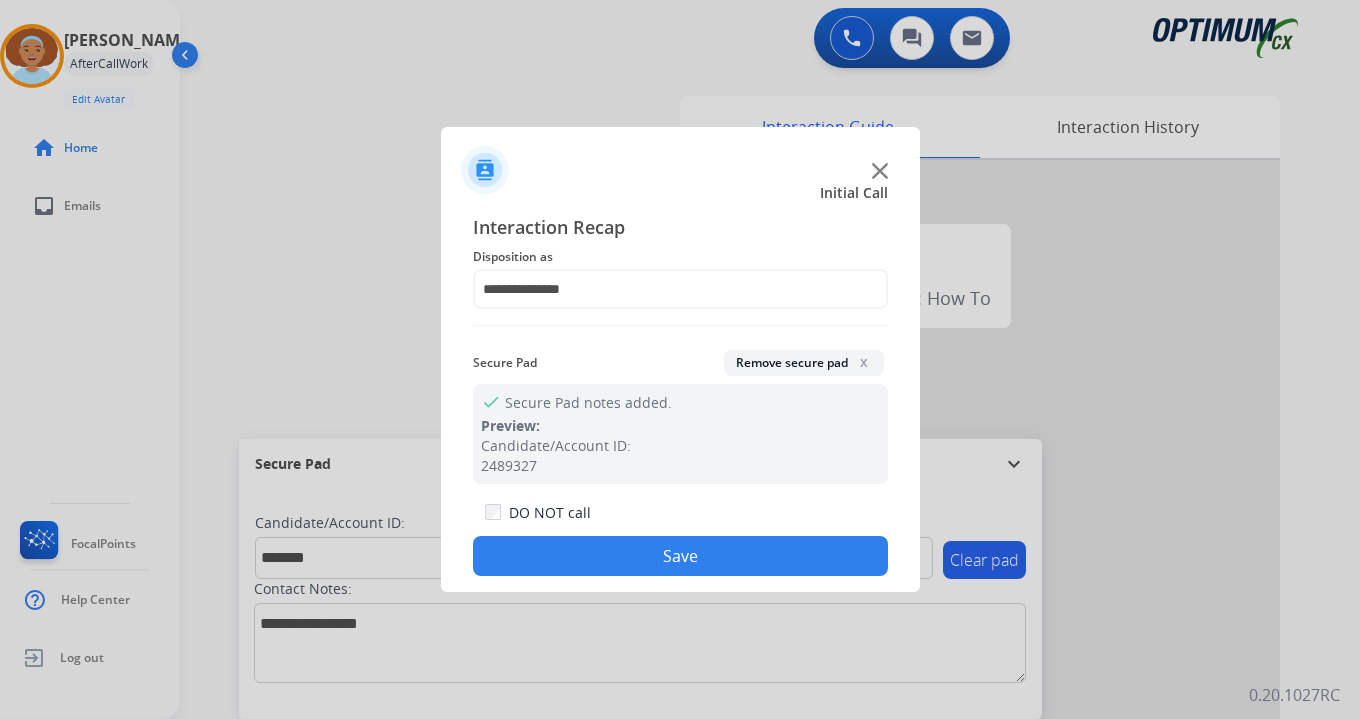 click on "Save" 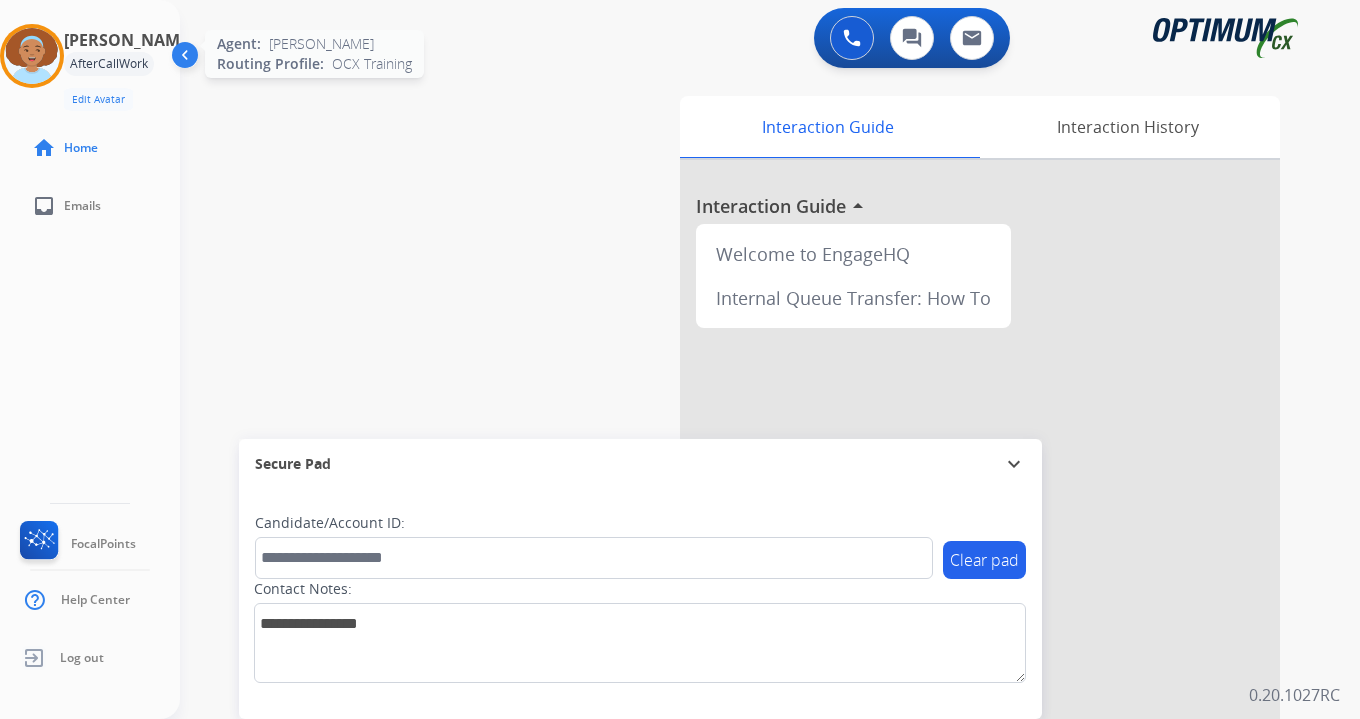 click at bounding box center [32, 56] 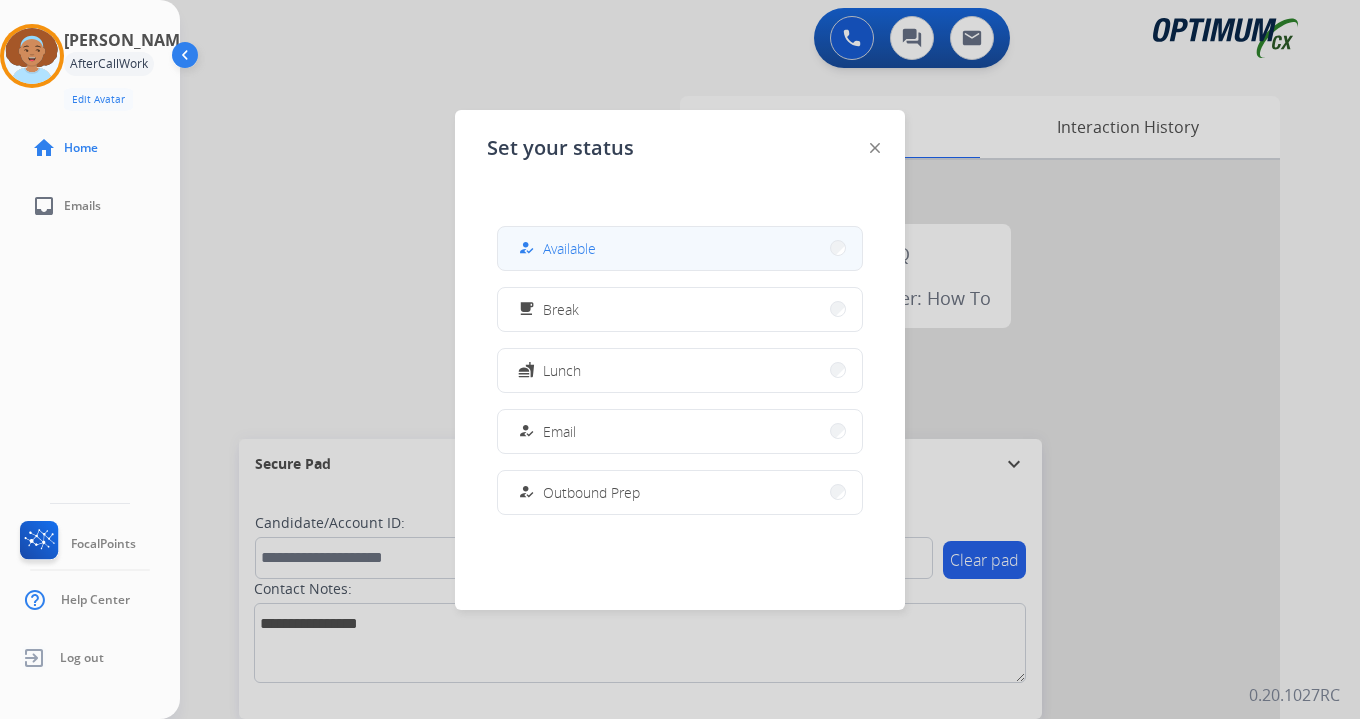 click on "how_to_reg Available" at bounding box center (680, 248) 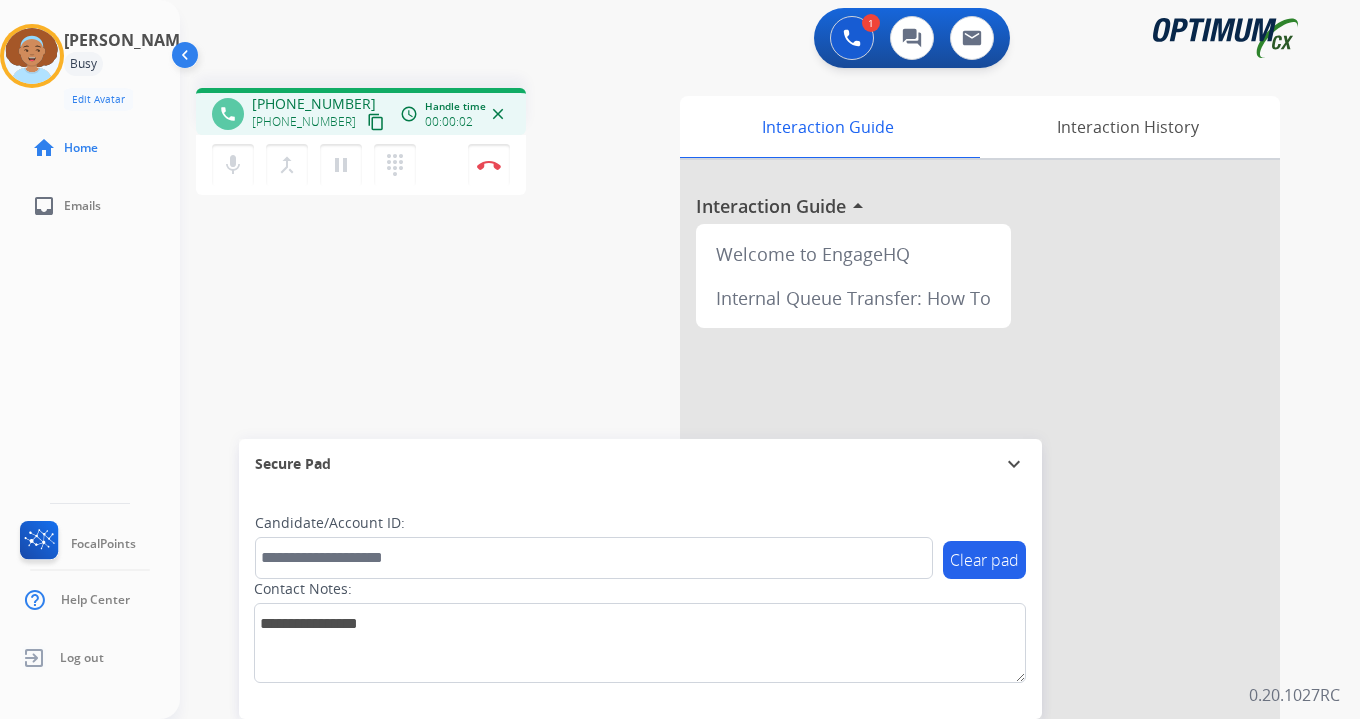 click on "content_copy" at bounding box center [376, 122] 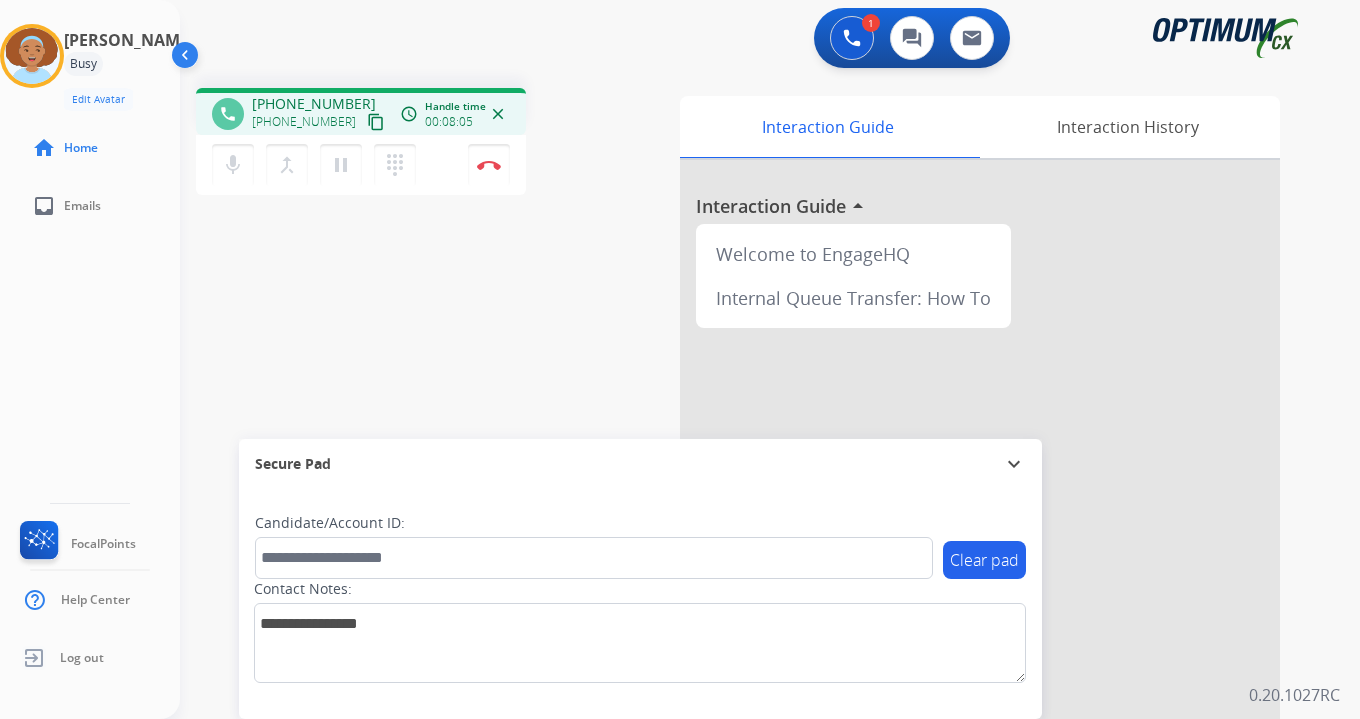 click on "1 Voice Interactions  0  Chat Interactions   0  Email Interactions phone [PHONE_NUMBER] [PHONE_NUMBER] content_copy access_time Call metrics Queue   00:08 Hold   00:00 Talk   08:06 Total   08:13 Handle time 00:08:05 close mic Mute merge_type Bridge pause Hold dialpad Dialpad Disconnect swap_horiz Break voice bridge close_fullscreen Connect 3-Way Call merge_type Separate 3-Way Call  Interaction Guide   Interaction History  Interaction Guide arrow_drop_up  Welcome to EngageHQ   Internal Queue Transfer: How To  Secure Pad expand_more Clear pad Candidate/Account ID: Contact Notes:                  0.20.1027RC" at bounding box center [770, 359] 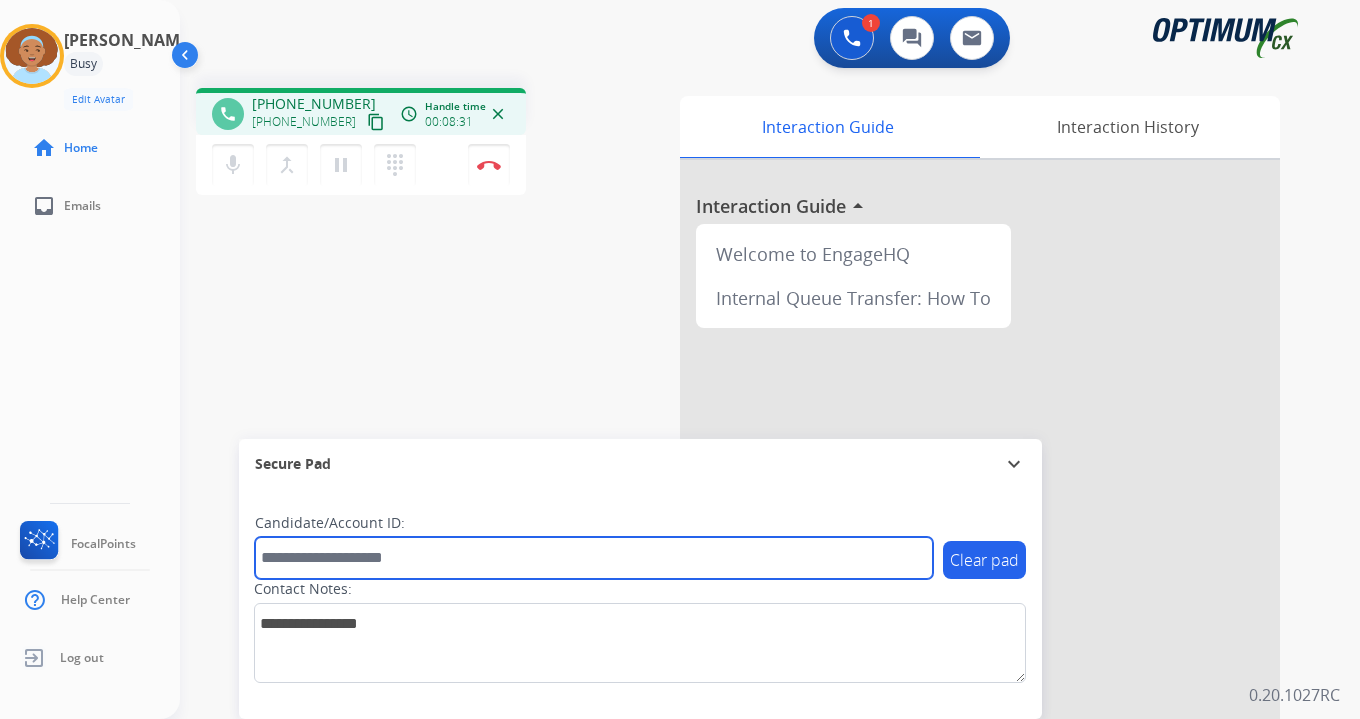 click at bounding box center (594, 558) 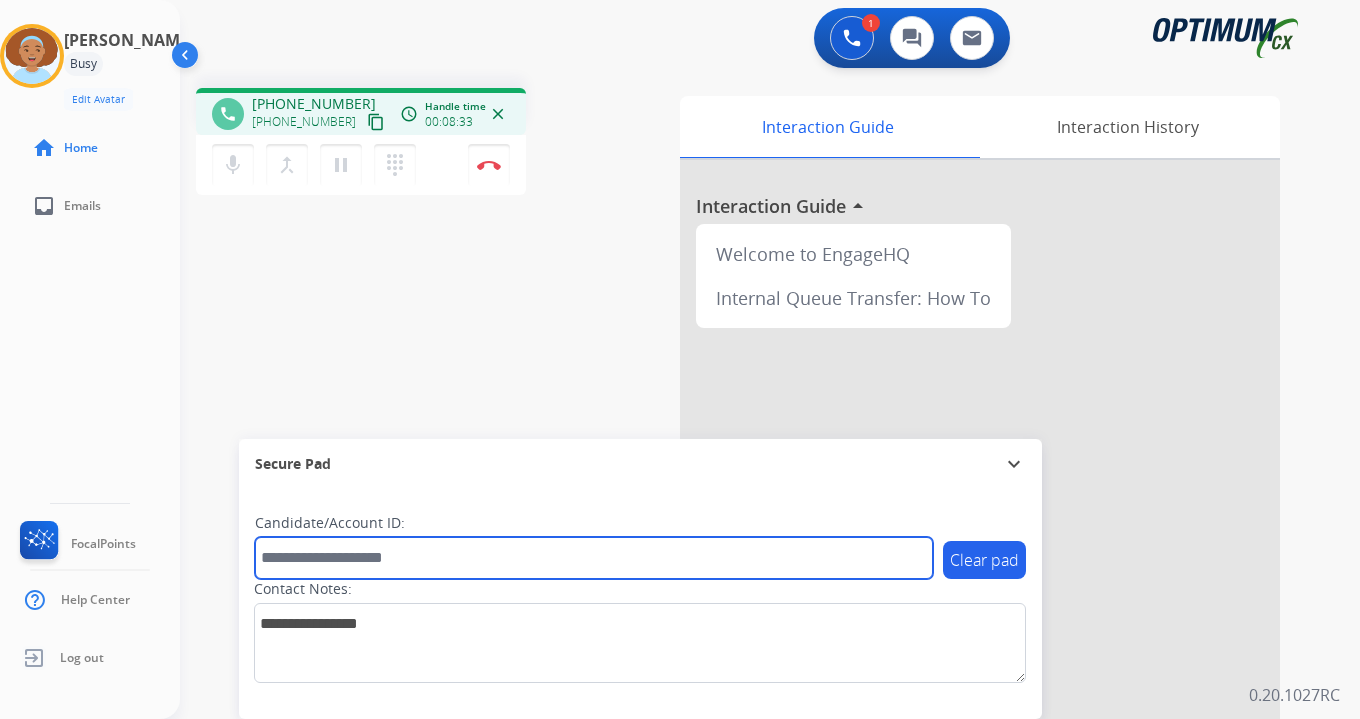 click at bounding box center [594, 558] 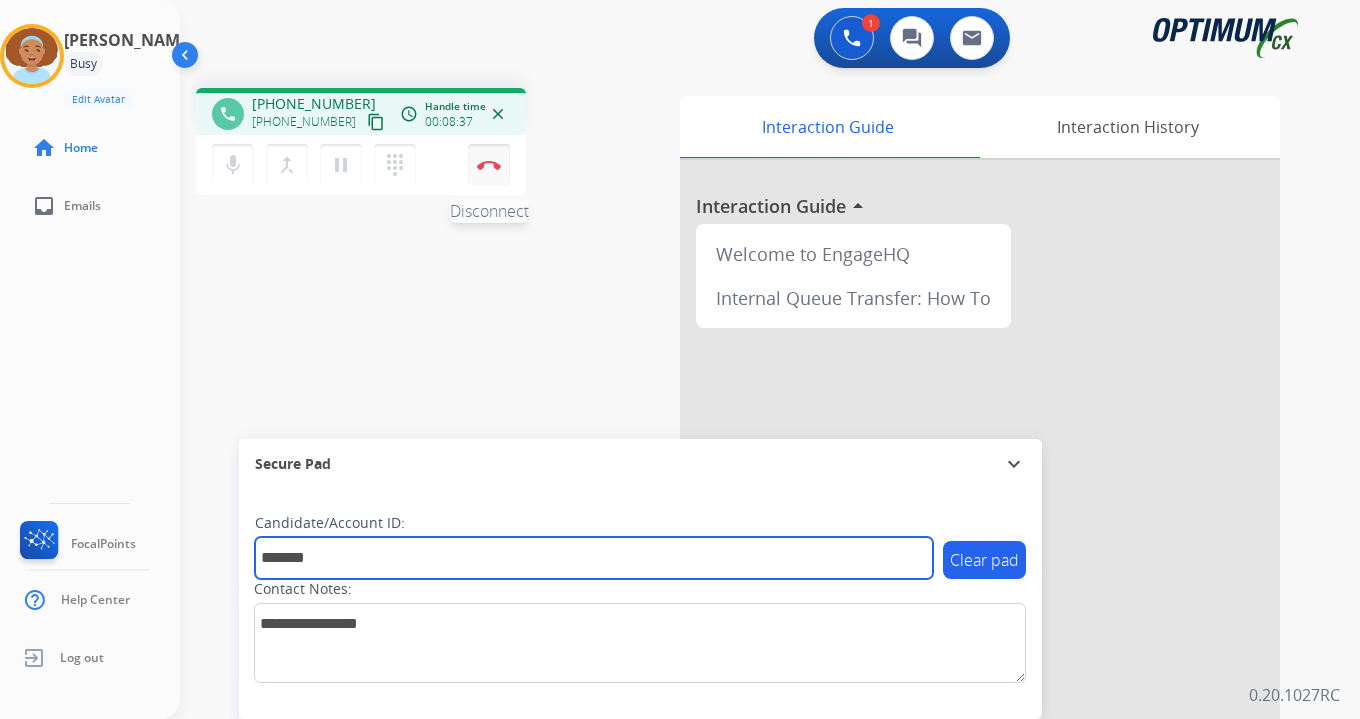 type on "*******" 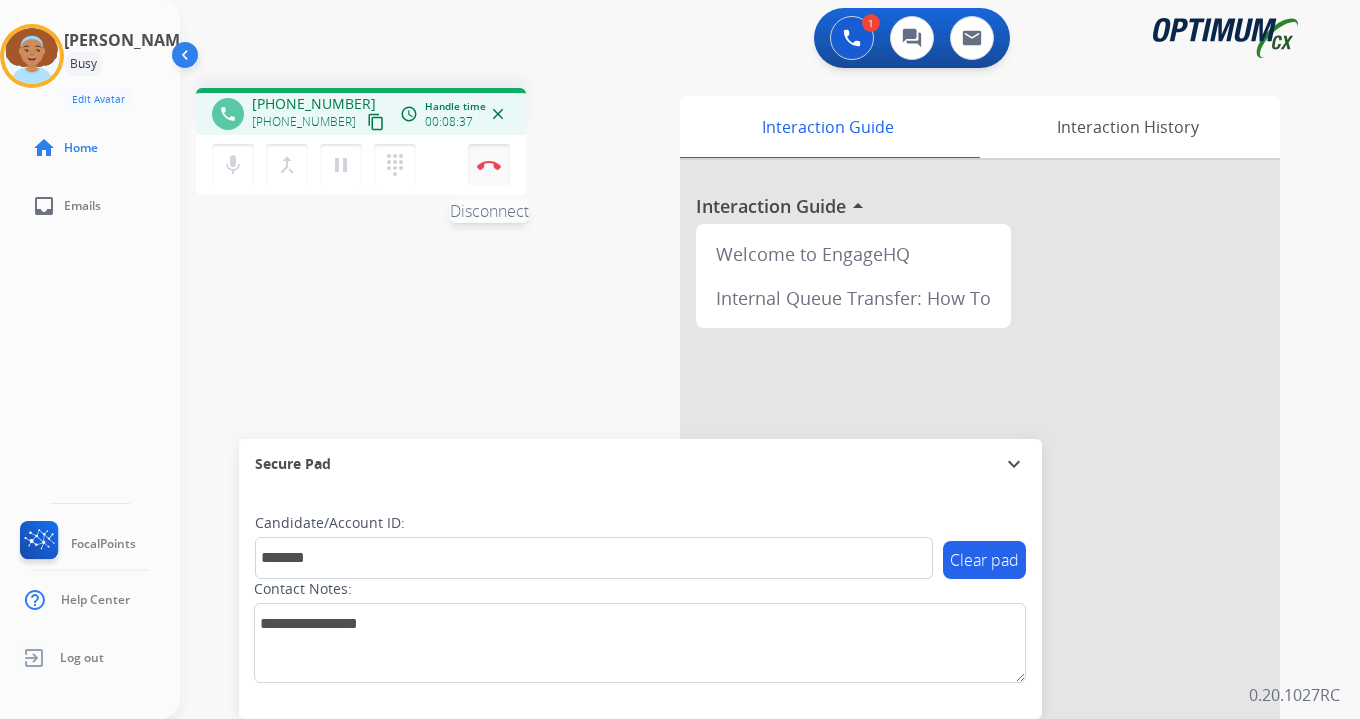 click at bounding box center (489, 165) 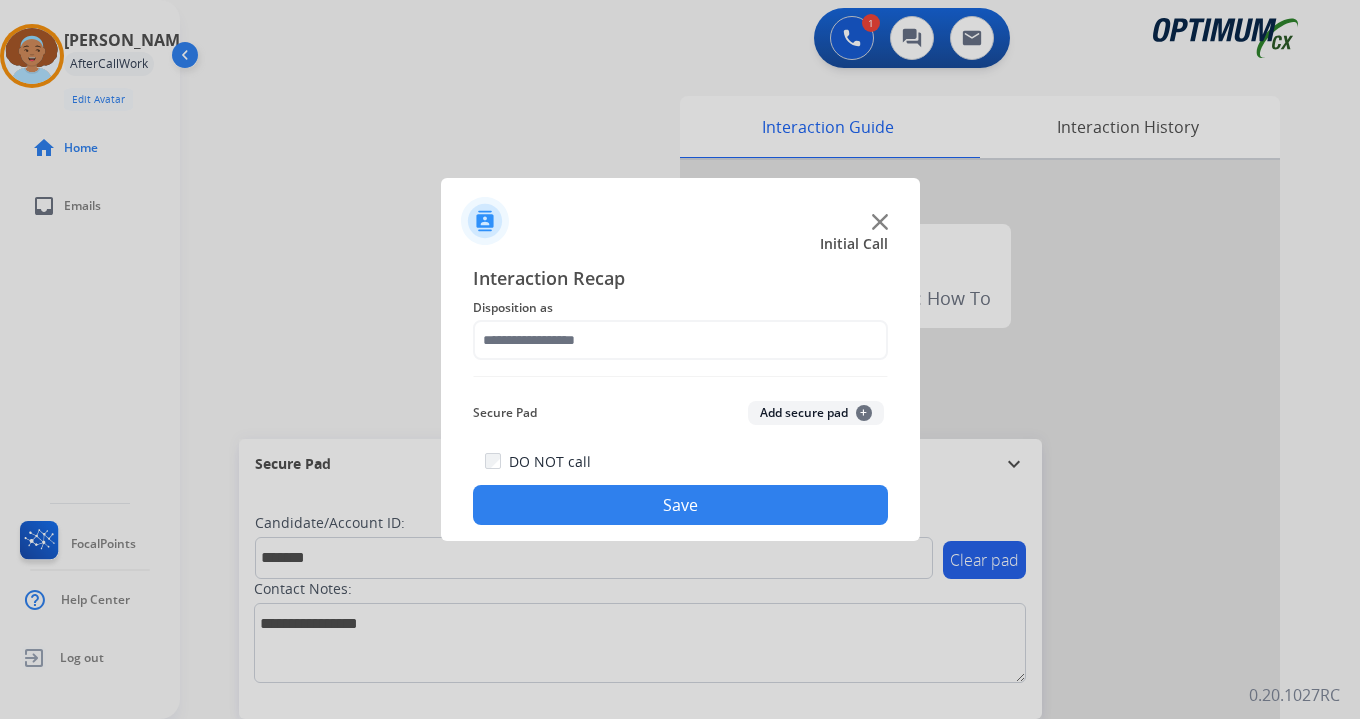 click on "Add secure pad  +" 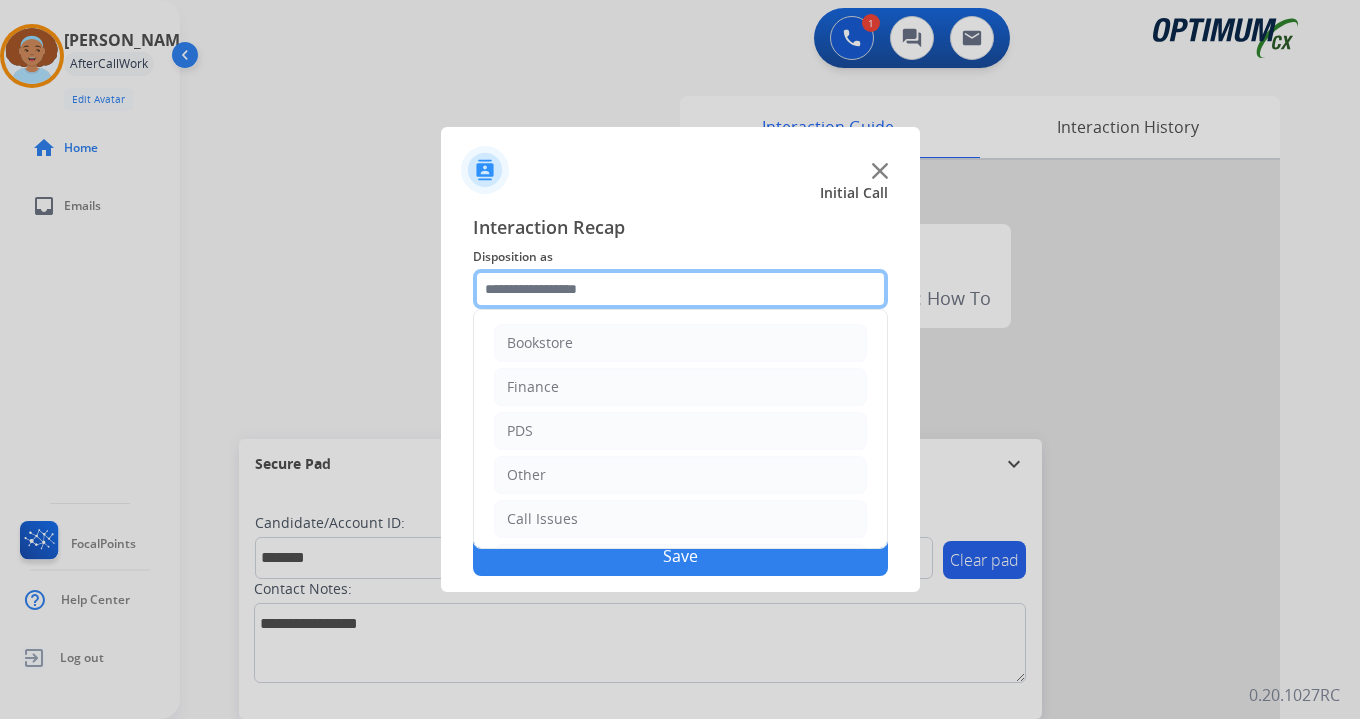 click 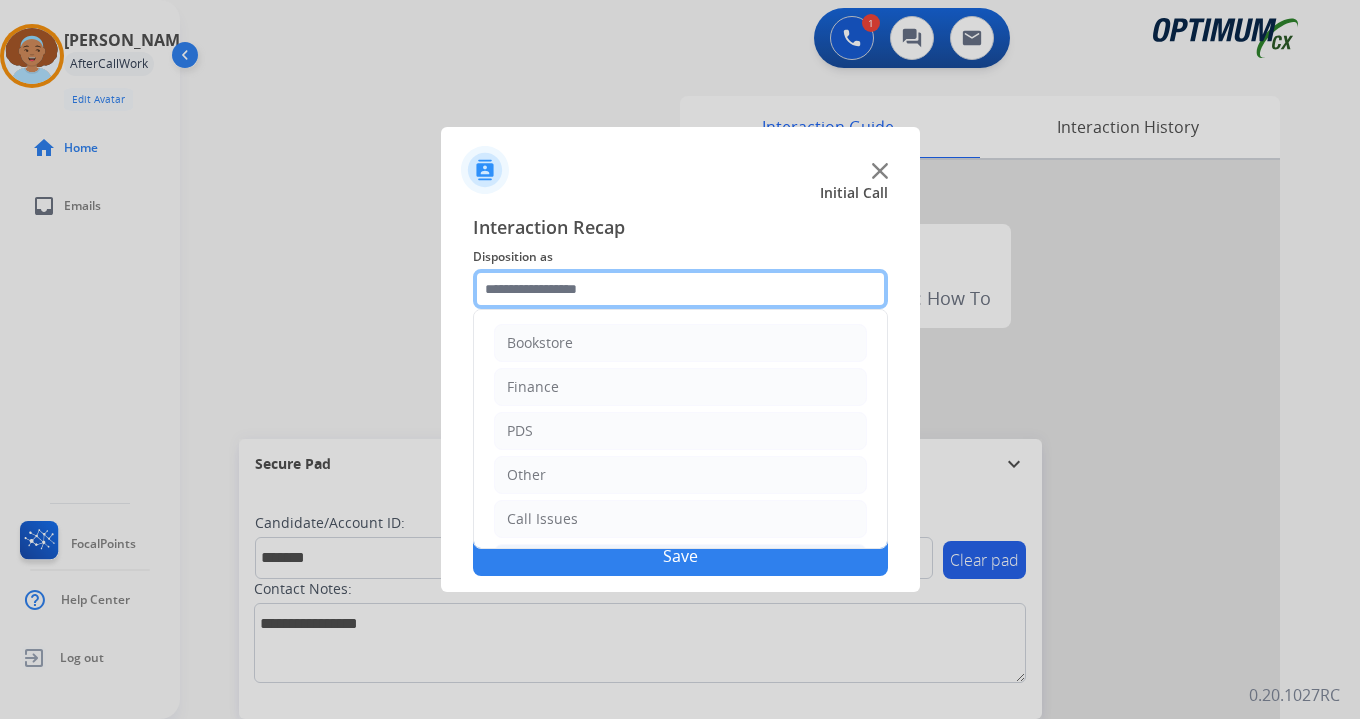 scroll, scrollTop: 136, scrollLeft: 0, axis: vertical 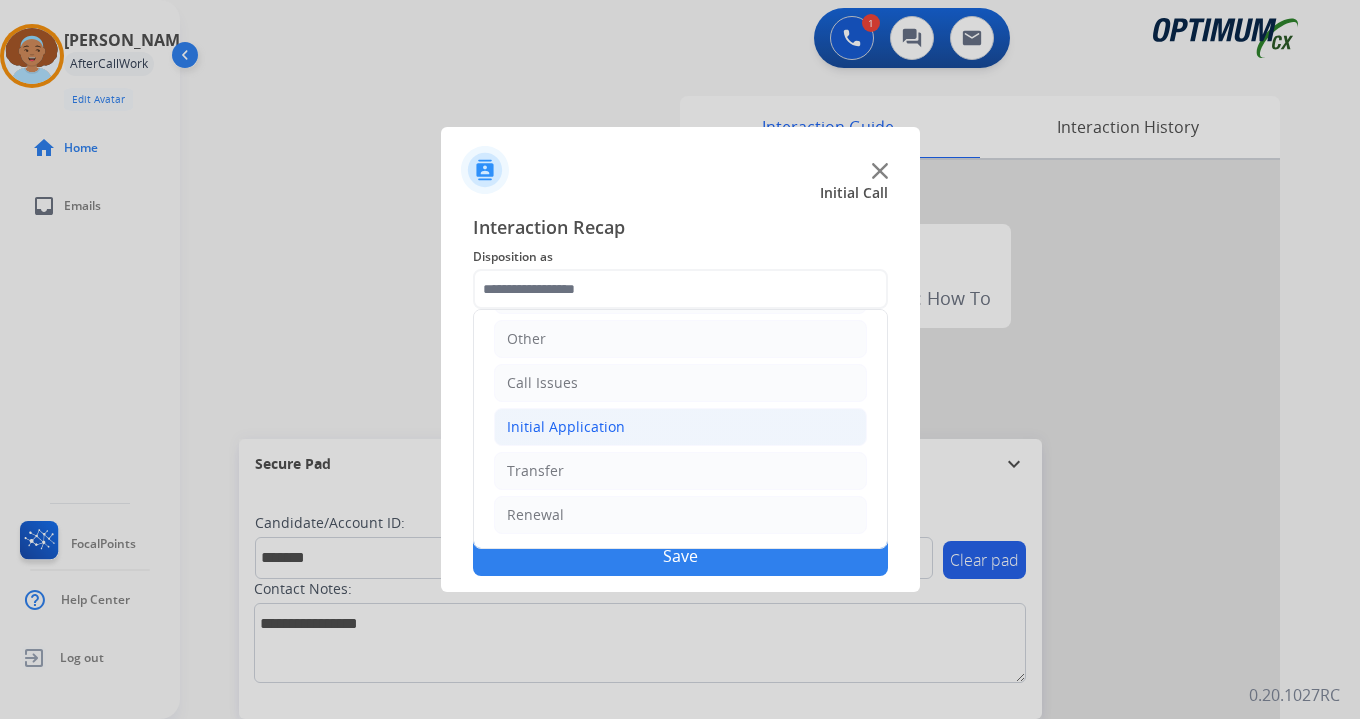 click on "Initial Application" 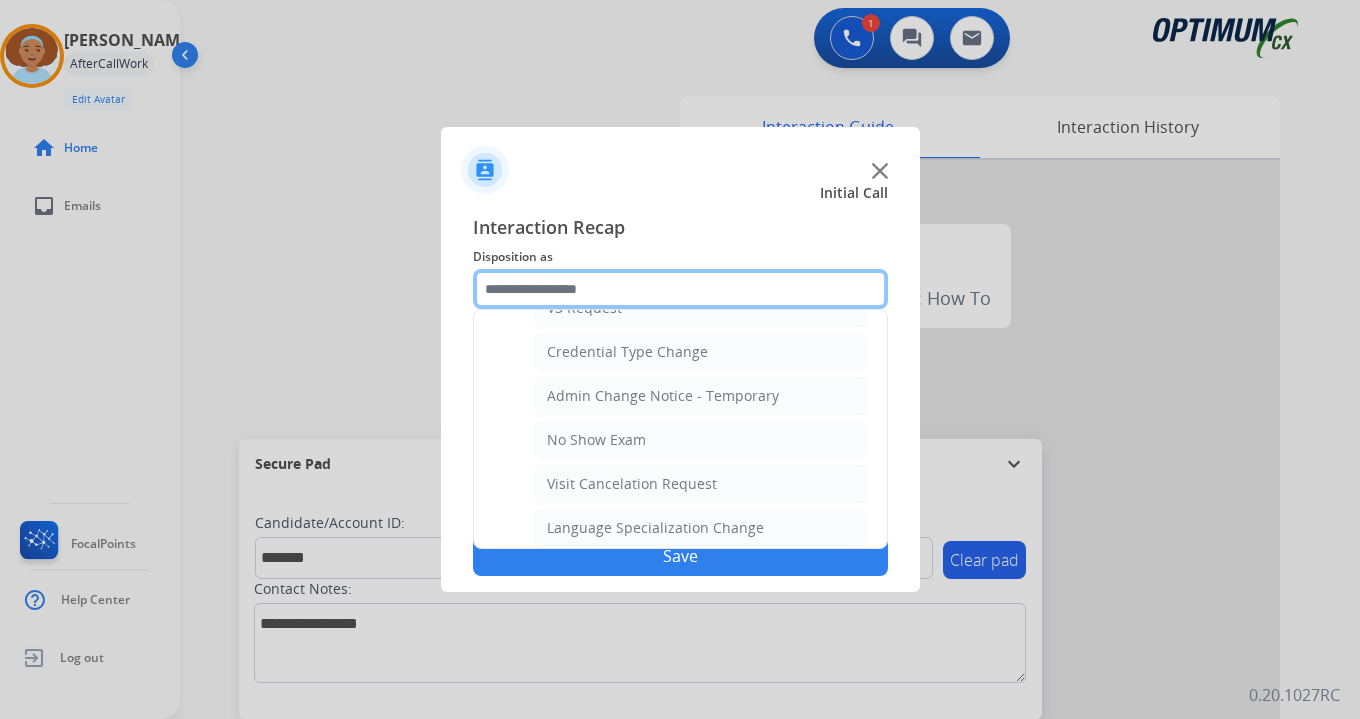 scroll, scrollTop: 1136, scrollLeft: 0, axis: vertical 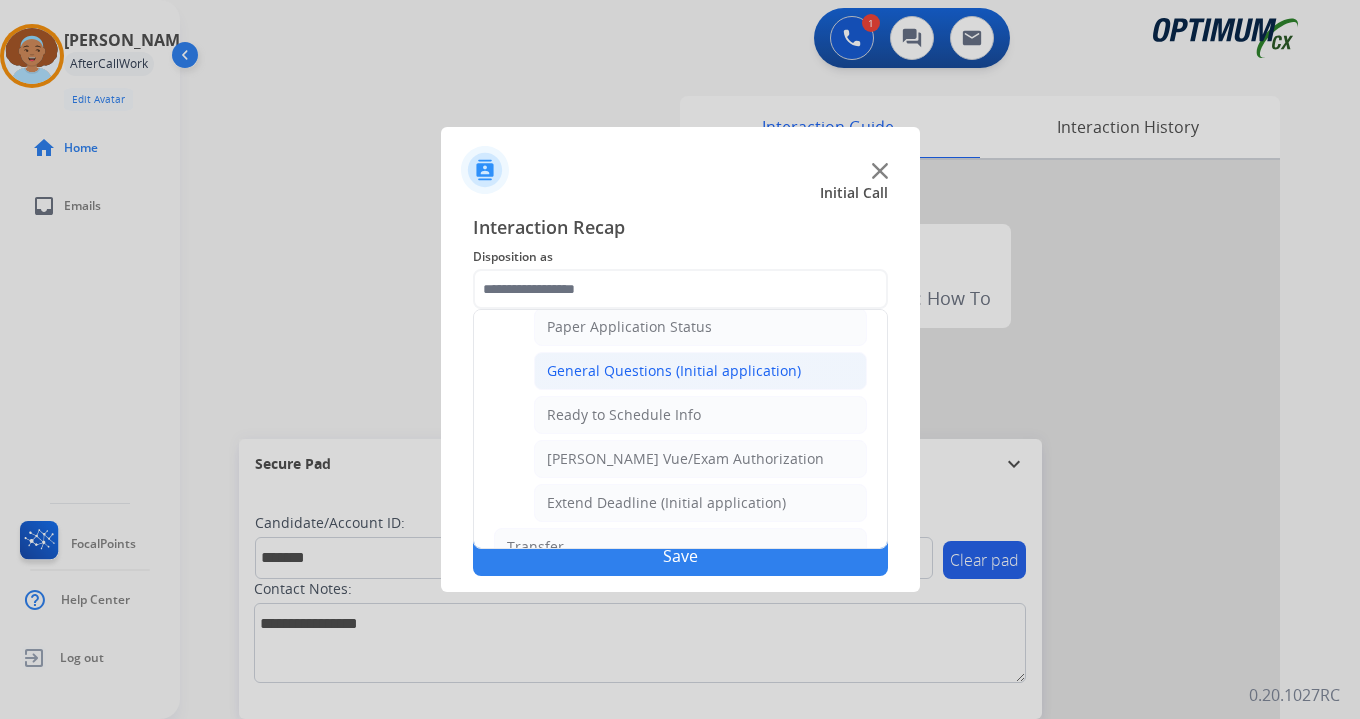 click on "General Questions (Initial application)" 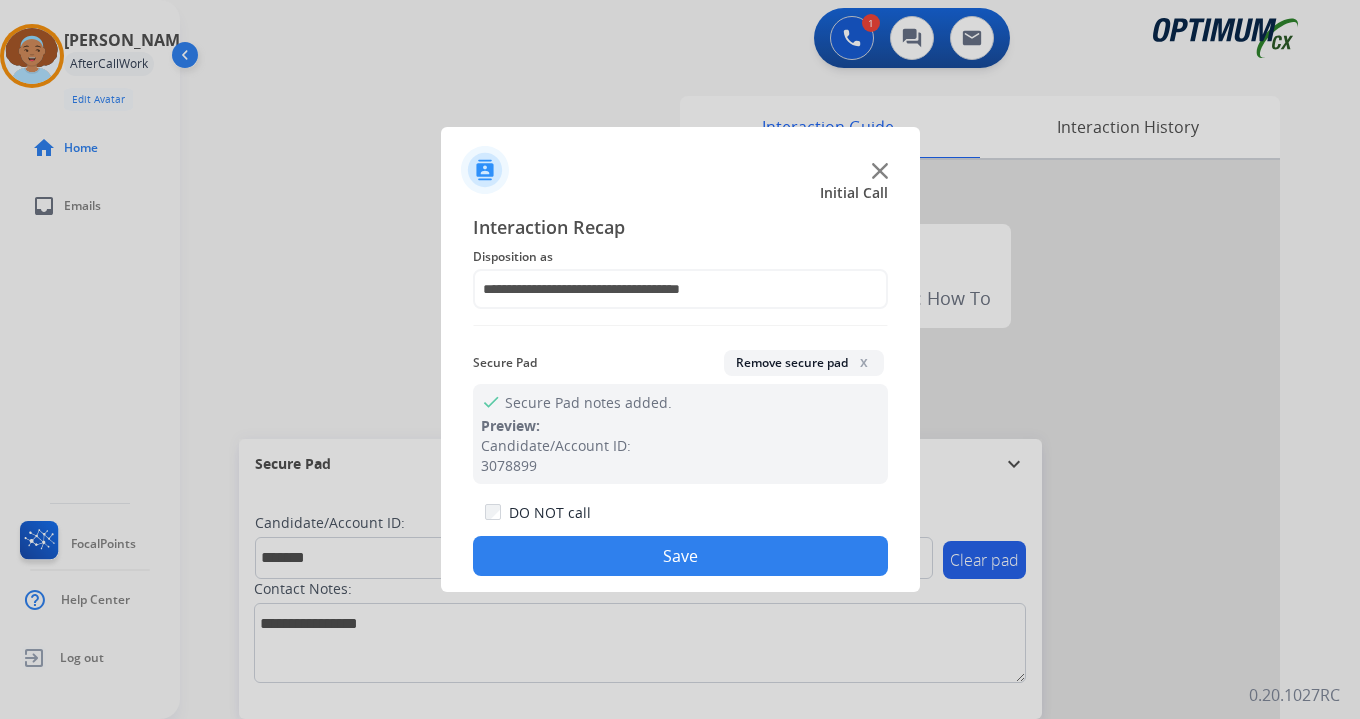 click on "Save" 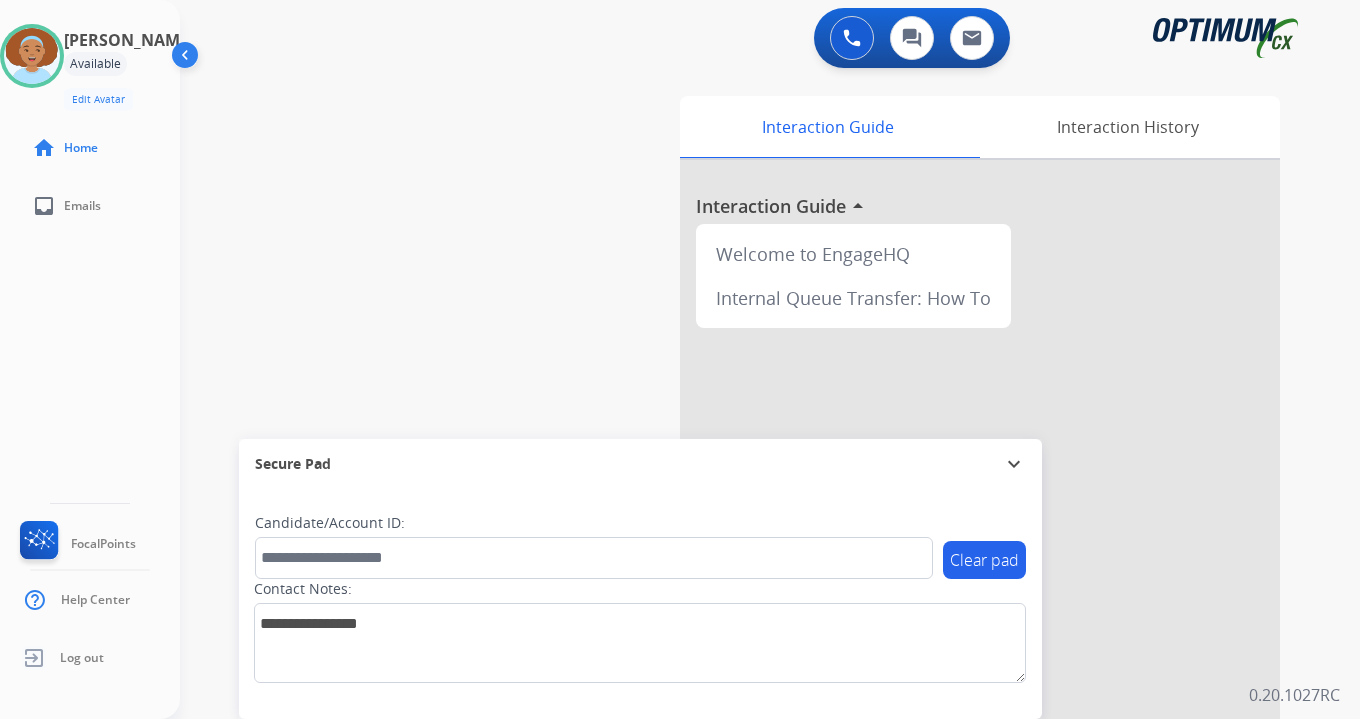 click on "0 Voice Interactions  0  Chat Interactions   0  Email Interactions swap_horiz Break voice bridge close_fullscreen Connect 3-Way Call merge_type Separate 3-Way Call  Interaction Guide   Interaction History  Interaction Guide arrow_drop_up  Welcome to EngageHQ   Internal Queue Transfer: How To  Secure Pad expand_more Clear pad Candidate/Account ID: Contact Notes:                  0.20.1027RC" at bounding box center [770, 359] 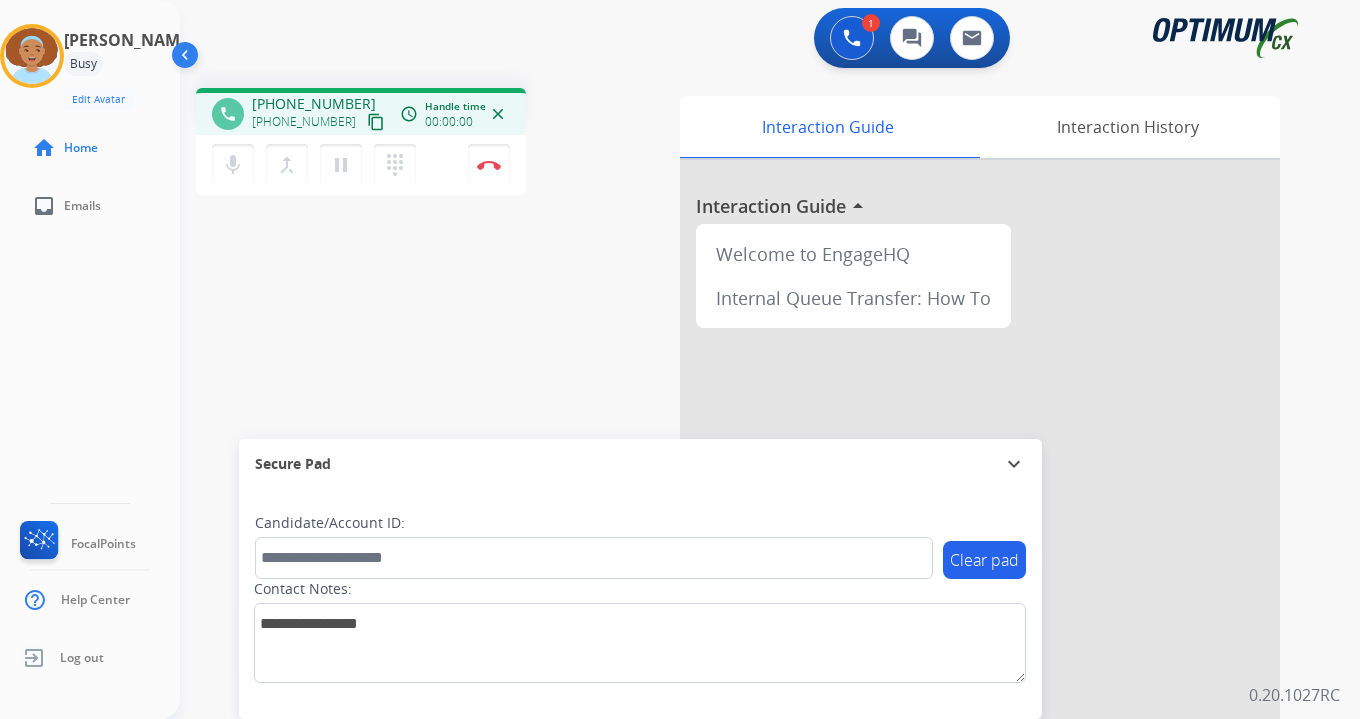 click on "content_copy" at bounding box center (376, 122) 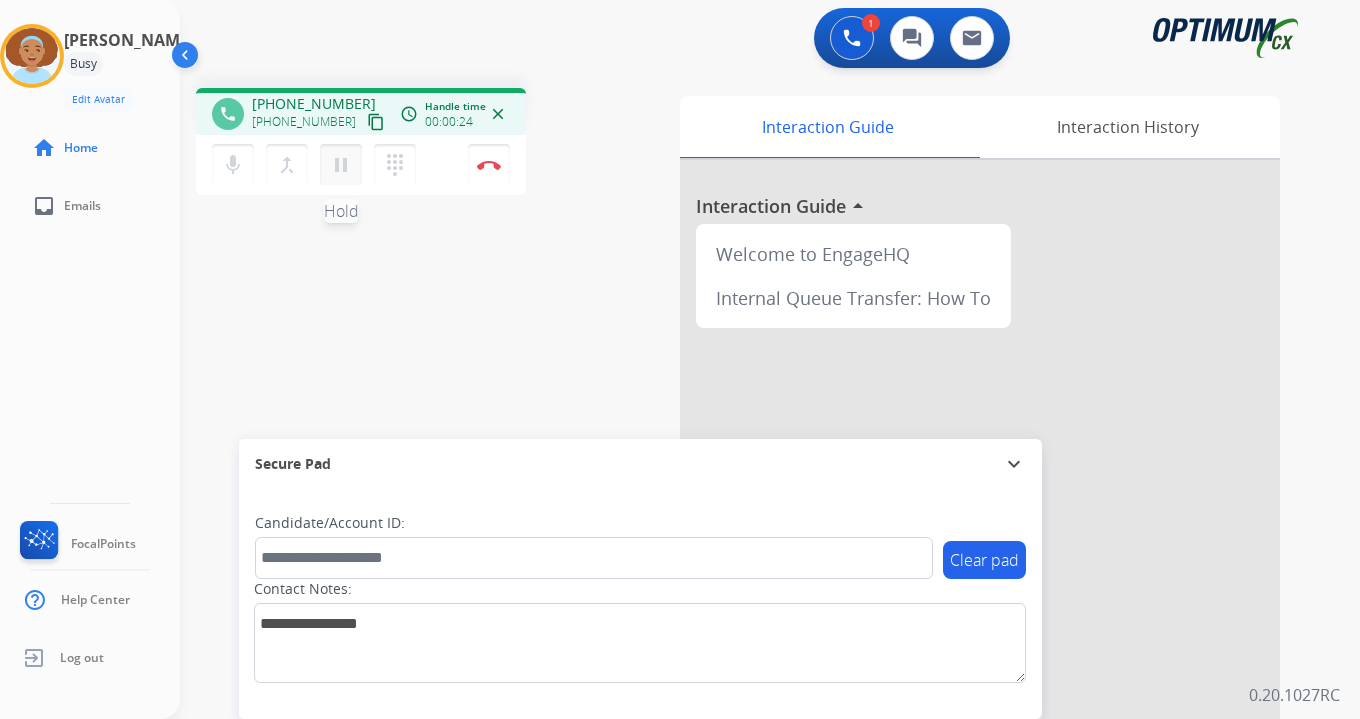 click on "pause" at bounding box center [341, 165] 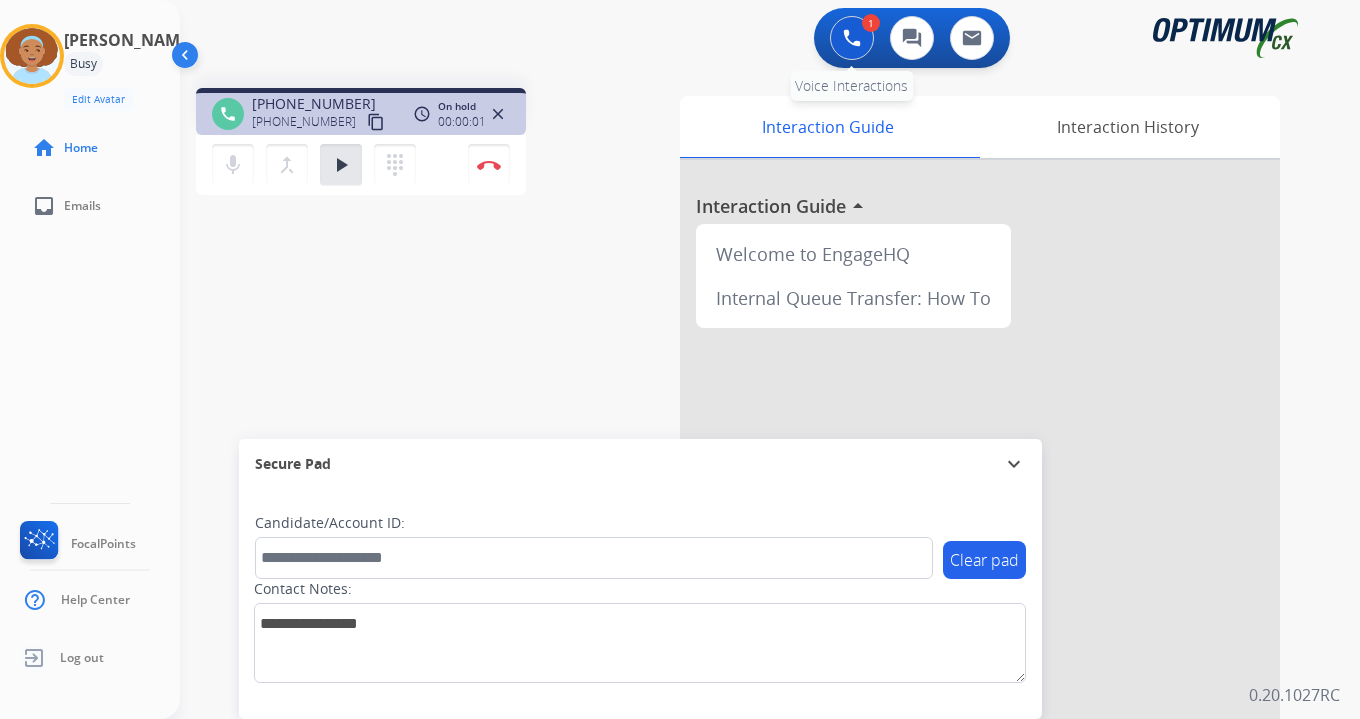click at bounding box center [852, 38] 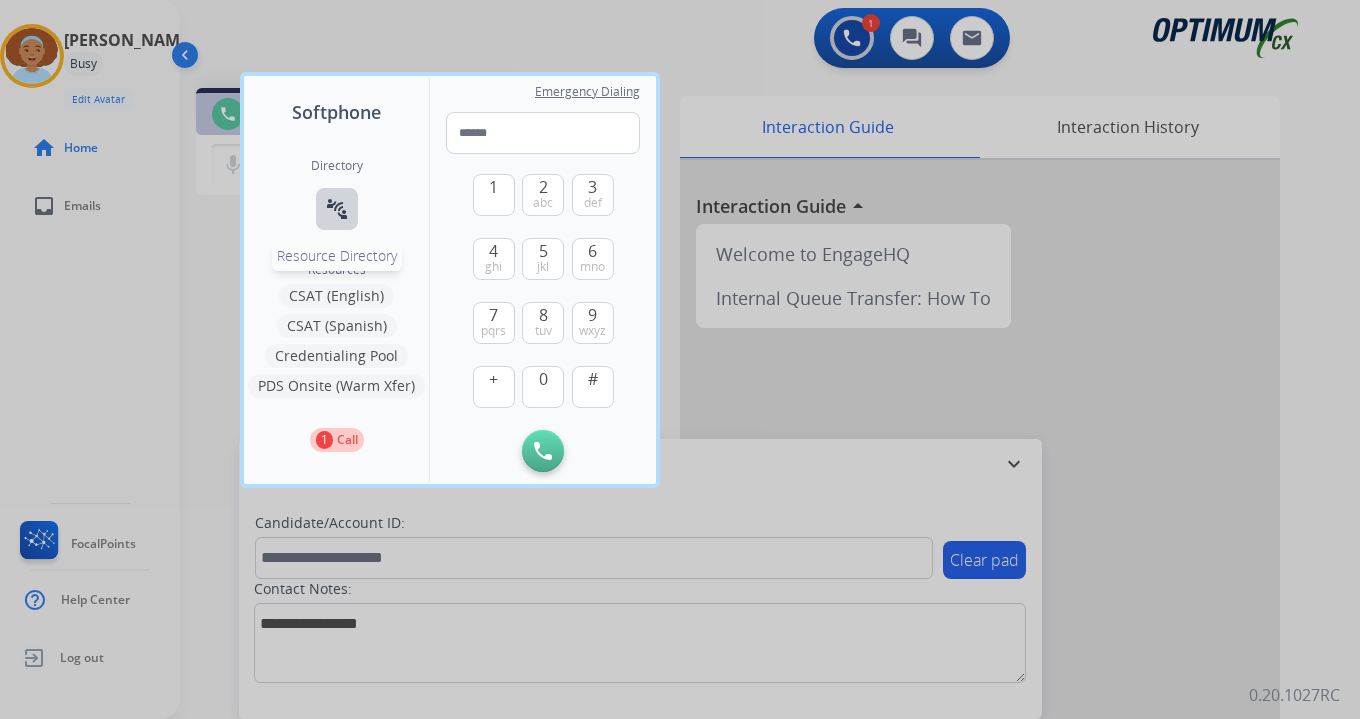 click on "connect_without_contact" at bounding box center (337, 209) 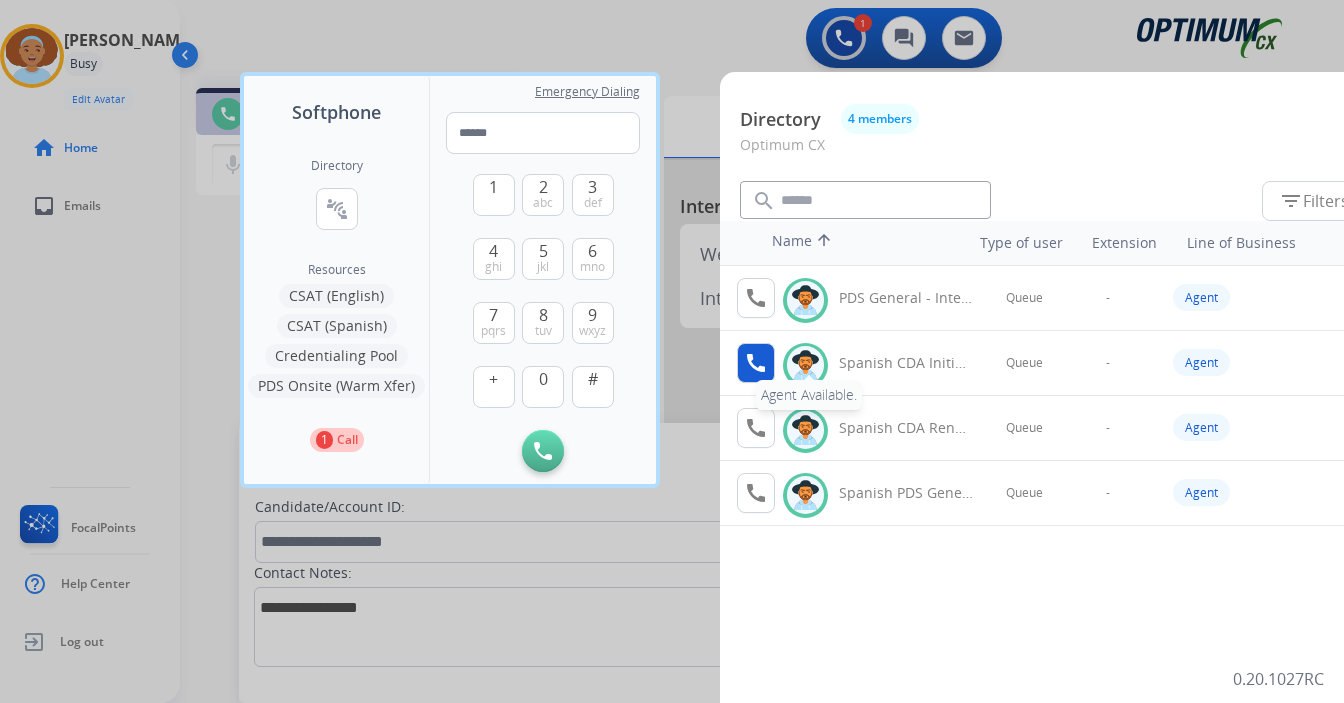 click on "call" at bounding box center [756, 363] 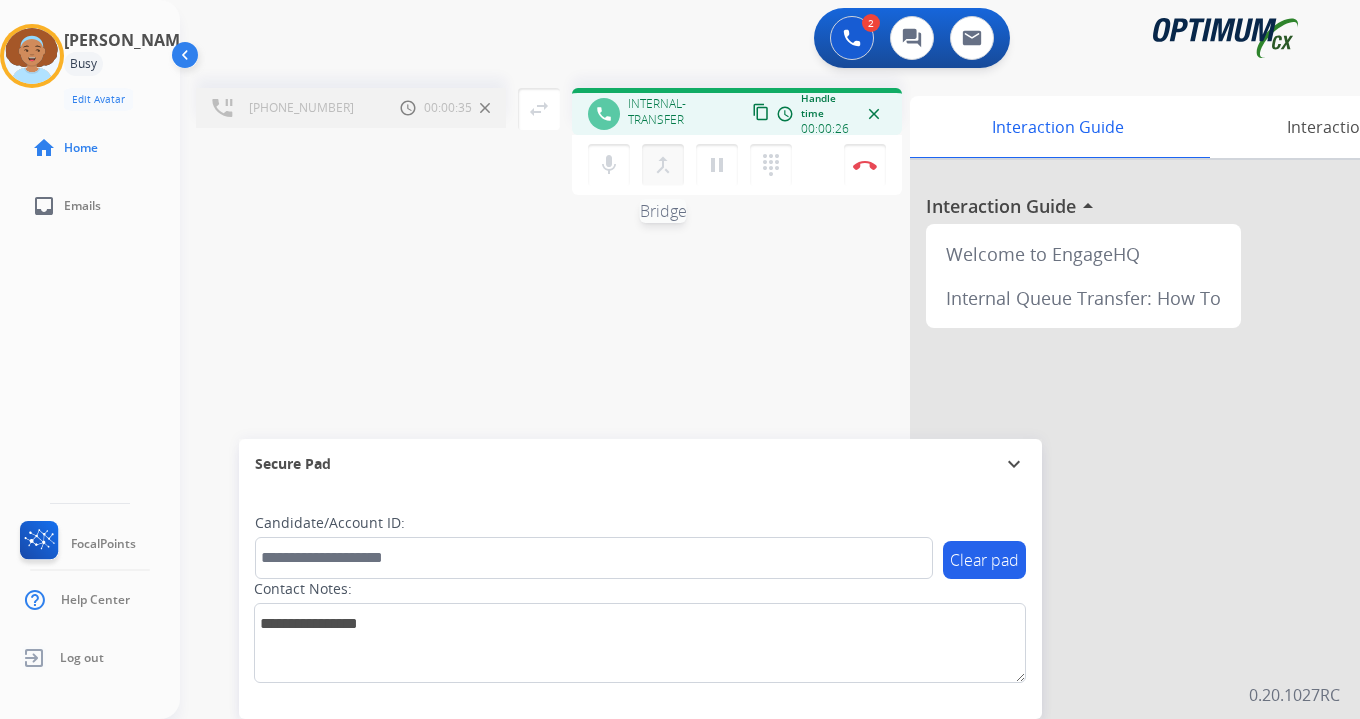 click on "merge_type" at bounding box center (663, 165) 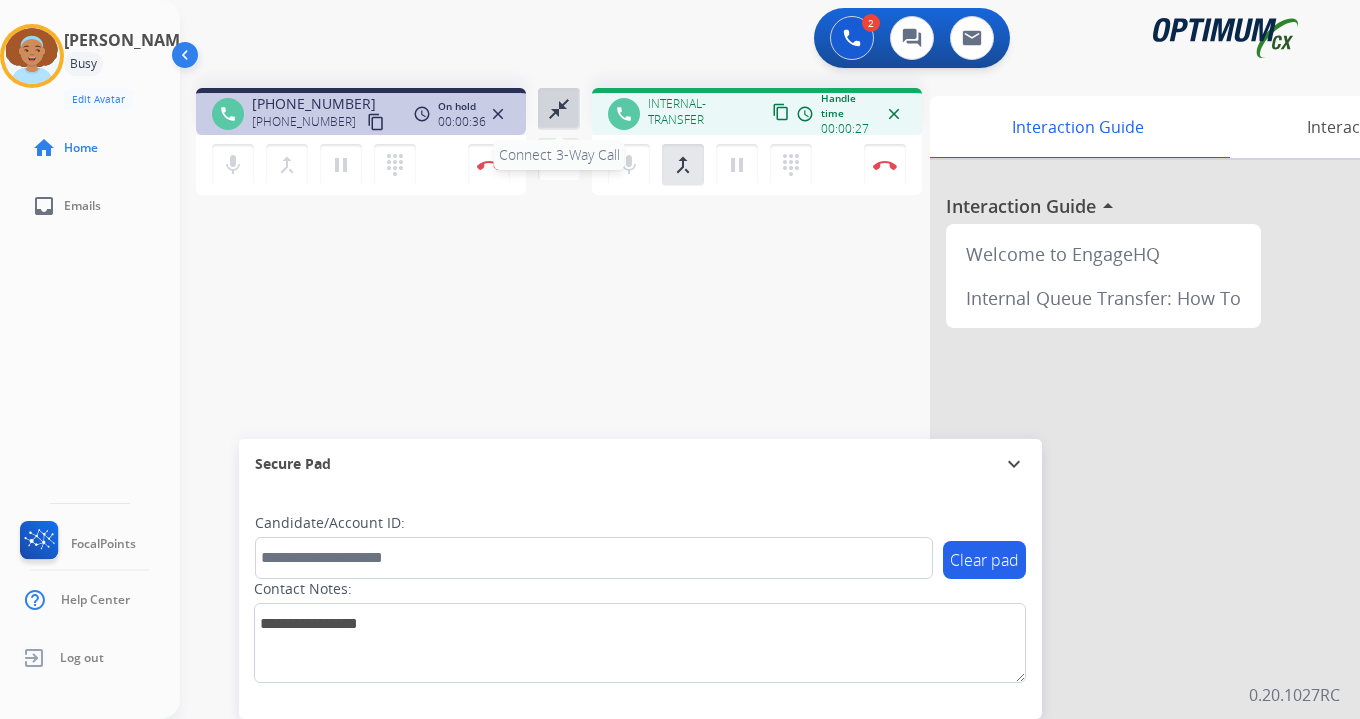 click on "close_fullscreen" at bounding box center [559, 109] 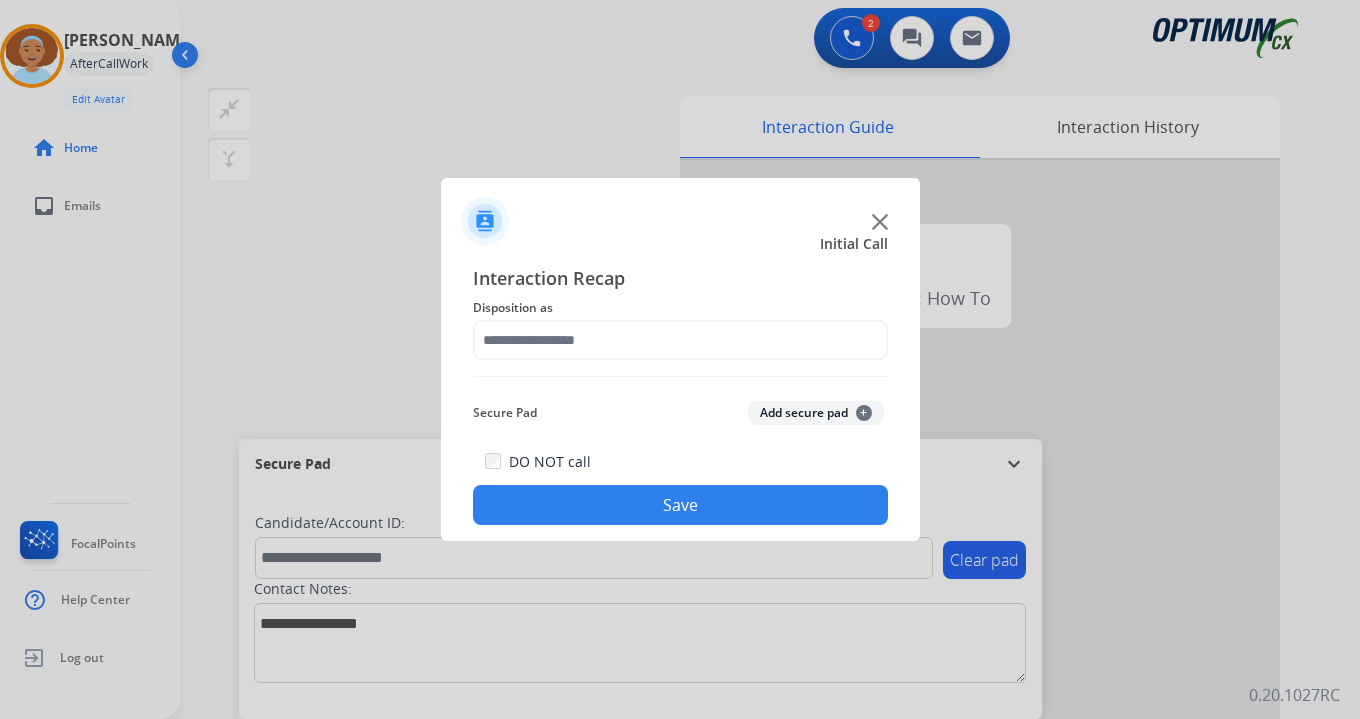 click on "Add secure pad  +" 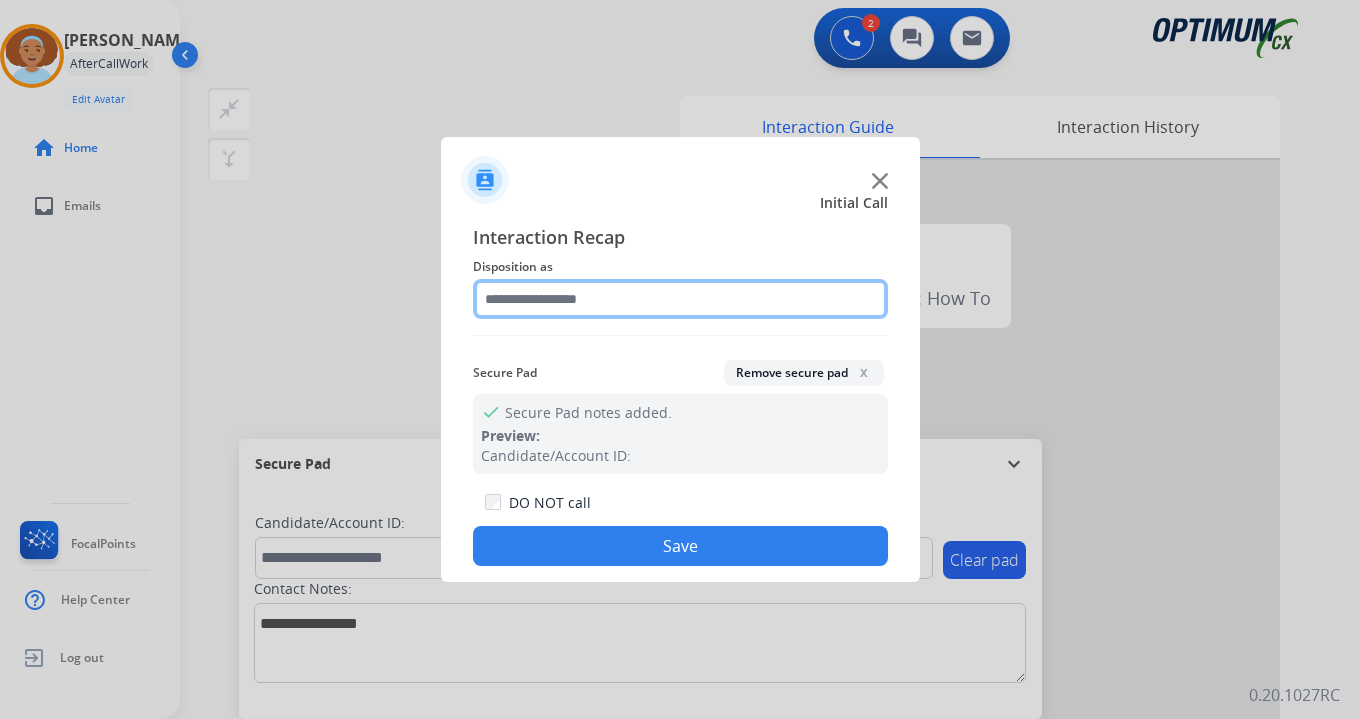 click 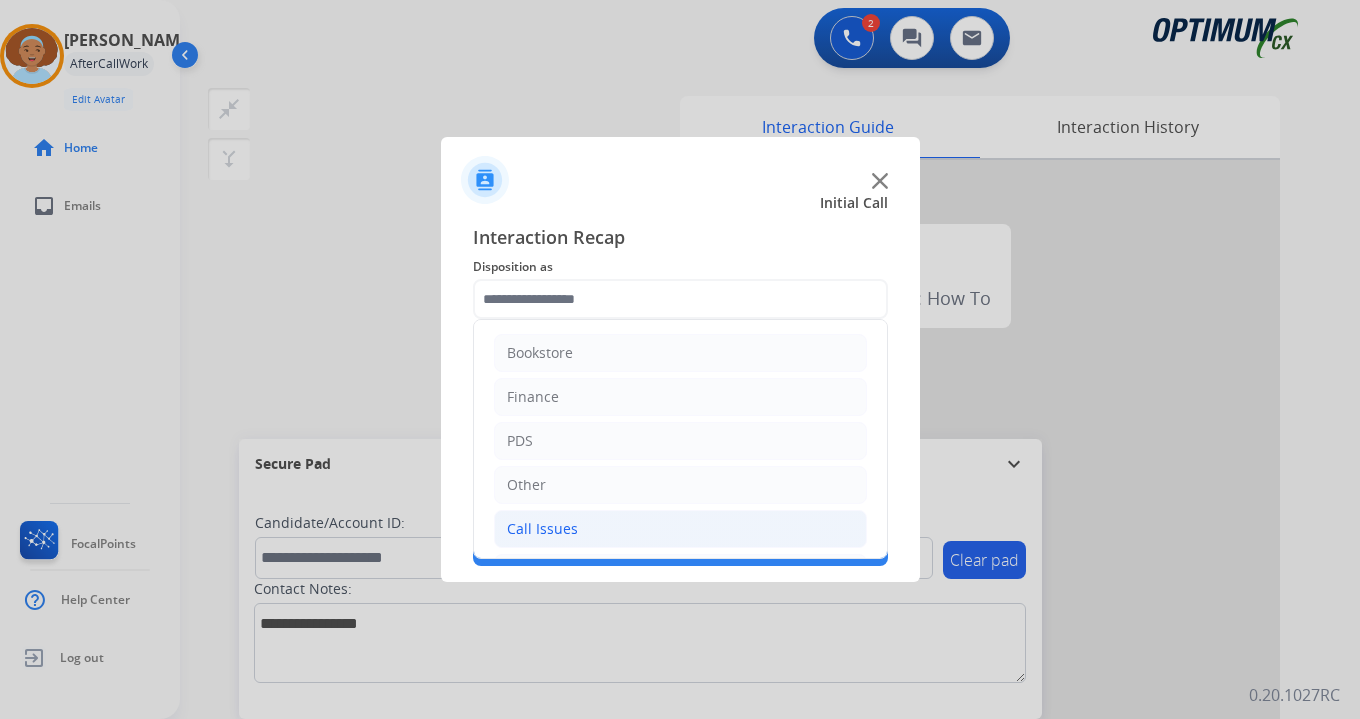 click on "Call Issues" 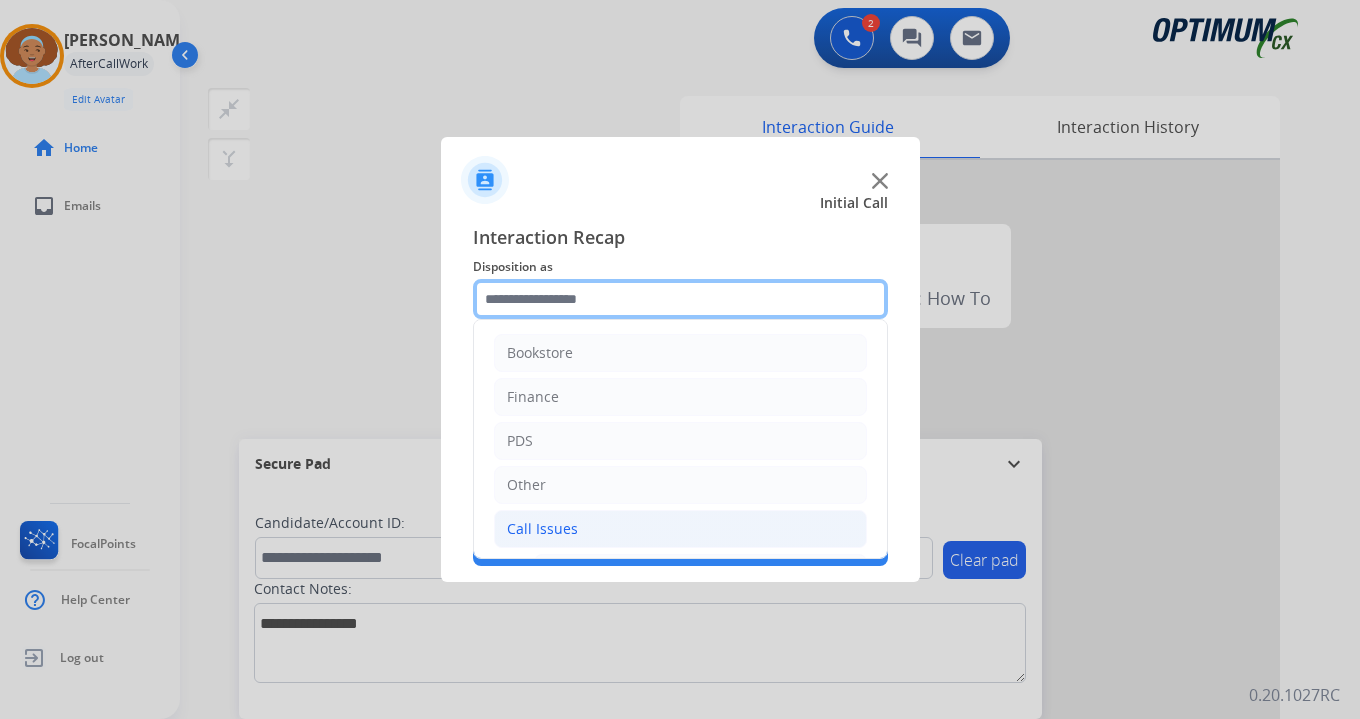 scroll, scrollTop: 333, scrollLeft: 0, axis: vertical 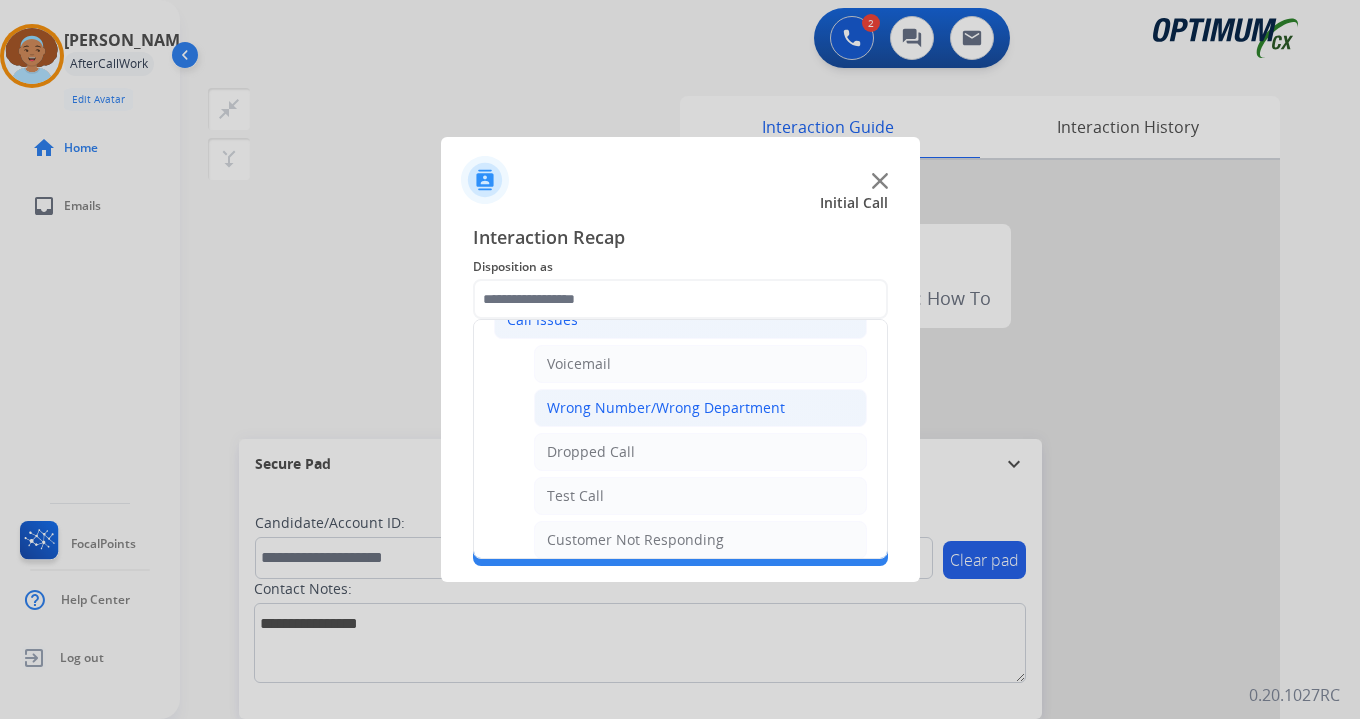click on "Wrong Number/Wrong Department" 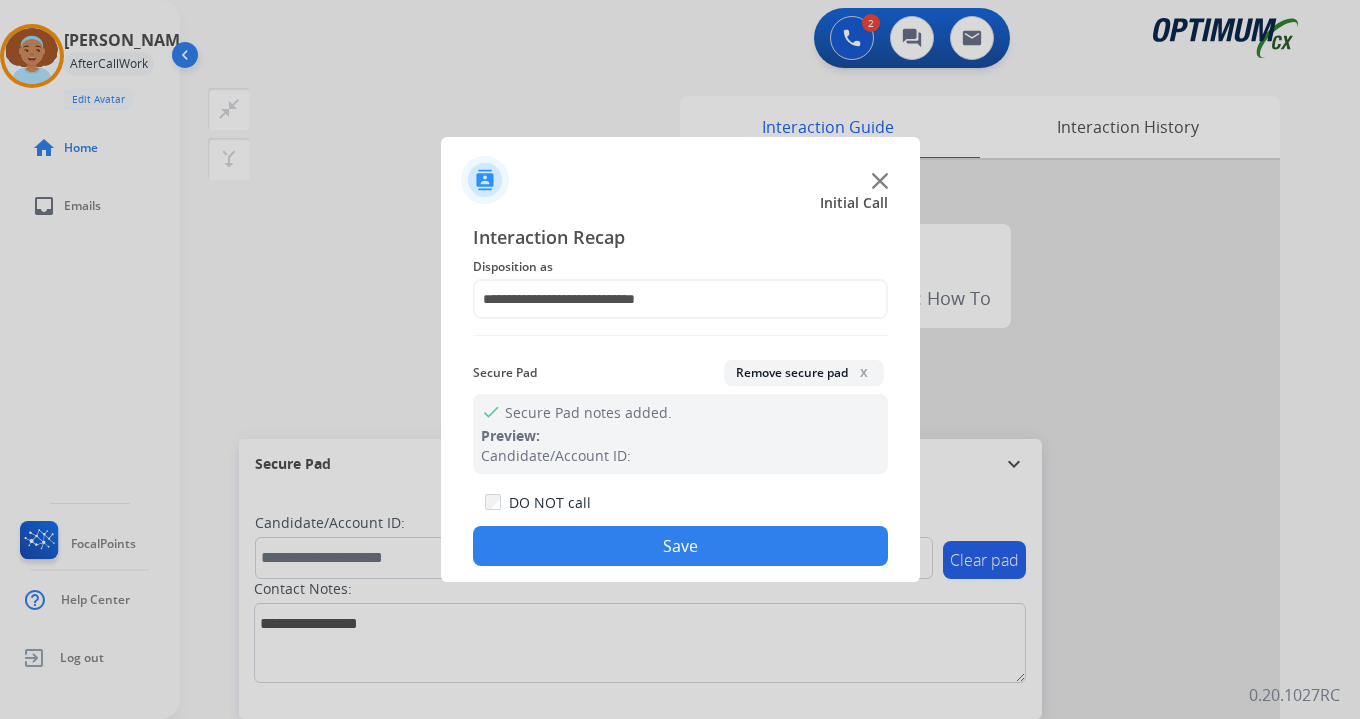 click on "Save" 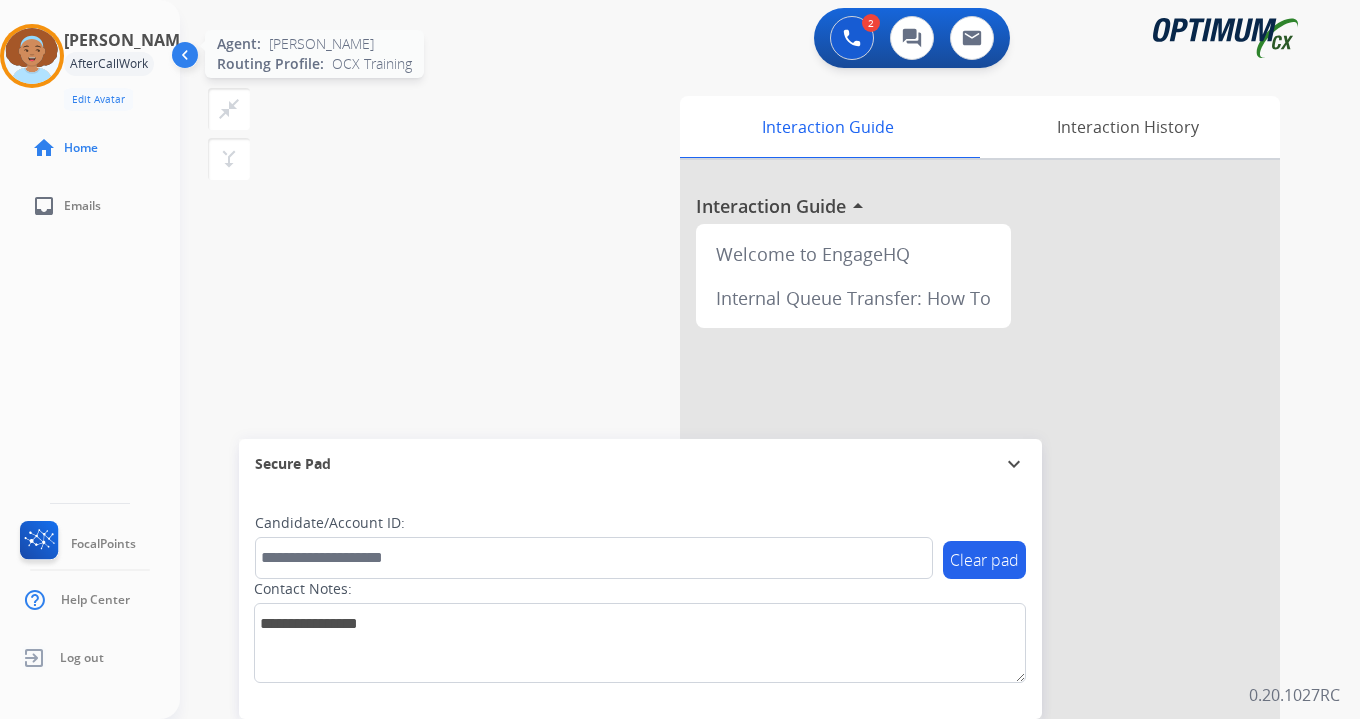 click at bounding box center [32, 56] 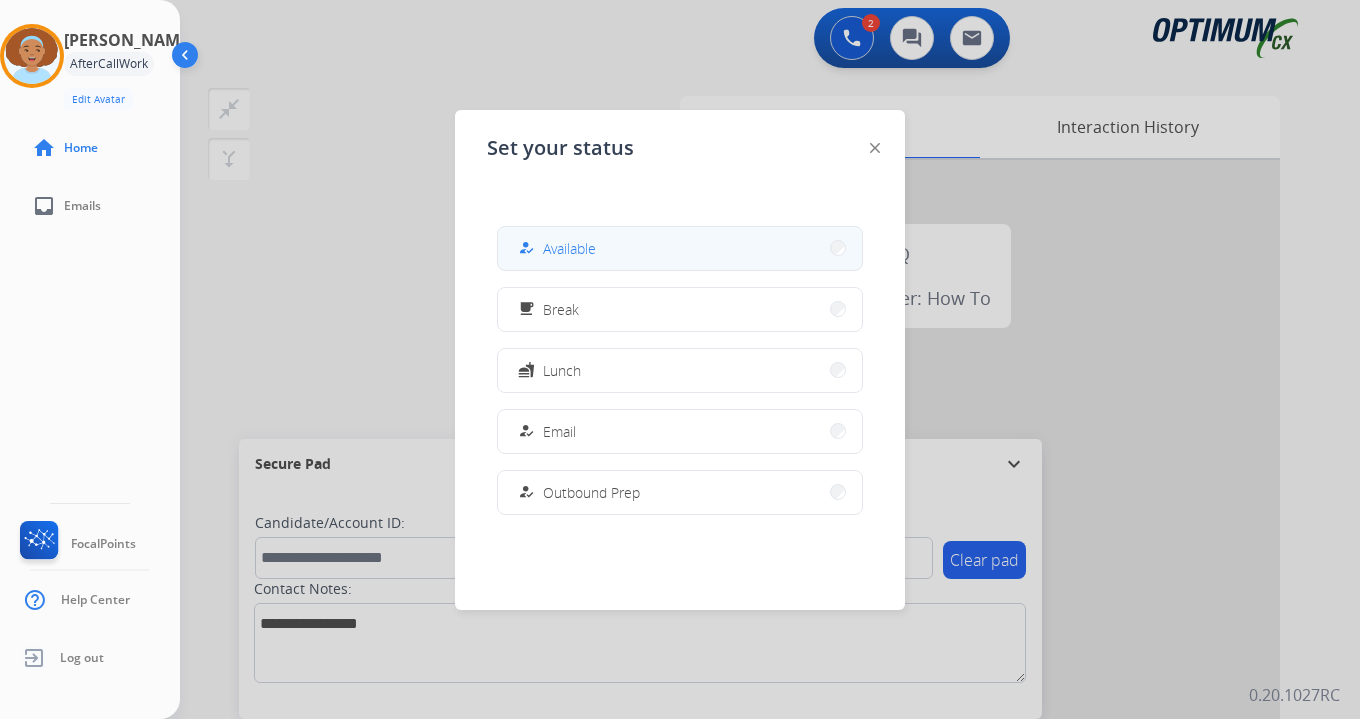 click on "how_to_reg Available" at bounding box center [680, 248] 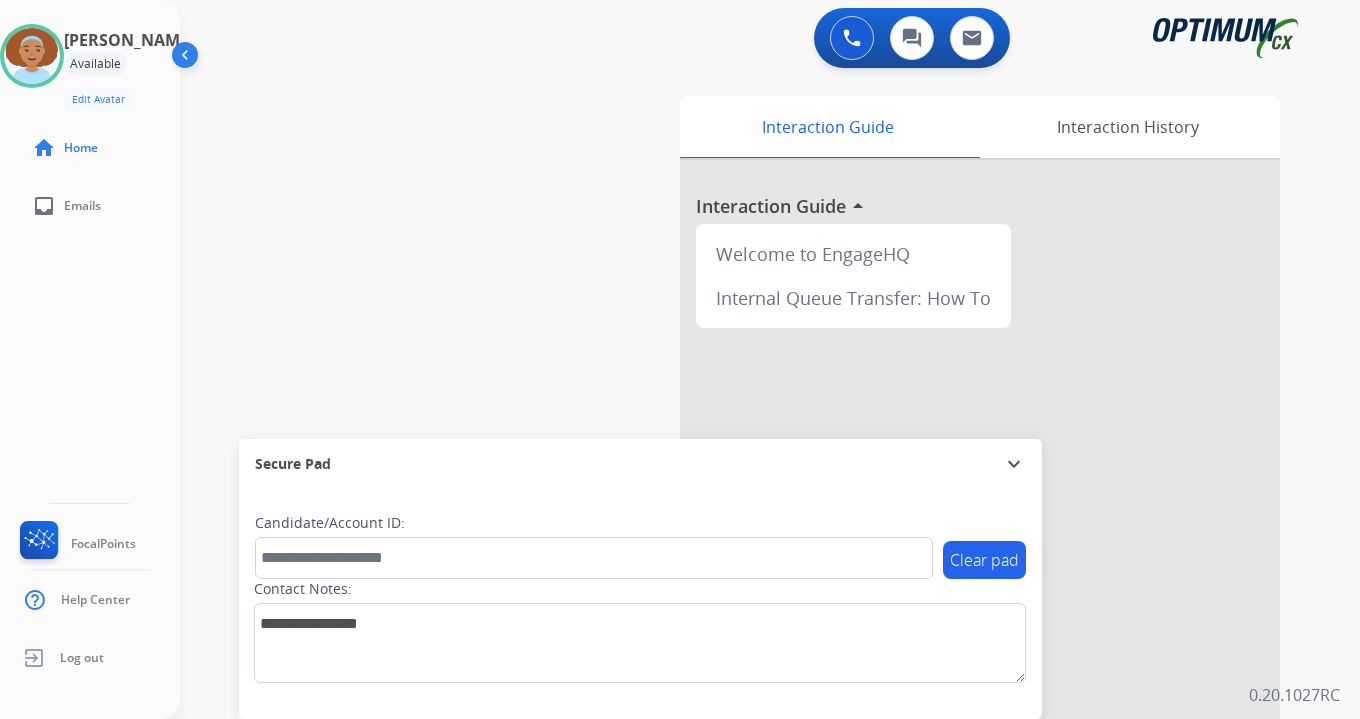 click on "0 Voice Interactions  0  Chat Interactions   0  Email Interactions swap_horiz Break voice bridge close_fullscreen Connect 3-Way Call merge_type Separate 3-Way Call  Interaction Guide   Interaction History  Interaction Guide arrow_drop_up  Welcome to EngageHQ   Internal Queue Transfer: How To  Secure Pad expand_more Clear pad Candidate/Account ID: Contact Notes:                  0.20.1027RC" at bounding box center (770, 359) 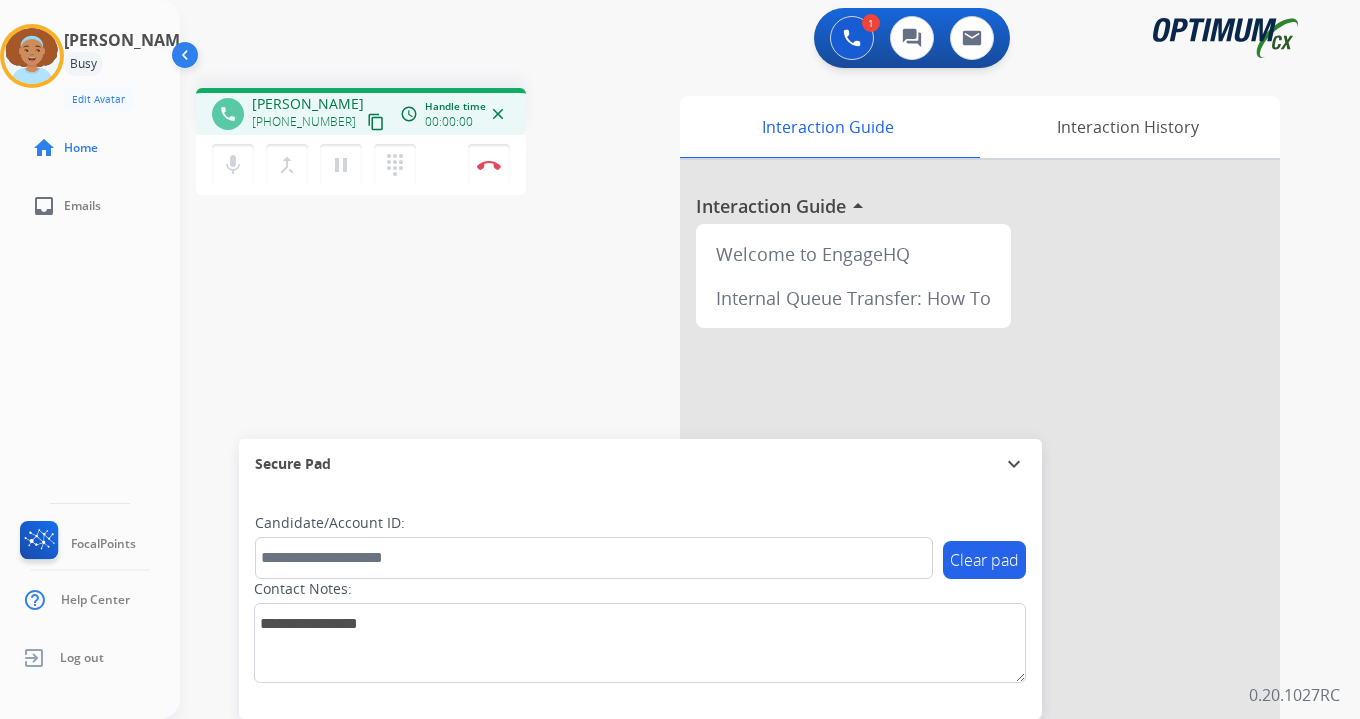 click on "1 Voice Interactions  0  Chat Interactions   0  Email Interactions phone [PERSON_NAME] [PHONE_NUMBER] content_copy access_time Call metrics Queue   00:08 Hold   00:00 Talk   00:01 Total   00:08 Handle time 00:00:00 close mic Mute merge_type Bridge pause Hold dialpad Dialpad Disconnect swap_horiz Break voice bridge close_fullscreen Connect 3-Way Call merge_type Separate 3-Way Call  Interaction Guide   Interaction History  Interaction Guide arrow_drop_up  Welcome to EngageHQ   Internal Queue Transfer: How To  Secure Pad expand_more Clear pad Candidate/Account ID: Contact Notes:                  0.20.1027RC" at bounding box center [770, 359] 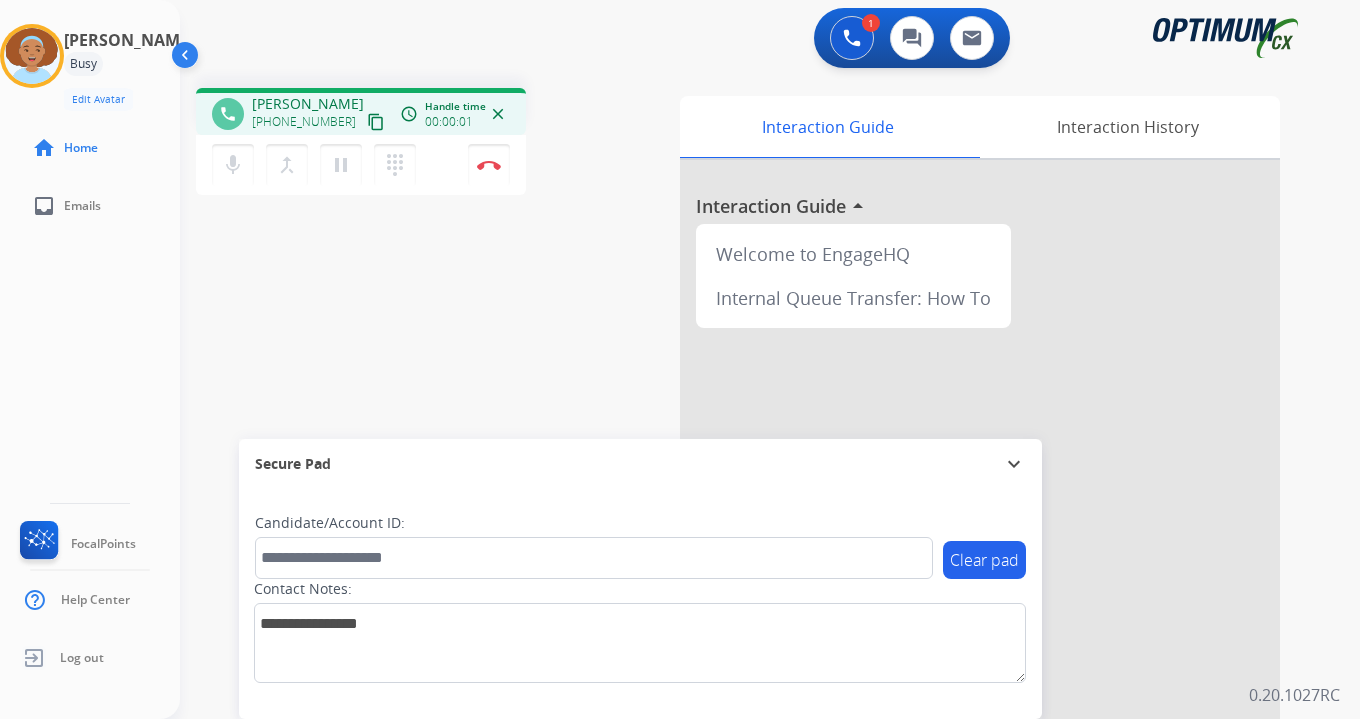 click on "content_copy" at bounding box center (376, 122) 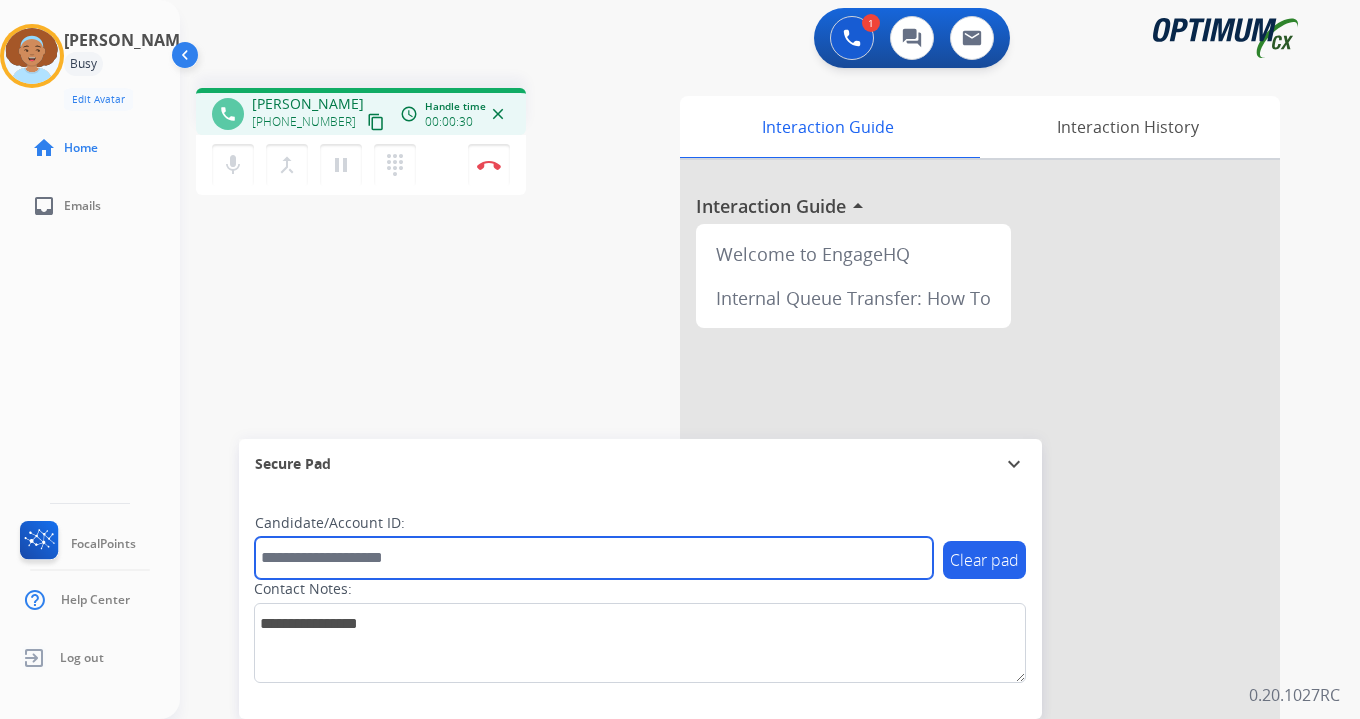 click at bounding box center [594, 558] 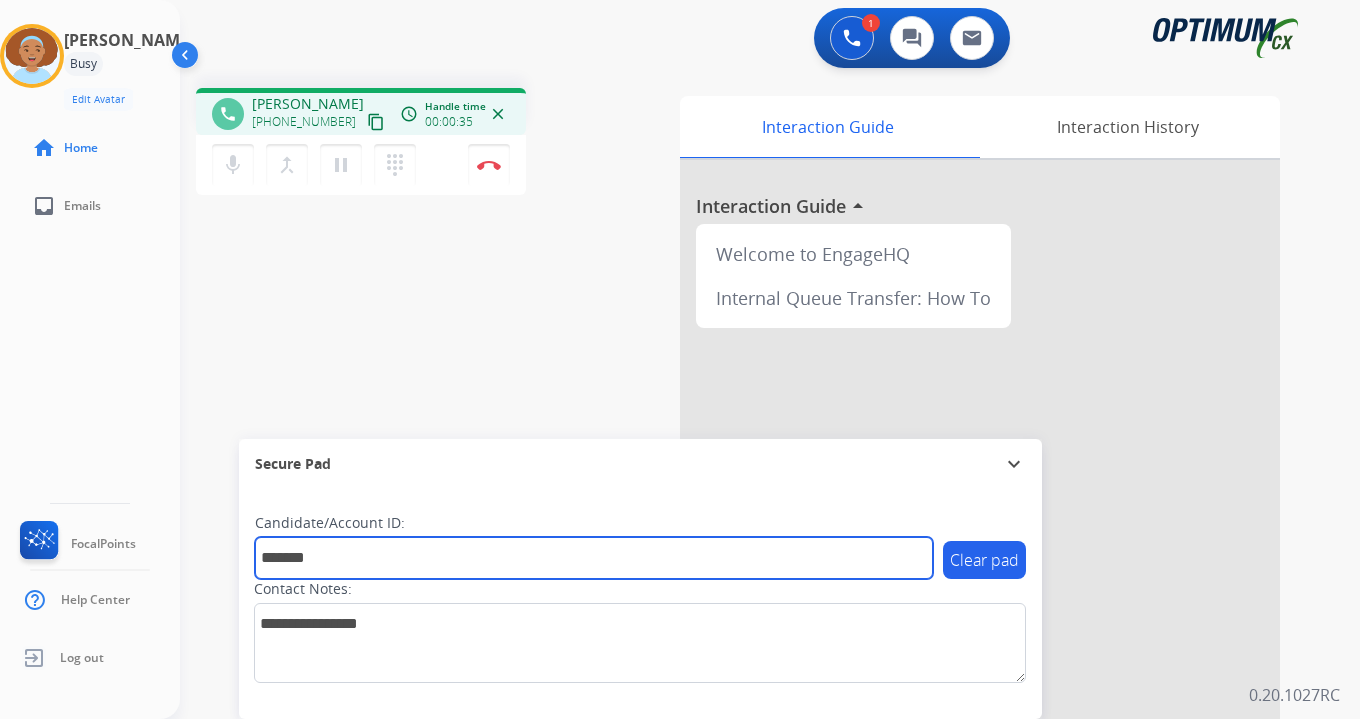 type on "*******" 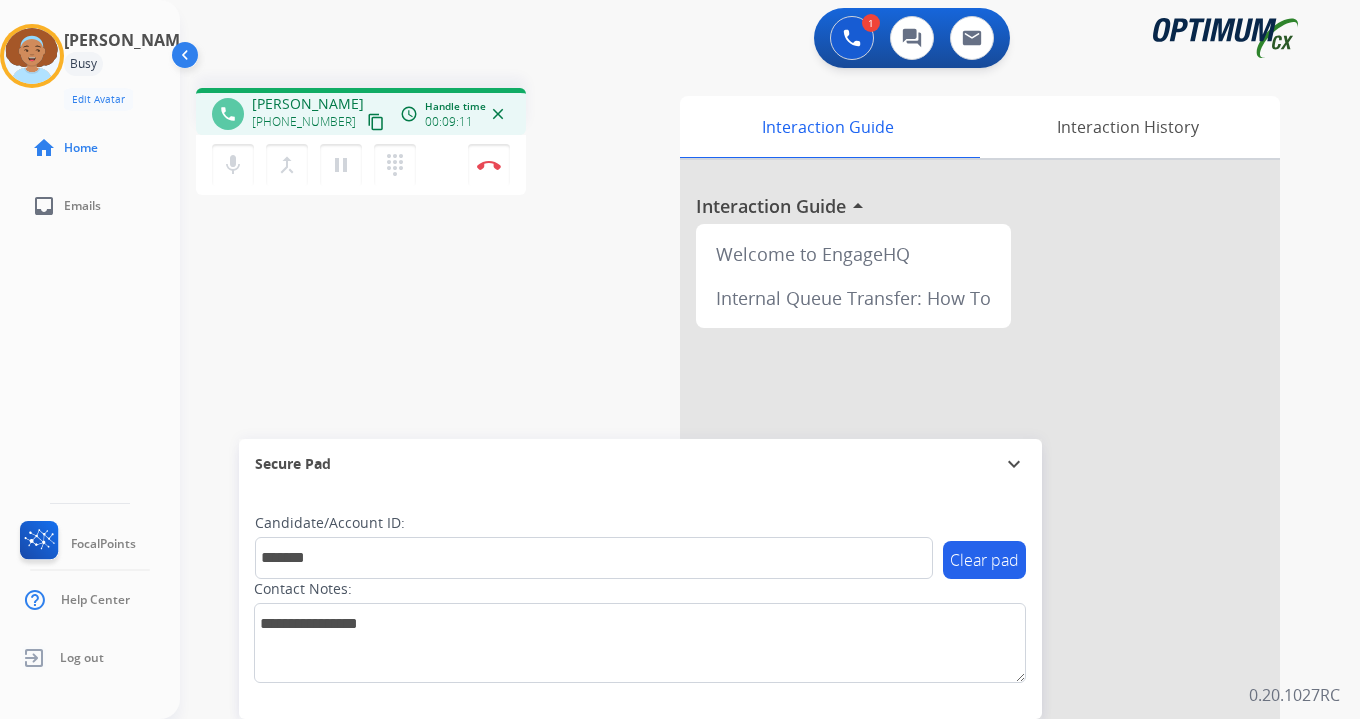 click on "1 Voice Interactions  0  Chat Interactions   0  Email Interactions phone [PERSON_NAME] [PHONE_NUMBER] content_copy access_time Call metrics Queue   00:08 Hold   00:00 Talk   09:12 Total   09:19 Handle time 00:09:11 close mic Mute merge_type Bridge pause Hold dialpad Dialpad Disconnect swap_horiz Break voice bridge close_fullscreen Connect 3-Way Call merge_type Separate 3-Way Call  Interaction Guide   Interaction History  Interaction Guide arrow_drop_up  Welcome to EngageHQ   Internal Queue Transfer: How To  Secure Pad expand_more Clear pad Candidate/Account ID: ******* Contact Notes:                  0.20.1027RC" at bounding box center (770, 359) 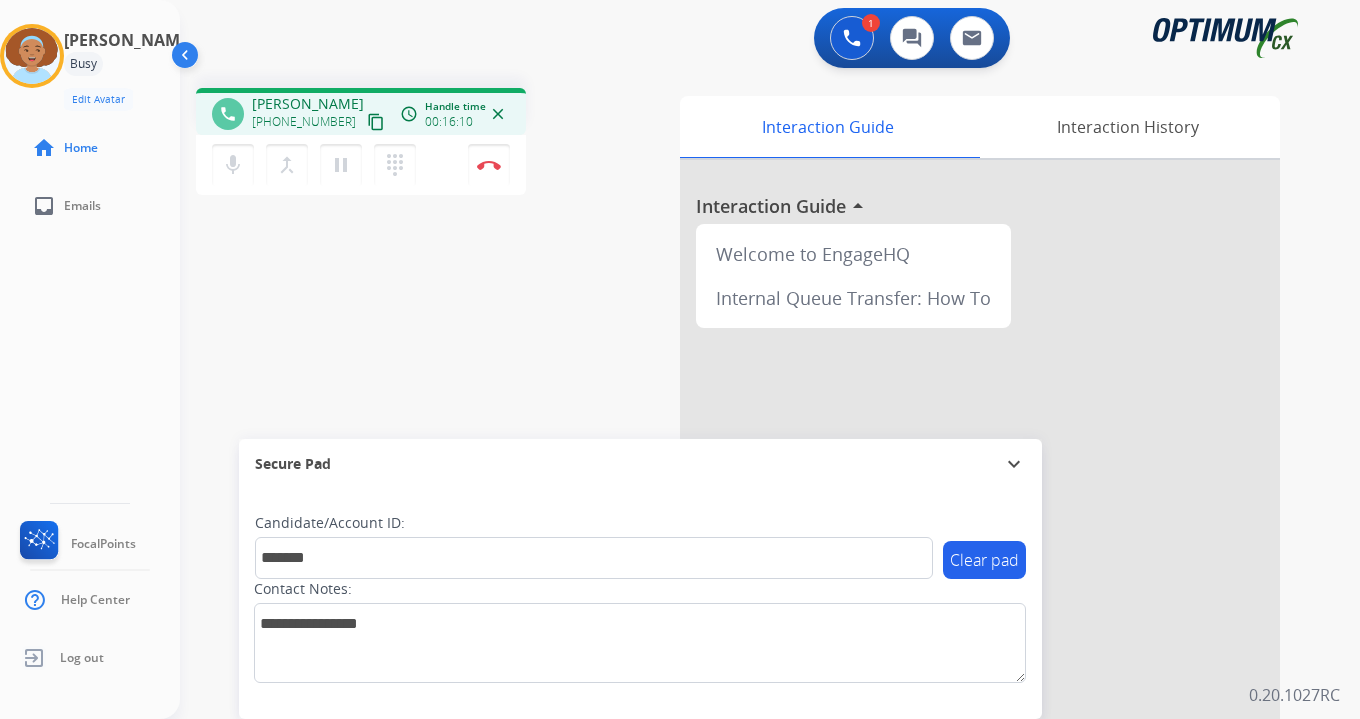 click on "1 Voice Interactions  0  Chat Interactions   0  Email Interactions phone [PERSON_NAME] [PHONE_NUMBER] content_copy access_time Call metrics Queue   00:08 Hold   00:00 Talk   16:11 Total   16:18 Handle time 00:16:10 close mic Mute merge_type Bridge pause Hold dialpad Dialpad Disconnect swap_horiz Break voice bridge close_fullscreen Connect 3-Way Call merge_type Separate 3-Way Call  Interaction Guide   Interaction History  Interaction Guide arrow_drop_up  Welcome to EngageHQ   Internal Queue Transfer: How To  Secure Pad expand_more Clear pad Candidate/Account ID: ******* Contact Notes:                  0.20.1027RC" at bounding box center [770, 359] 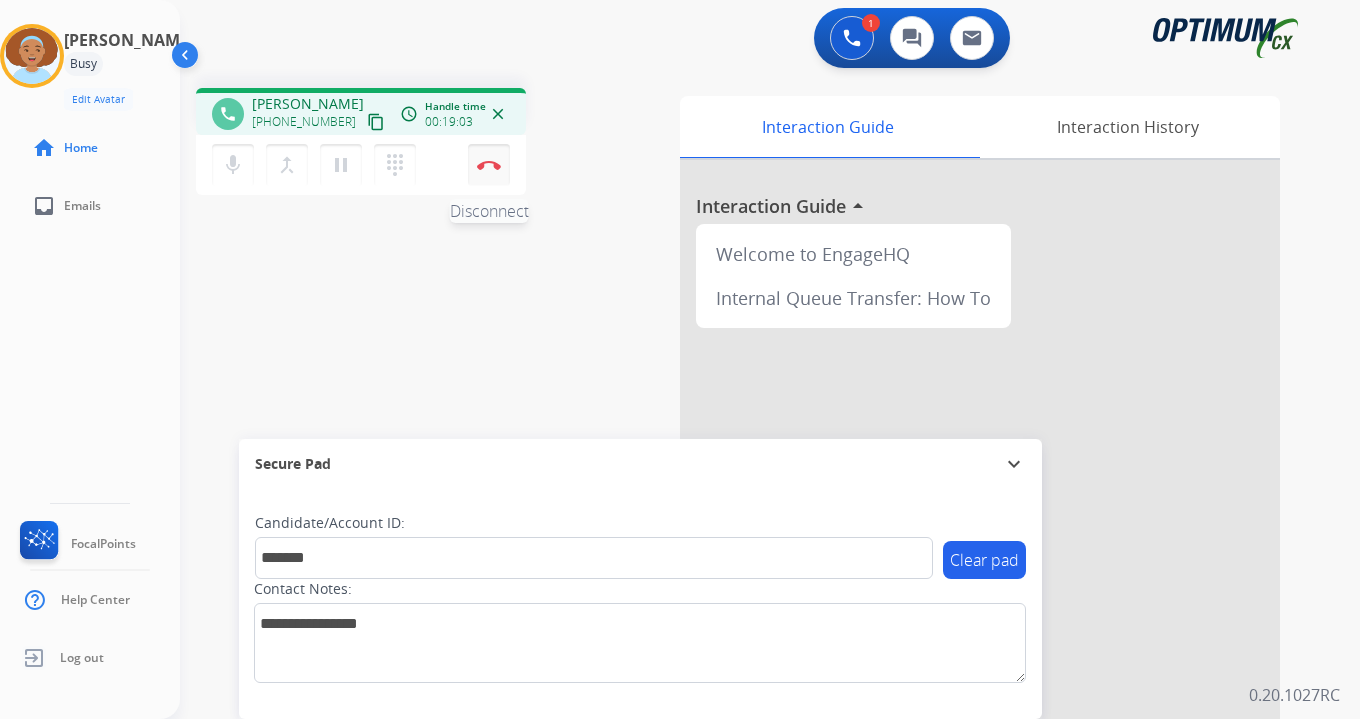 click at bounding box center (489, 165) 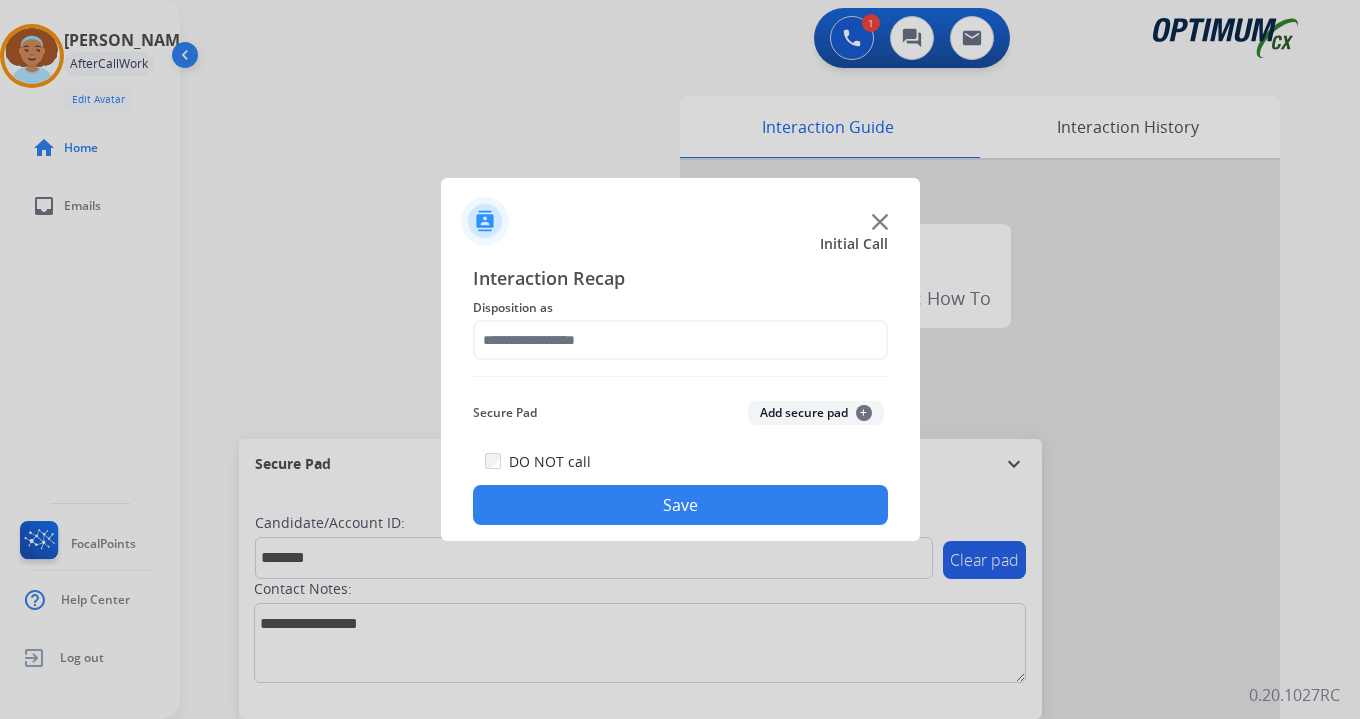 click on "+" 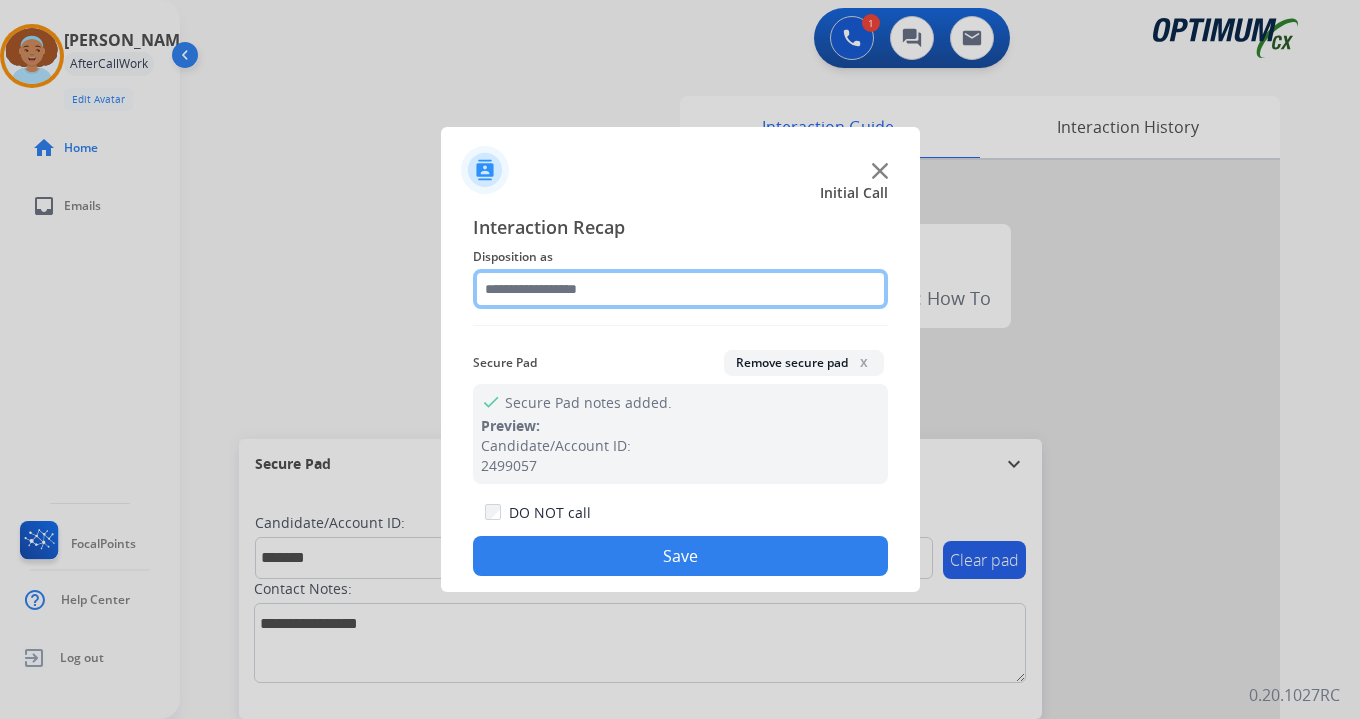 click 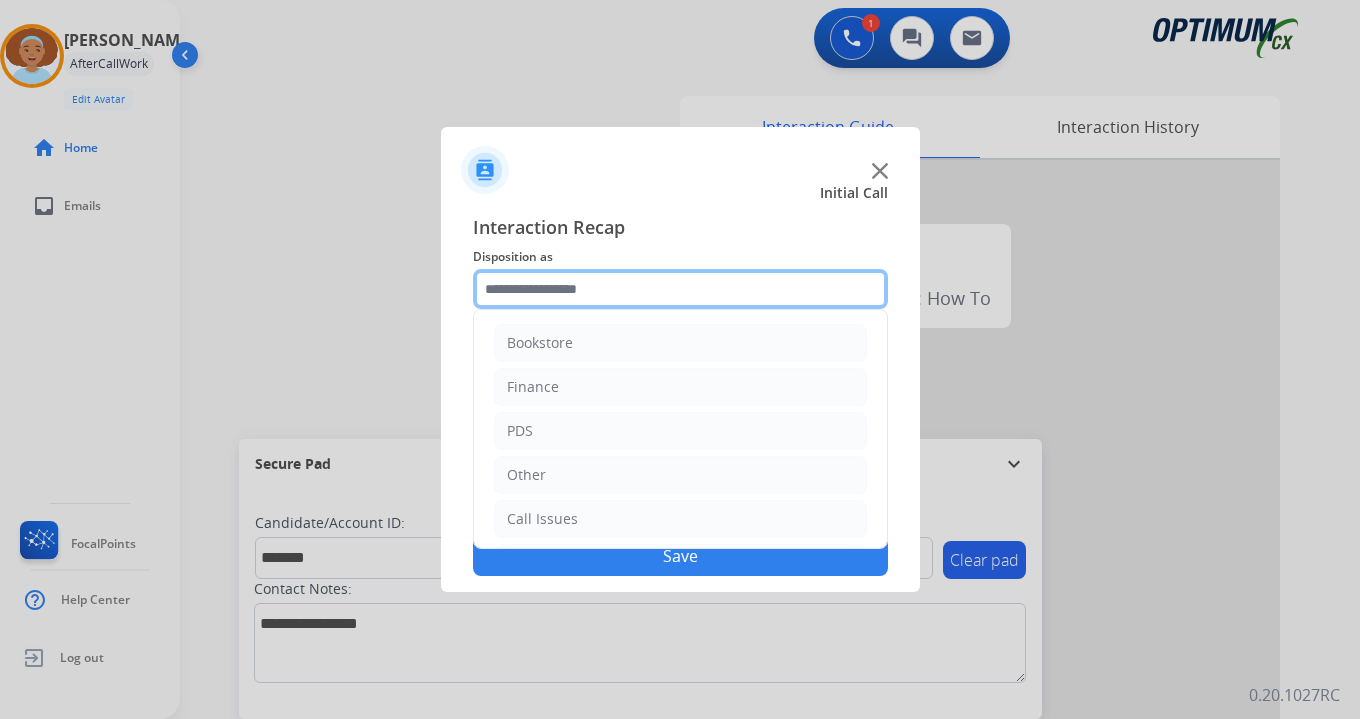 scroll, scrollTop: 136, scrollLeft: 0, axis: vertical 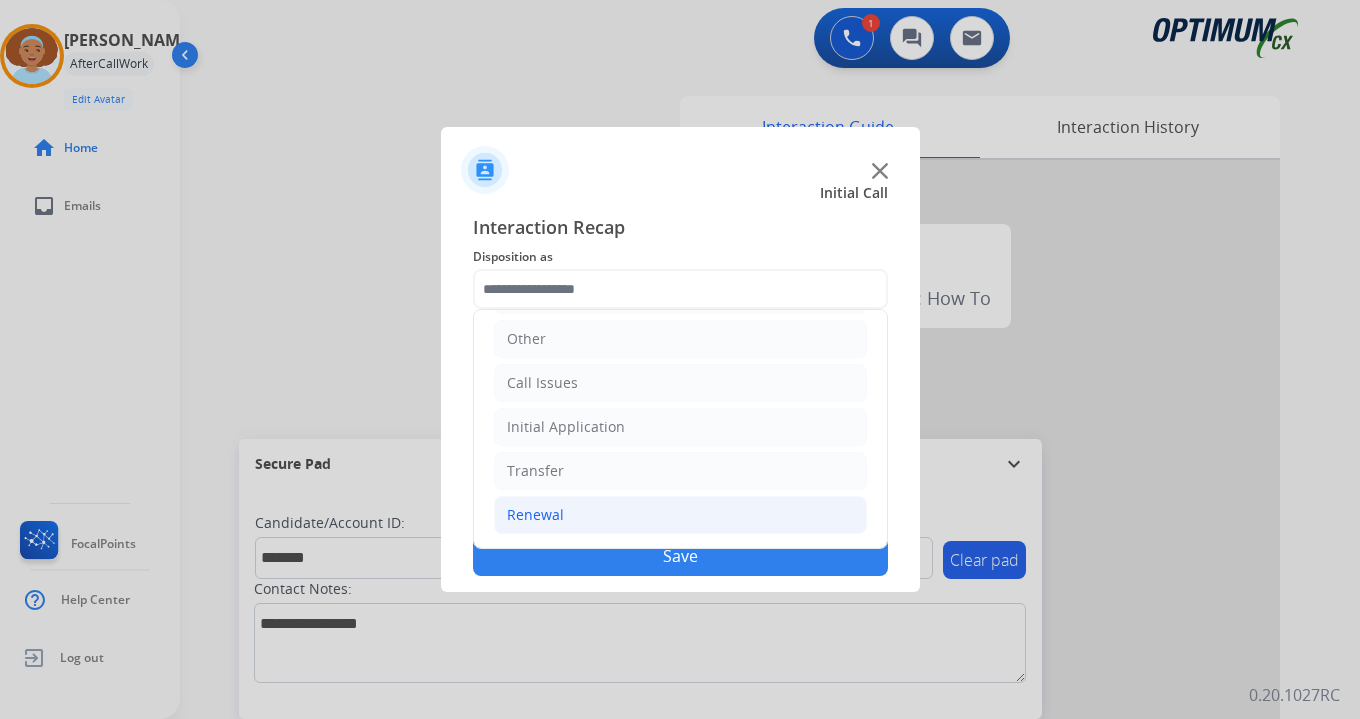 click on "Renewal" 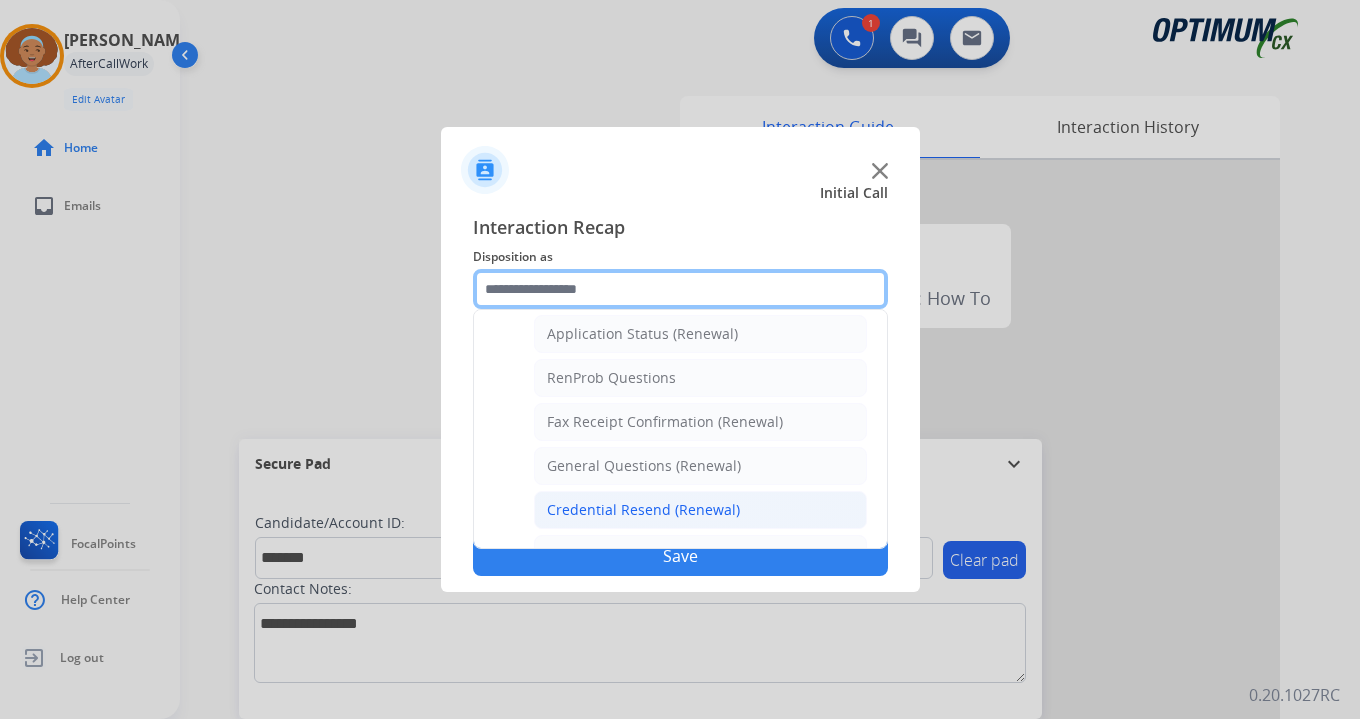 scroll, scrollTop: 772, scrollLeft: 0, axis: vertical 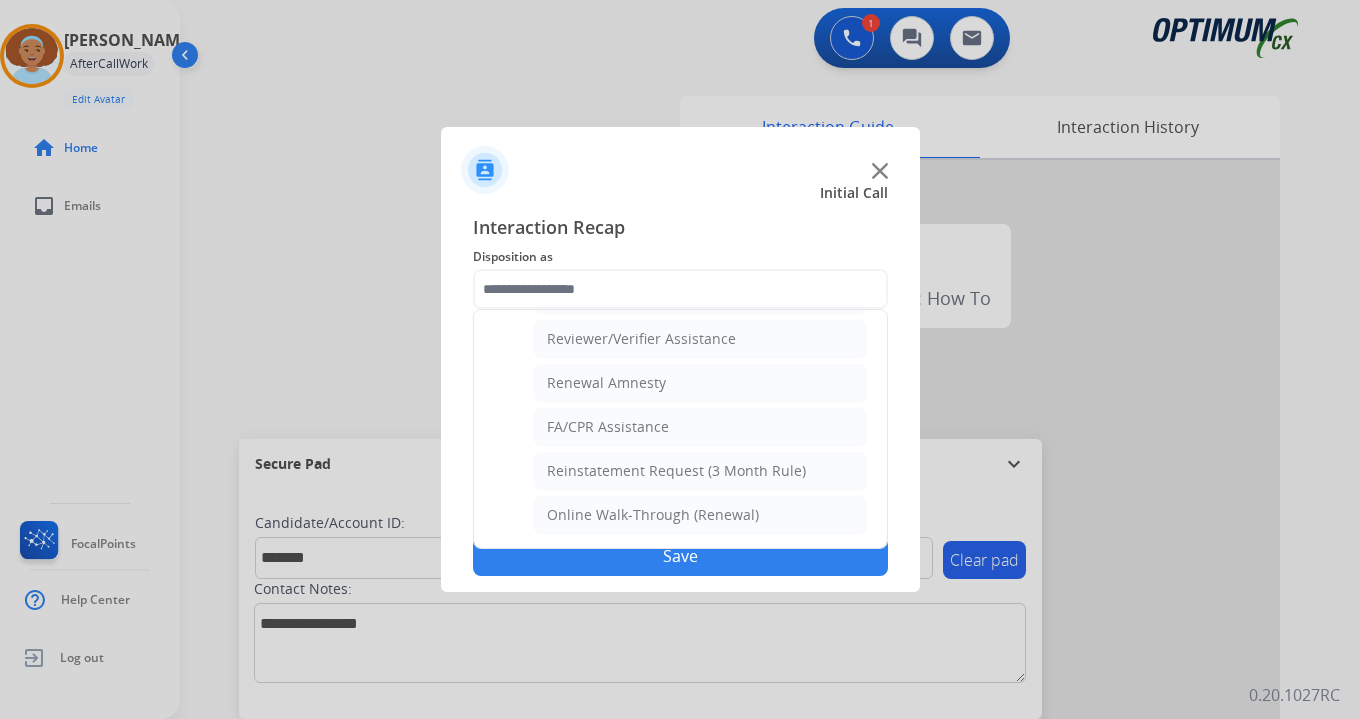 click on "Online Walk-Through (Renewal)" 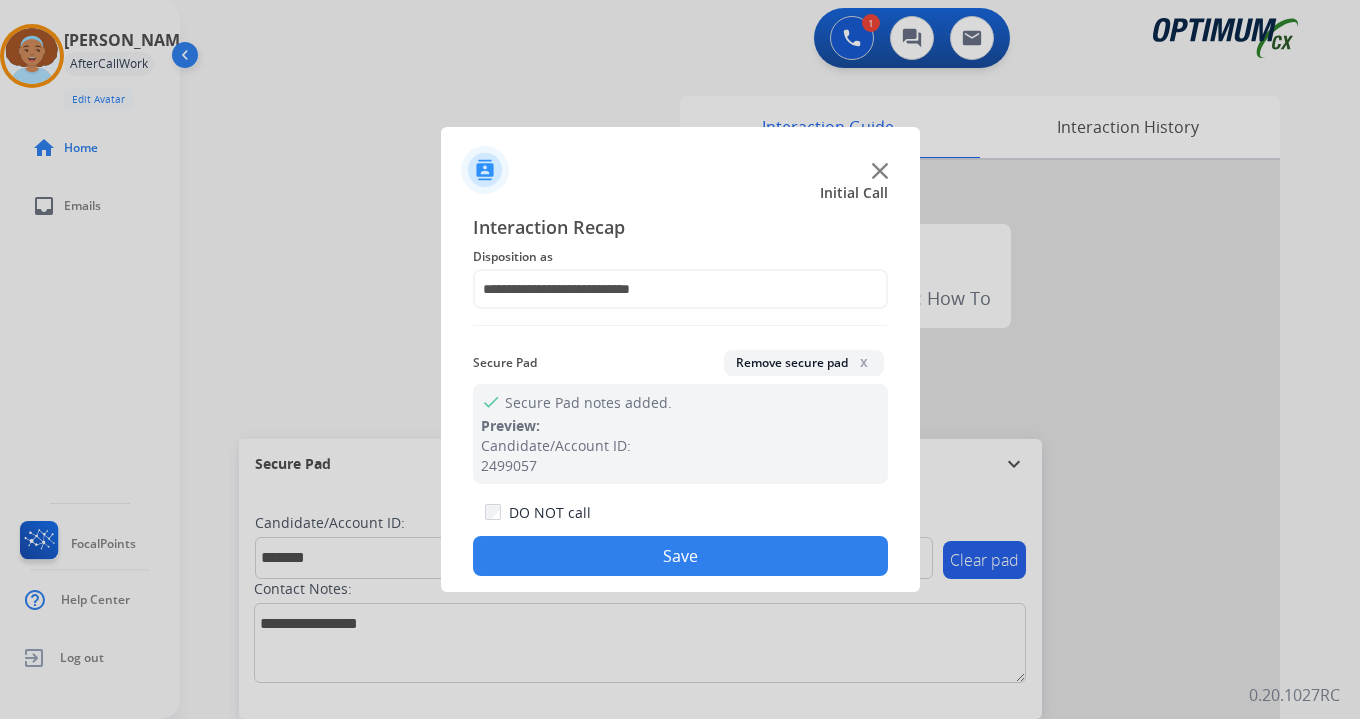 click on "Save" 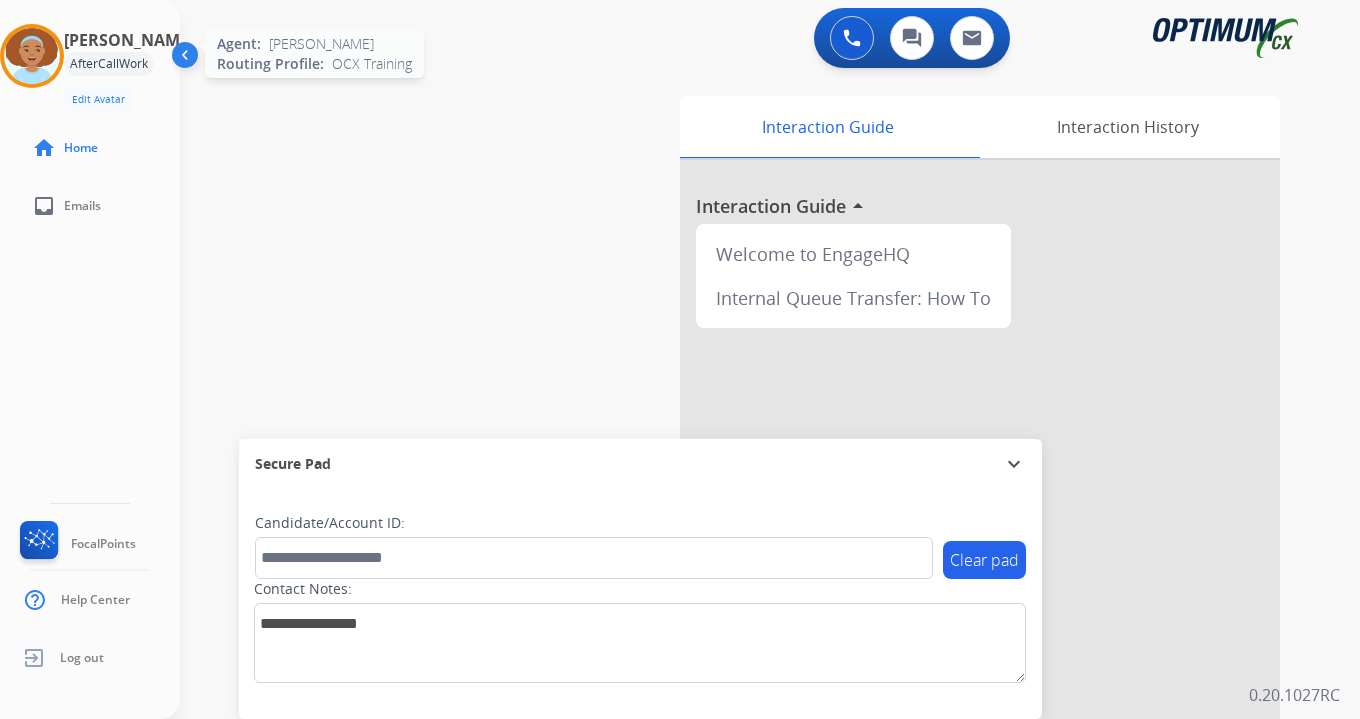click at bounding box center [32, 56] 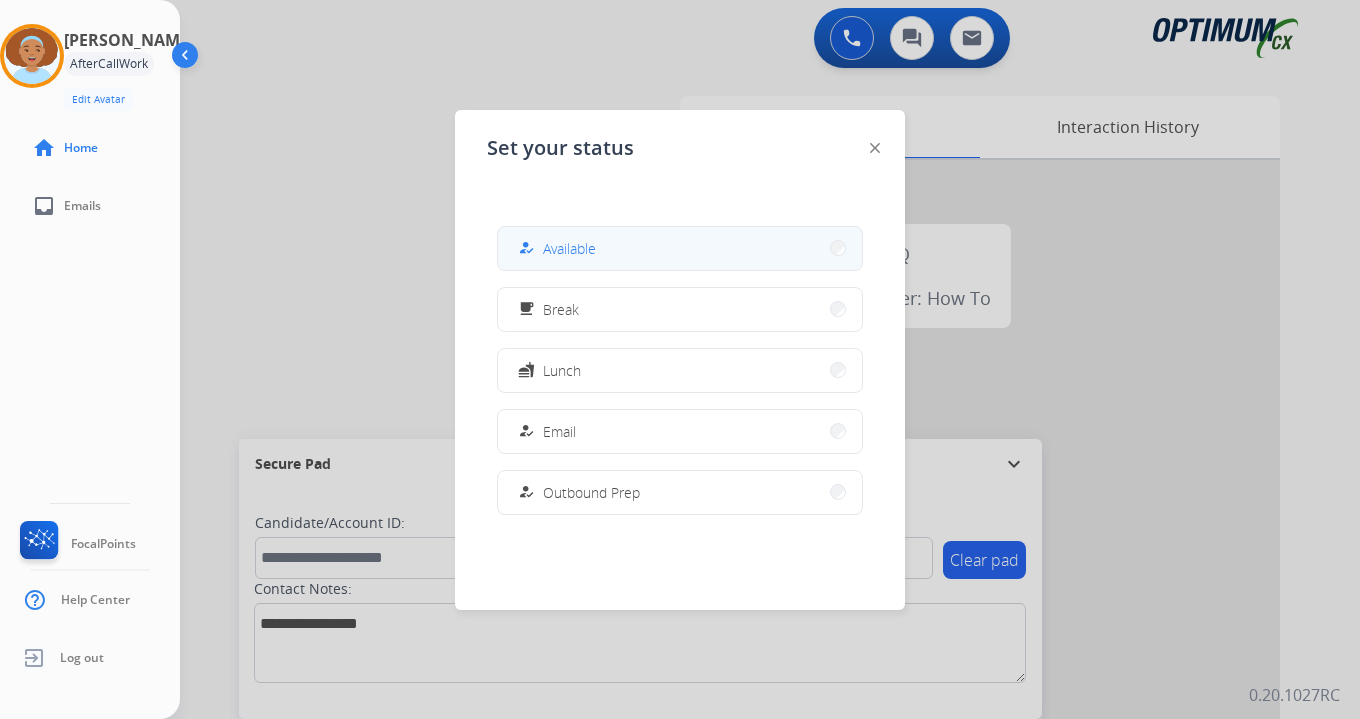 click on "how_to_reg Available" at bounding box center [680, 248] 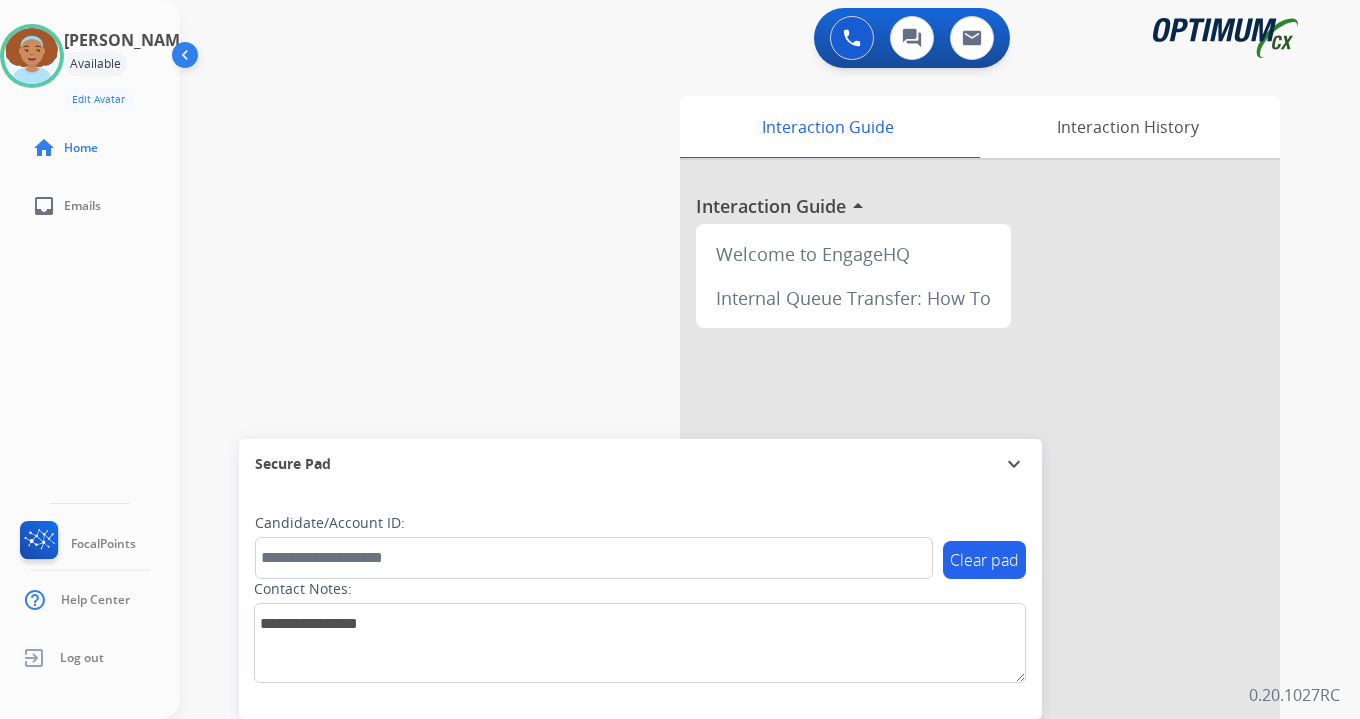 click on "0 Voice Interactions  0  Chat Interactions   0  Email Interactions swap_horiz Break voice bridge close_fullscreen Connect 3-Way Call merge_type Separate 3-Way Call  Interaction Guide   Interaction History  Interaction Guide arrow_drop_up  Welcome to EngageHQ   Internal Queue Transfer: How To  Secure Pad expand_more Clear pad Candidate/Account ID: Contact Notes:                  0.20.1027RC" at bounding box center [770, 359] 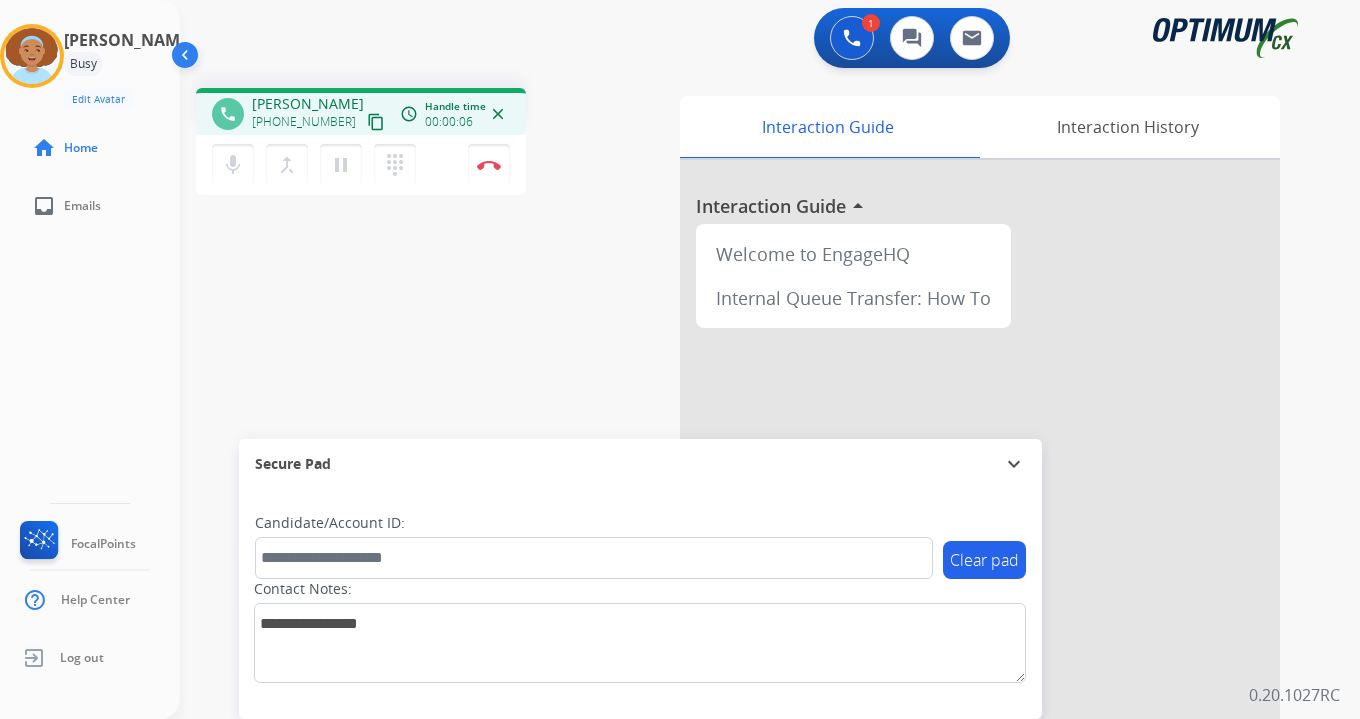 click on "content_copy" at bounding box center [376, 122] 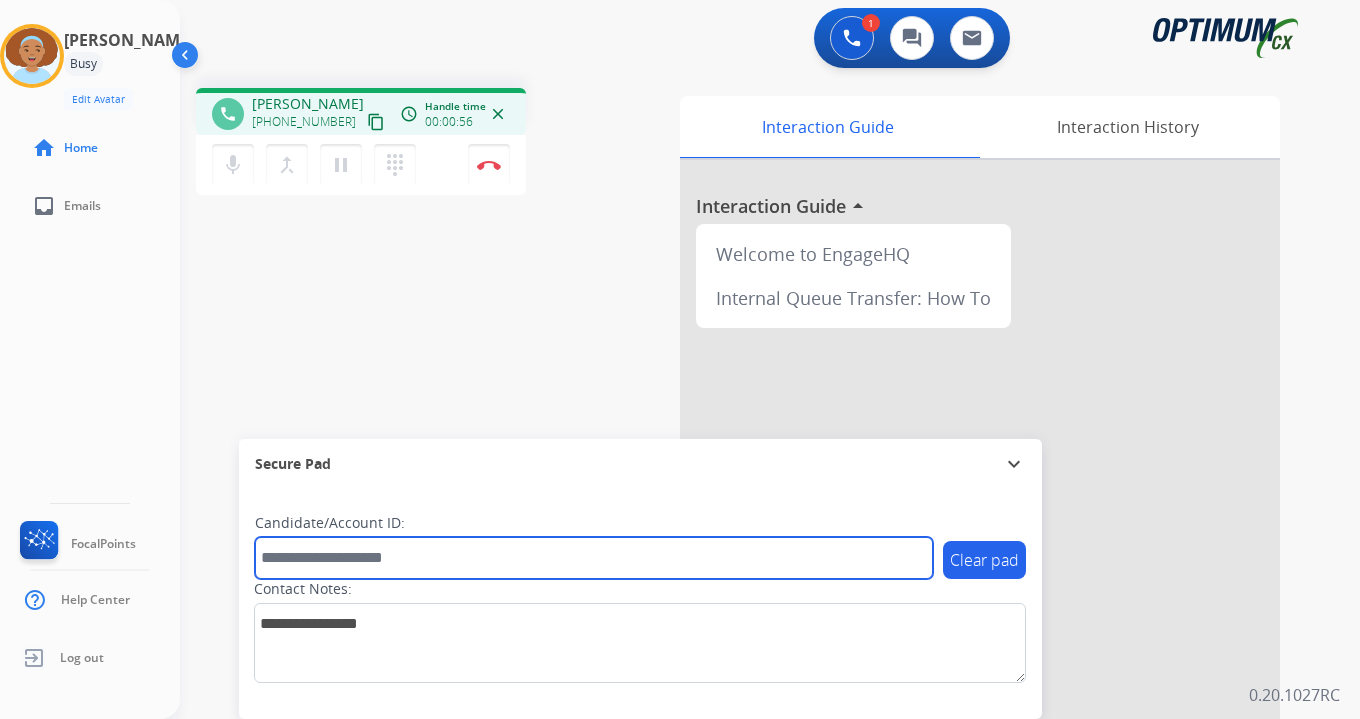click at bounding box center (594, 558) 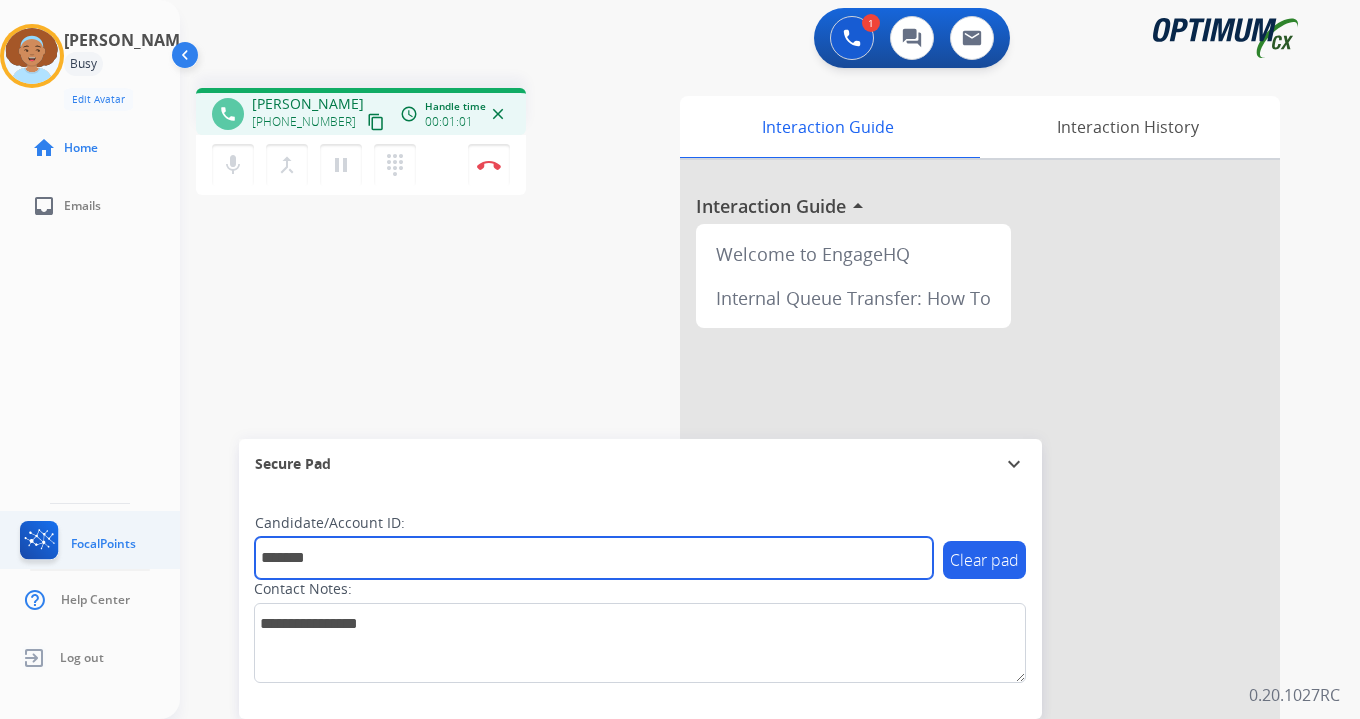 type on "*******" 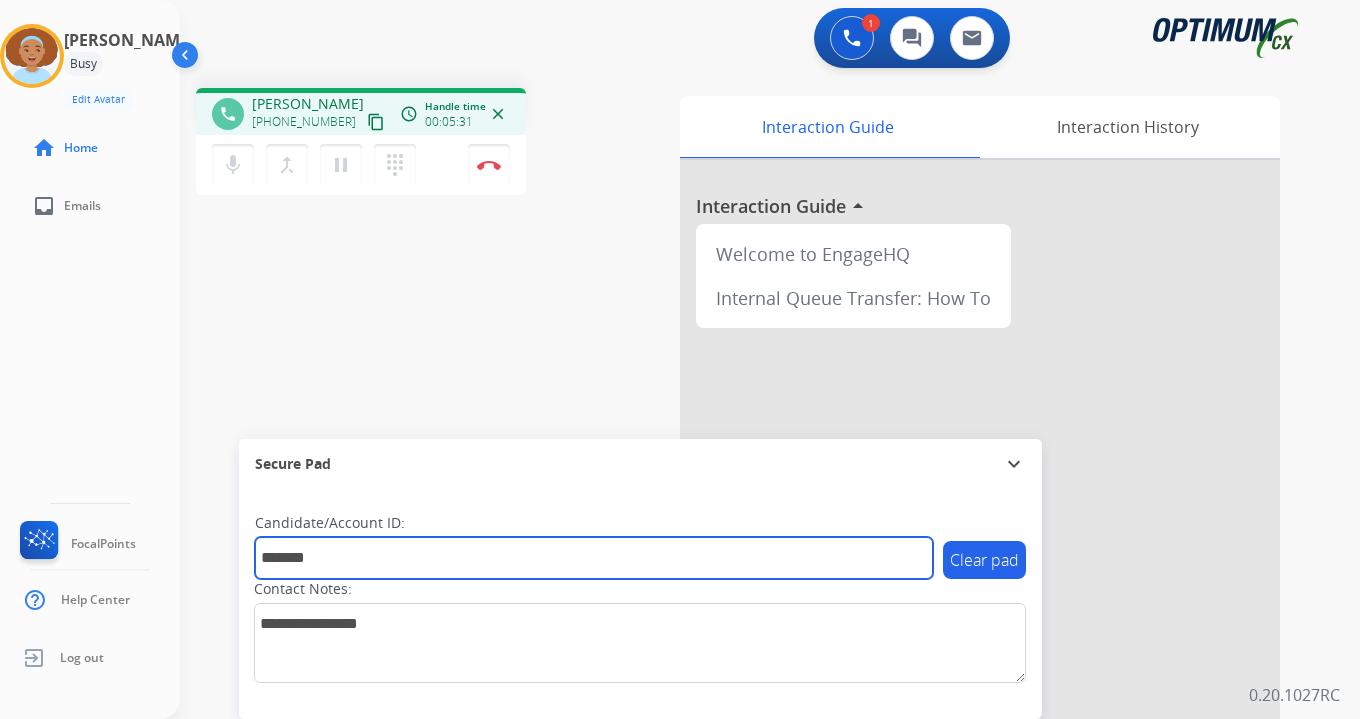 click on "*******" at bounding box center [594, 558] 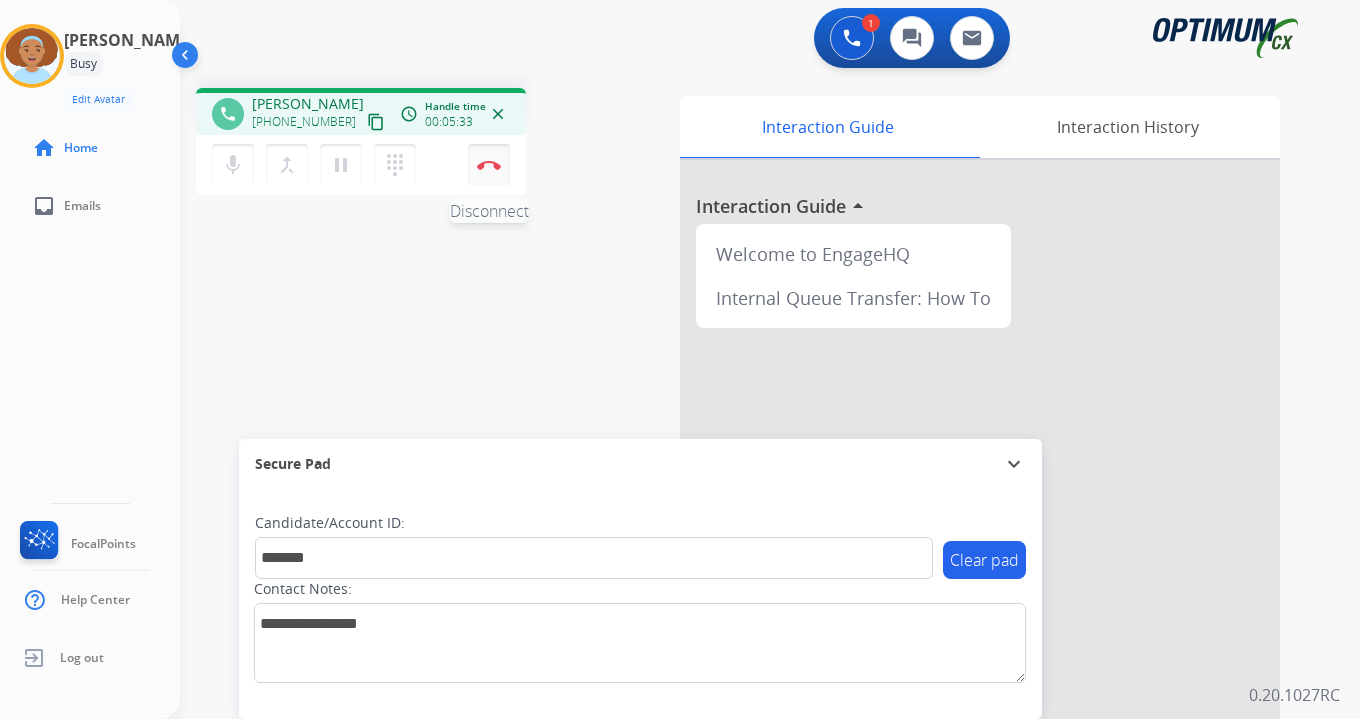 click at bounding box center [489, 165] 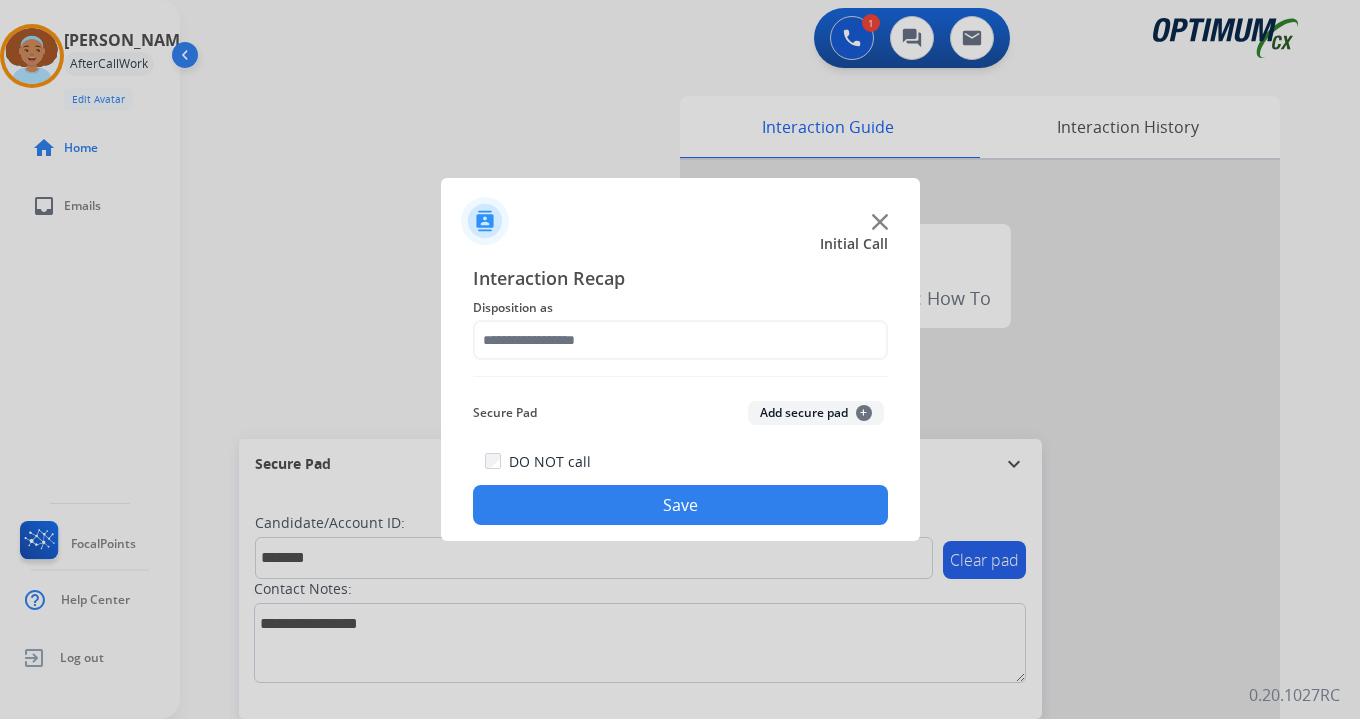 click on "Add secure pad  +" 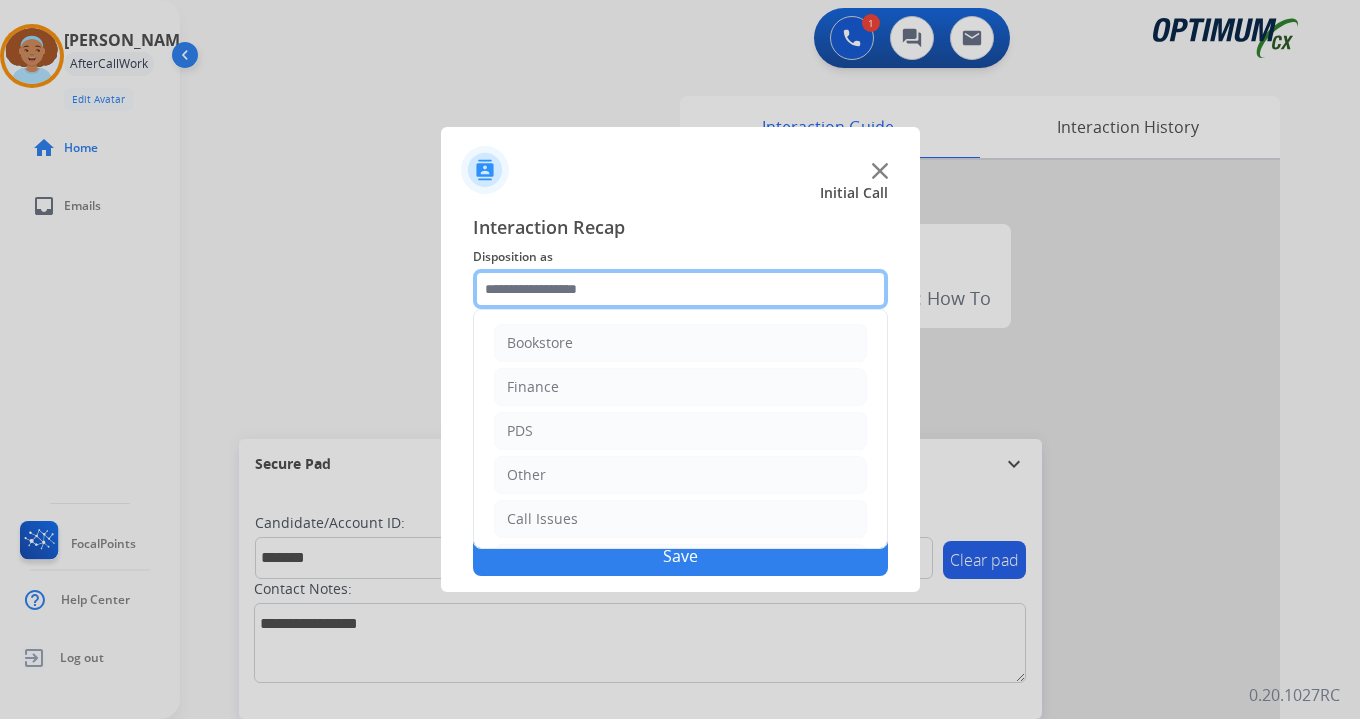 click 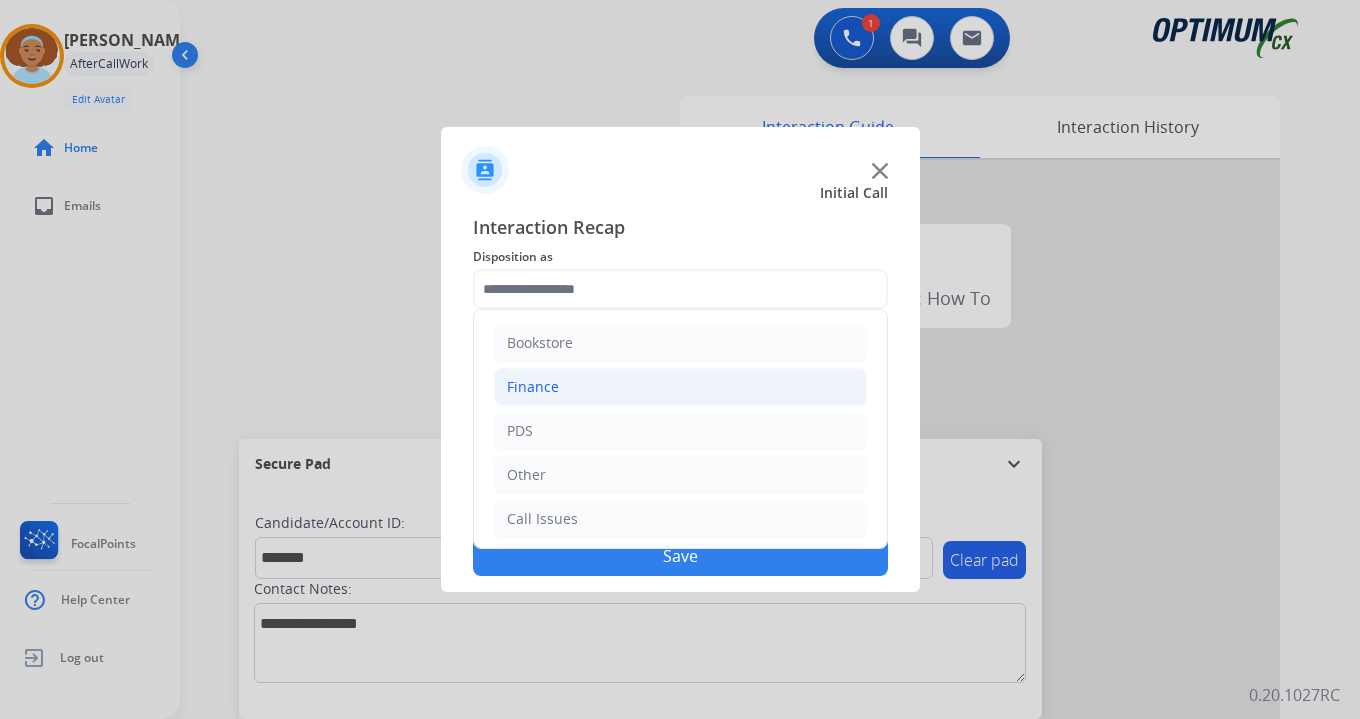 click on "Finance" 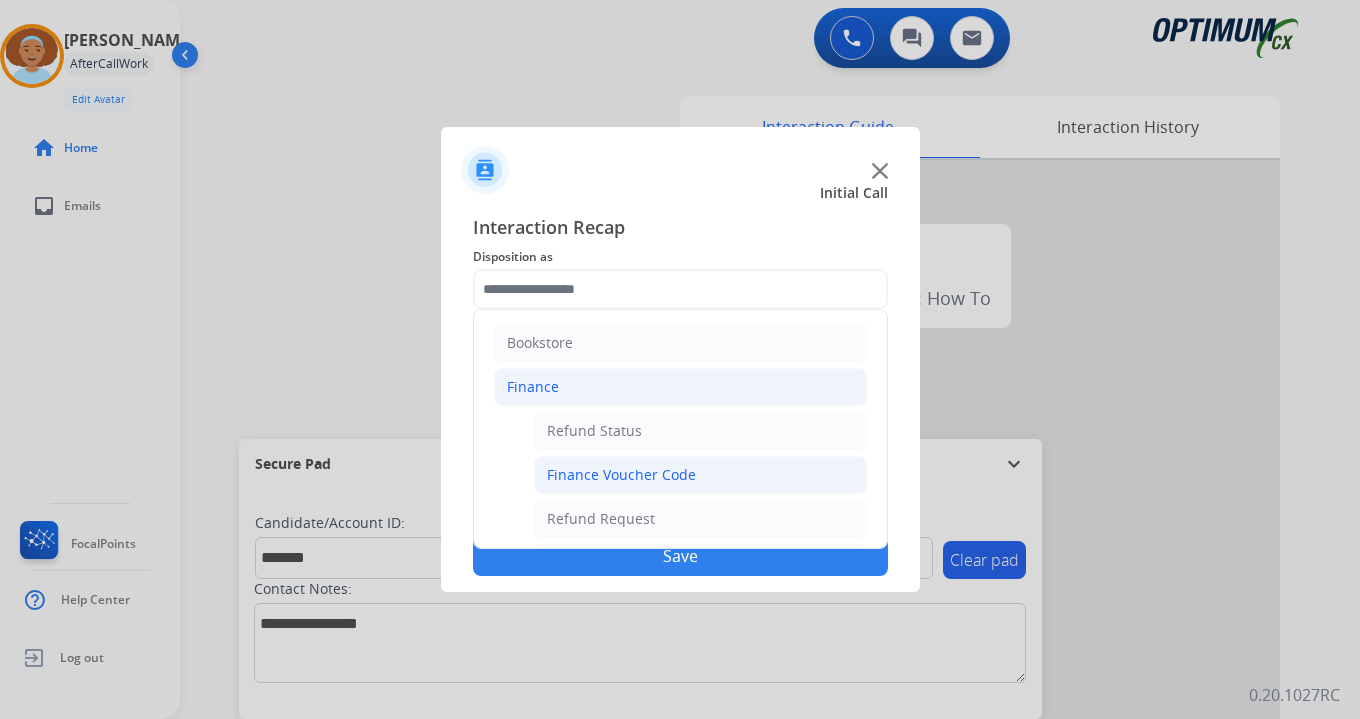 click on "Finance Voucher Code" 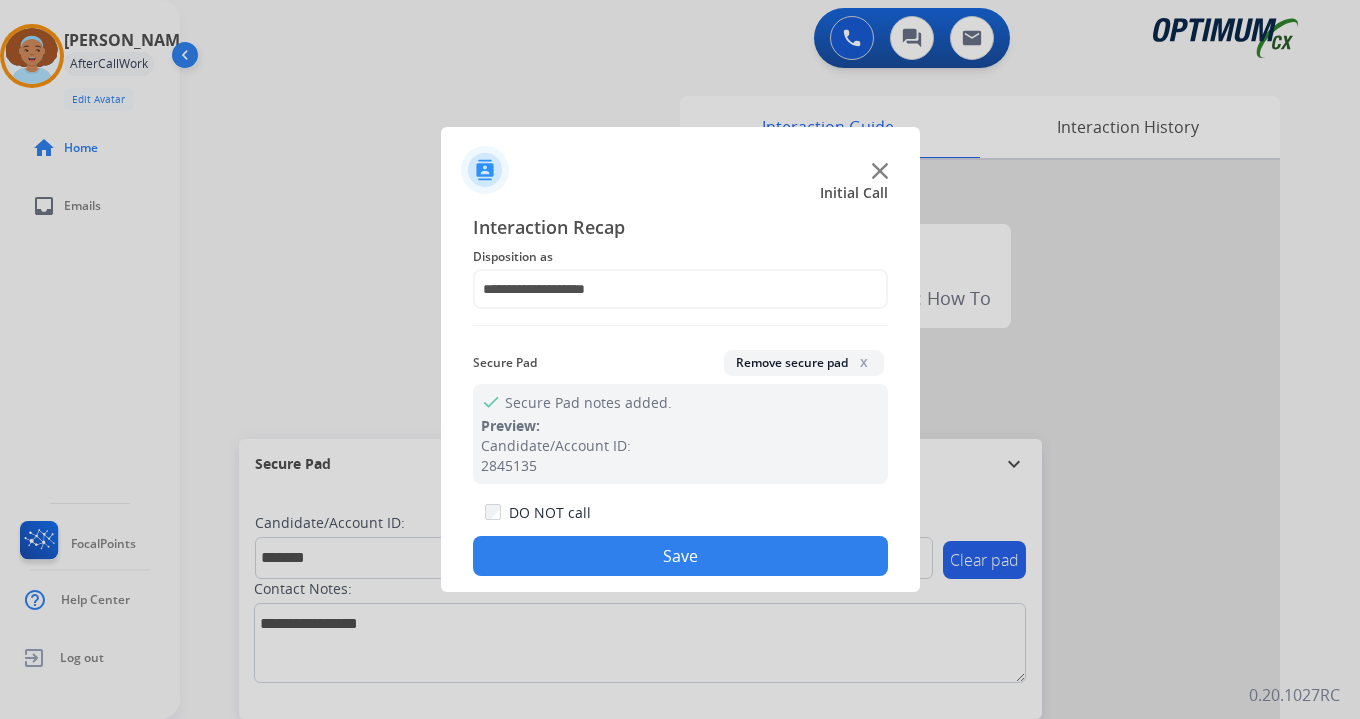 click on "Save" 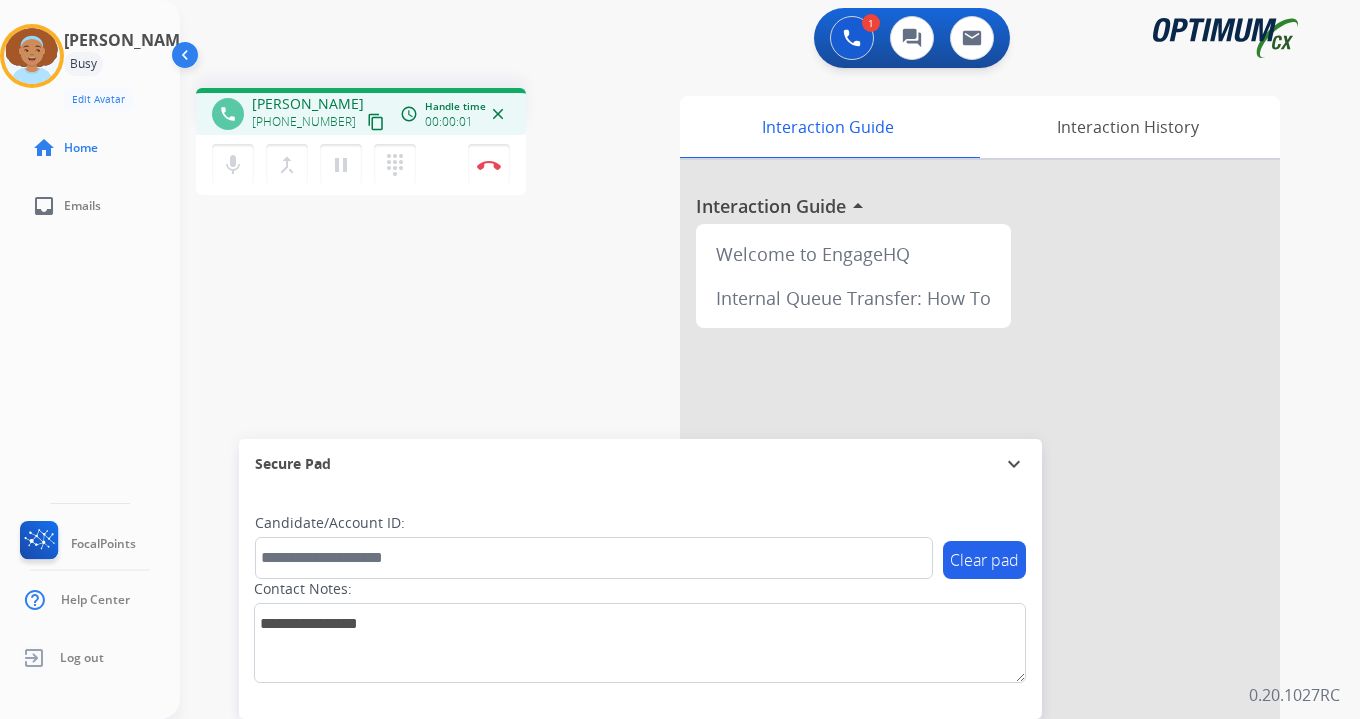 click on "content_copy" at bounding box center [376, 122] 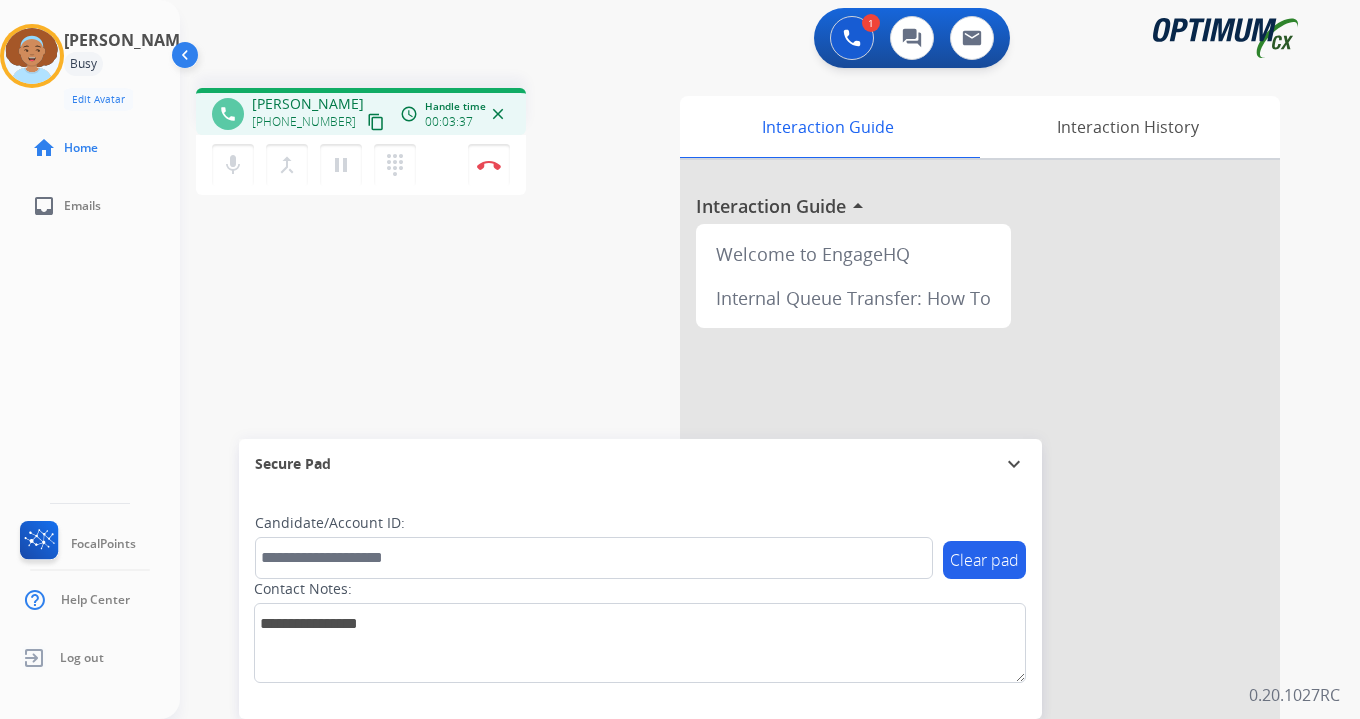 click on "1 Voice Interactions  0  Chat Interactions   0  Email Interactions phone [PERSON_NAME] [PHONE_NUMBER] content_copy access_time Call metrics Queue   00:07 Hold   00:00 Talk   03:38 Total   03:44 Handle time 00:03:37 close mic Mute merge_type Bridge pause Hold dialpad Dialpad Disconnect swap_horiz Break voice bridge close_fullscreen Connect 3-Way Call merge_type Separate 3-Way Call  Interaction Guide   Interaction History  Interaction Guide arrow_drop_up  Welcome to EngageHQ   Internal Queue Transfer: How To  Secure Pad expand_more Clear pad Candidate/Account ID: Contact Notes:                  0.20.1027RC" at bounding box center [770, 359] 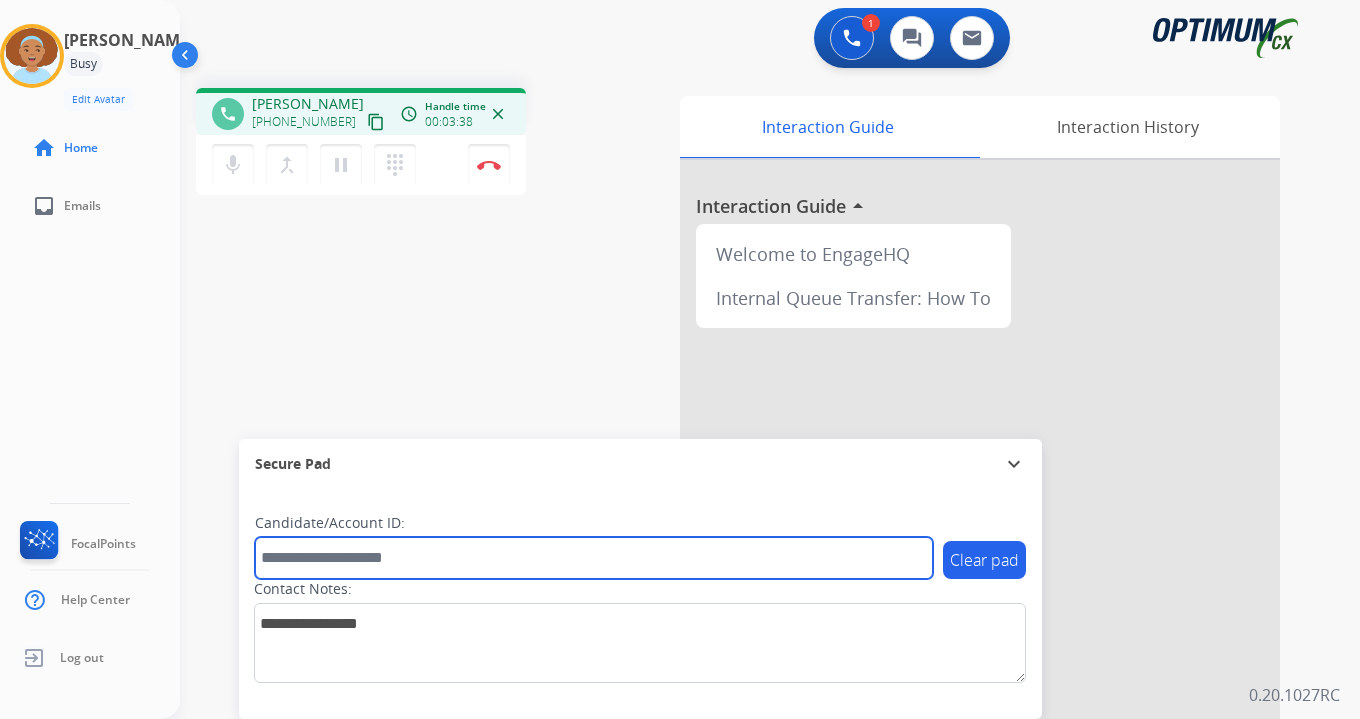 click at bounding box center (594, 558) 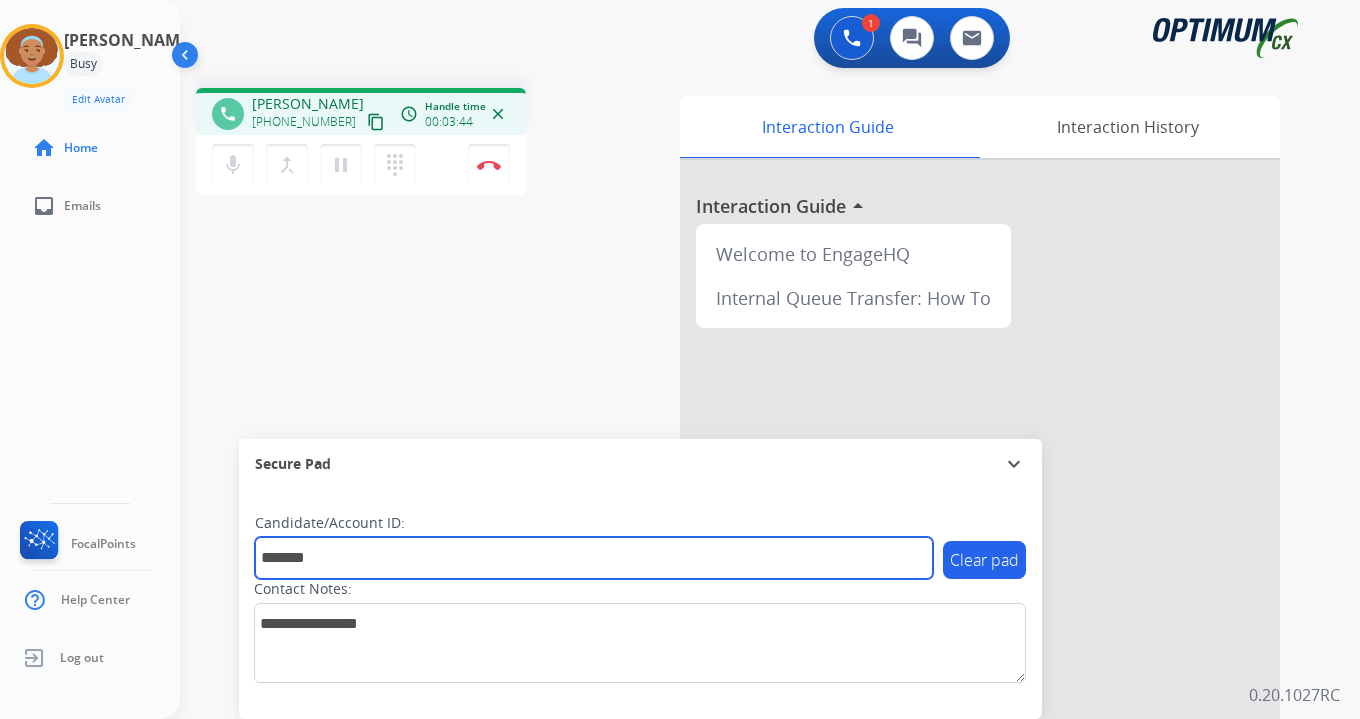 type on "*******" 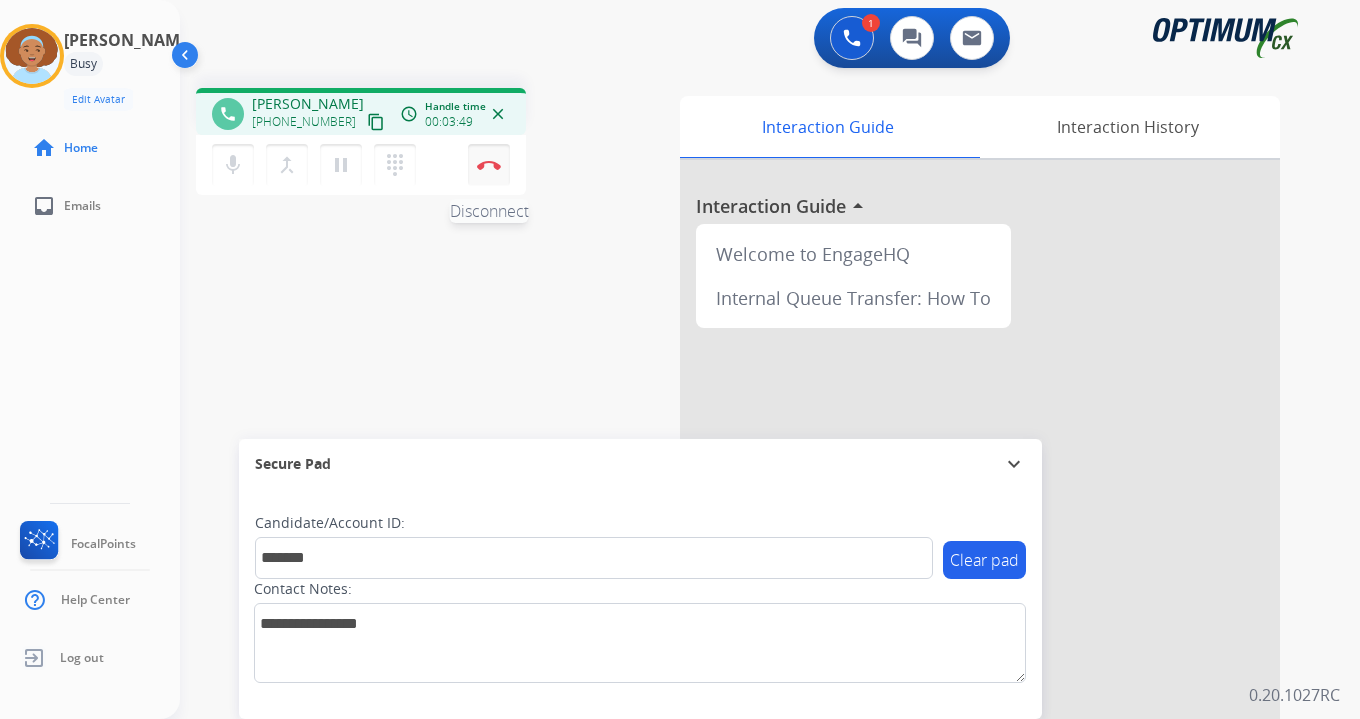 click on "Disconnect" at bounding box center [489, 165] 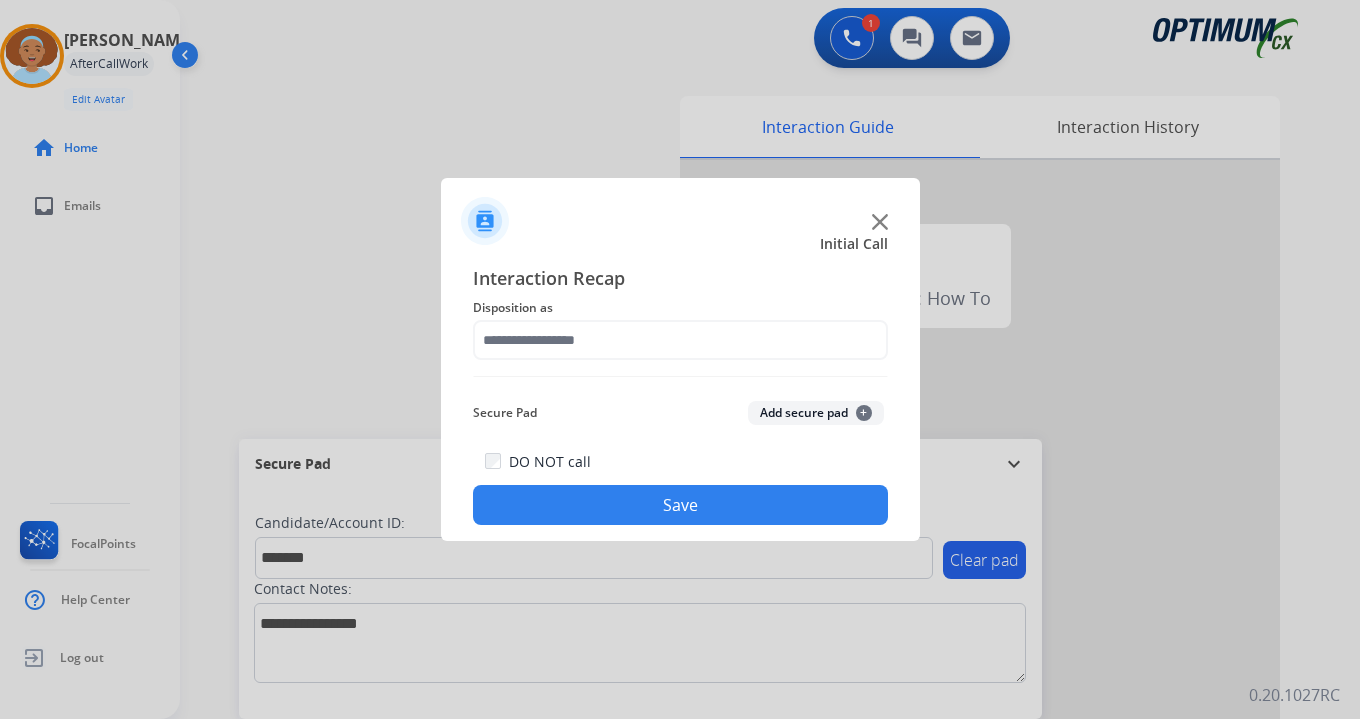 click on "Add secure pad  +" 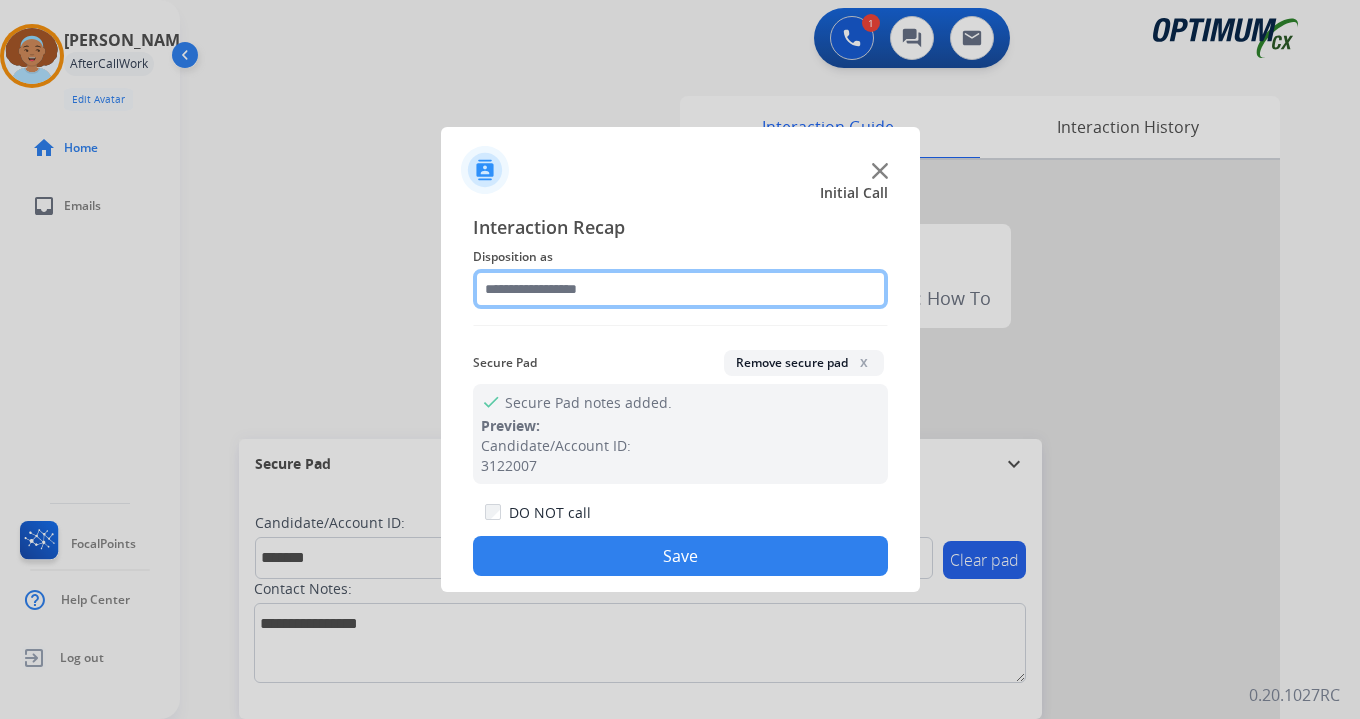 click 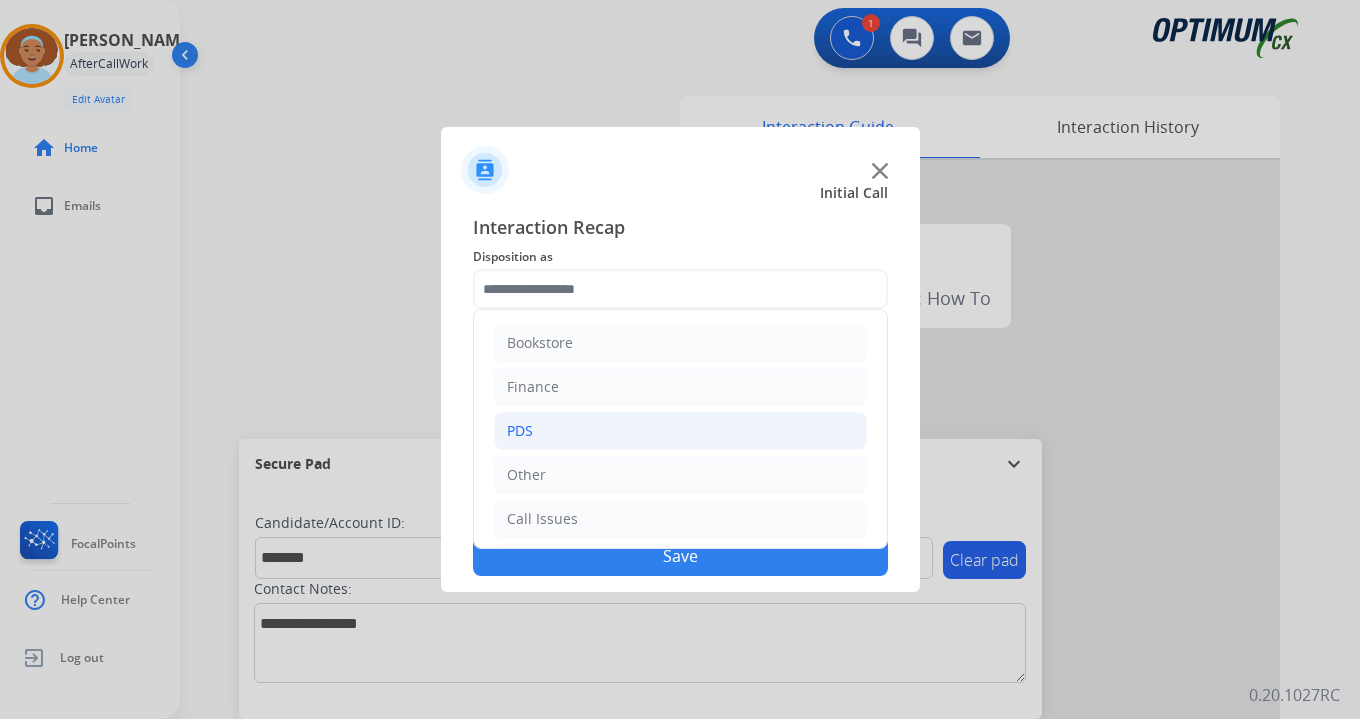 click on "PDS" 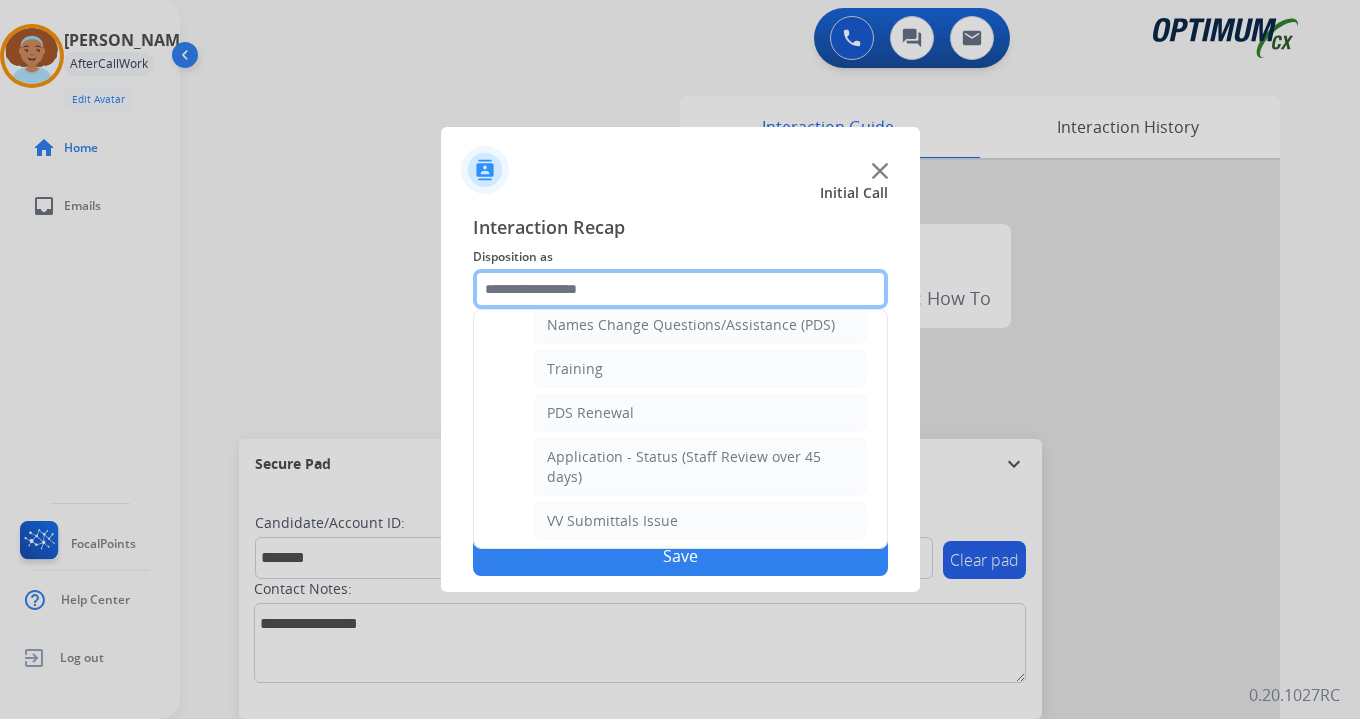 scroll, scrollTop: 217, scrollLeft: 0, axis: vertical 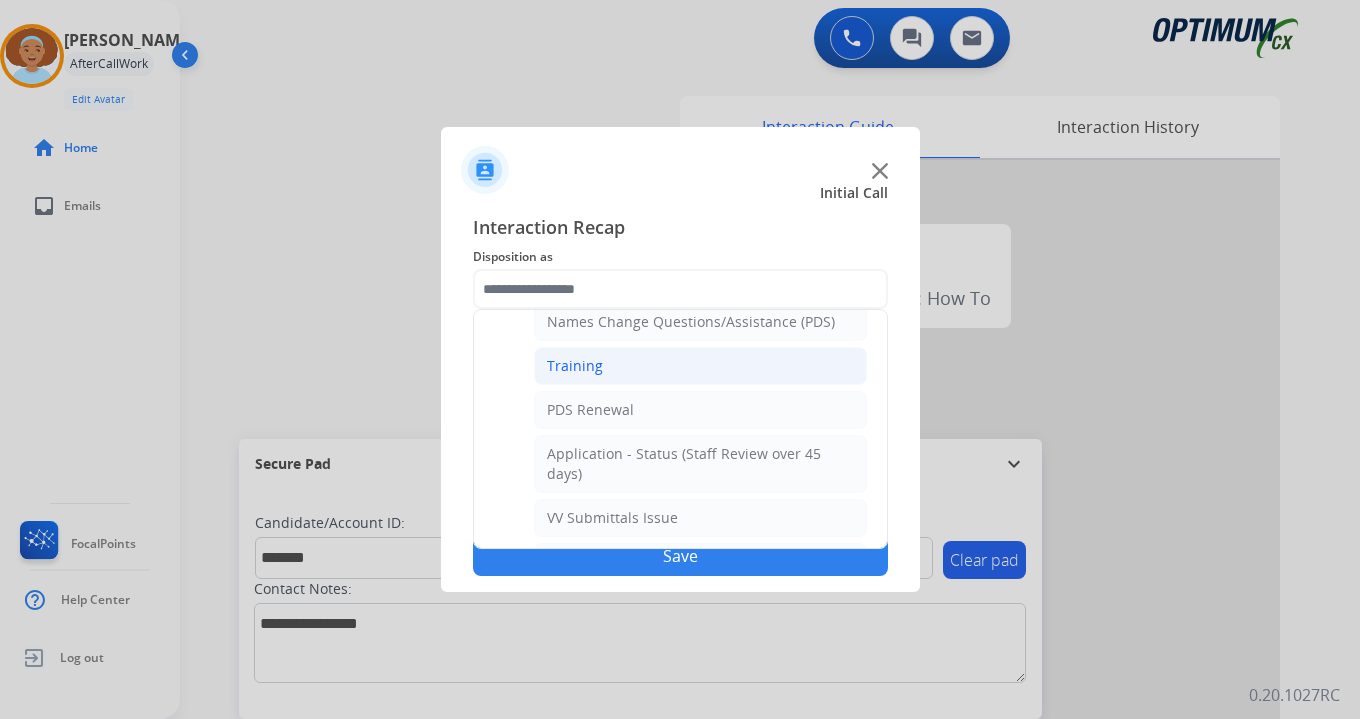 click on "Training" 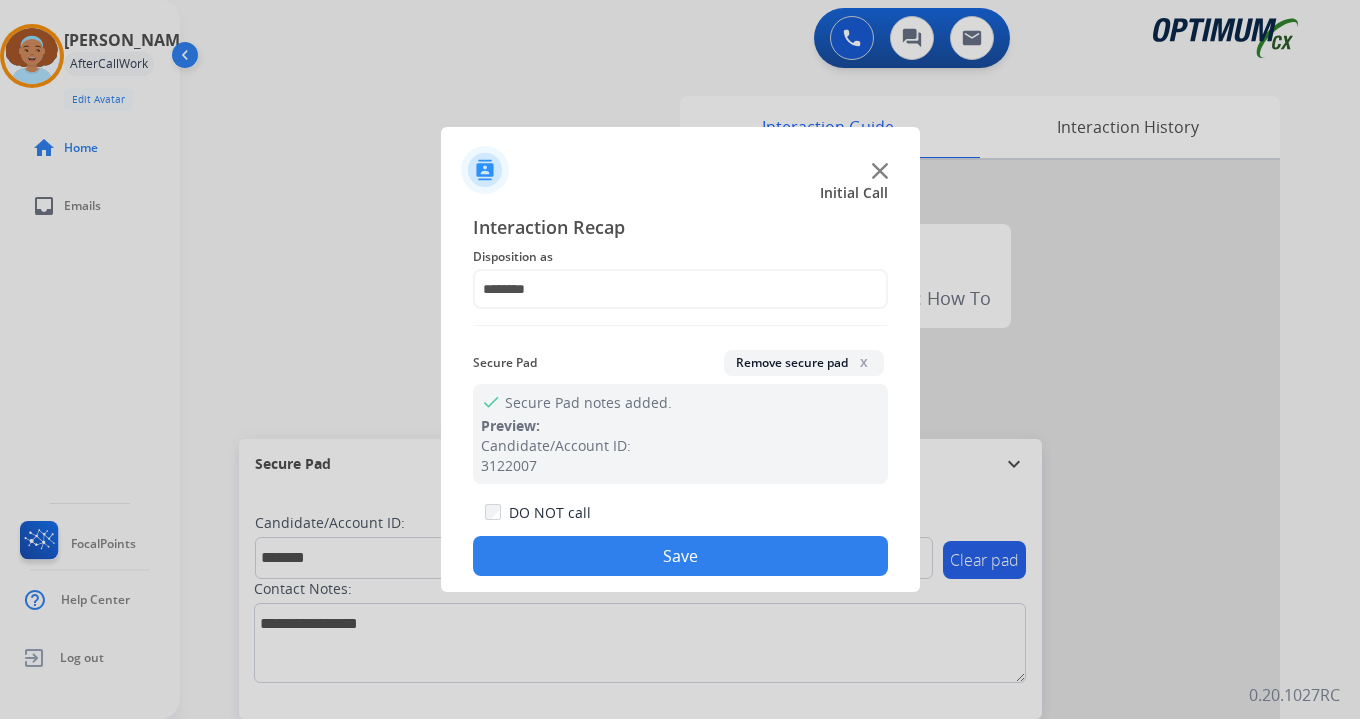 click on "DO NOT call  Save" 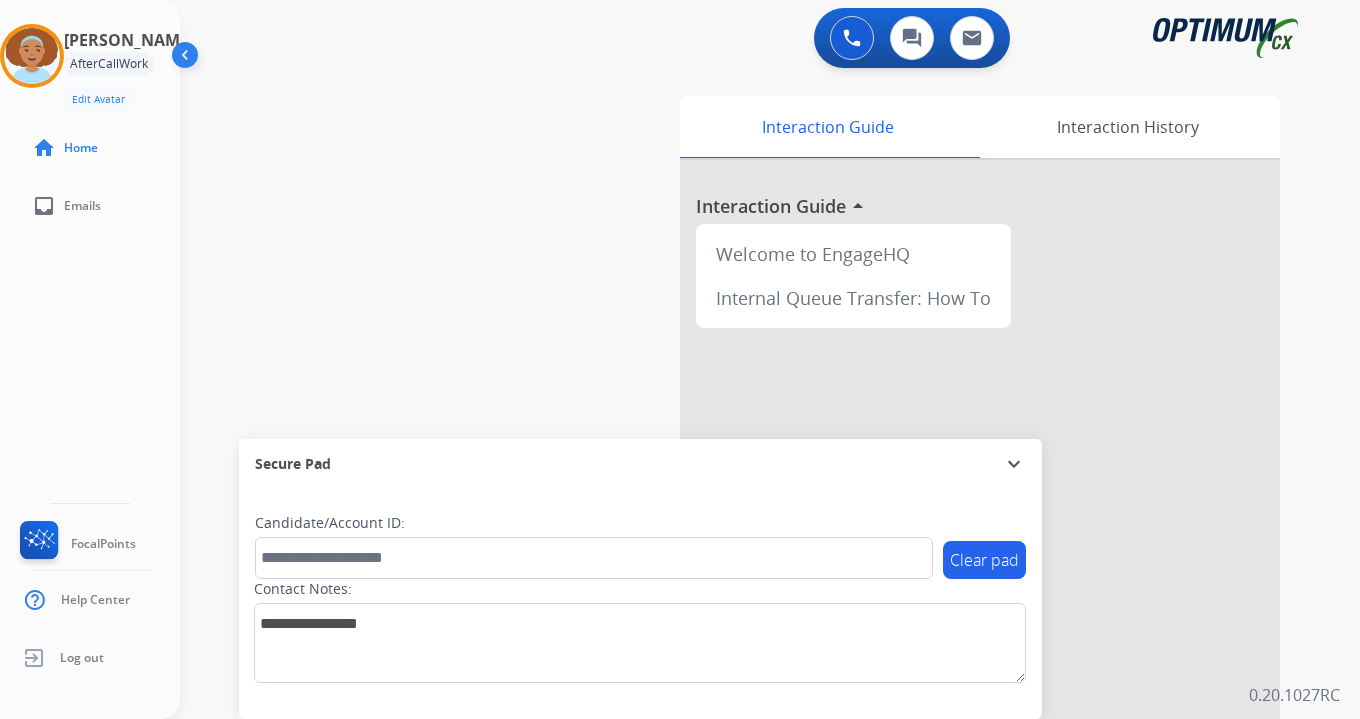 click on "0 Voice Interactions  0  Chat Interactions   0  Email Interactions swap_horiz Break voice bridge close_fullscreen Connect 3-Way Call merge_type Separate 3-Way Call  Interaction Guide   Interaction History  Interaction Guide arrow_drop_up  Welcome to EngageHQ   Internal Queue Transfer: How To  Secure Pad expand_more Clear pad Candidate/Account ID: Contact Notes:                  0.20.1027RC" at bounding box center [770, 359] 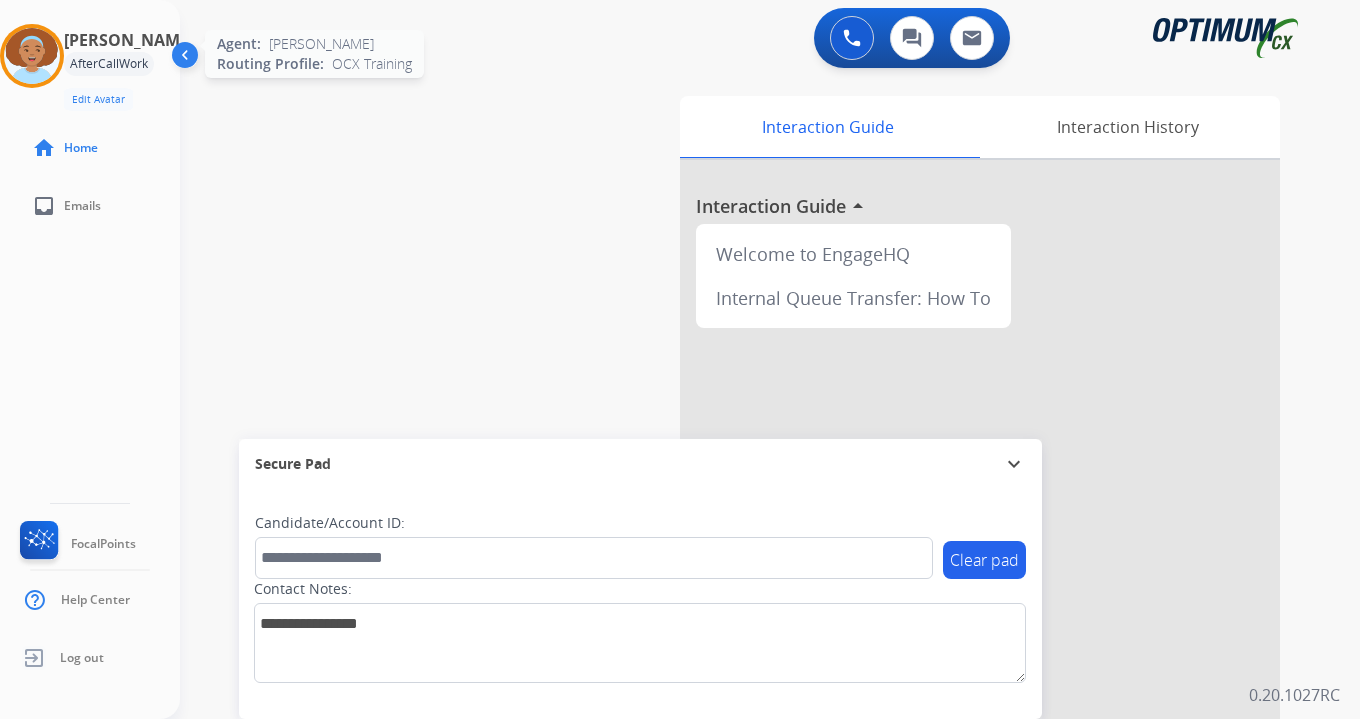 click at bounding box center [32, 56] 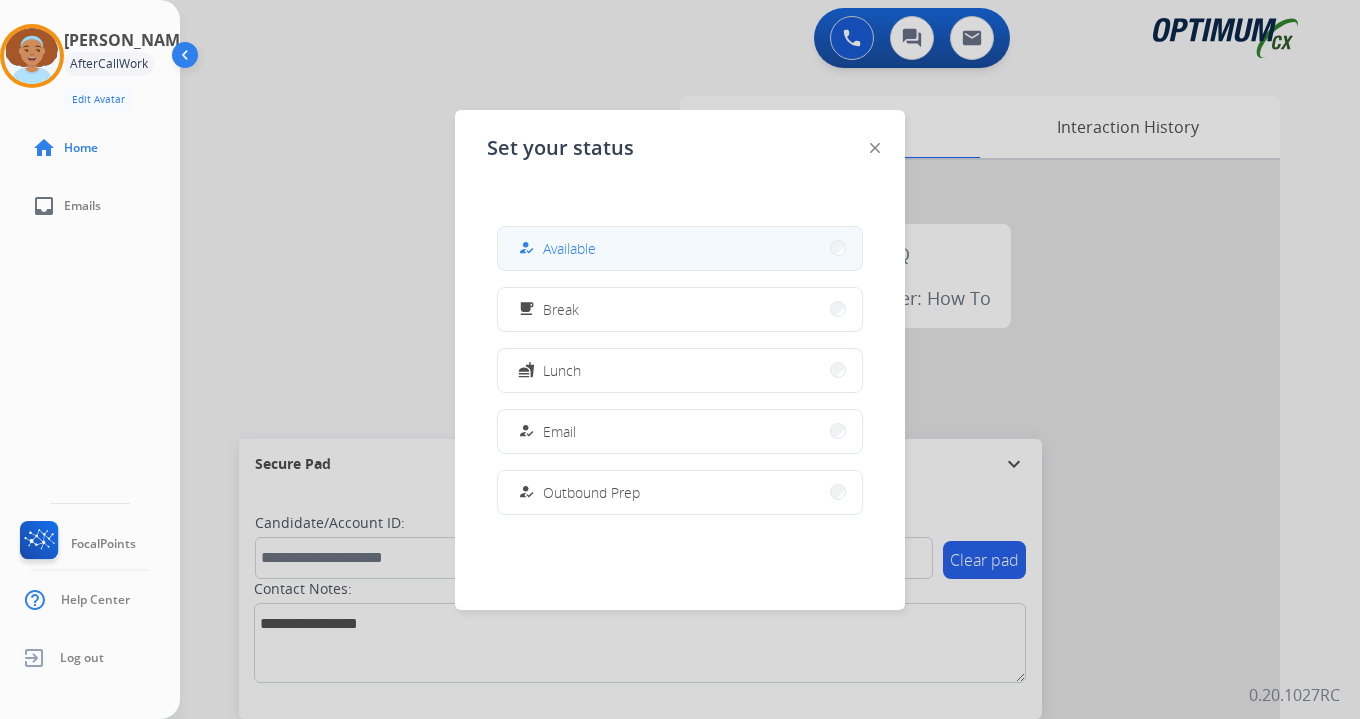 click on "how_to_reg Available" at bounding box center [680, 248] 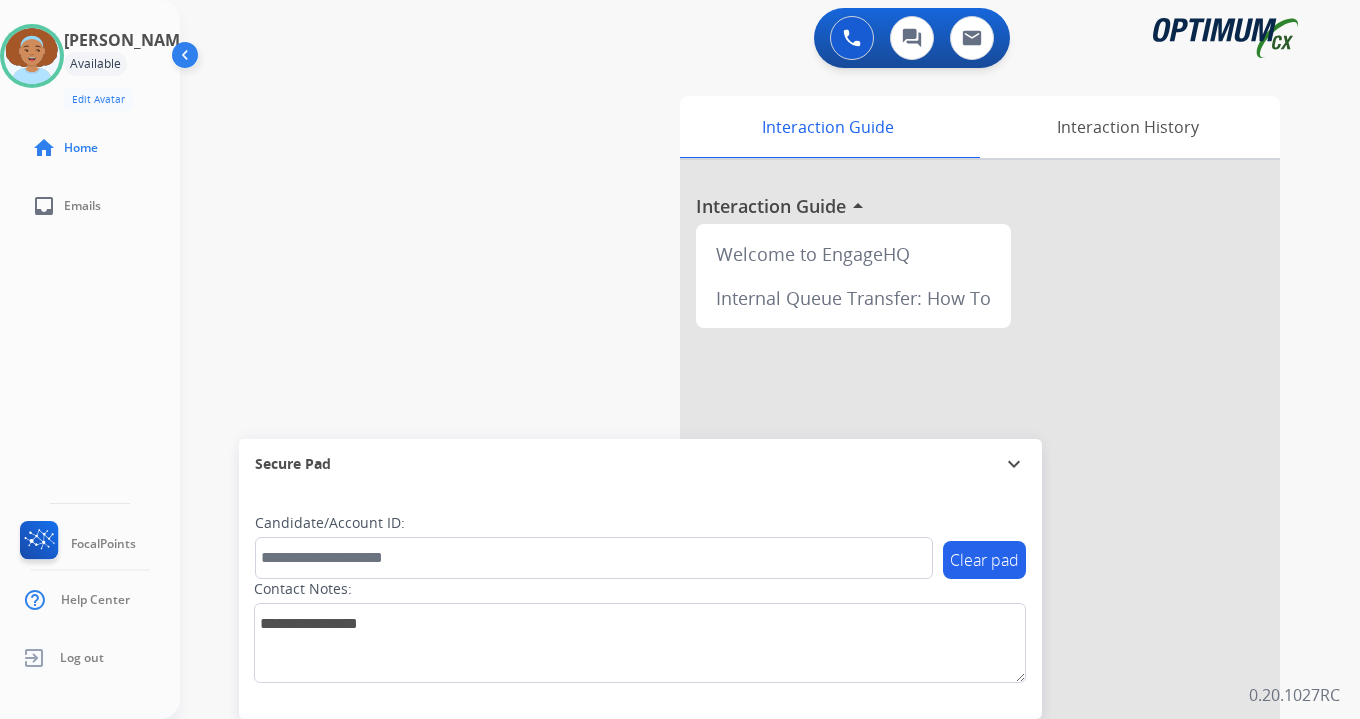 click on "0 Voice Interactions  0  Chat Interactions   0  Email Interactions swap_horiz Break voice bridge close_fullscreen Connect 3-Way Call merge_type Separate 3-Way Call  Interaction Guide   Interaction History  Interaction Guide arrow_drop_up  Welcome to EngageHQ   Internal Queue Transfer: How To  Secure Pad expand_more Clear pad Candidate/Account ID: Contact Notes:                  0.20.1027RC" at bounding box center [770, 359] 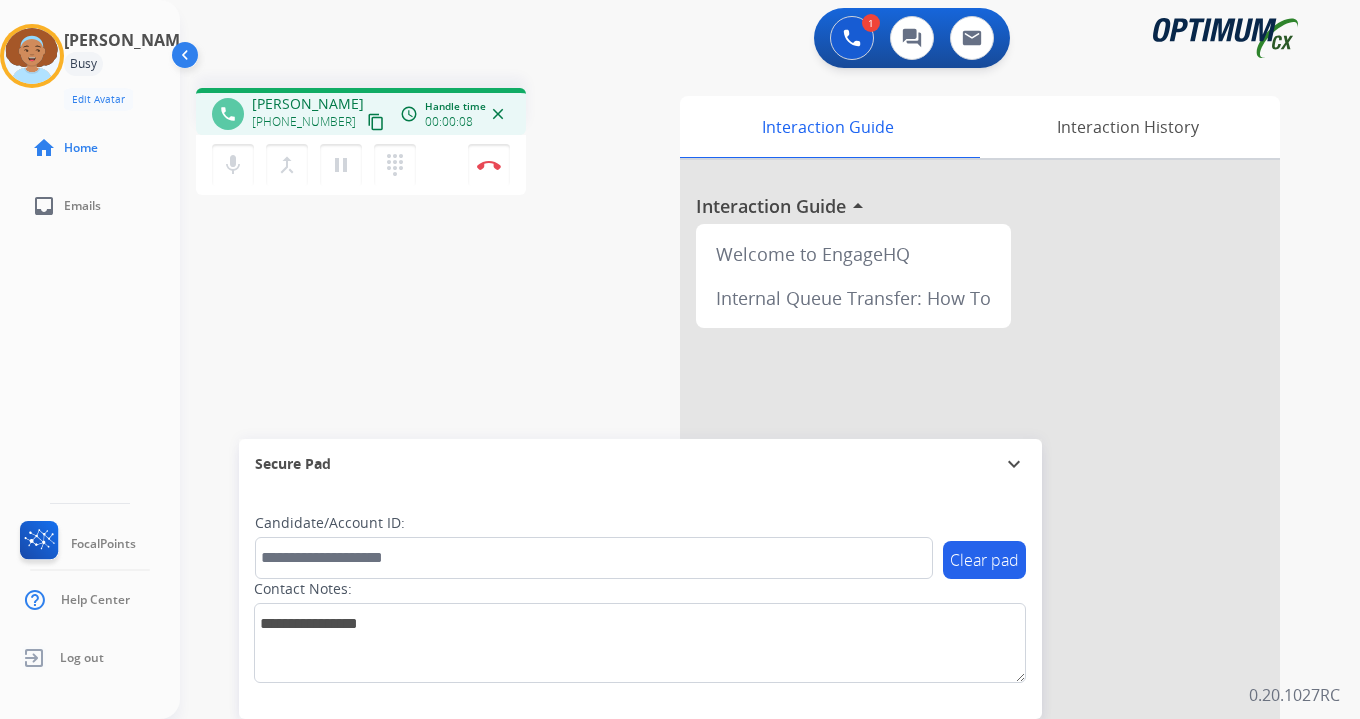 drag, startPoint x: 354, startPoint y: 119, endPoint x: 344, endPoint y: 132, distance: 16.40122 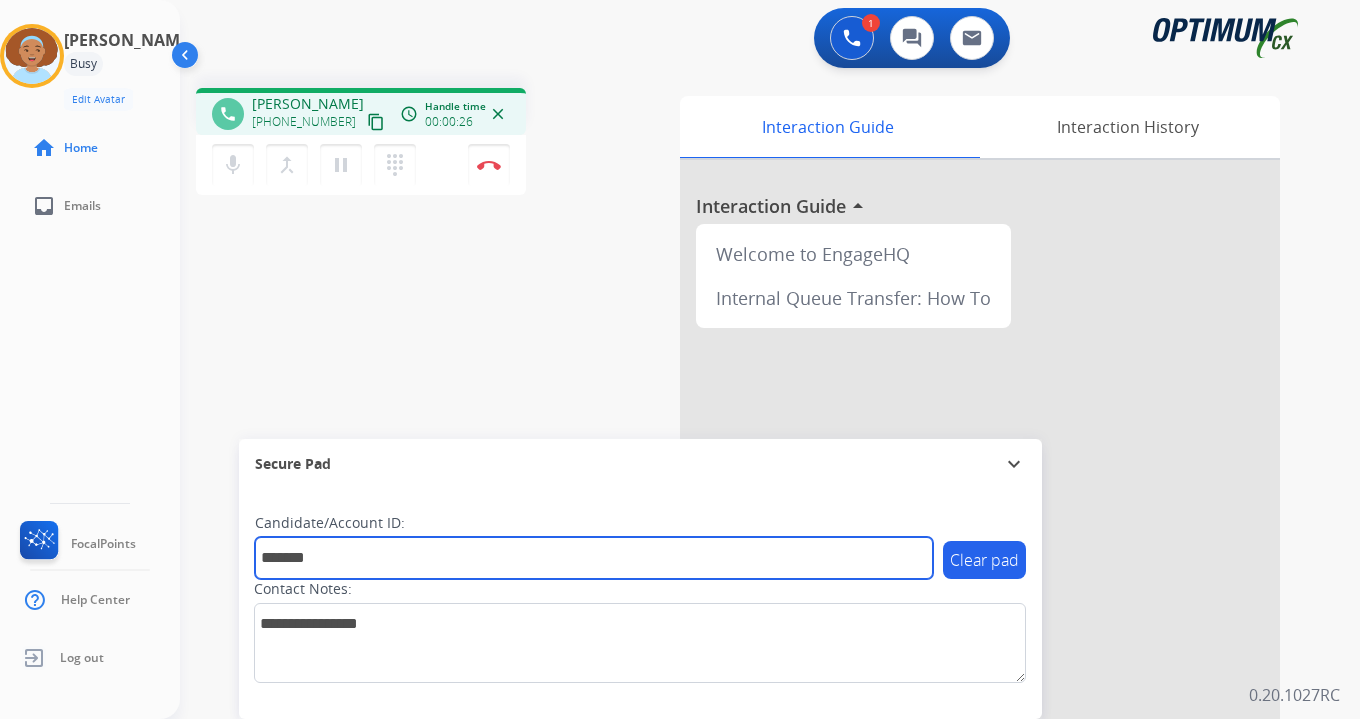 click on "*******" at bounding box center (594, 558) 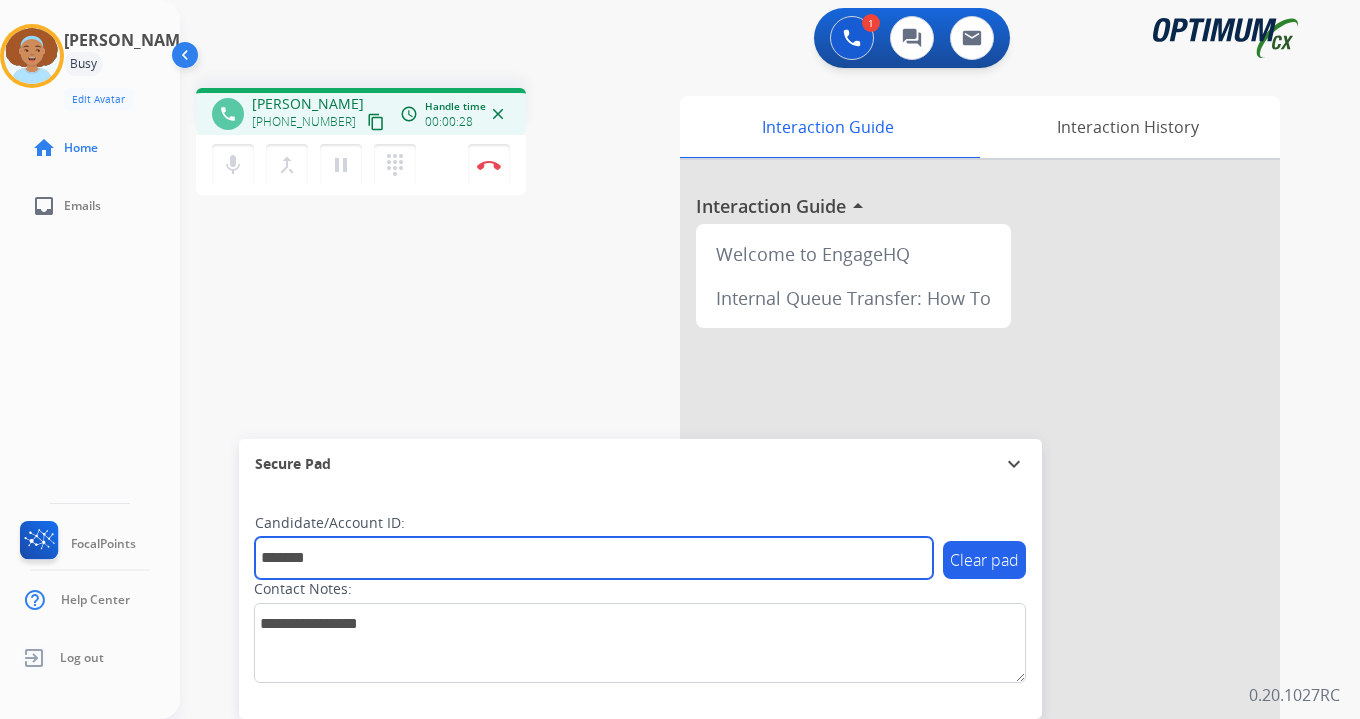 type on "*******" 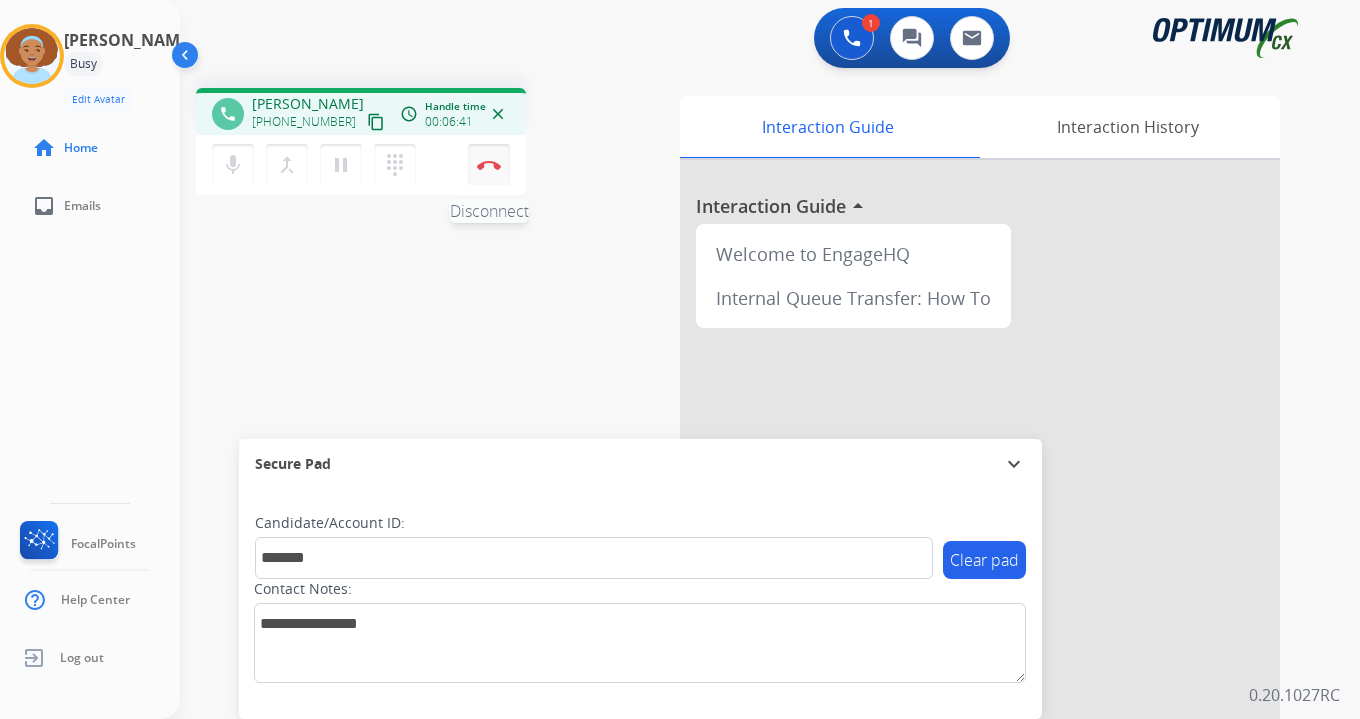click on "Disconnect" at bounding box center [489, 165] 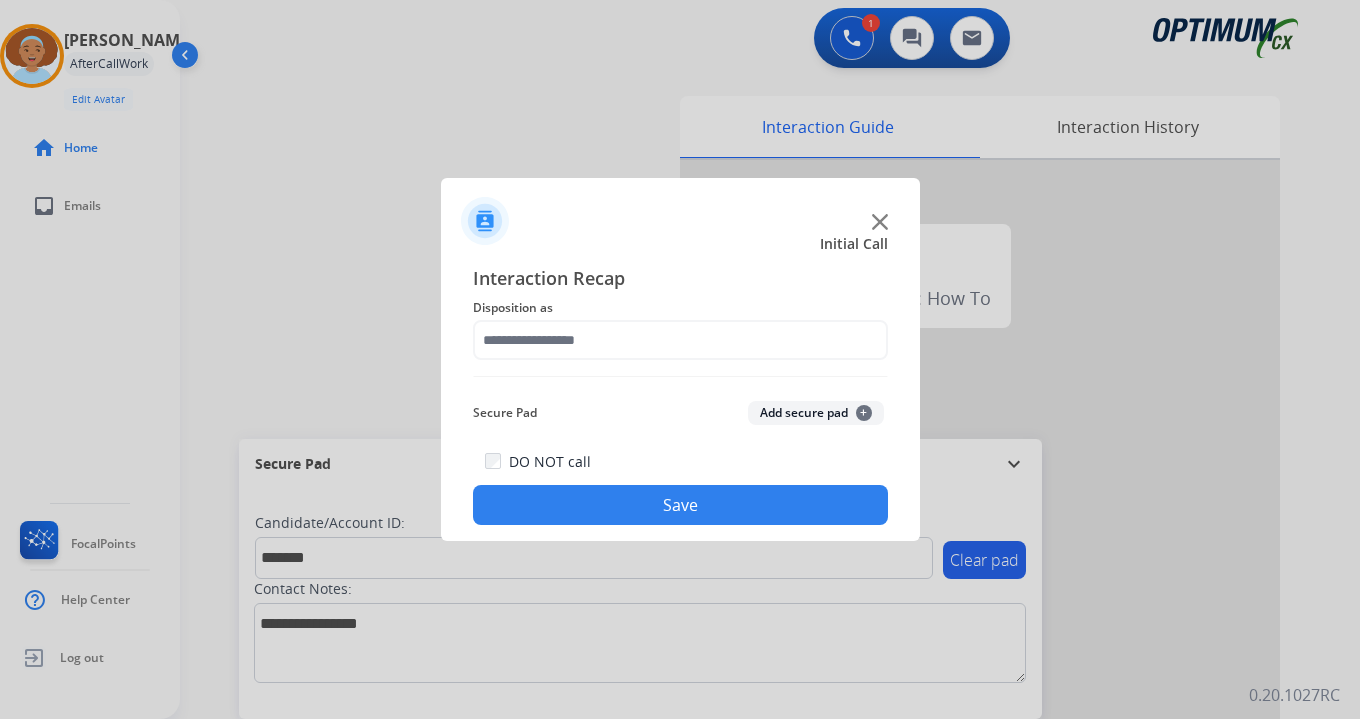 click on "+" 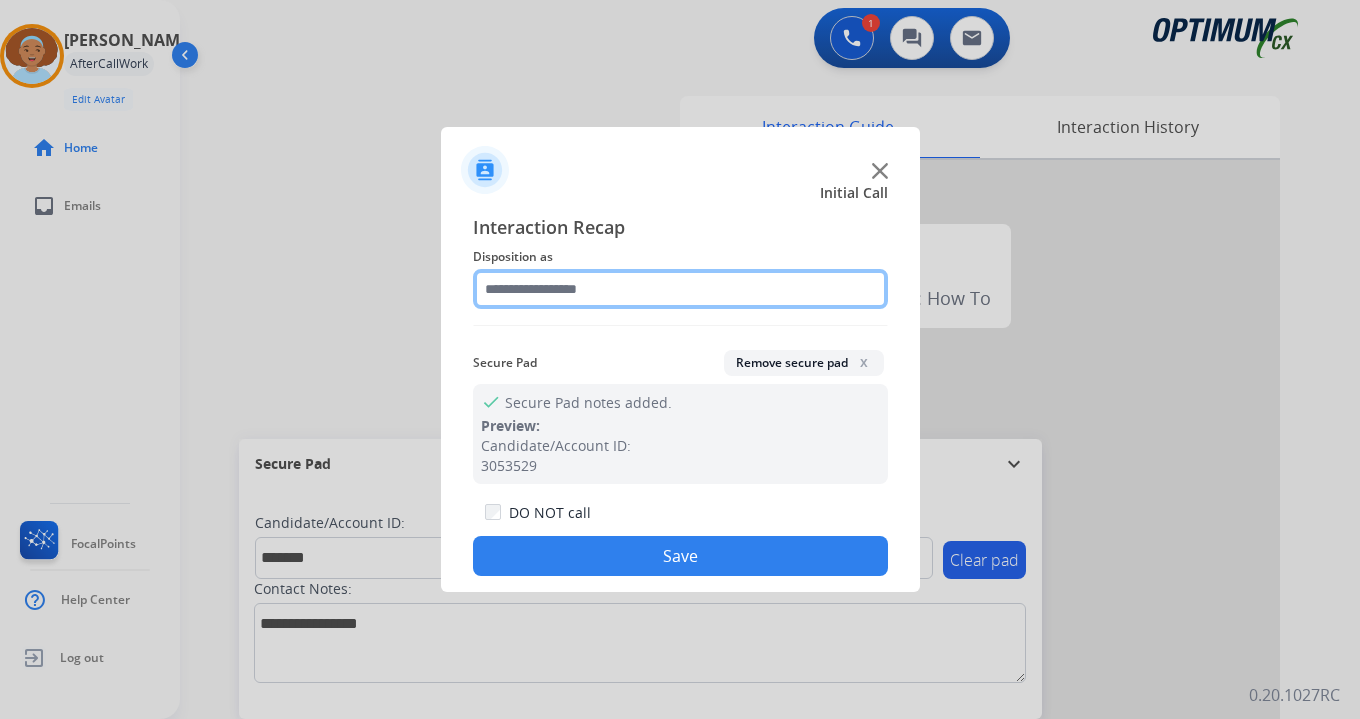 click 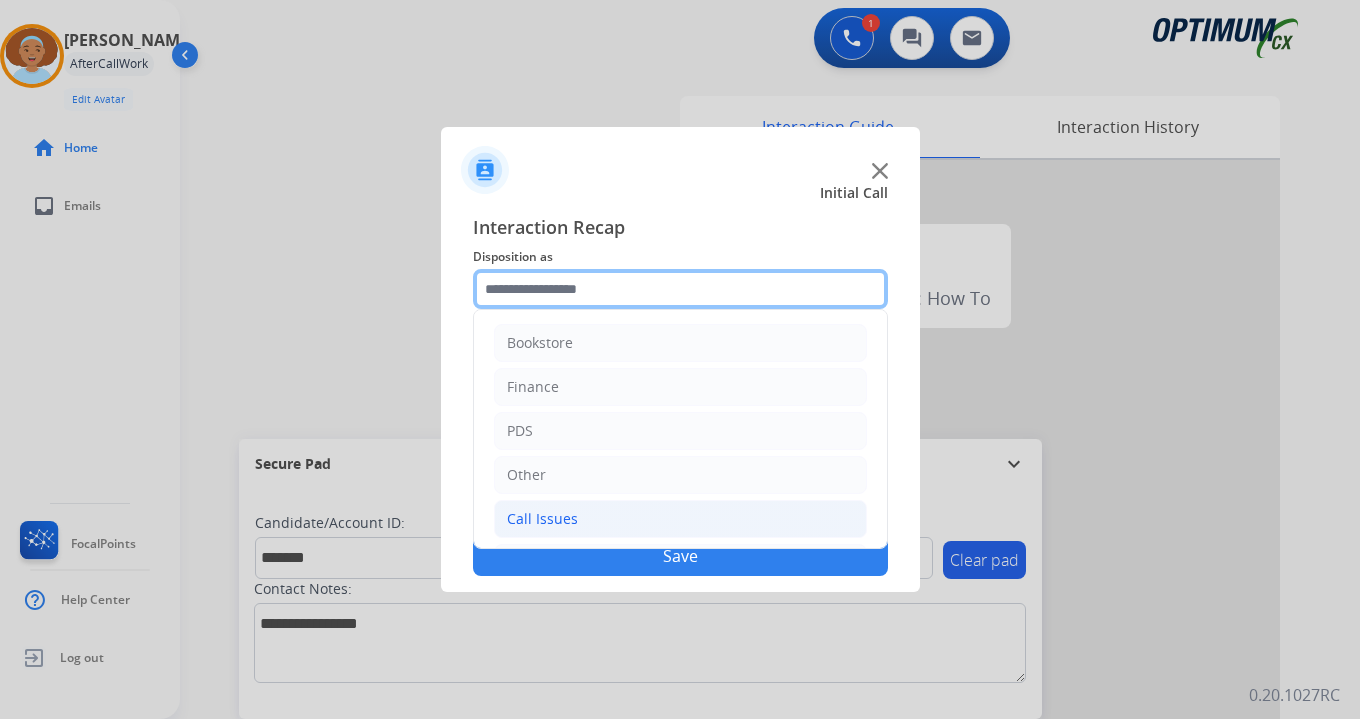 scroll, scrollTop: 136, scrollLeft: 0, axis: vertical 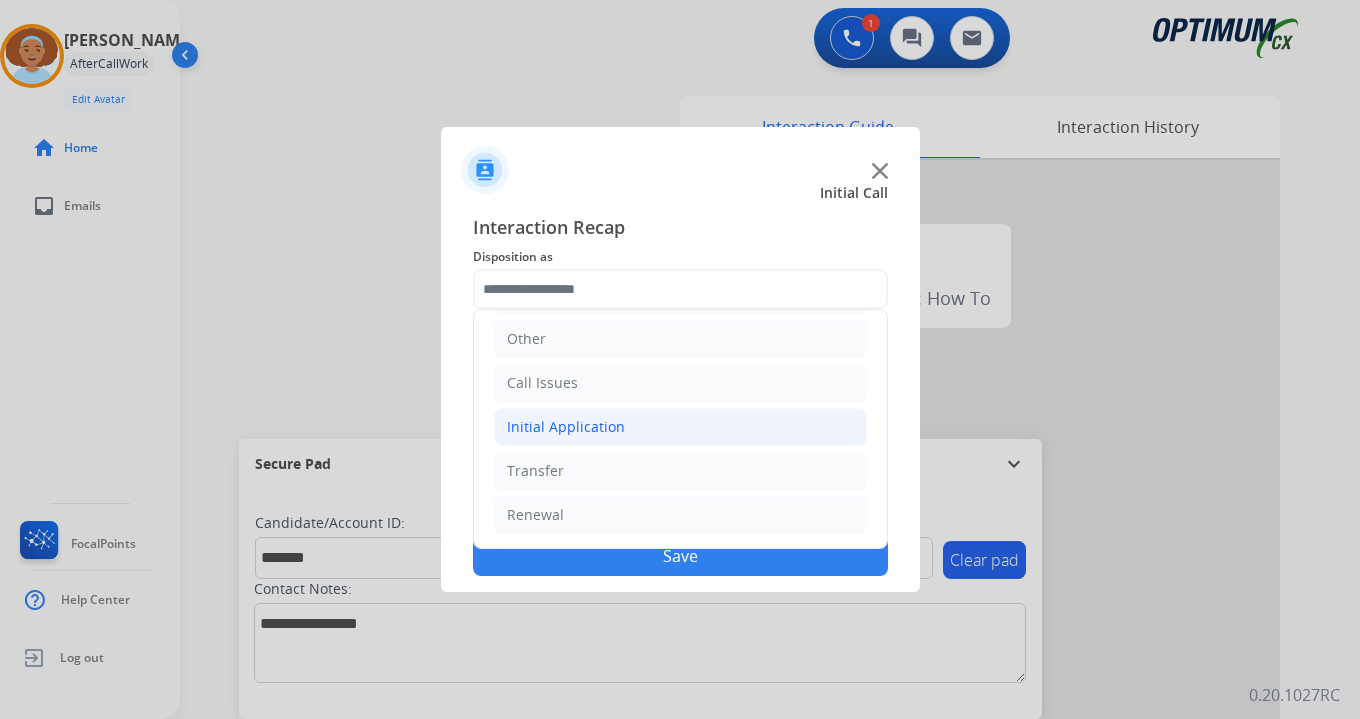 click on "Initial Application" 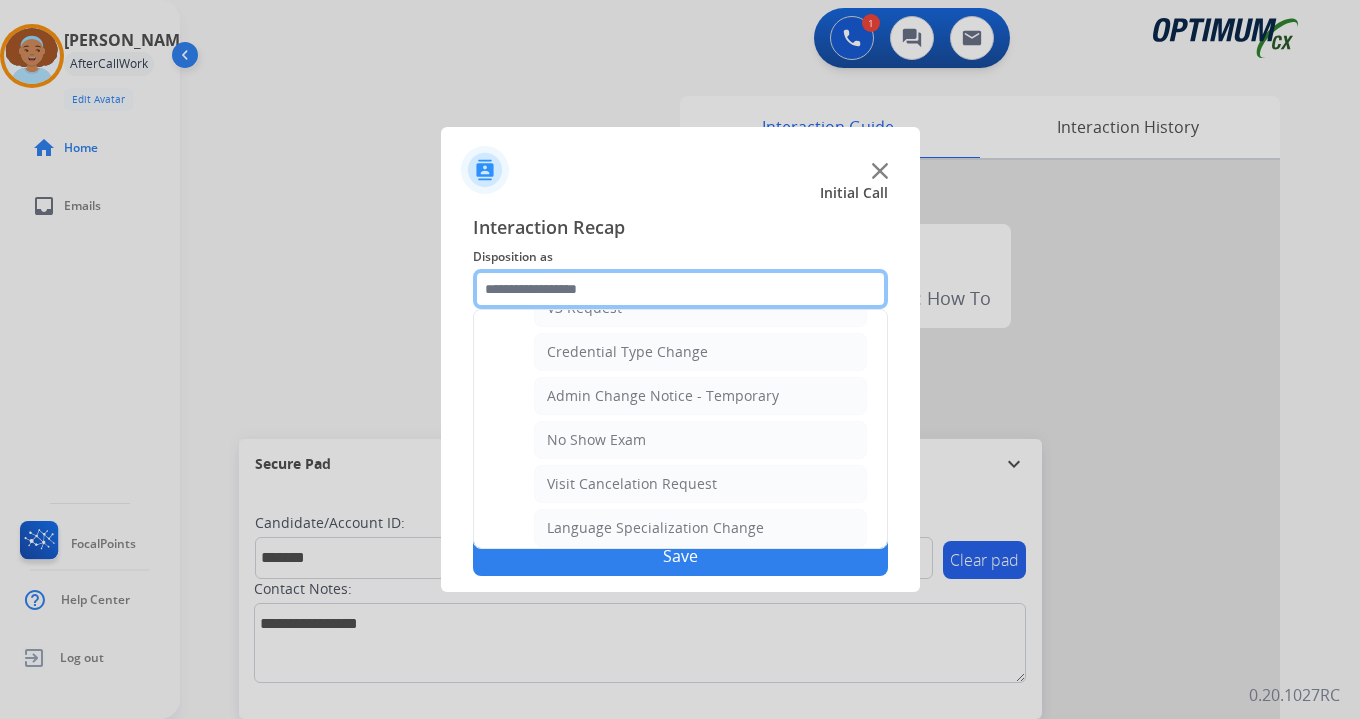 scroll, scrollTop: 1136, scrollLeft: 0, axis: vertical 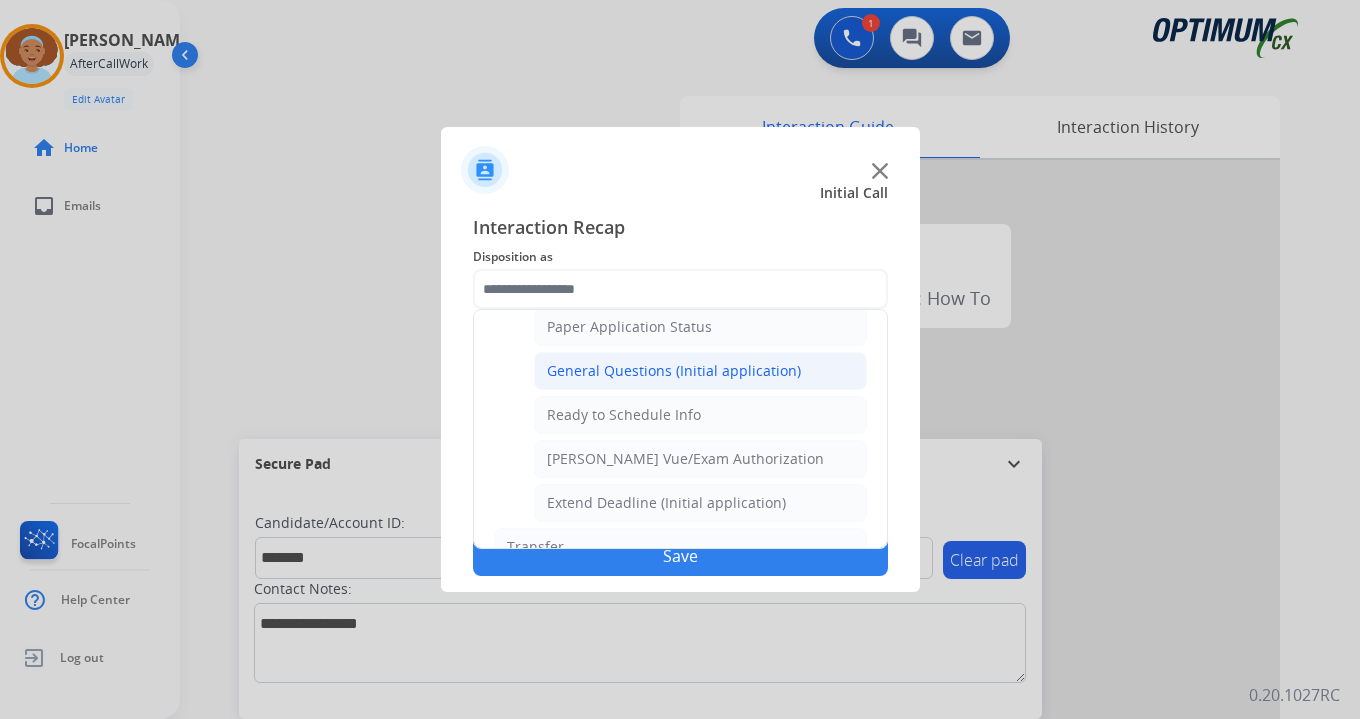 click on "General Questions (Initial application)" 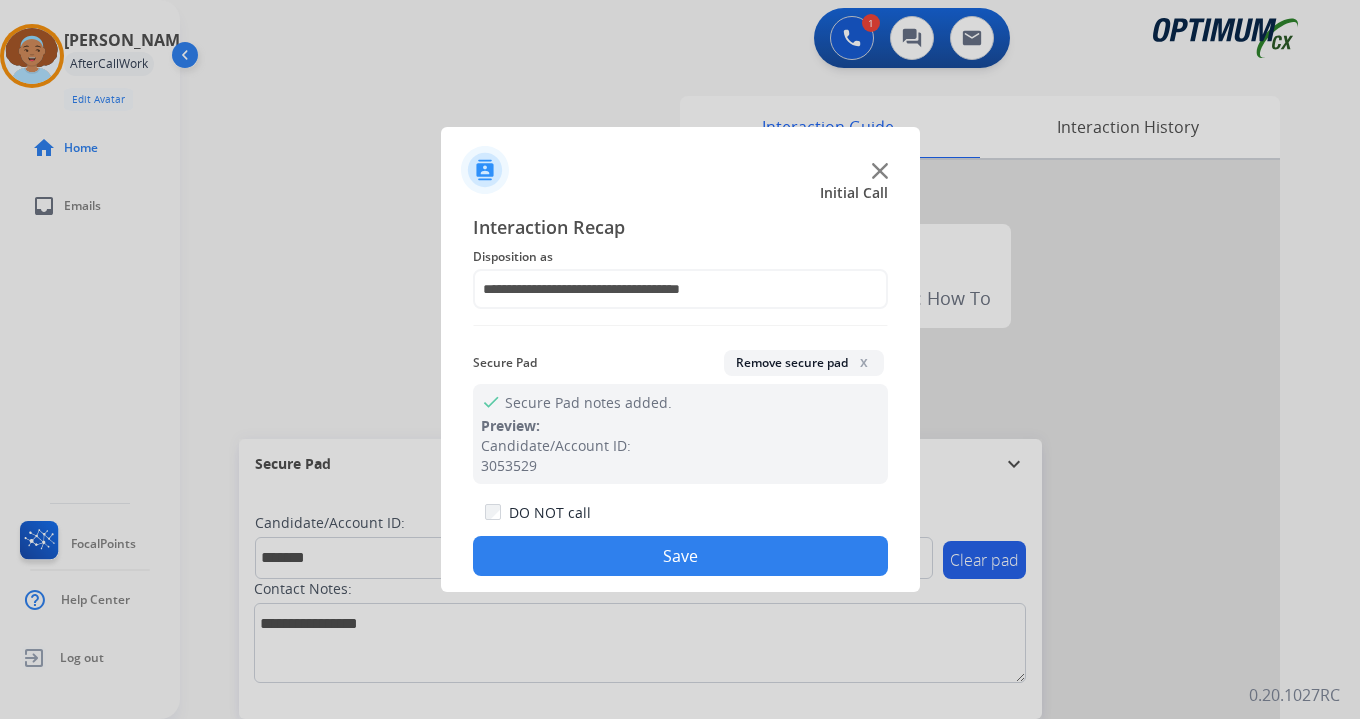 click on "Save" 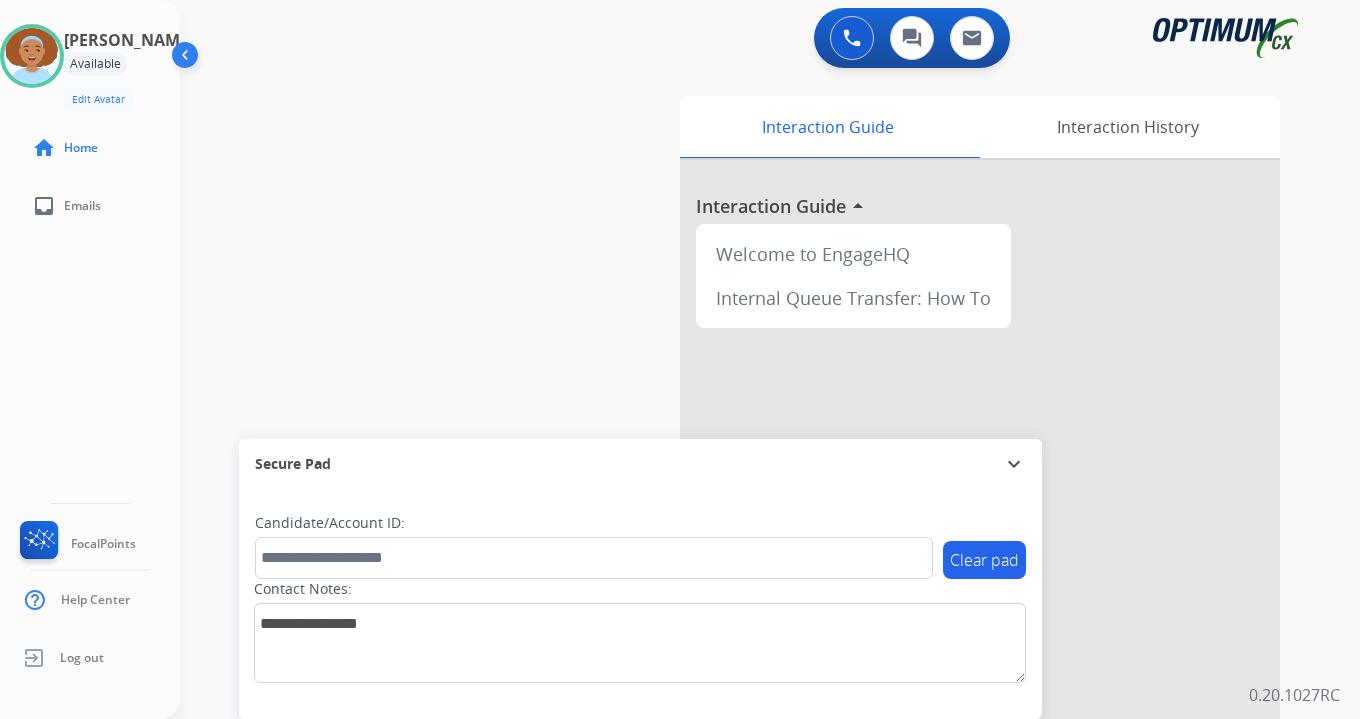 click on "0 Voice Interactions  0  Chat Interactions   0  Email Interactions swap_horiz Break voice bridge close_fullscreen Connect 3-Way Call merge_type Separate 3-Way Call  Interaction Guide   Interaction History  Interaction Guide arrow_drop_up  Welcome to EngageHQ   Internal Queue Transfer: How To  Secure Pad expand_more Clear pad Candidate/Account ID: Contact Notes:                  0.20.1027RC" at bounding box center (770, 359) 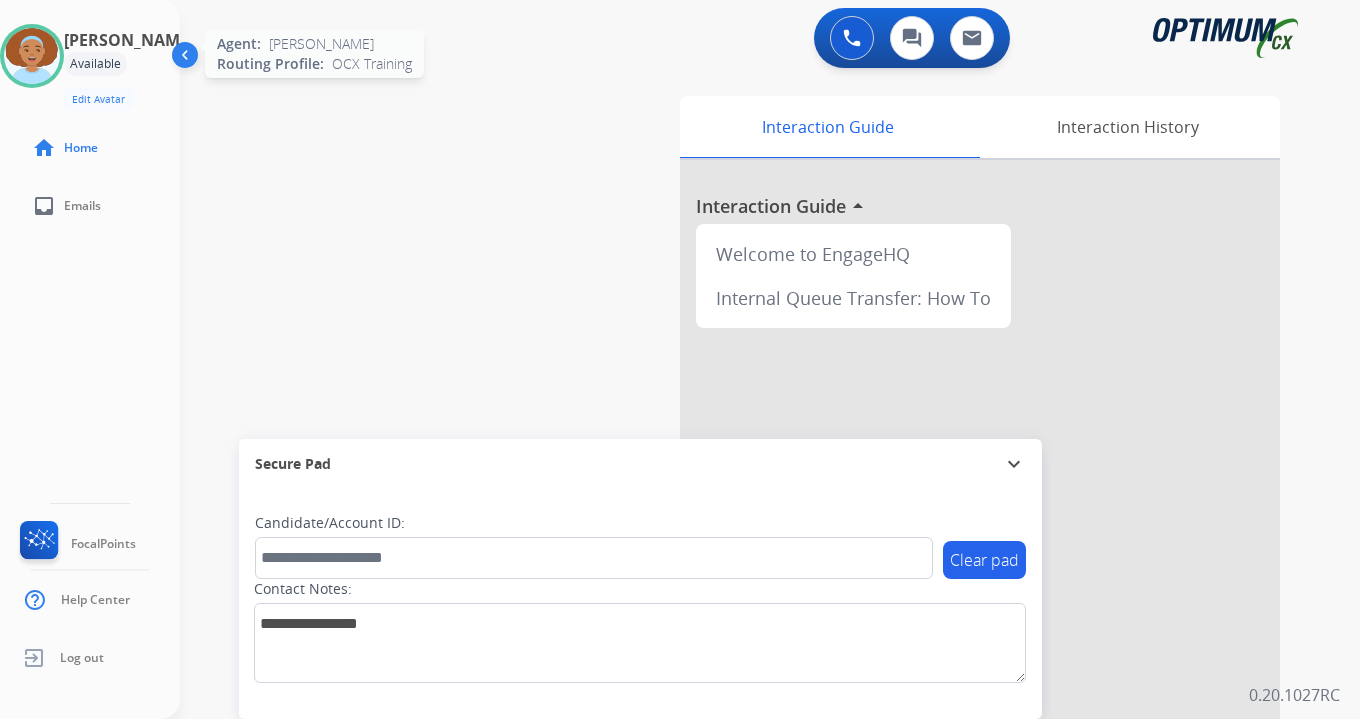 click at bounding box center [32, 56] 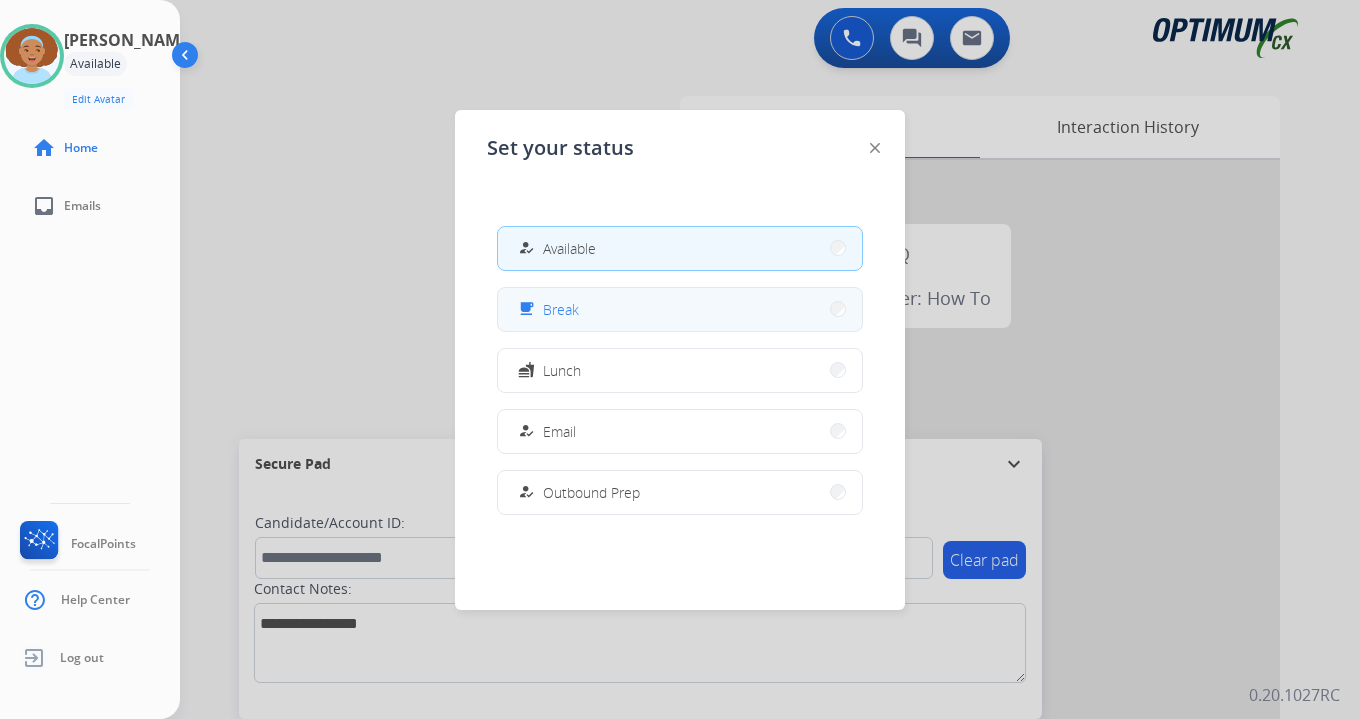 click on "Break" at bounding box center (561, 309) 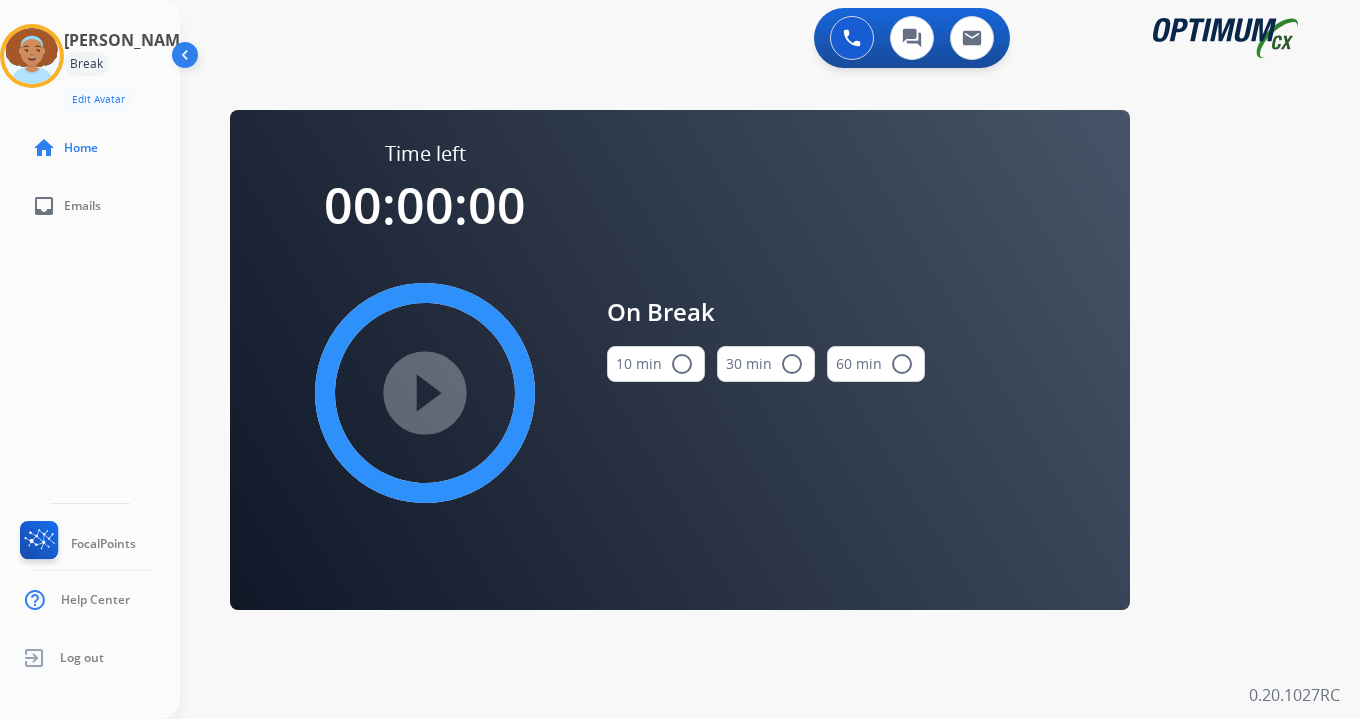 click on "0 Voice Interactions  0  Chat Interactions   0  Email Interactions swap_horiz Break voice bridge close_fullscreen Connect 3-Way Call merge_type Separate 3-Way Call Time left 00:00:00 play_circle_filled On Break  10 min  radio_button_unchecked  30 min  radio_button_unchecked  60 min  radio_button_unchecked  Interaction Guide   Interaction History  Interaction Guide arrow_drop_up  Welcome to EngageHQ   Internal Queue Transfer: How To  Secure Pad expand_more Clear pad Candidate/Account ID: Contact Notes:                  0.20.1027RC" at bounding box center (770, 359) 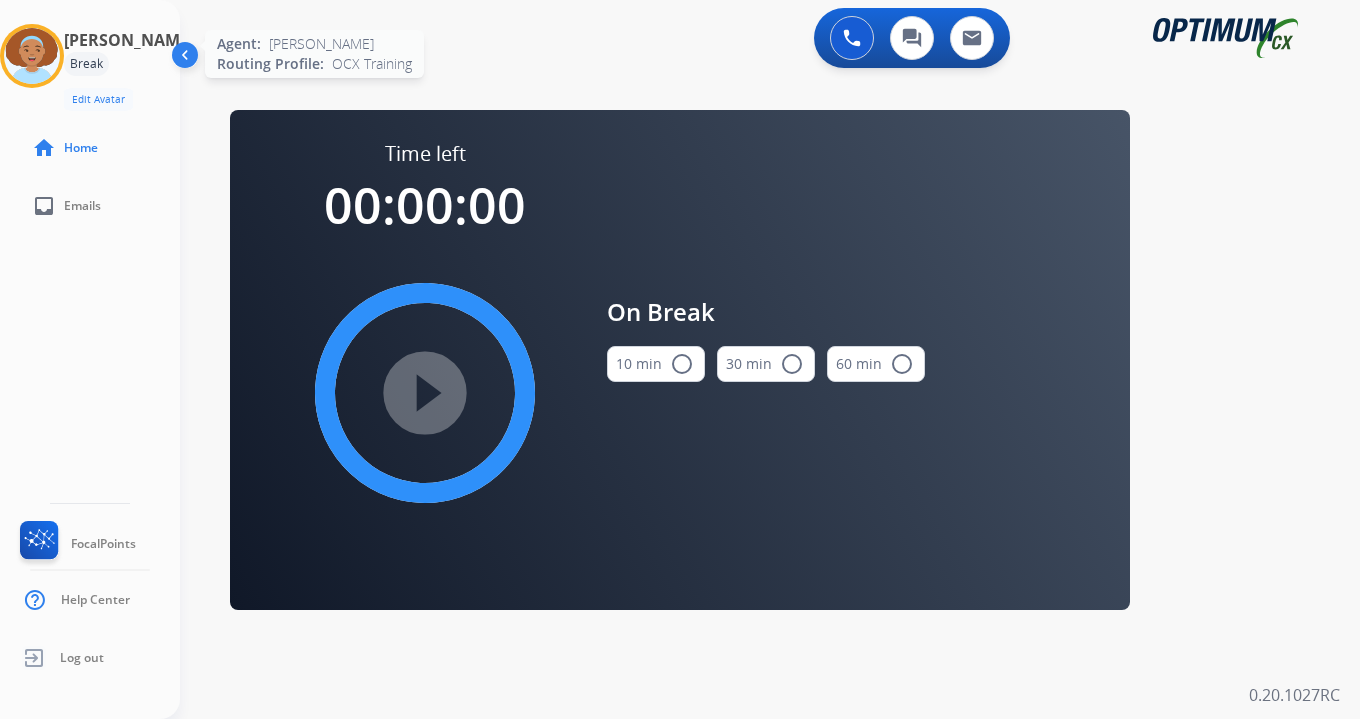 click at bounding box center (32, 56) 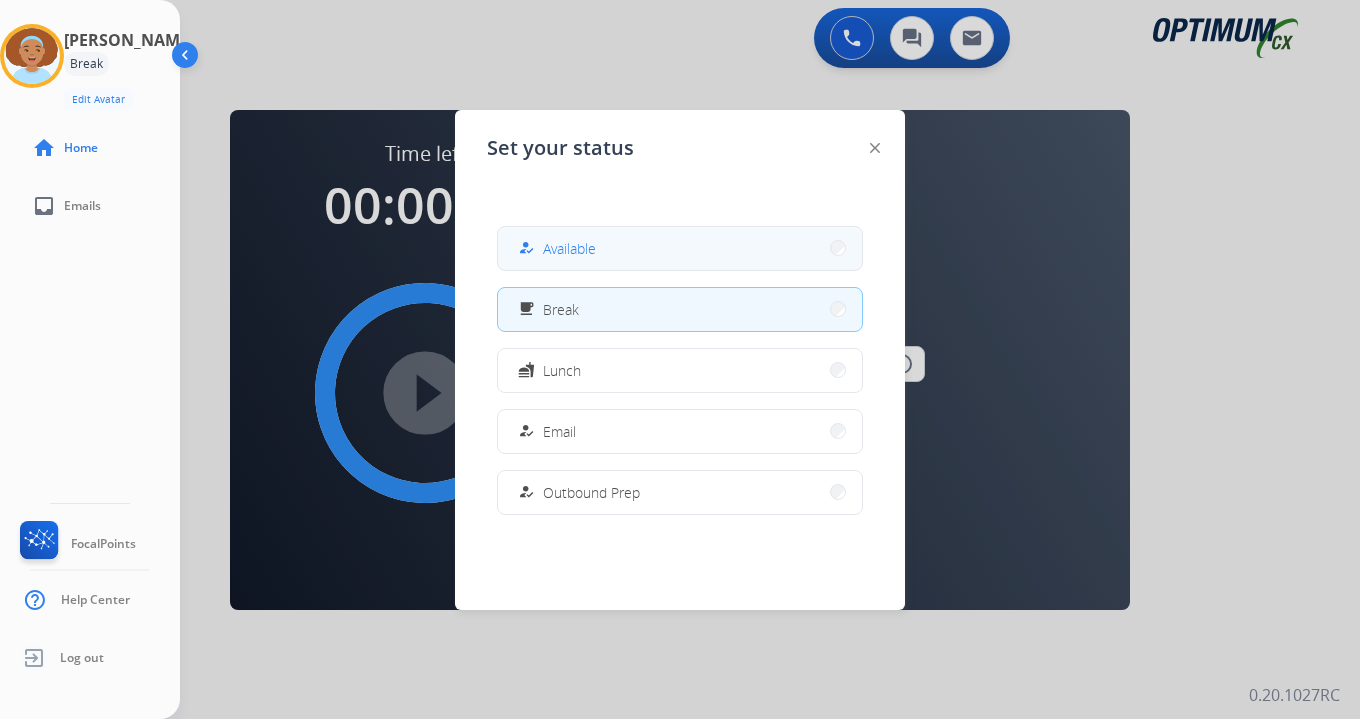 click on "Available" at bounding box center [569, 248] 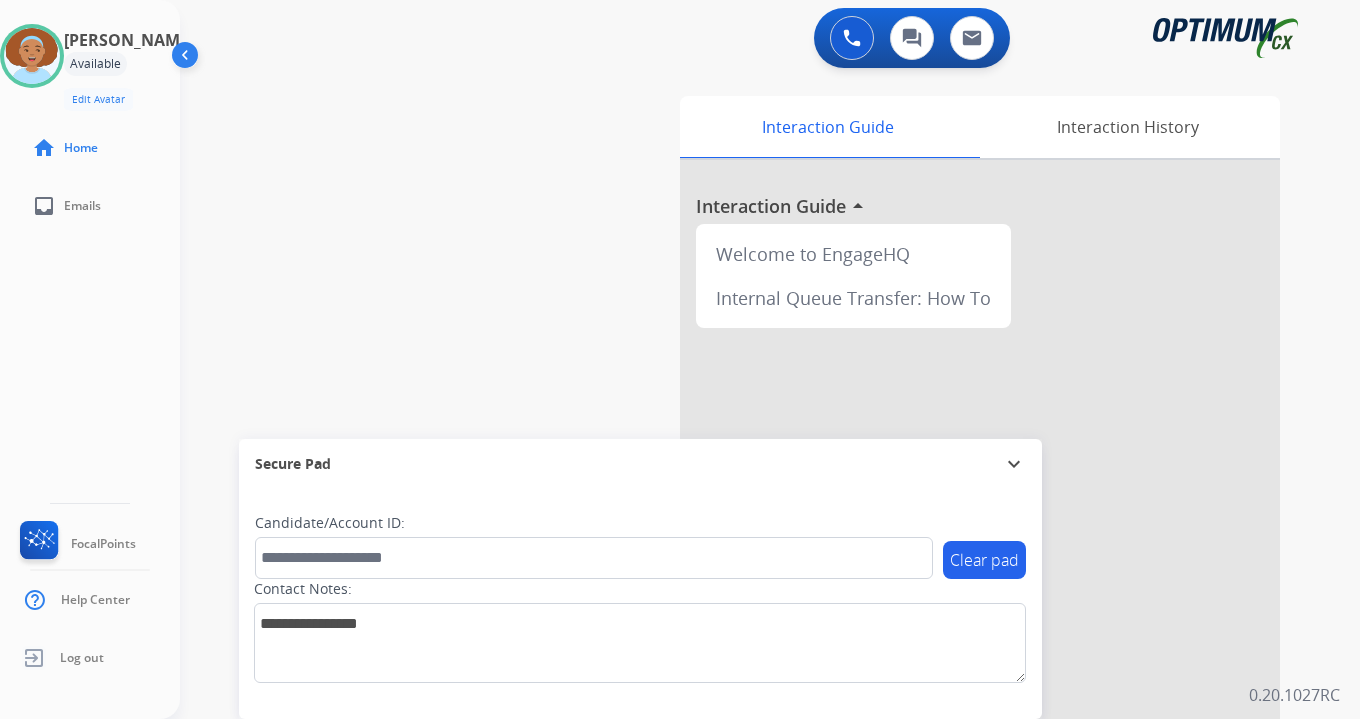 click on "Interaction Guide   Interaction History  Interaction Guide arrow_drop_up  Welcome to EngageHQ   Internal Queue Transfer: How To" at bounding box center (995, 497) 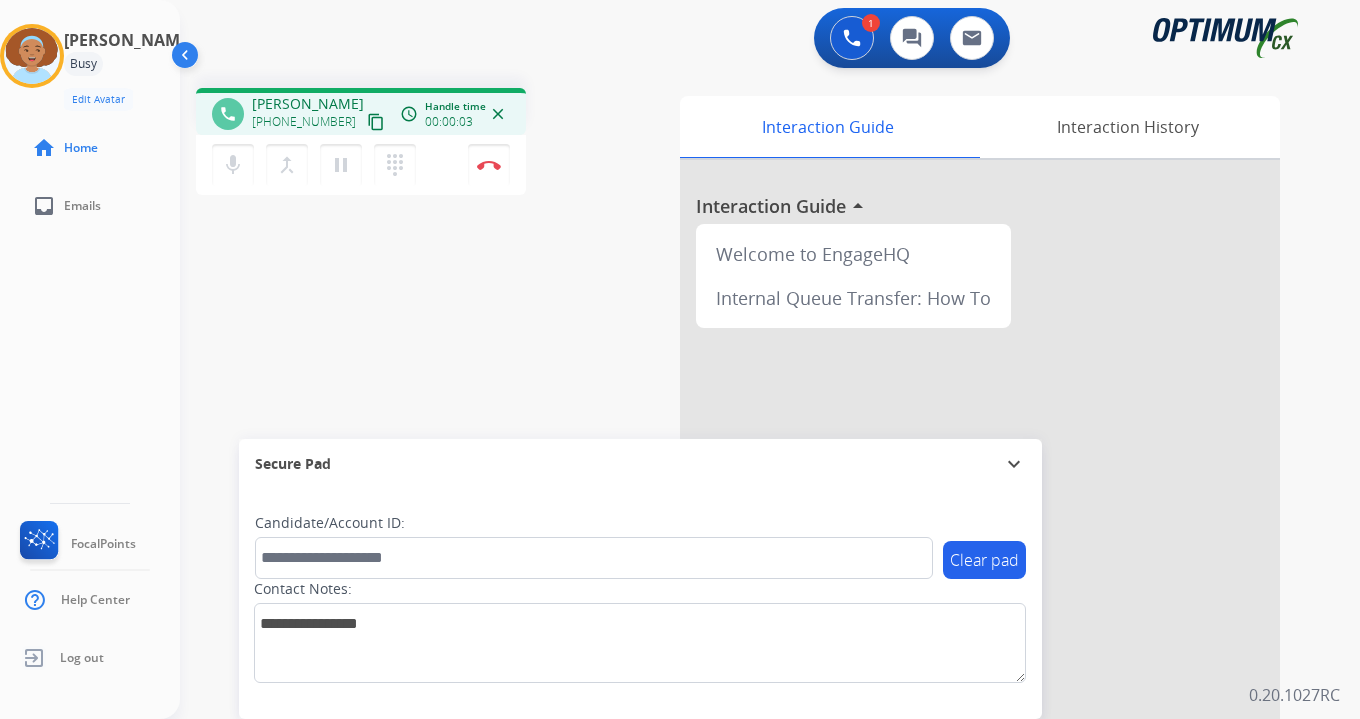 click on "1 Voice Interactions  0  Chat Interactions   0  Email Interactions phone [PERSON_NAME] [PHONE_NUMBER] content_copy access_time Call metrics Queue   00:08 Hold   00:00 Talk   00:04 Total   00:11 Handle time 00:00:03 close mic Mute merge_type Bridge pause Hold dialpad Dialpad Disconnect swap_horiz Break voice bridge close_fullscreen Connect 3-Way Call merge_type Separate 3-Way Call  Interaction Guide   Interaction History  Interaction Guide arrow_drop_up  Welcome to EngageHQ   Internal Queue Transfer: How To  Secure Pad expand_more Clear pad Candidate/Account ID: Contact Notes:                  0.20.1027RC" at bounding box center (770, 359) 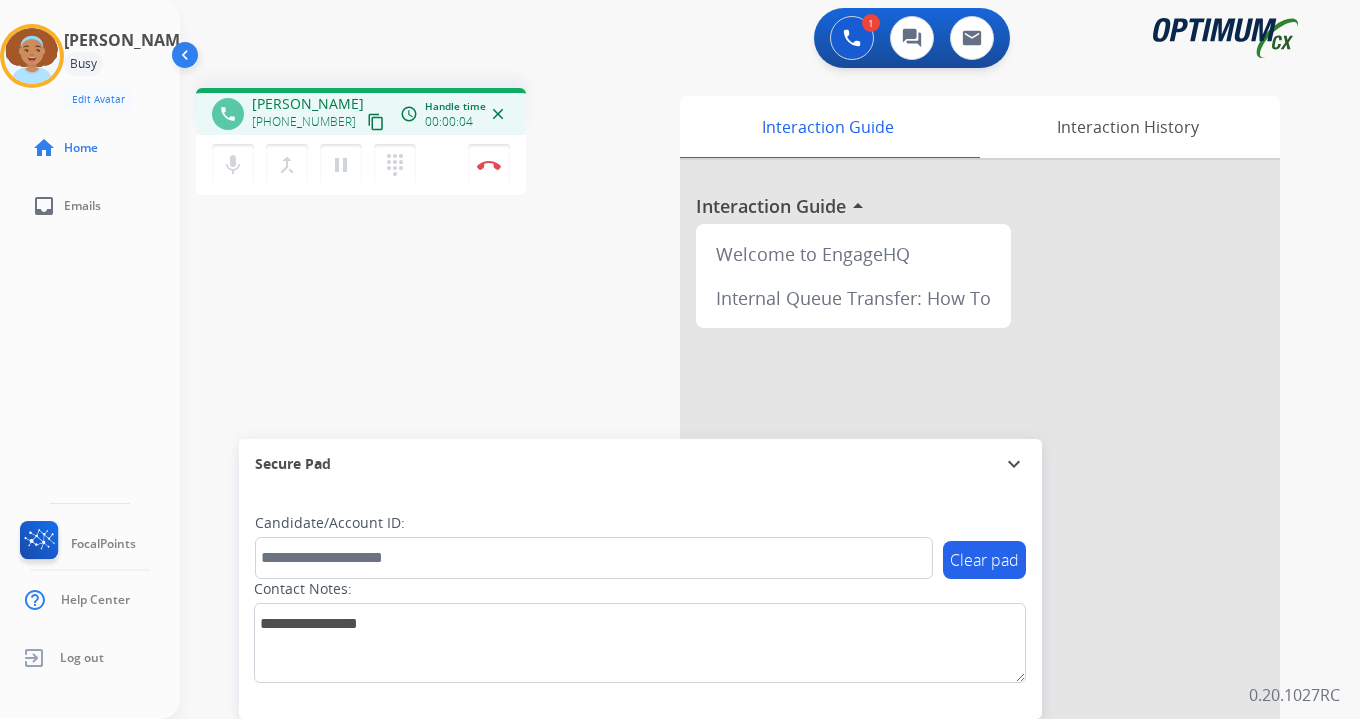 click on "content_copy" at bounding box center (376, 122) 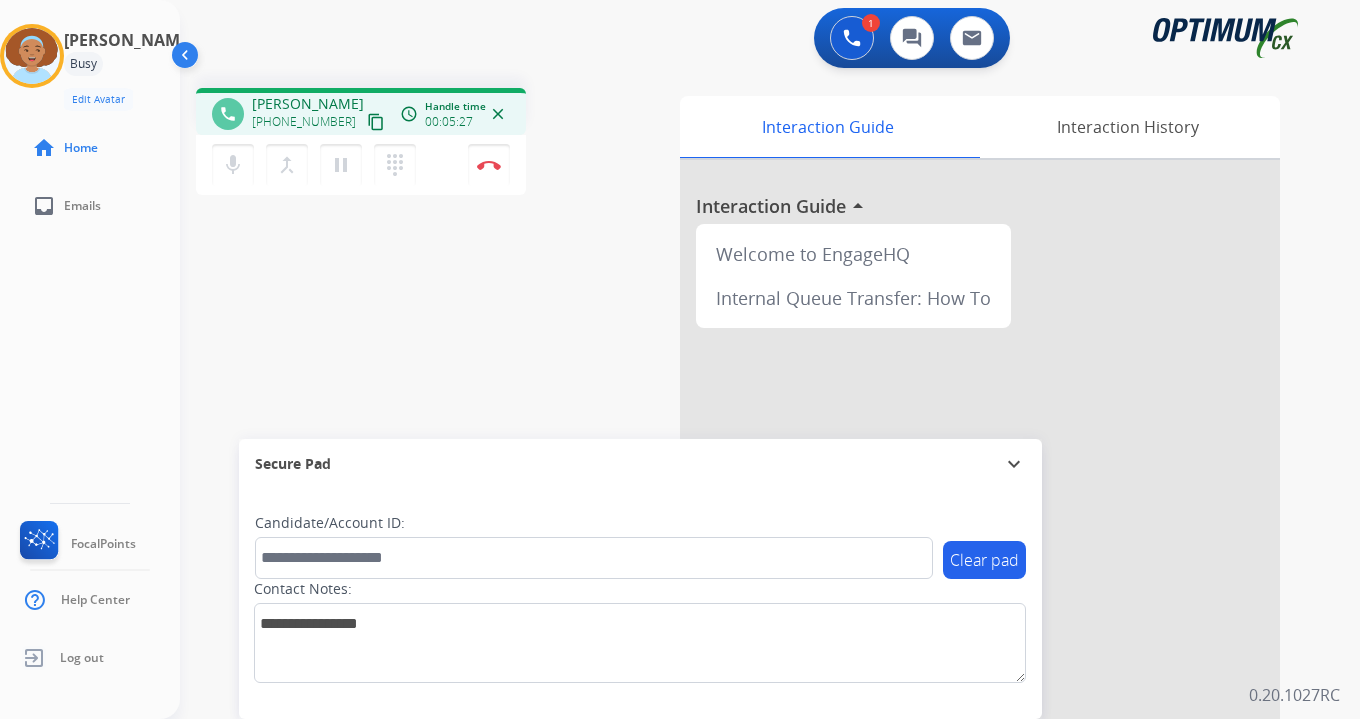 click on "1 Voice Interactions  0  Chat Interactions   0  Email Interactions phone [PERSON_NAME] [PHONE_NUMBER] content_copy access_time Call metrics Queue   00:08 Hold   00:00 Talk   05:28 Total   05:35 Handle time 00:05:27 close mic Mute merge_type Bridge pause Hold dialpad Dialpad Disconnect swap_horiz Break voice bridge close_fullscreen Connect 3-Way Call merge_type Separate 3-Way Call  Interaction Guide   Interaction History  Interaction Guide arrow_drop_up  Welcome to EngageHQ   Internal Queue Transfer: How To  Secure Pad expand_more Clear pad Candidate/Account ID: Contact Notes:                  0.20.1027RC" at bounding box center [770, 359] 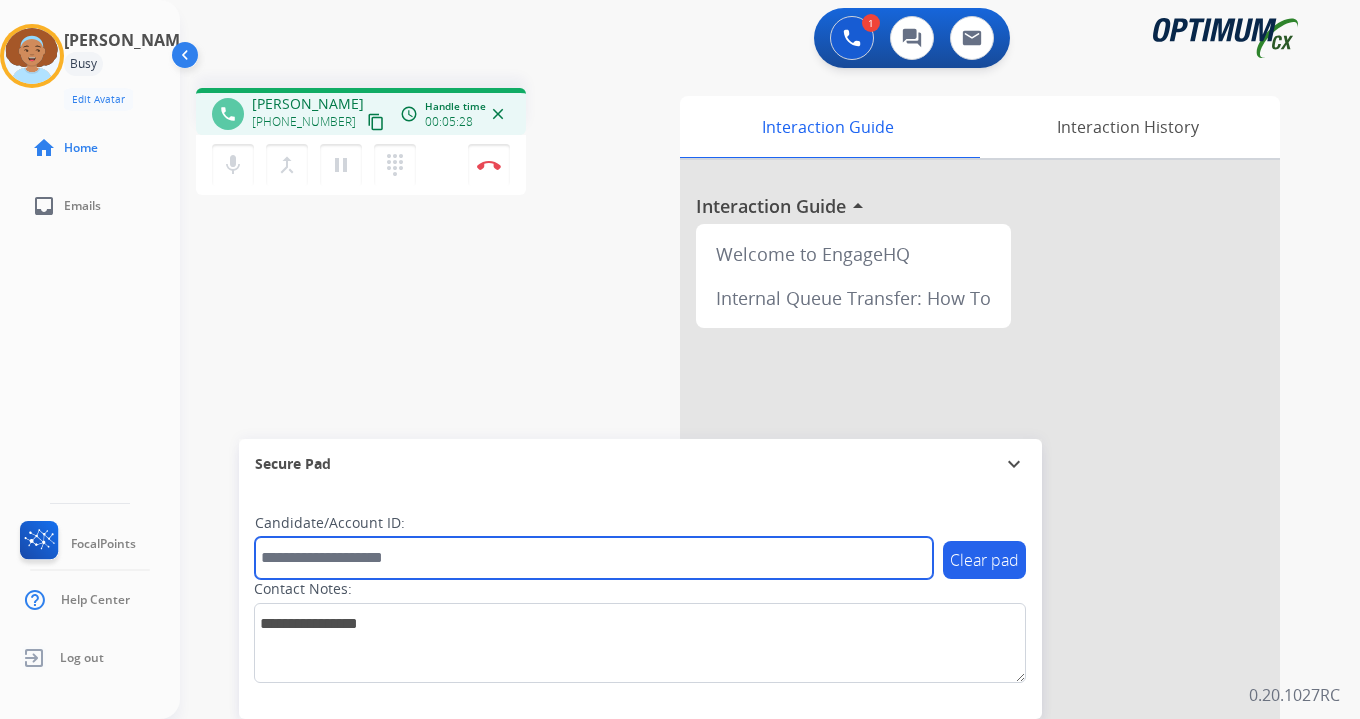 click at bounding box center (594, 558) 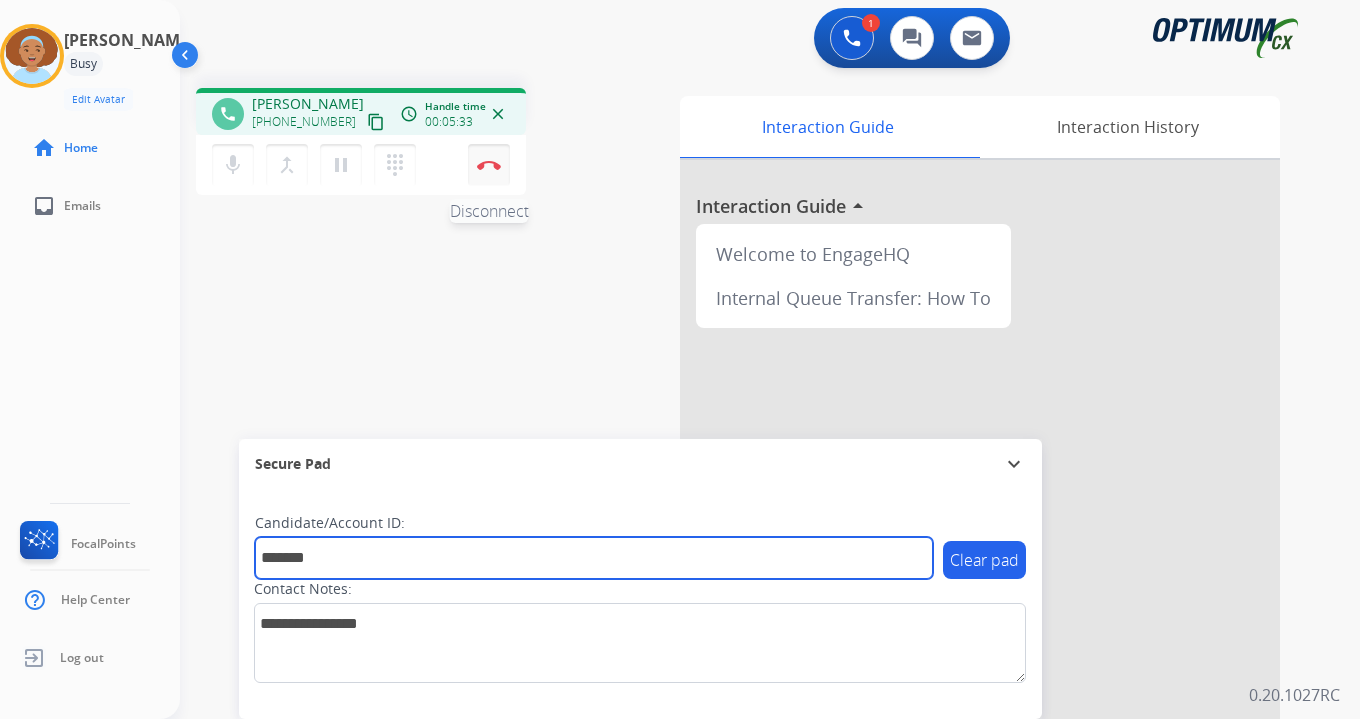 type on "*******" 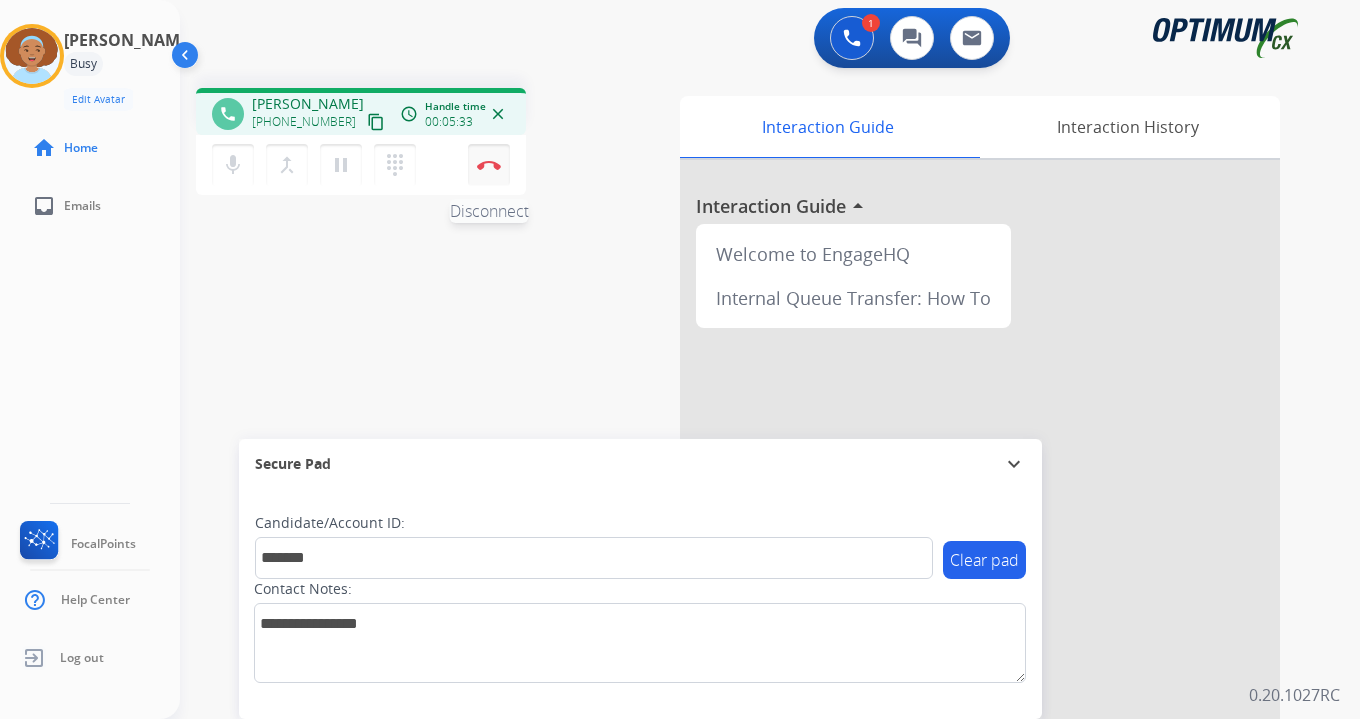click at bounding box center (489, 165) 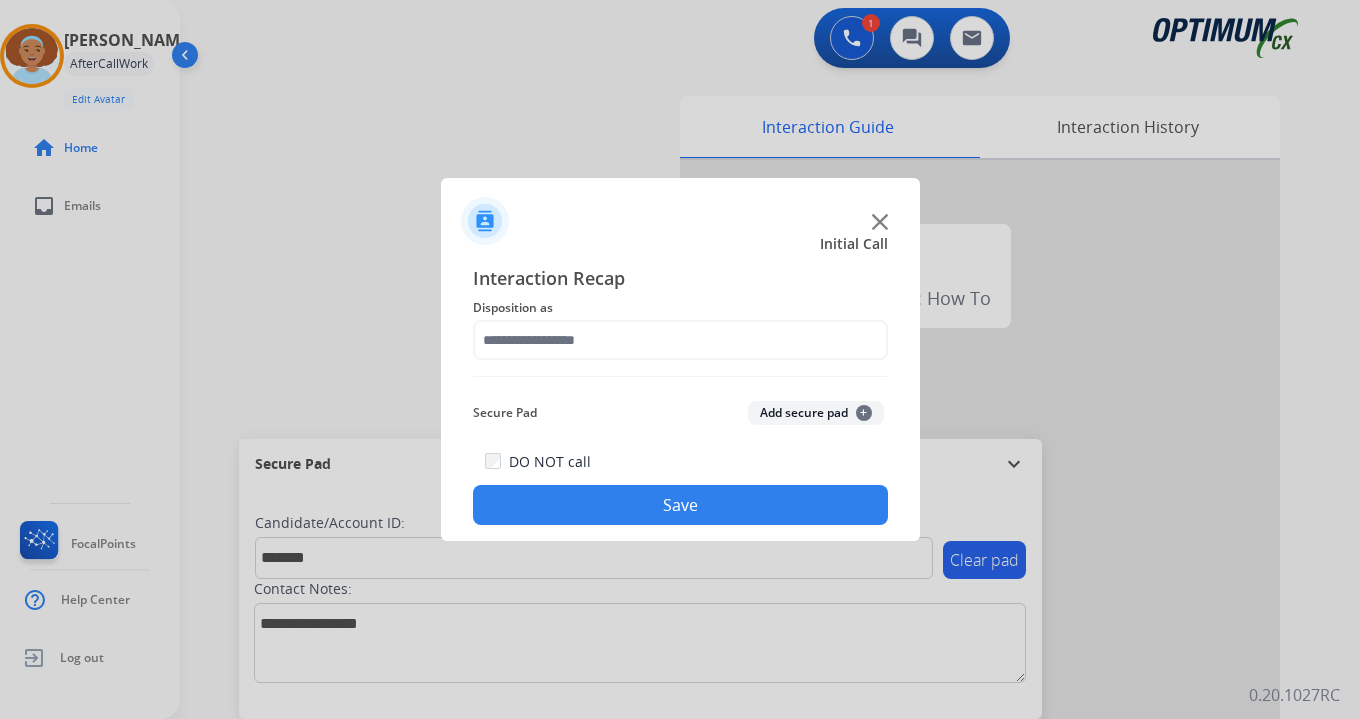 click on "Add secure pad  +" 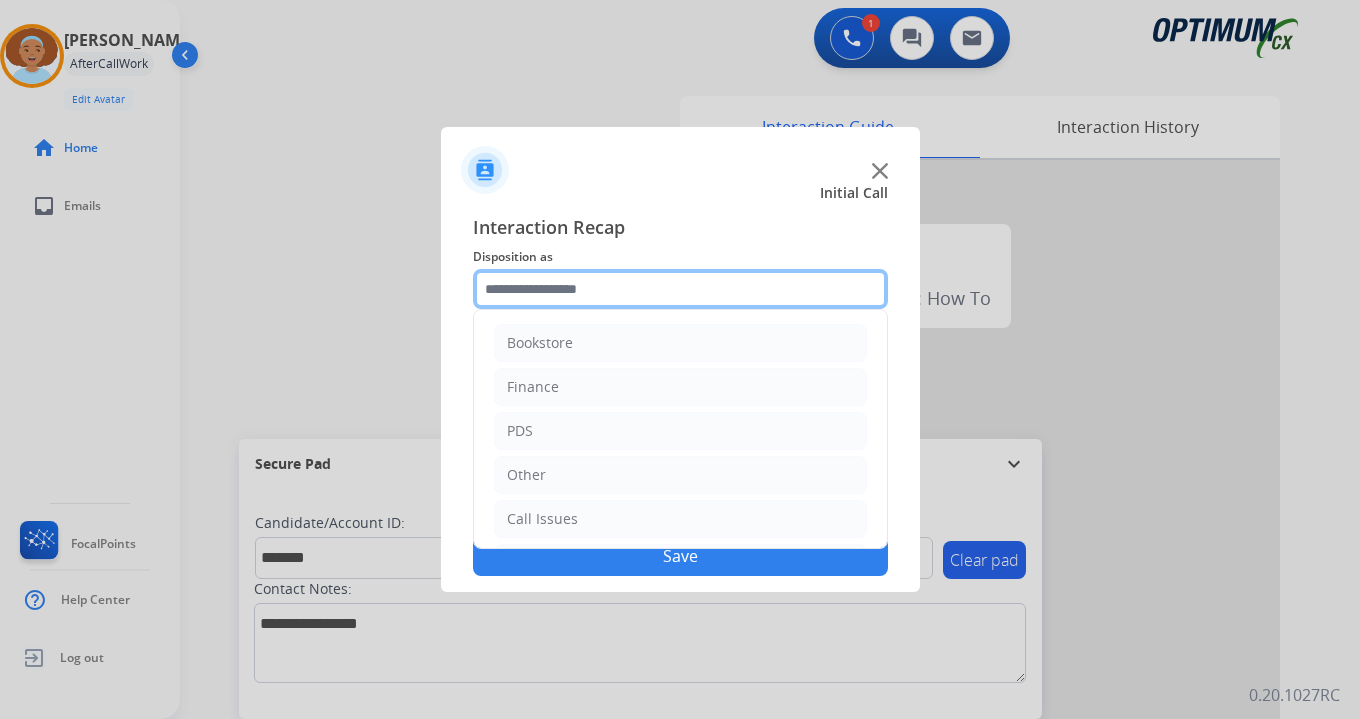 click 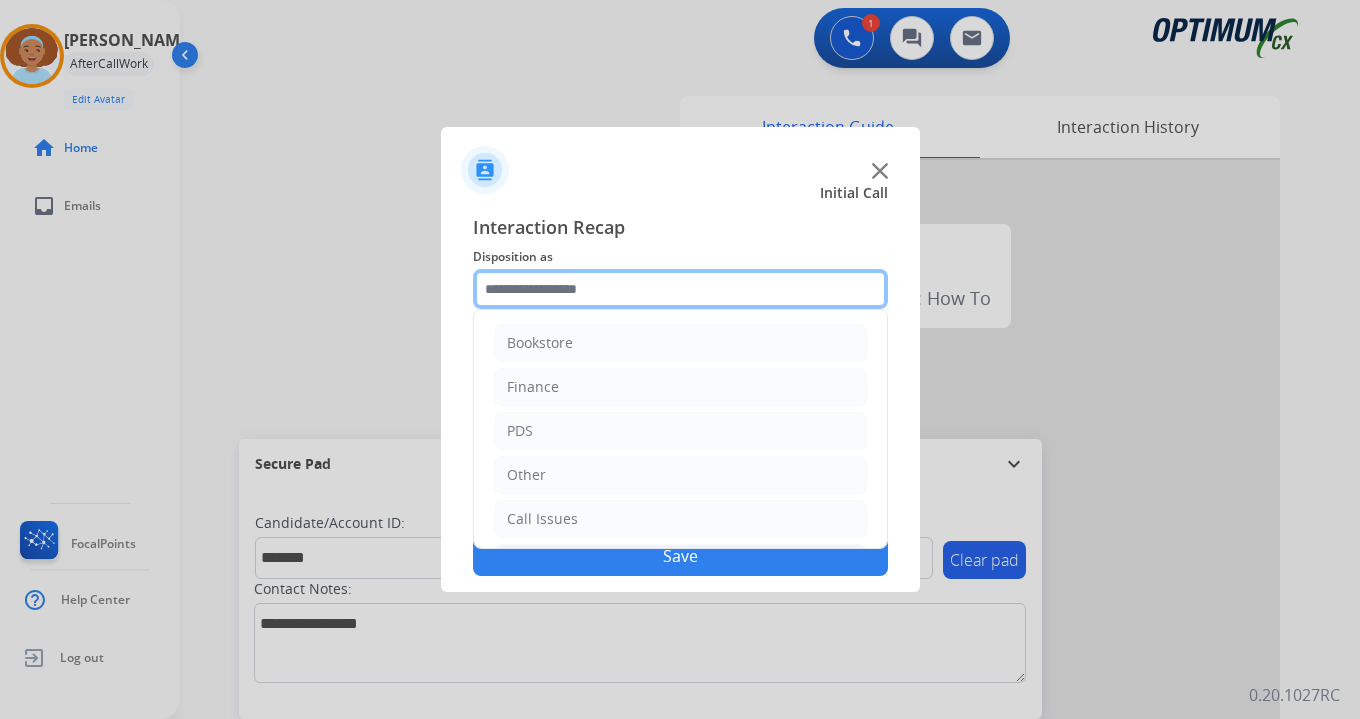 scroll, scrollTop: 136, scrollLeft: 0, axis: vertical 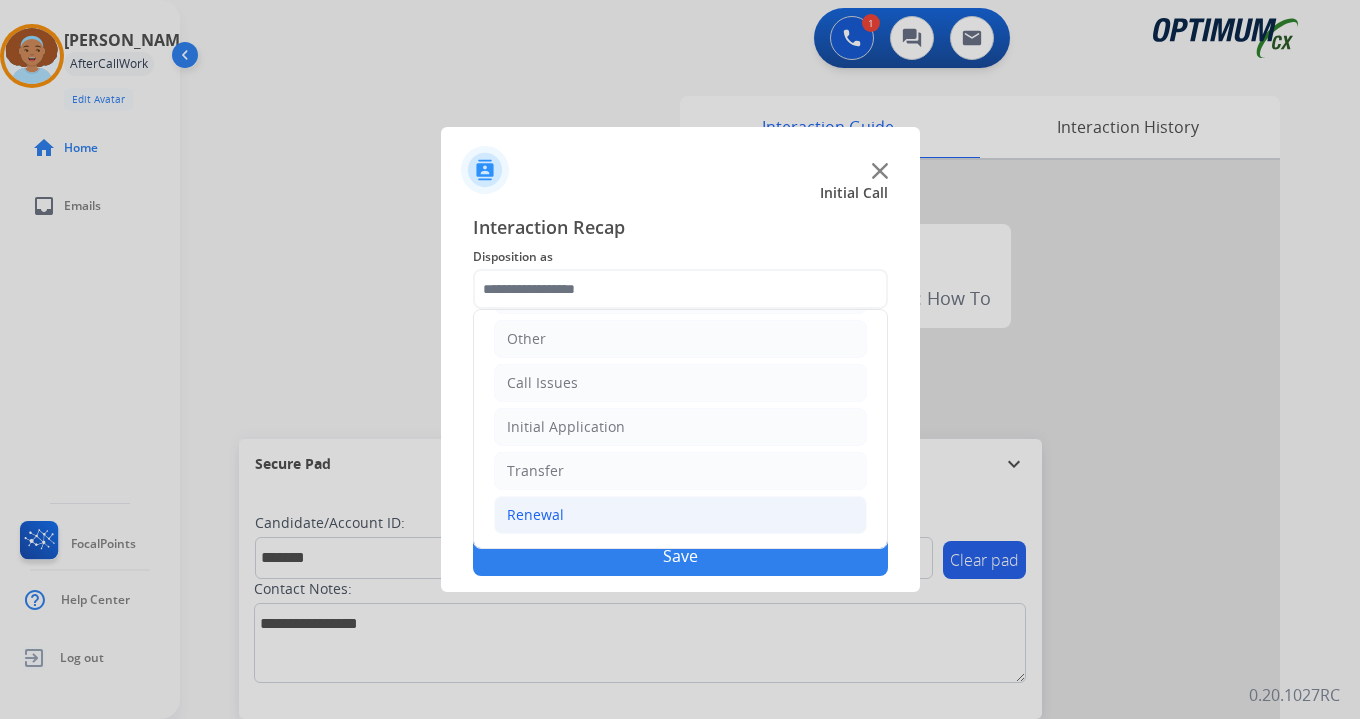click on "Renewal" 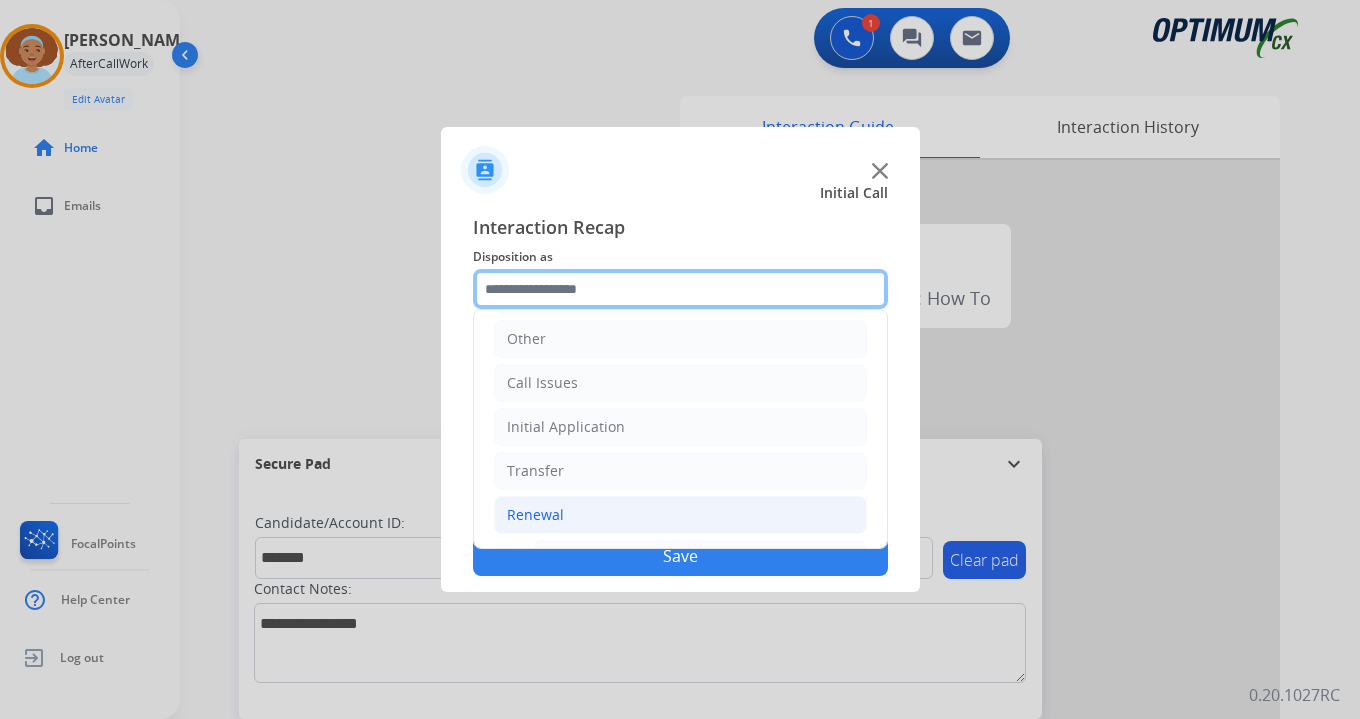 scroll, scrollTop: 469, scrollLeft: 0, axis: vertical 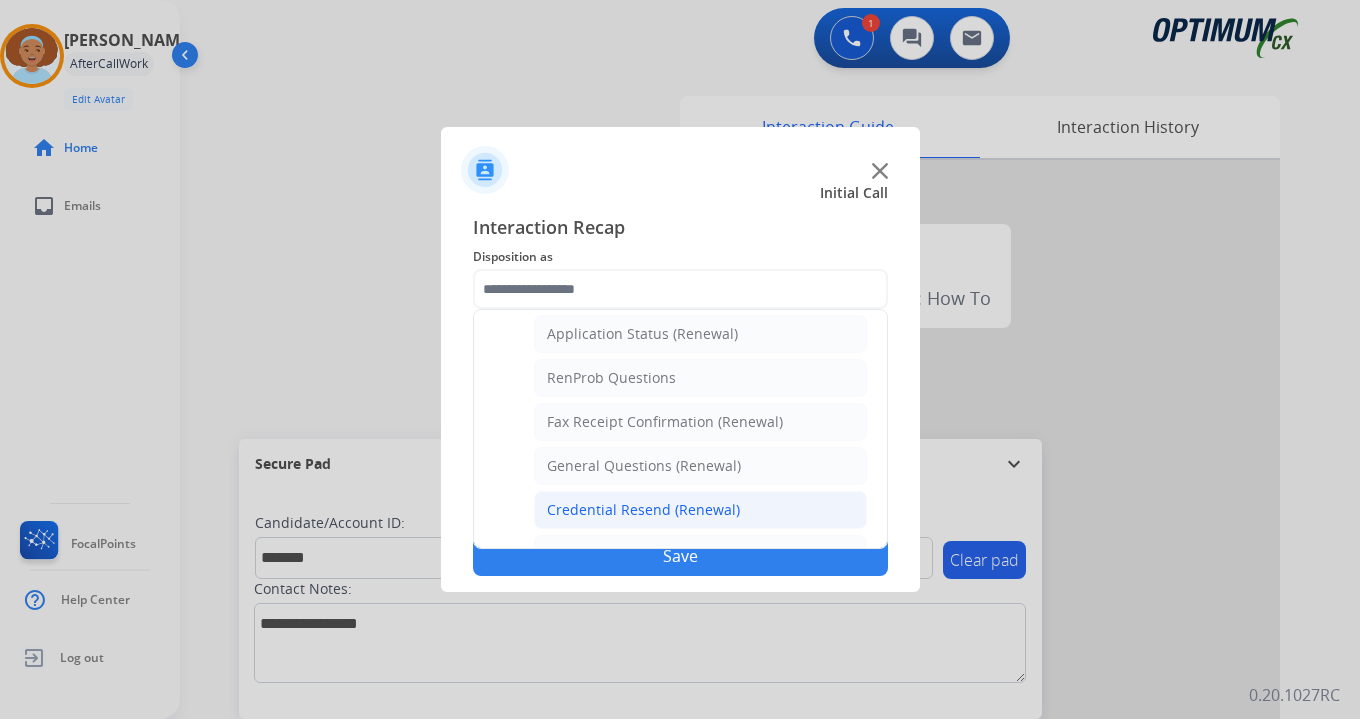 click on "Credential Resend (Renewal)" 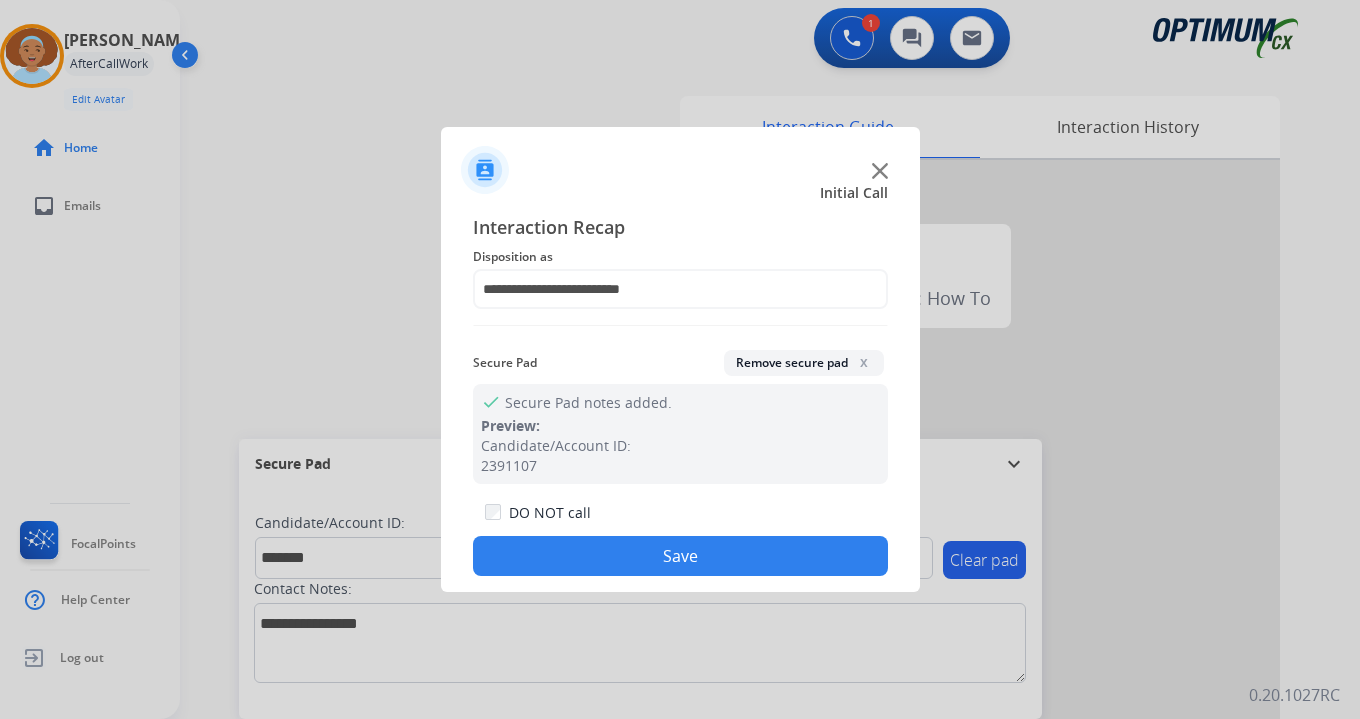 click on "Save" 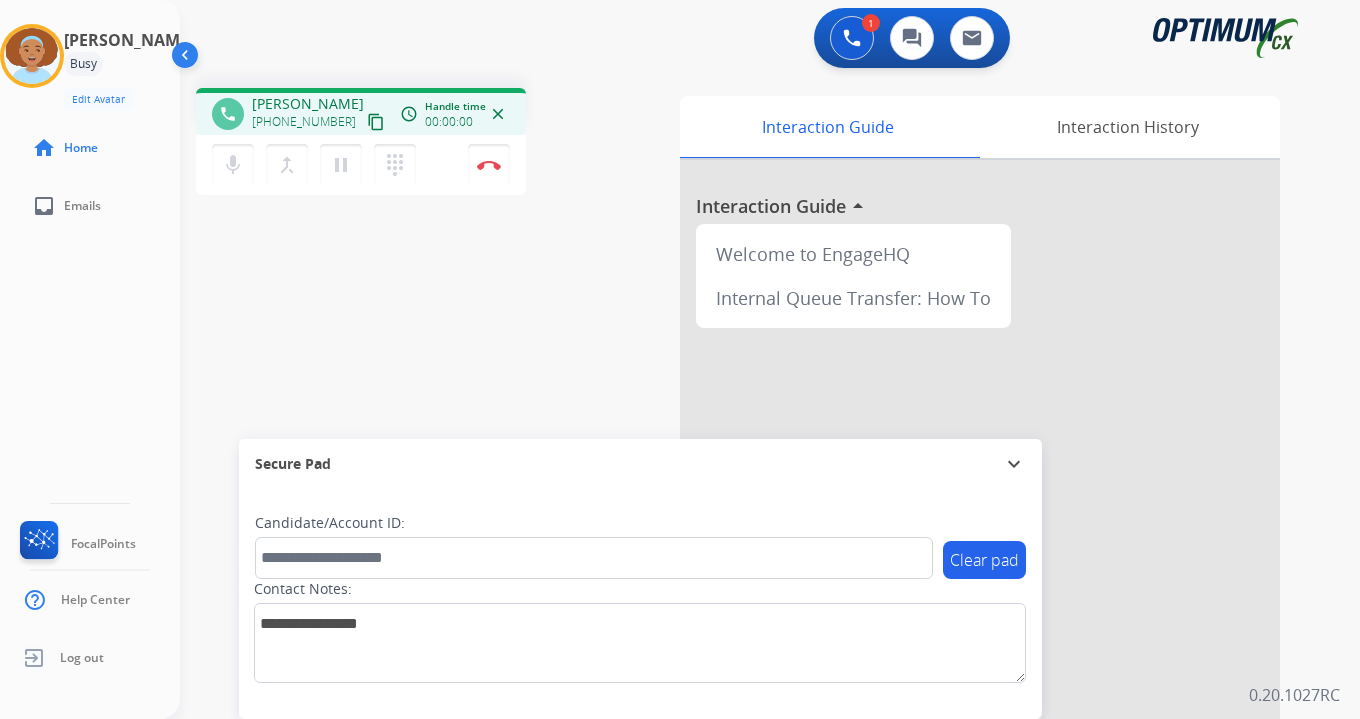 click on "content_copy" at bounding box center [376, 122] 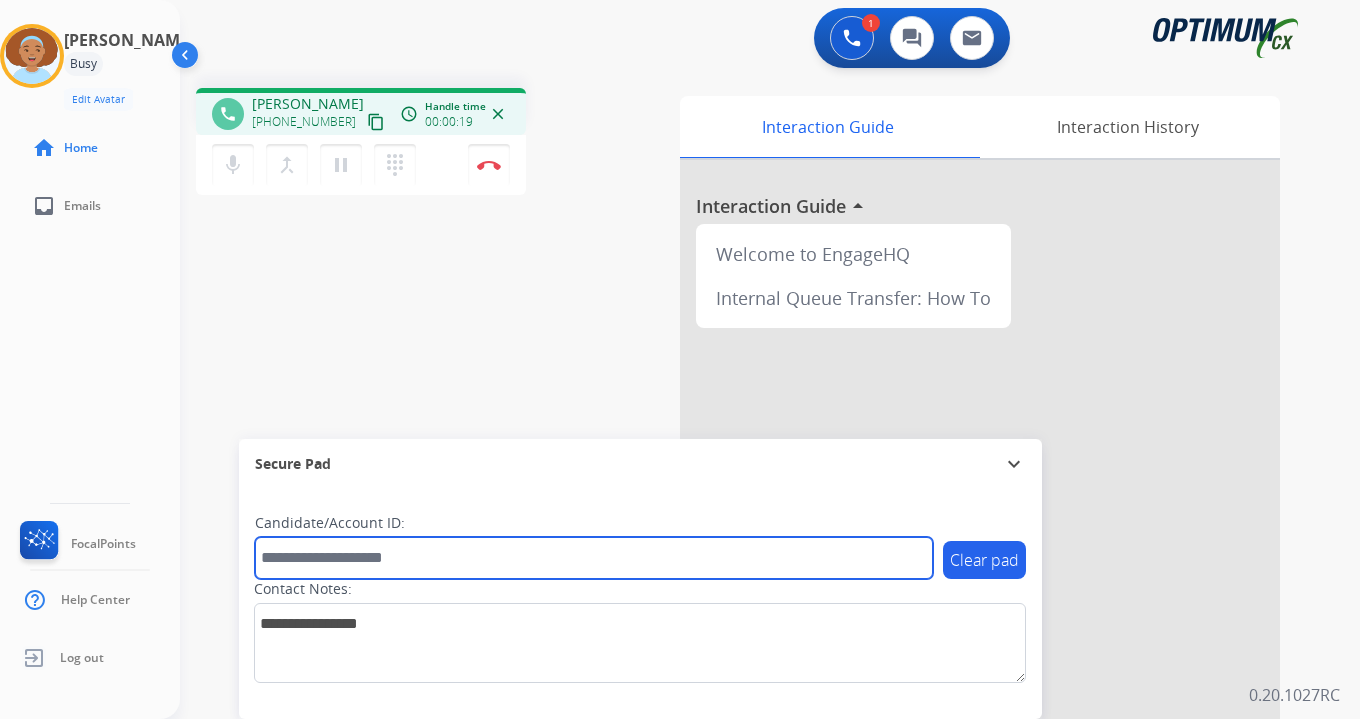 click at bounding box center (594, 558) 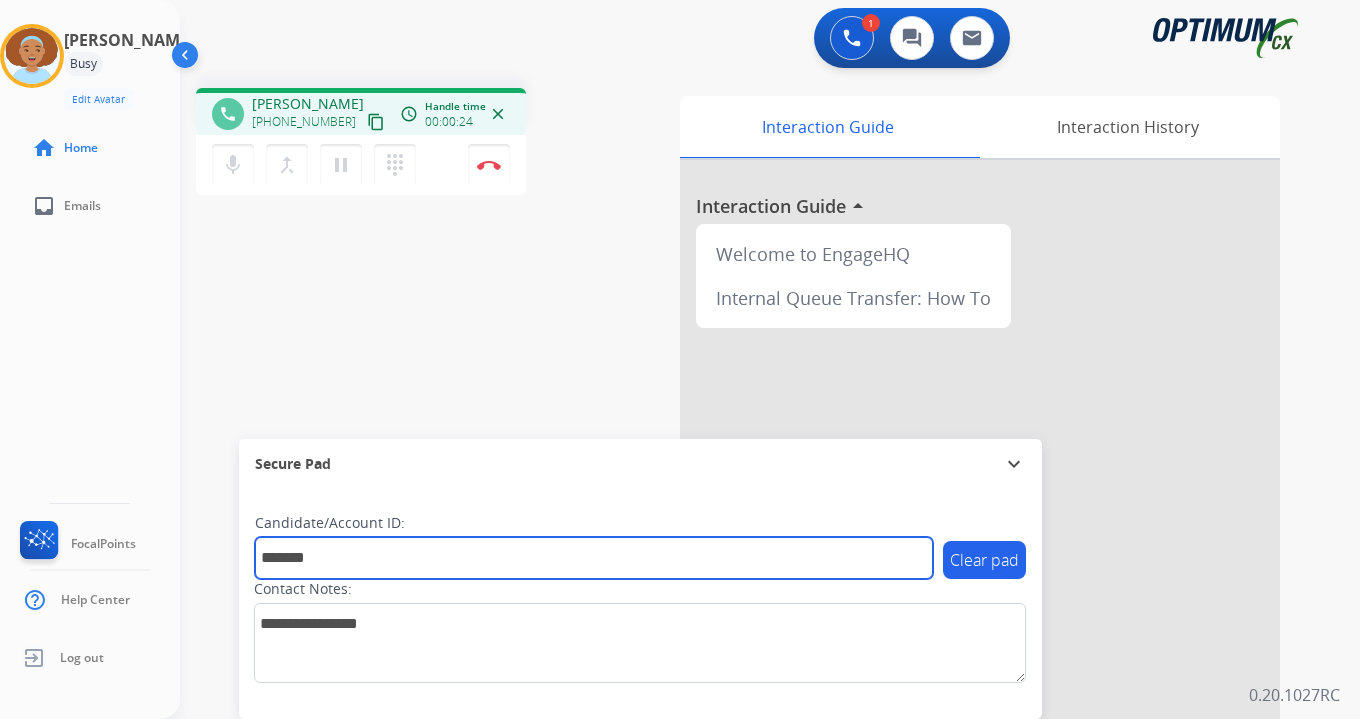 type on "*******" 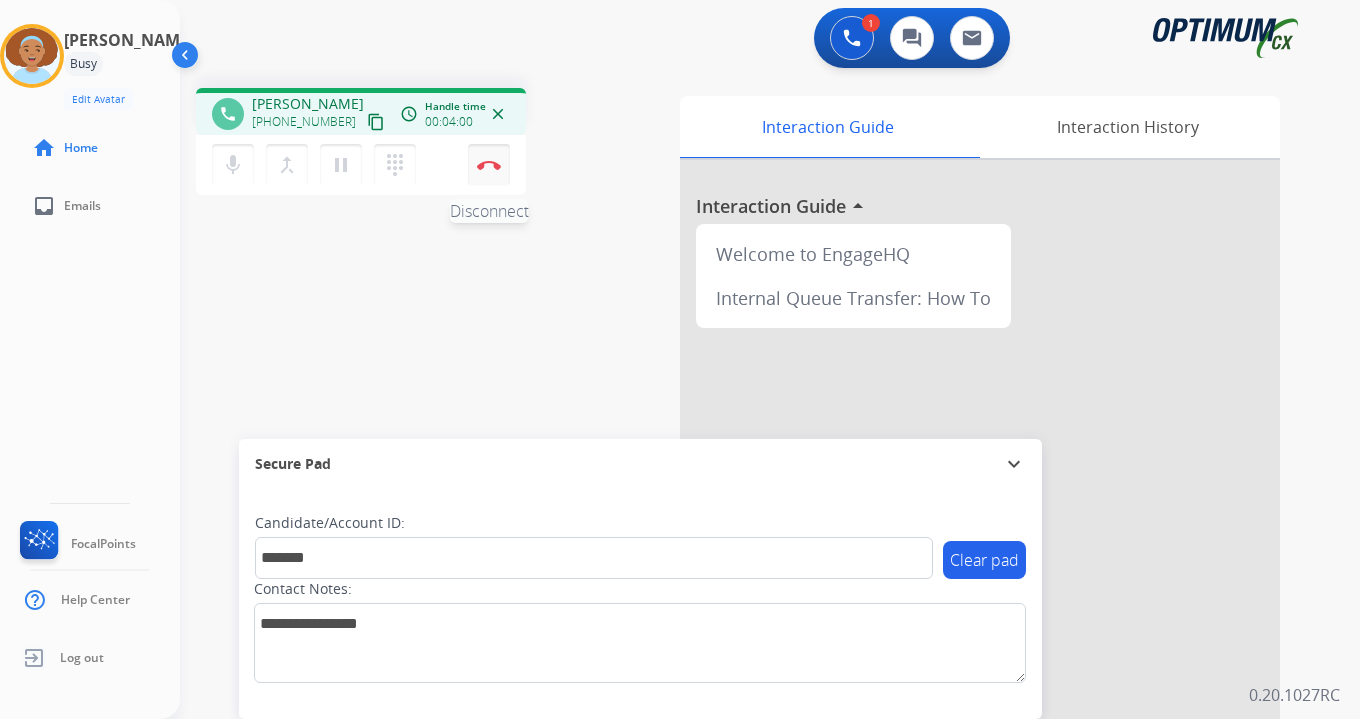 click on "Disconnect" at bounding box center (489, 165) 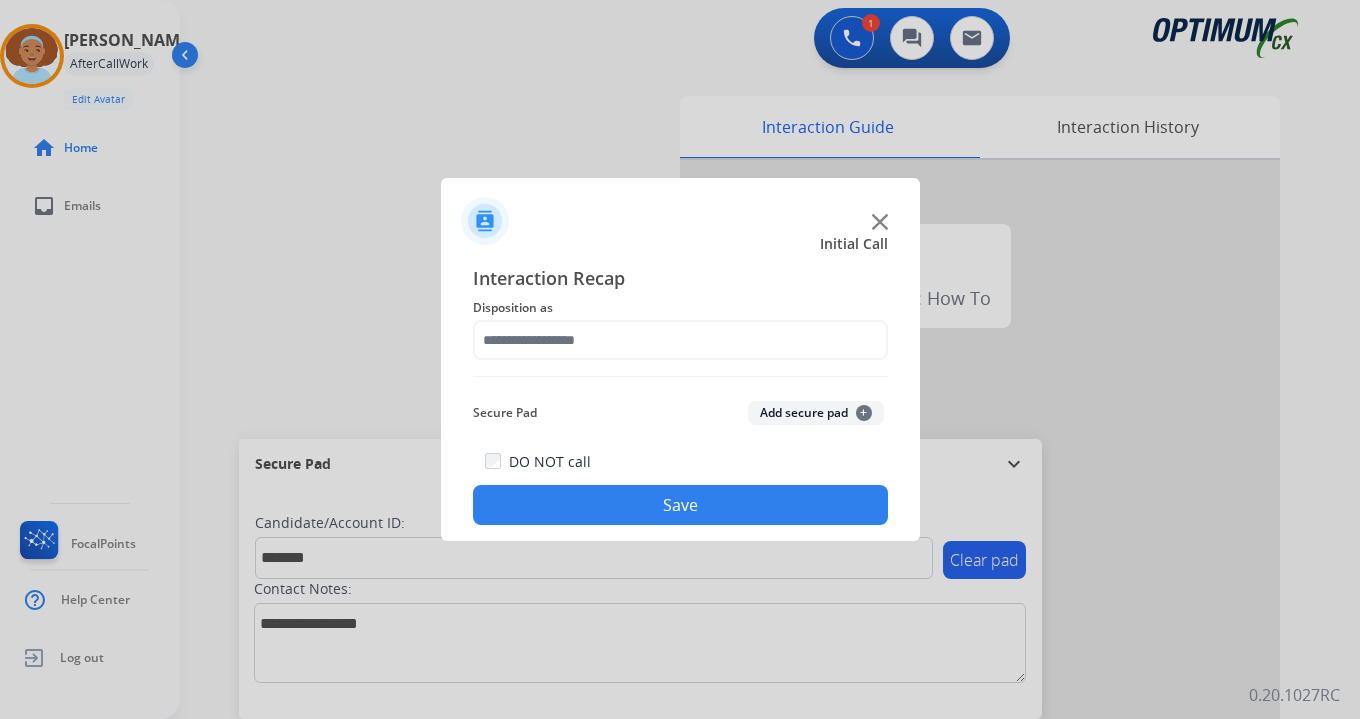 click on "Add secure pad  +" 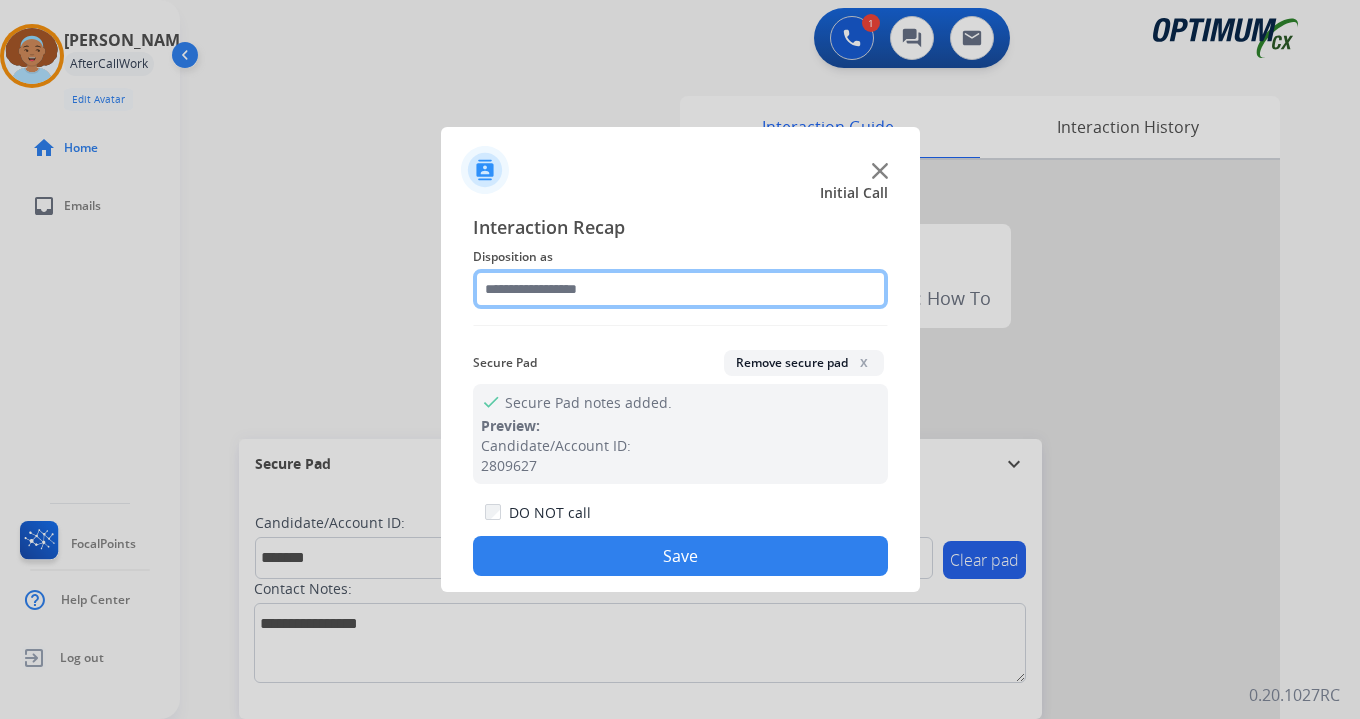 click 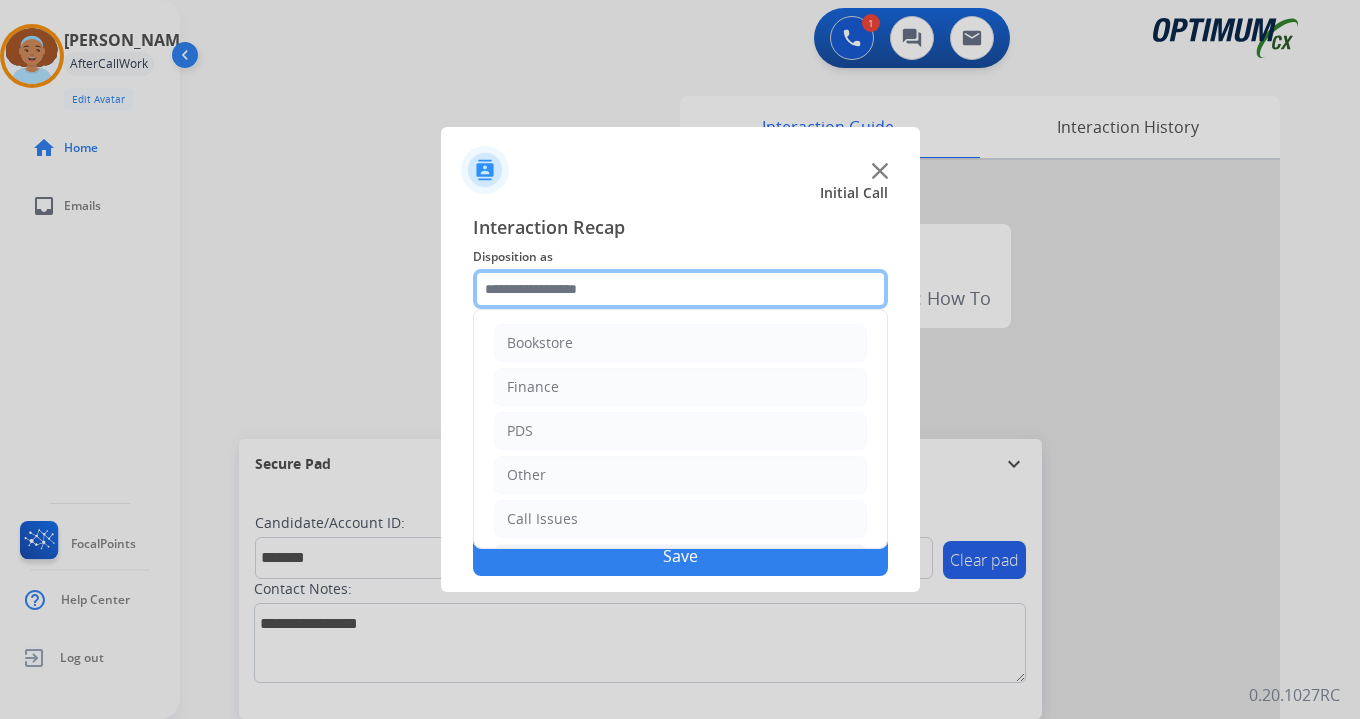 scroll, scrollTop: 136, scrollLeft: 0, axis: vertical 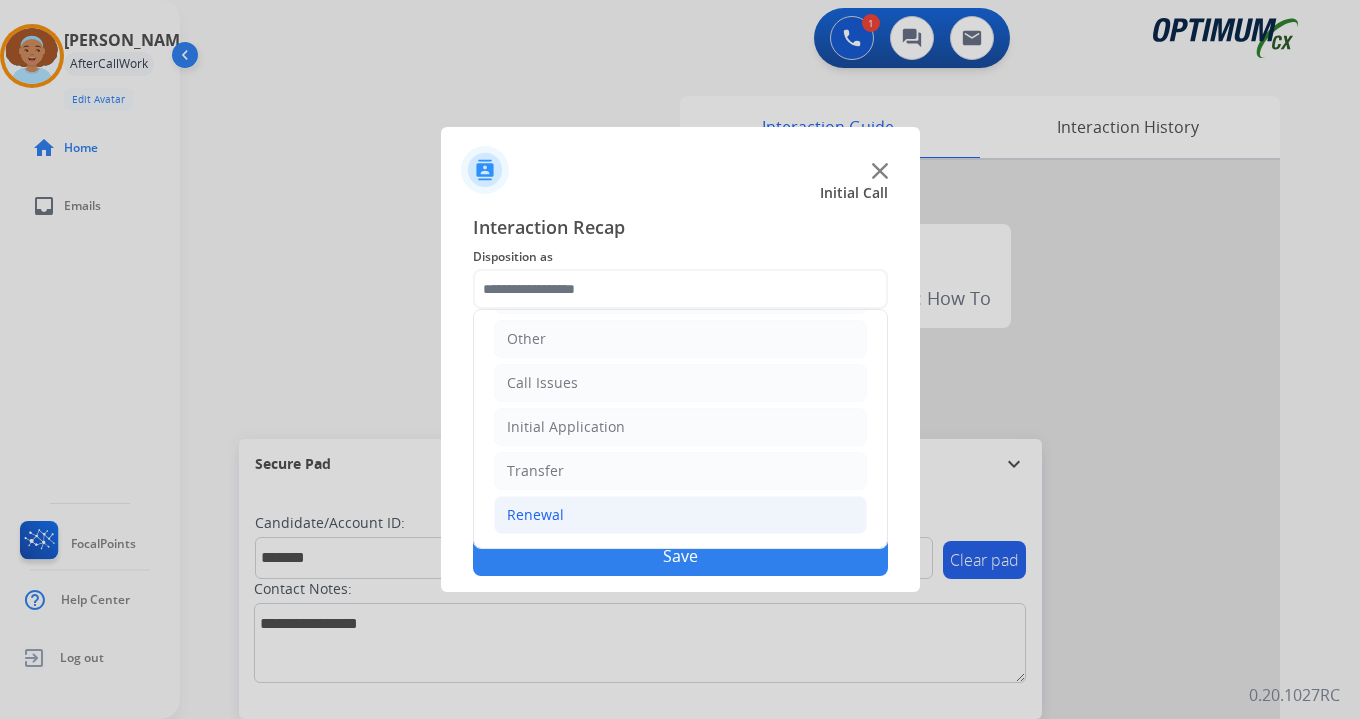 click on "Renewal" 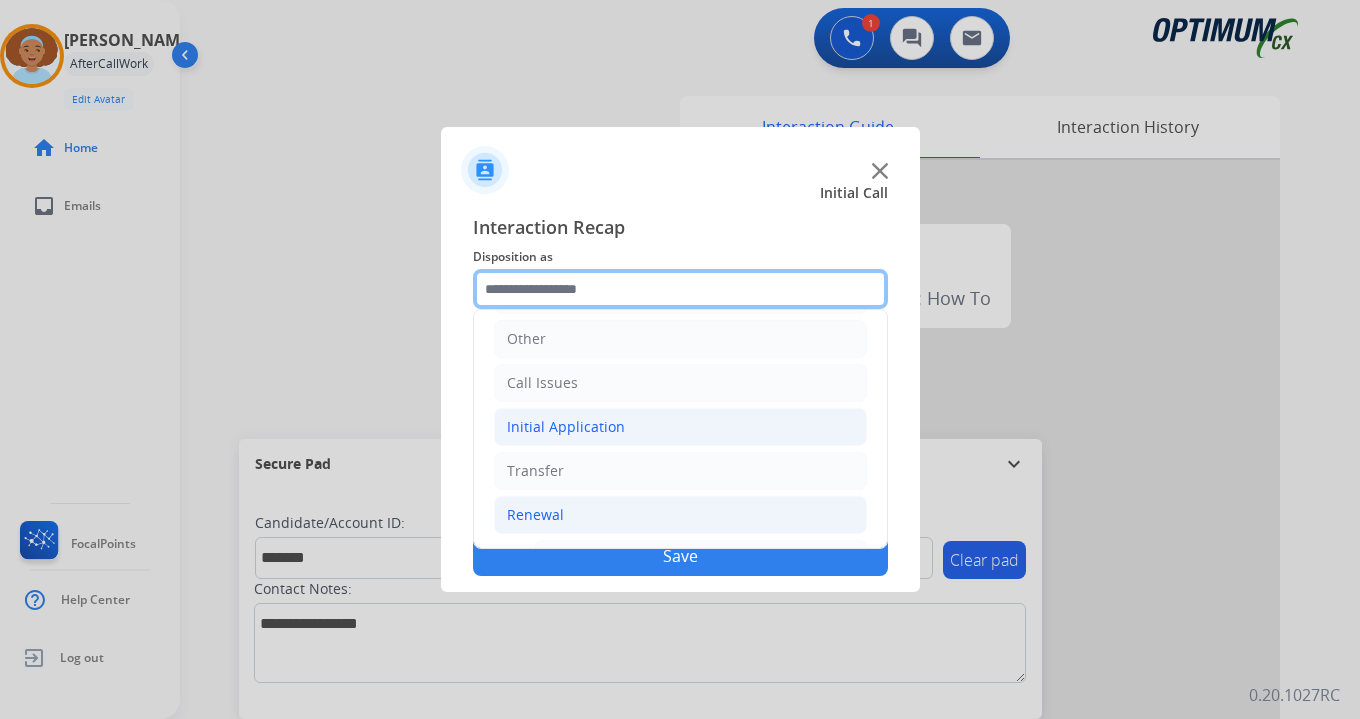 scroll, scrollTop: 469, scrollLeft: 0, axis: vertical 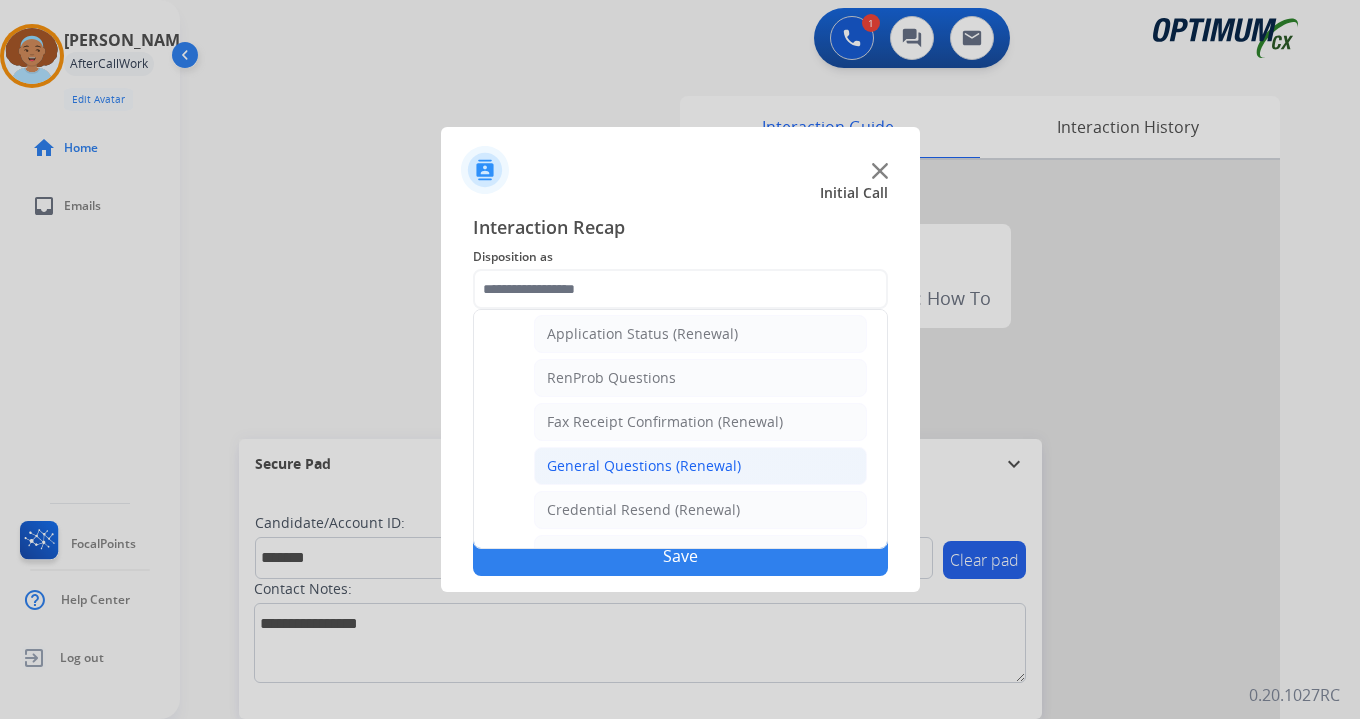 click on "General Questions (Renewal)" 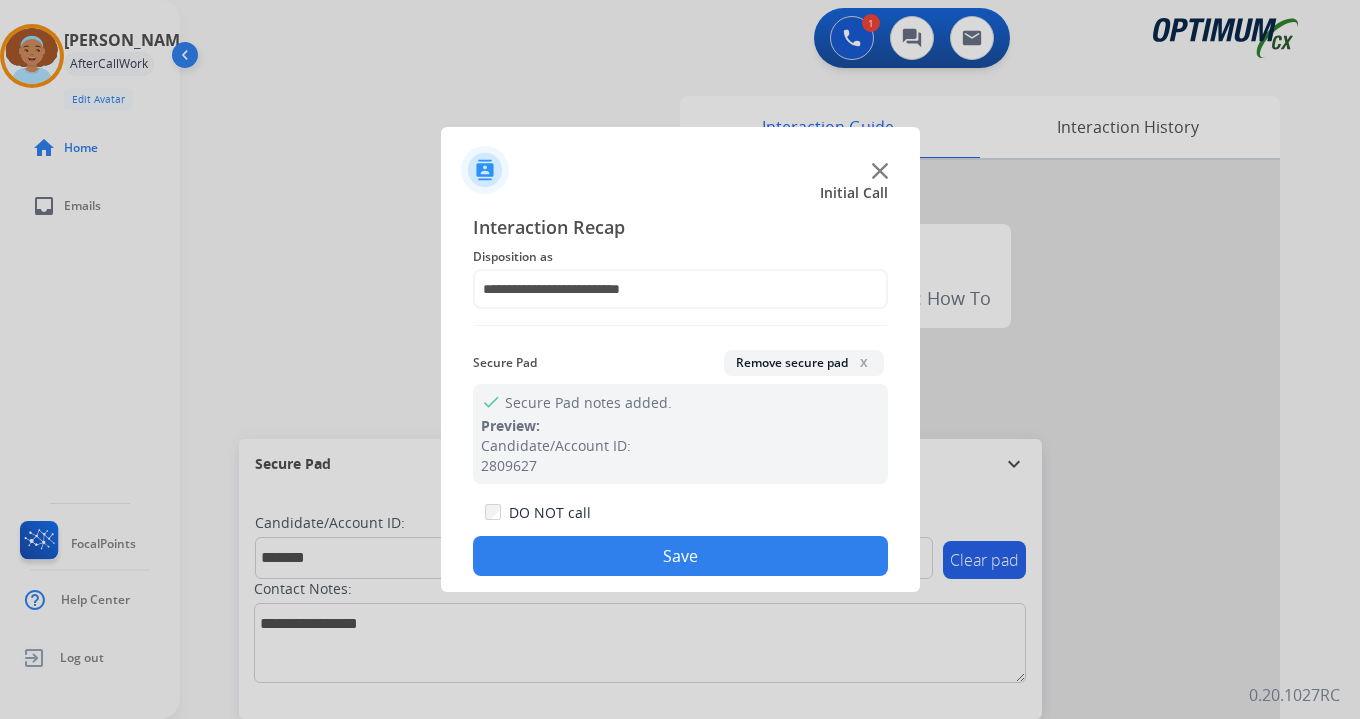 drag, startPoint x: 645, startPoint y: 563, endPoint x: 588, endPoint y: 560, distance: 57.07889 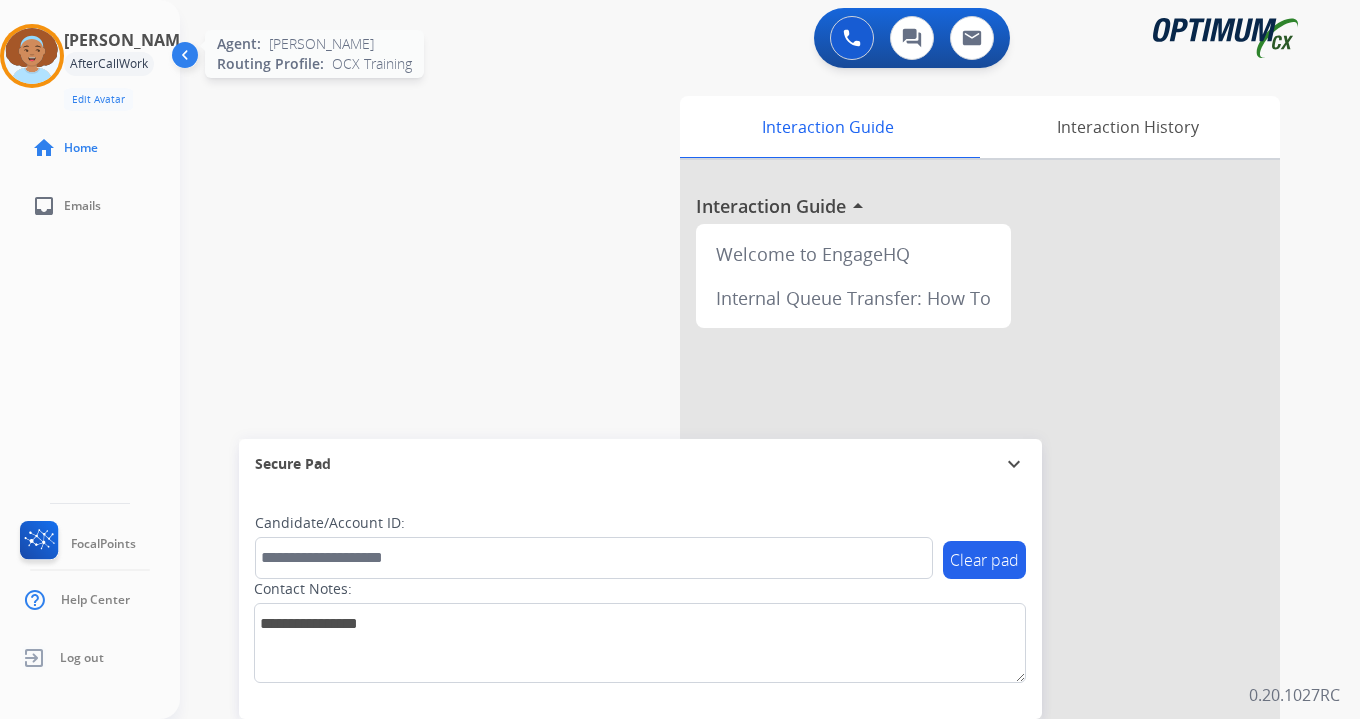 click at bounding box center [32, 56] 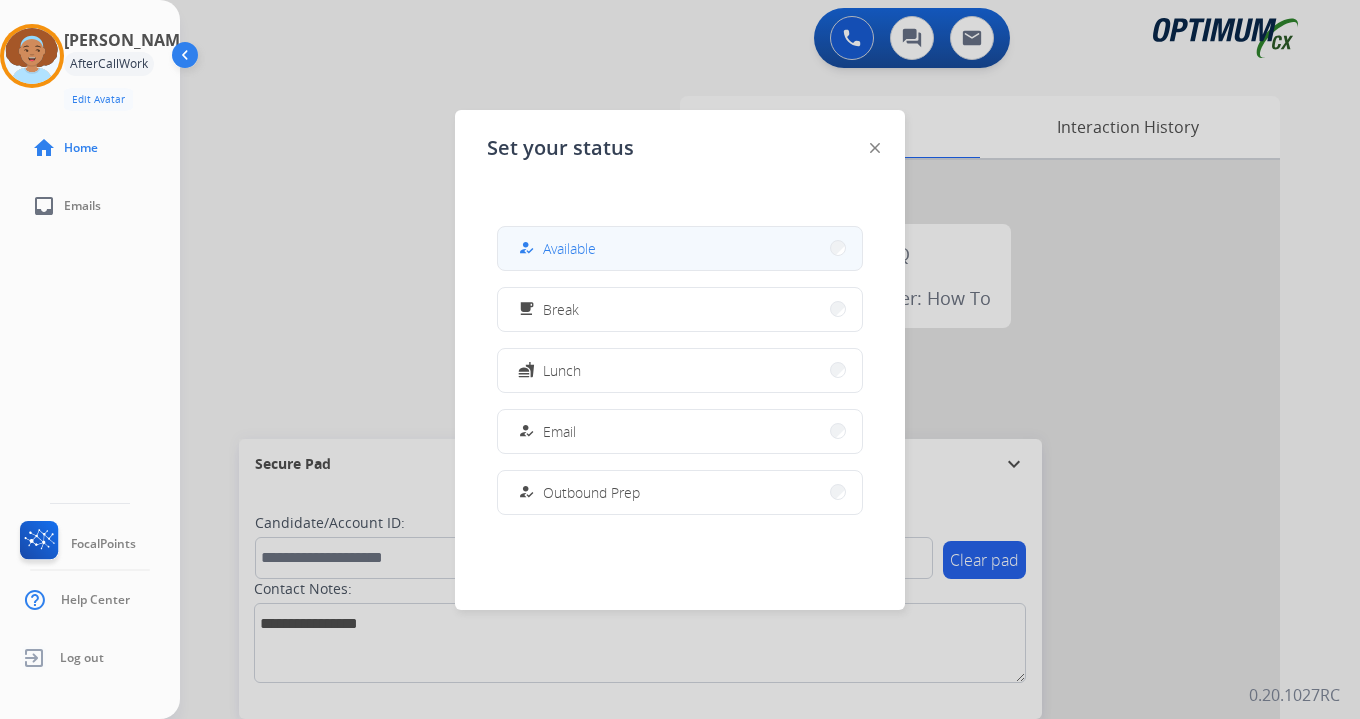click on "how_to_reg Available" at bounding box center (680, 248) 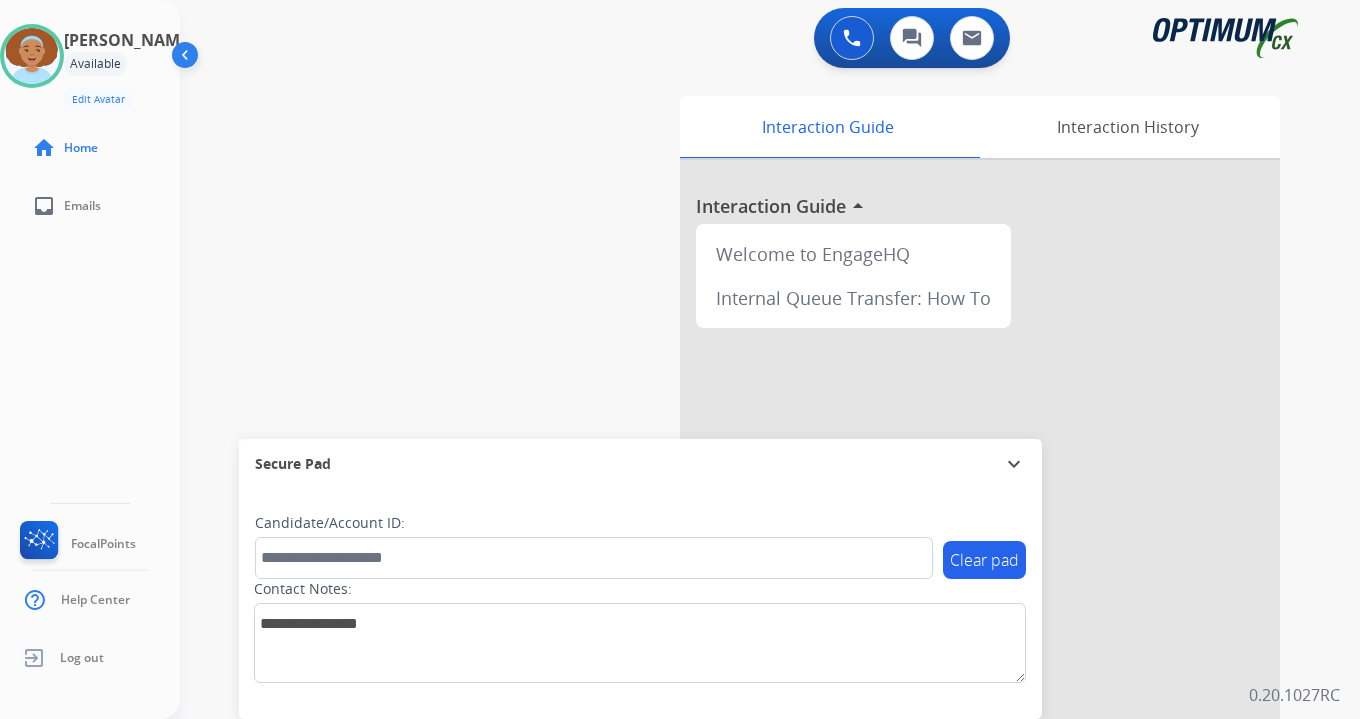 click on "0 Voice Interactions  0  Chat Interactions   0  Email Interactions swap_horiz Break voice bridge close_fullscreen Connect 3-Way Call merge_type Separate 3-Way Call  Interaction Guide   Interaction History  Interaction Guide arrow_drop_up  Welcome to EngageHQ   Internal Queue Transfer: How To  Secure Pad expand_more Clear pad Candidate/Account ID: Contact Notes:                  0.20.1027RC" at bounding box center [770, 359] 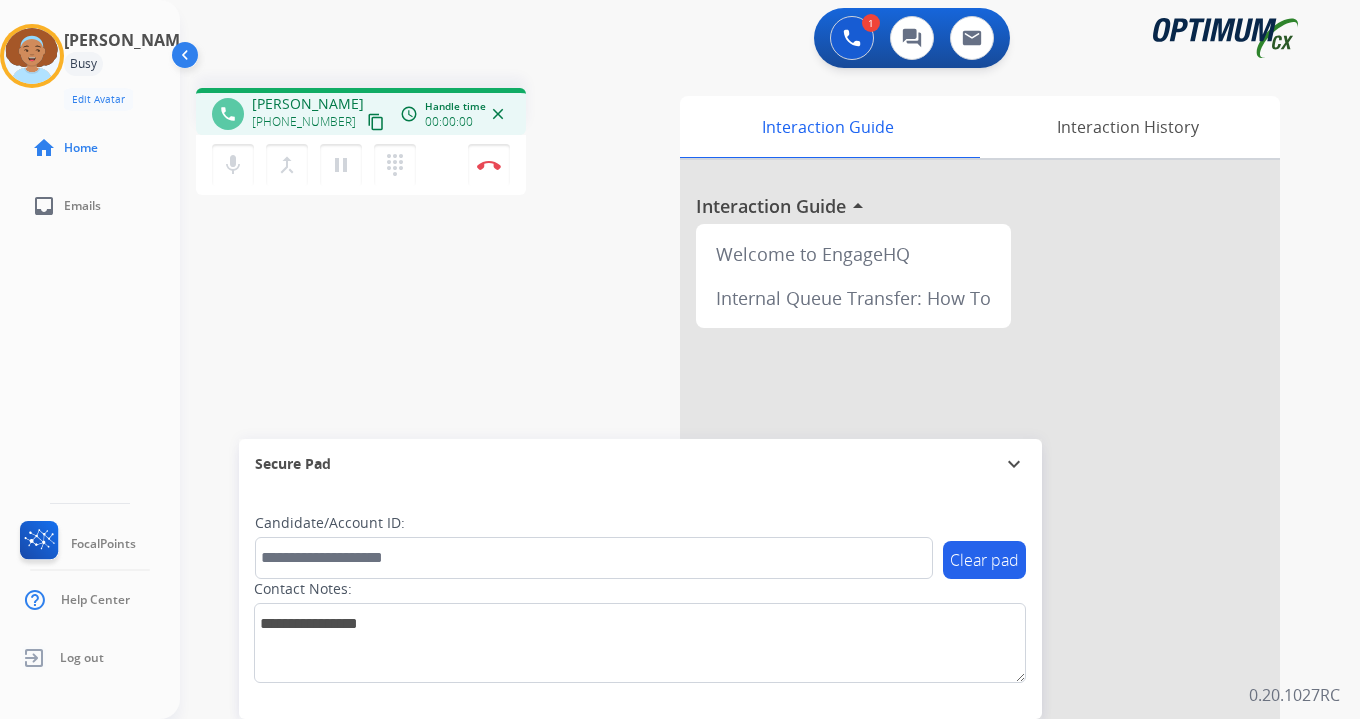 click on "content_copy" at bounding box center (376, 122) 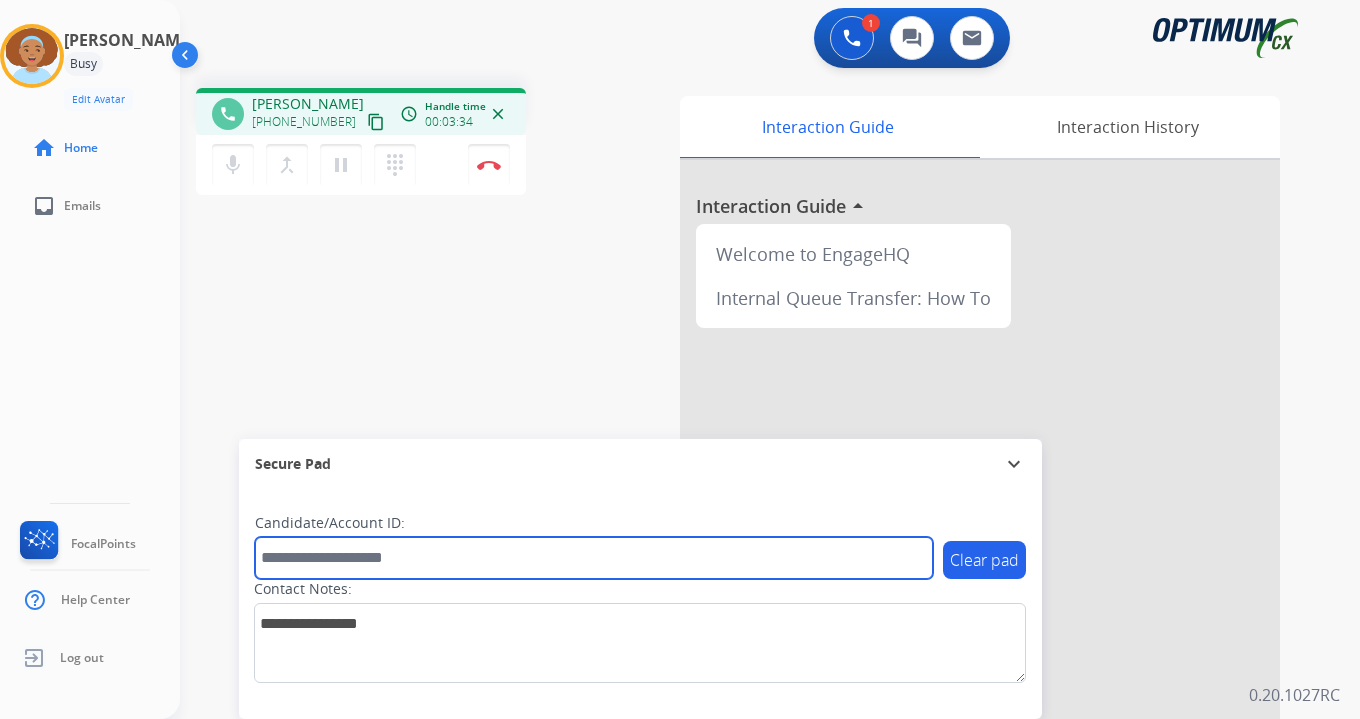 click at bounding box center (594, 558) 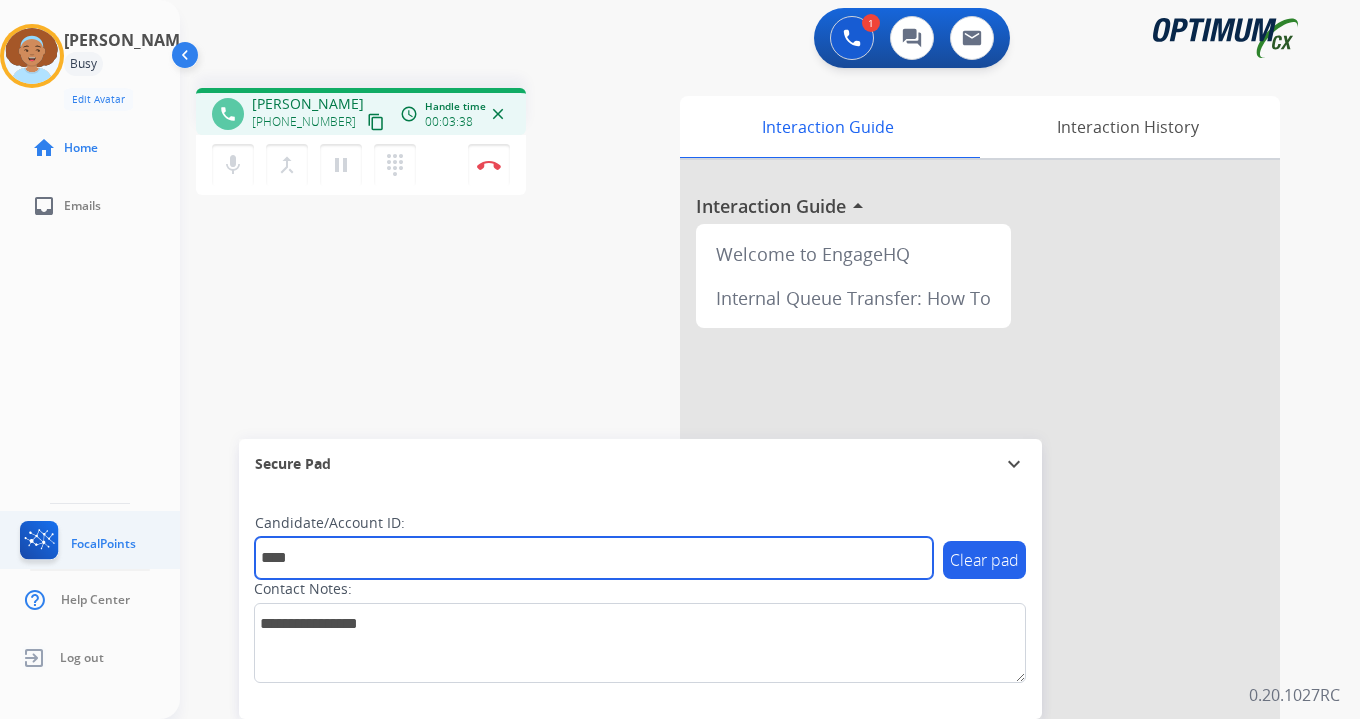 type on "****" 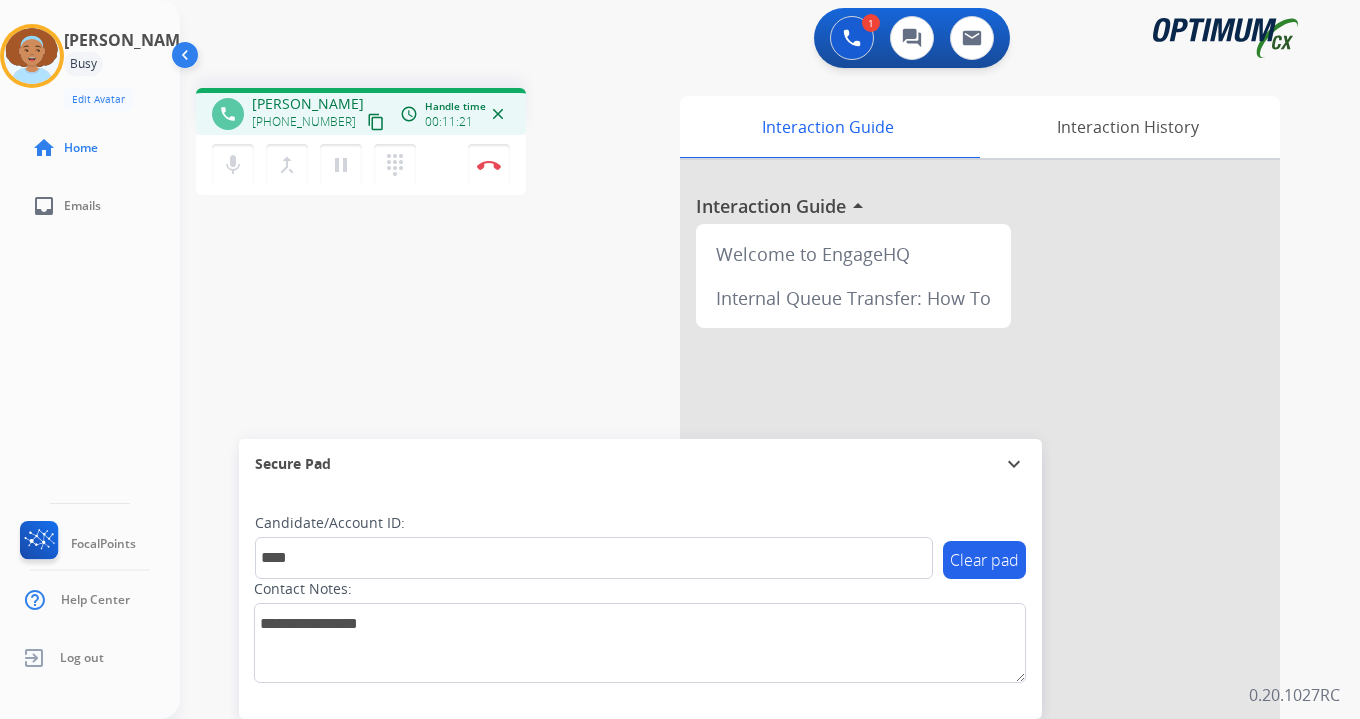 click on "1 Voice Interactions  0  Chat Interactions   0  Email Interactions phone [PERSON_NAME] [PHONE_NUMBER] content_copy access_time Call metrics Queue   00:07 Hold   00:00 Talk   11:22 Total   11:28 Handle time 00:11:21 close mic Mute merge_type Bridge pause Hold dialpad Dialpad Disconnect swap_horiz Break voice bridge close_fullscreen Connect 3-Way Call merge_type Separate 3-Way Call  Interaction Guide   Interaction History  Interaction Guide arrow_drop_up  Welcome to EngageHQ   Internal Queue Transfer: How To  Secure Pad expand_more Clear pad Candidate/Account ID: **** Contact Notes:                  0.20.1027RC" at bounding box center (770, 359) 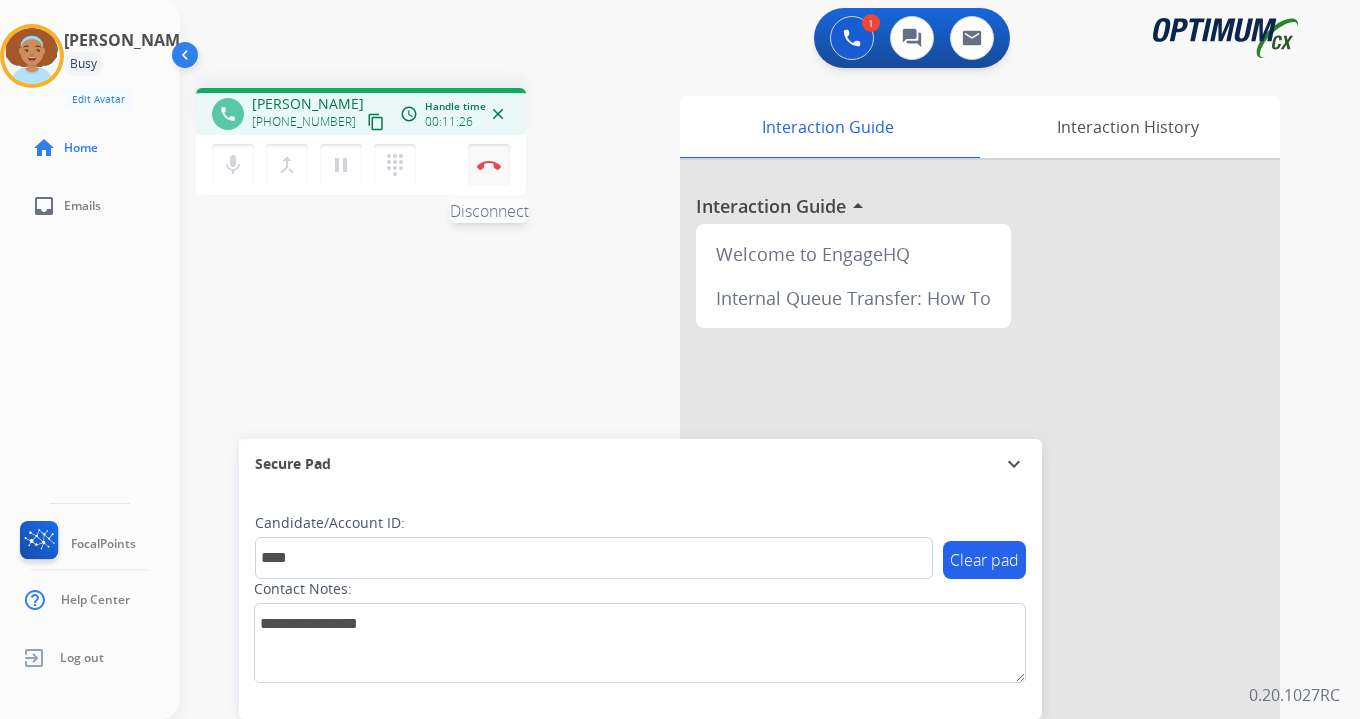 click on "Disconnect" at bounding box center [489, 165] 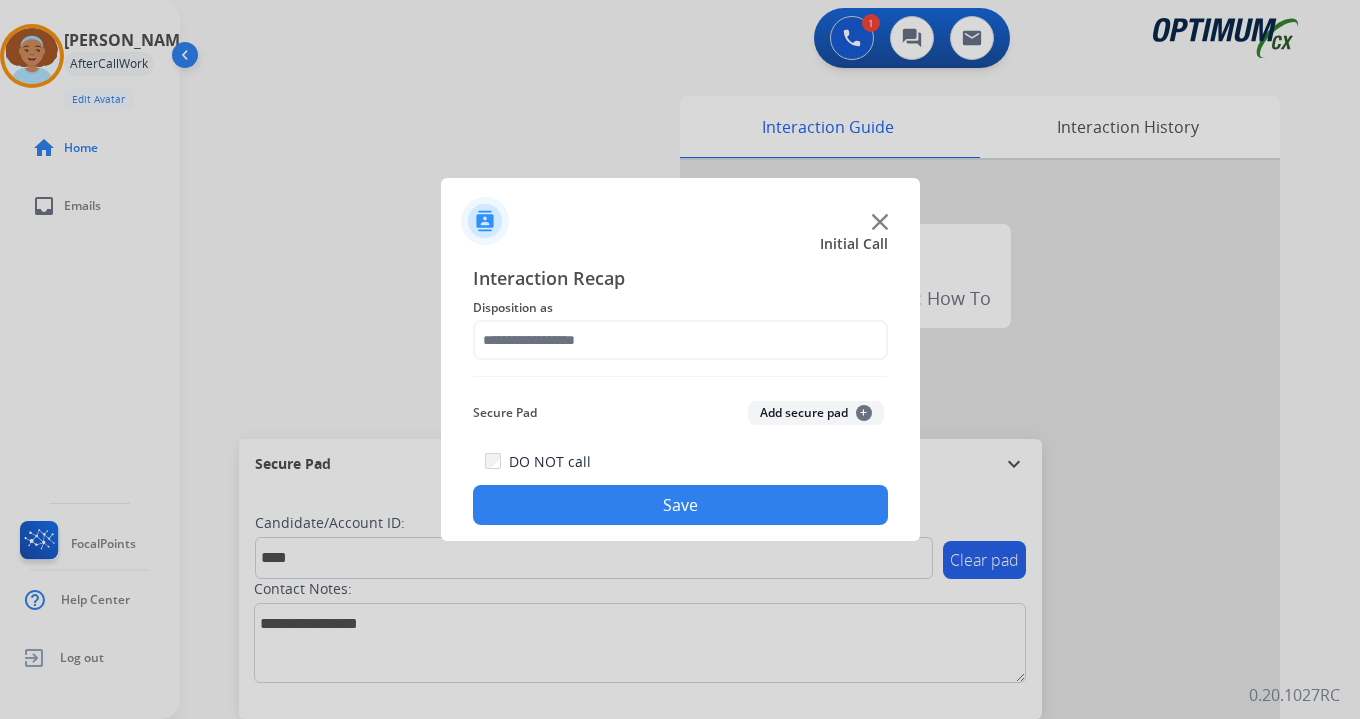 click on "Add secure pad  +" 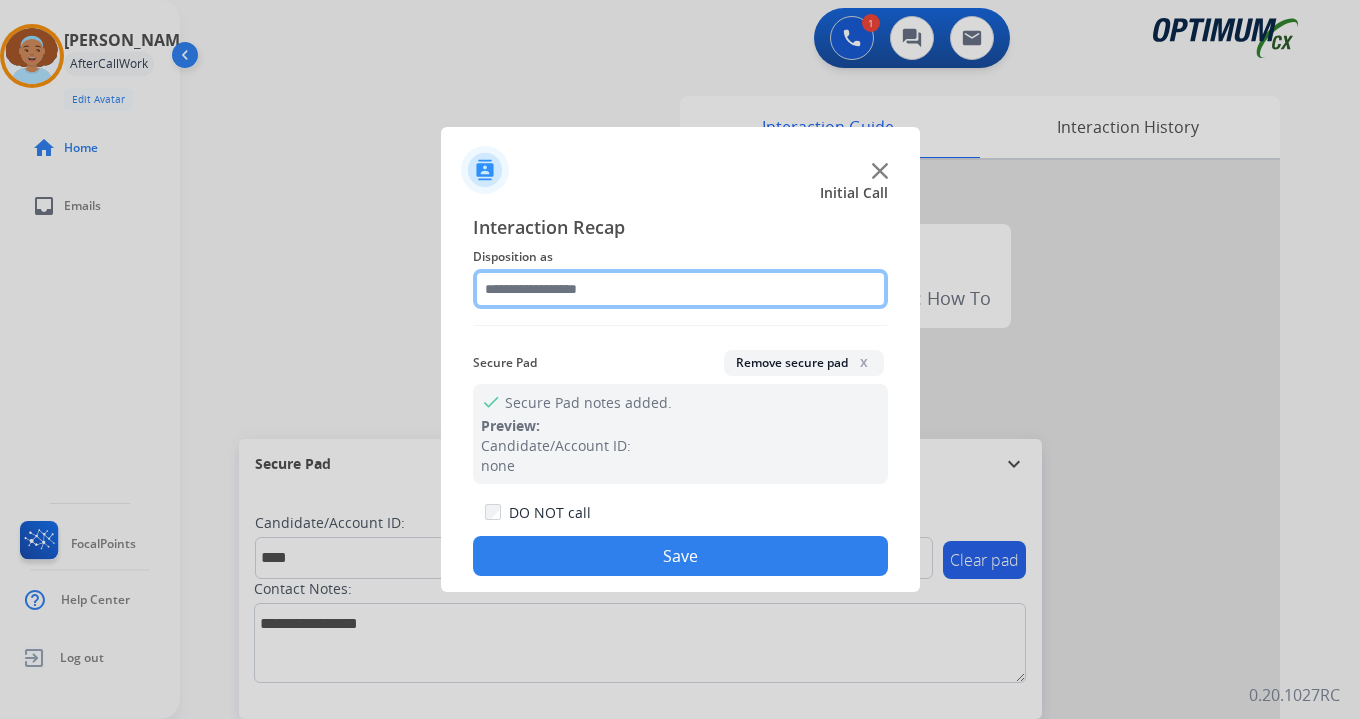 click 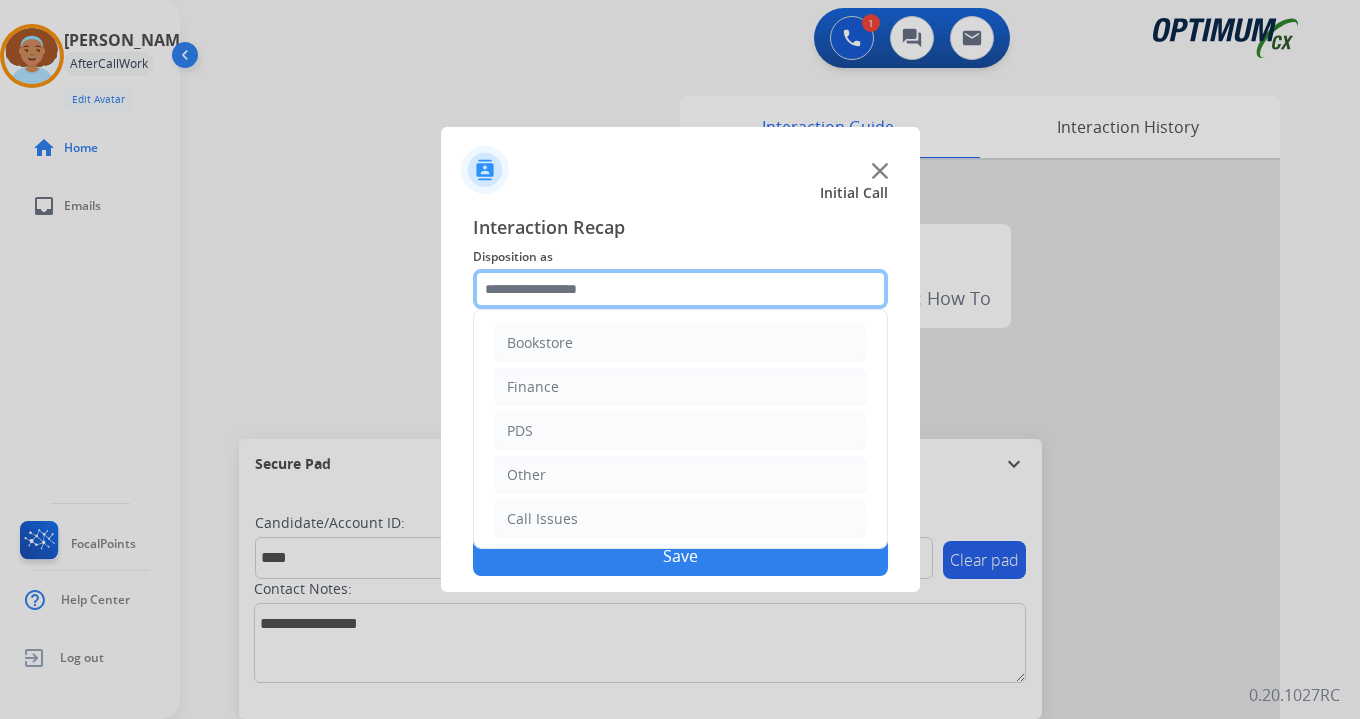 scroll, scrollTop: 136, scrollLeft: 0, axis: vertical 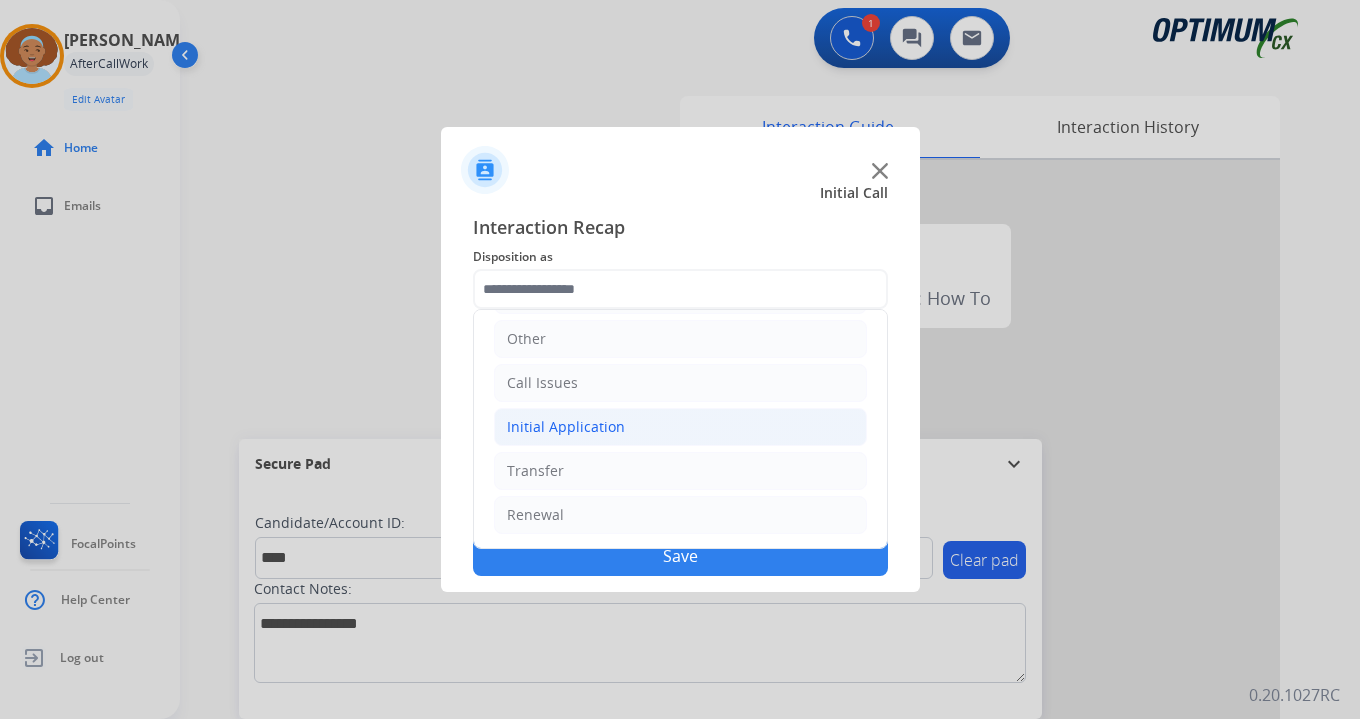 click on "Initial Application" 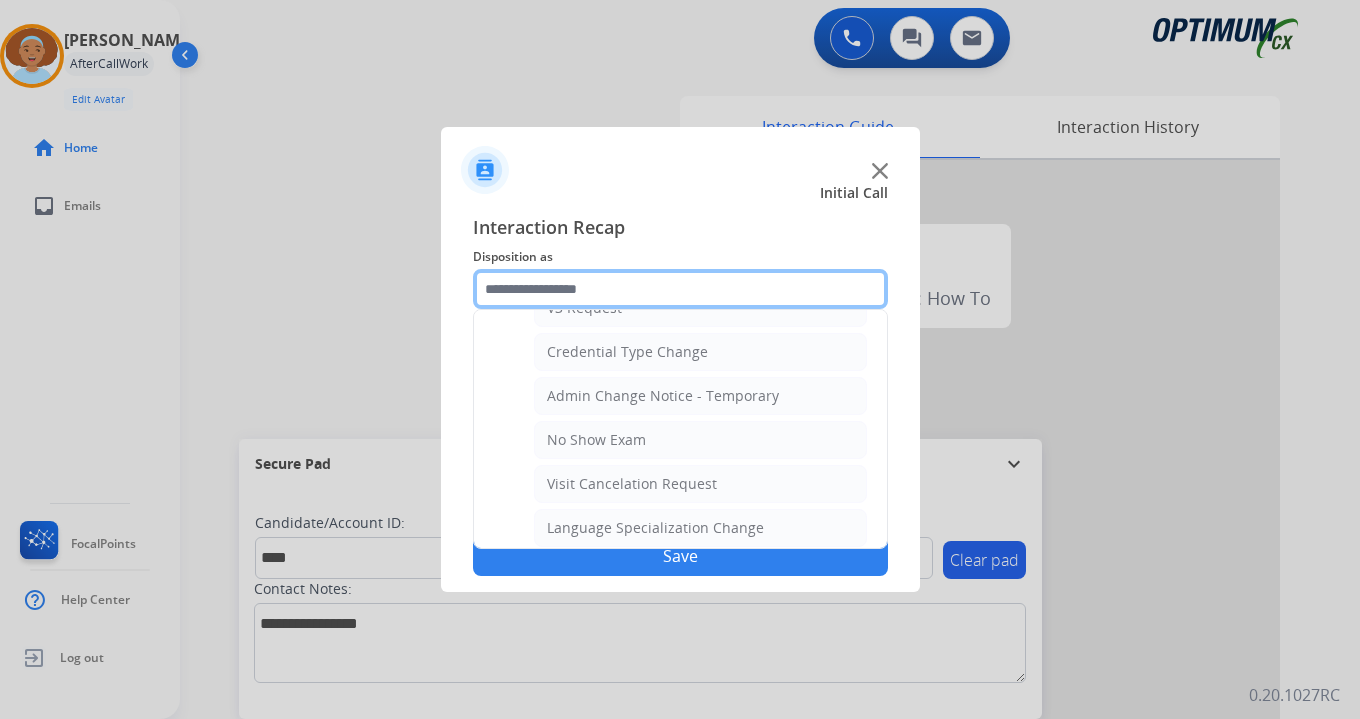 scroll, scrollTop: 1136, scrollLeft: 0, axis: vertical 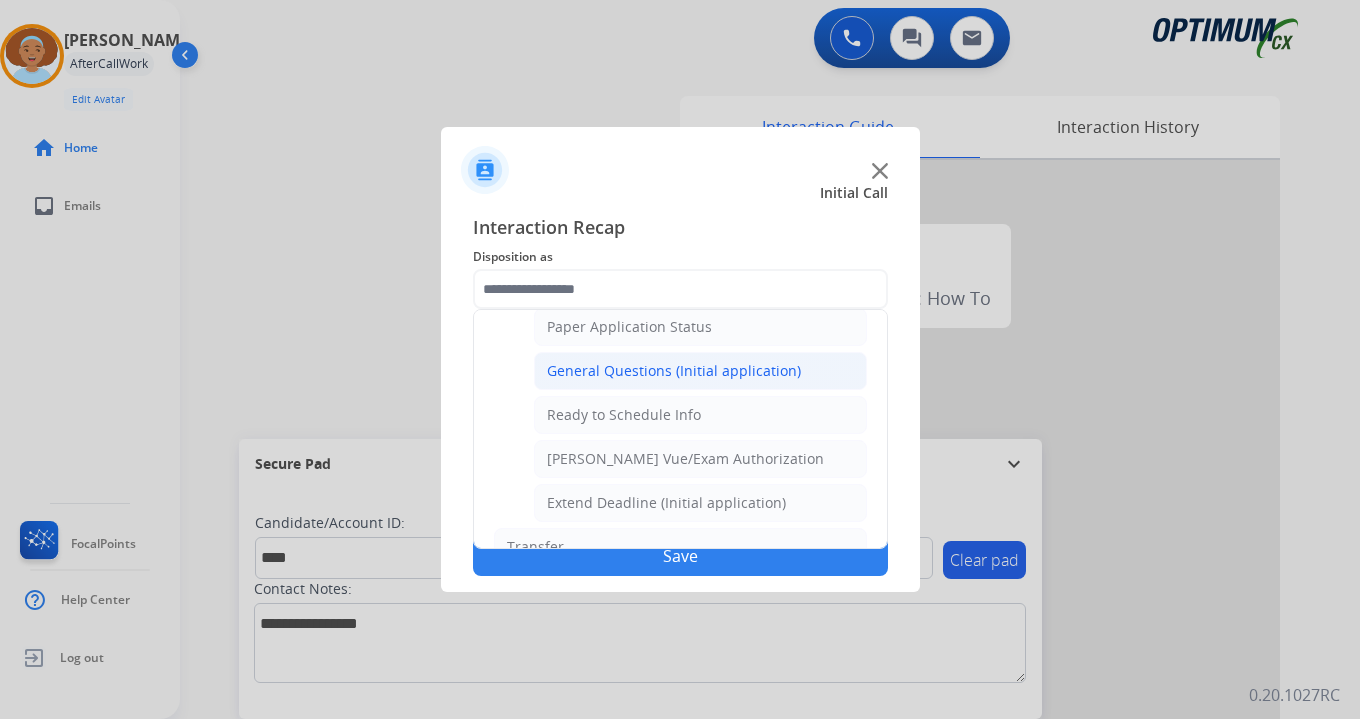 click on "General Questions (Initial application)" 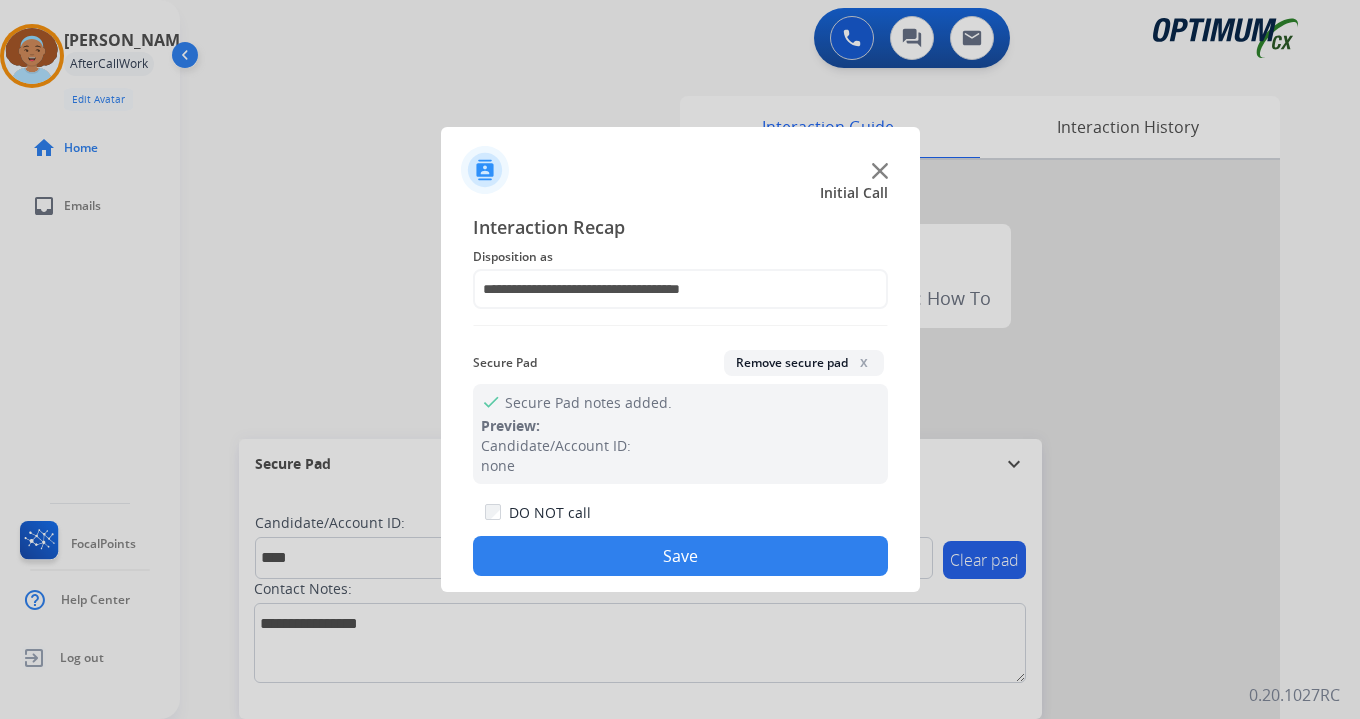 click on "Save" 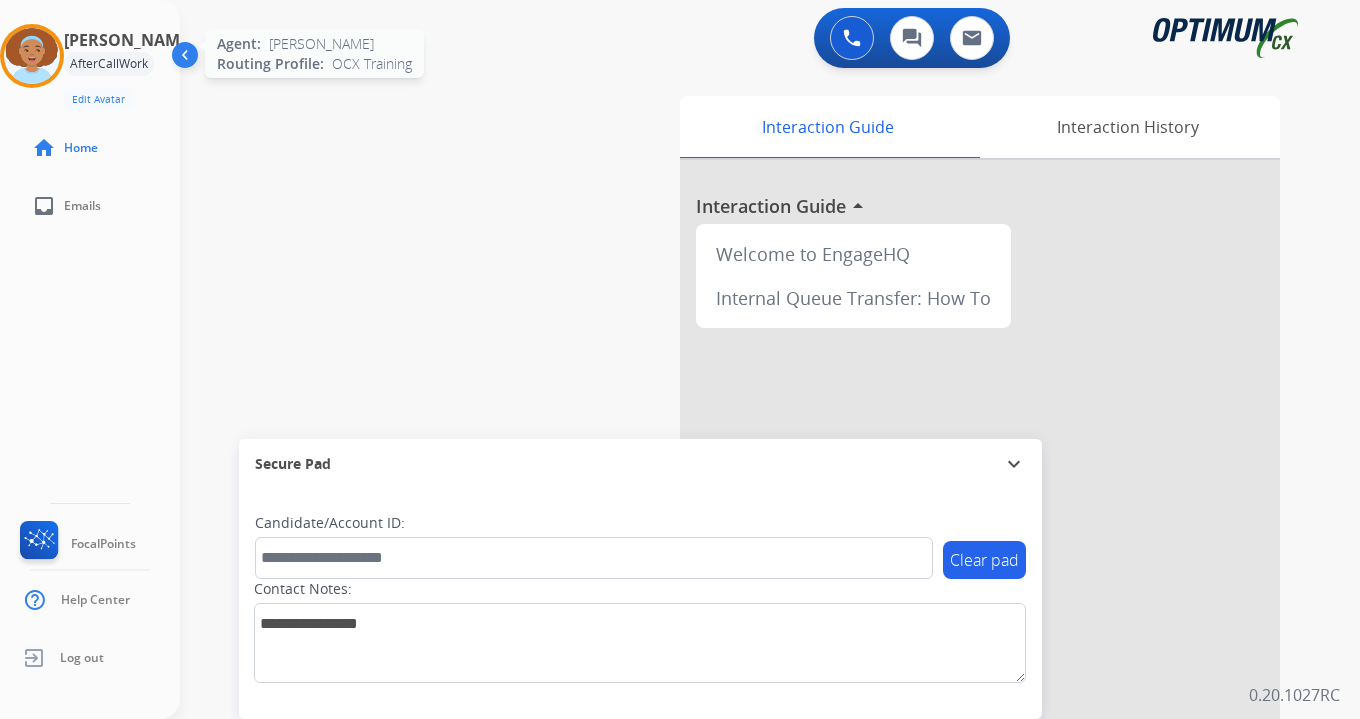 click at bounding box center [32, 56] 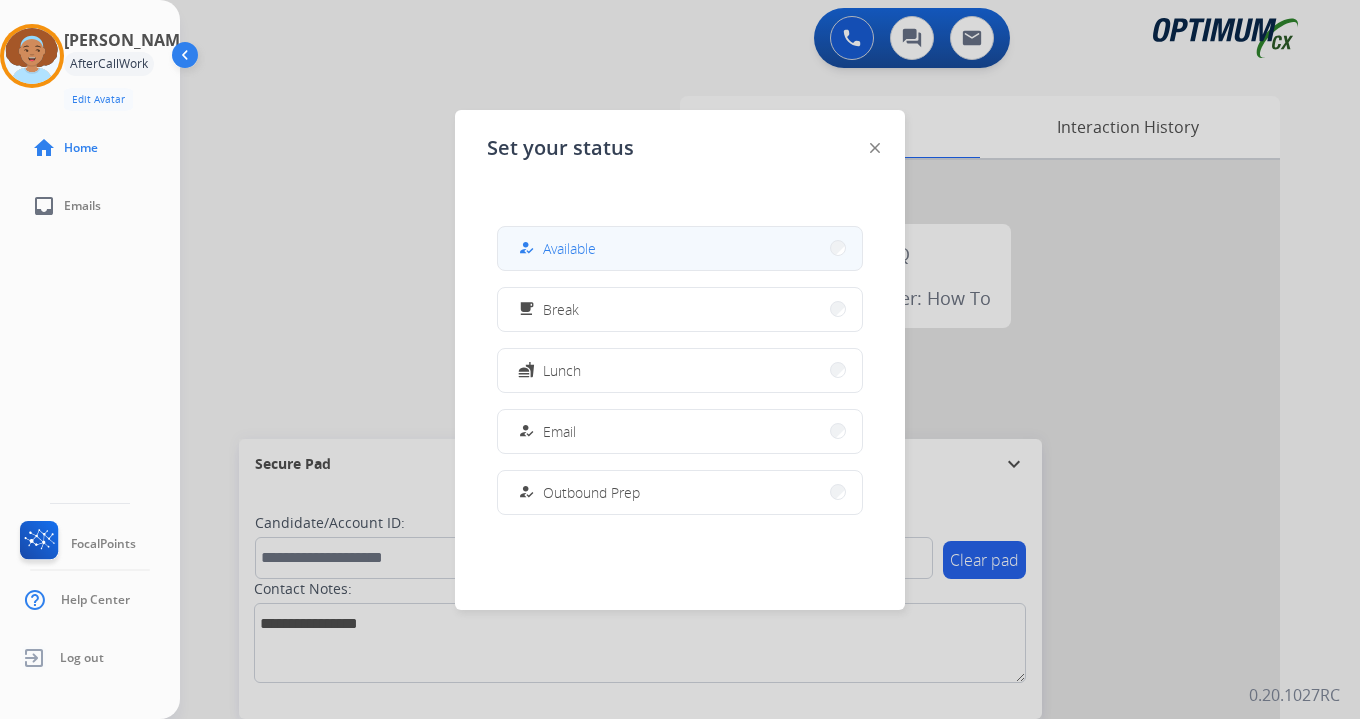 click on "how_to_reg Available" at bounding box center [680, 248] 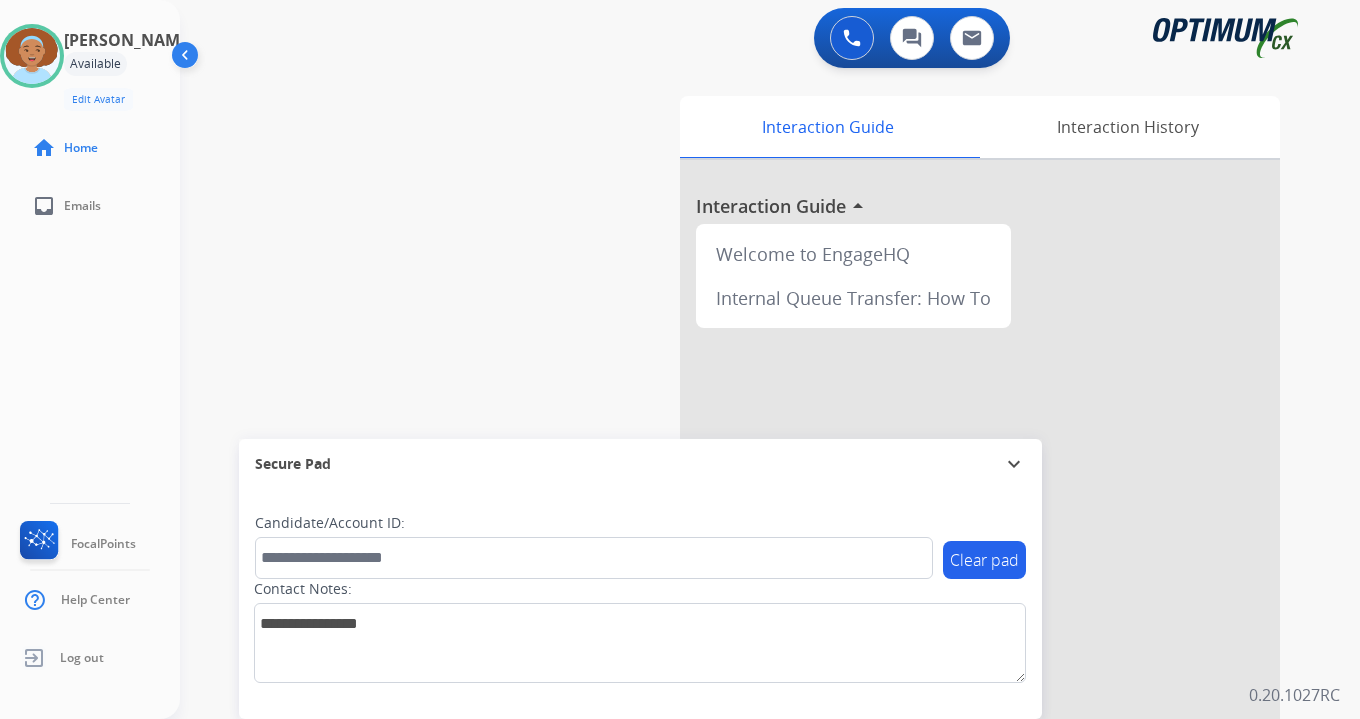 click on "0 Voice Interactions  0  Chat Interactions   0  Email Interactions swap_horiz Break voice bridge close_fullscreen Connect 3-Way Call merge_type Separate 3-Way Call  Interaction Guide   Interaction History  Interaction Guide arrow_drop_up  Welcome to EngageHQ   Internal Queue Transfer: How To  Secure Pad expand_more Clear pad Candidate/Account ID: Contact Notes:                  0.20.1027RC" at bounding box center [770, 359] 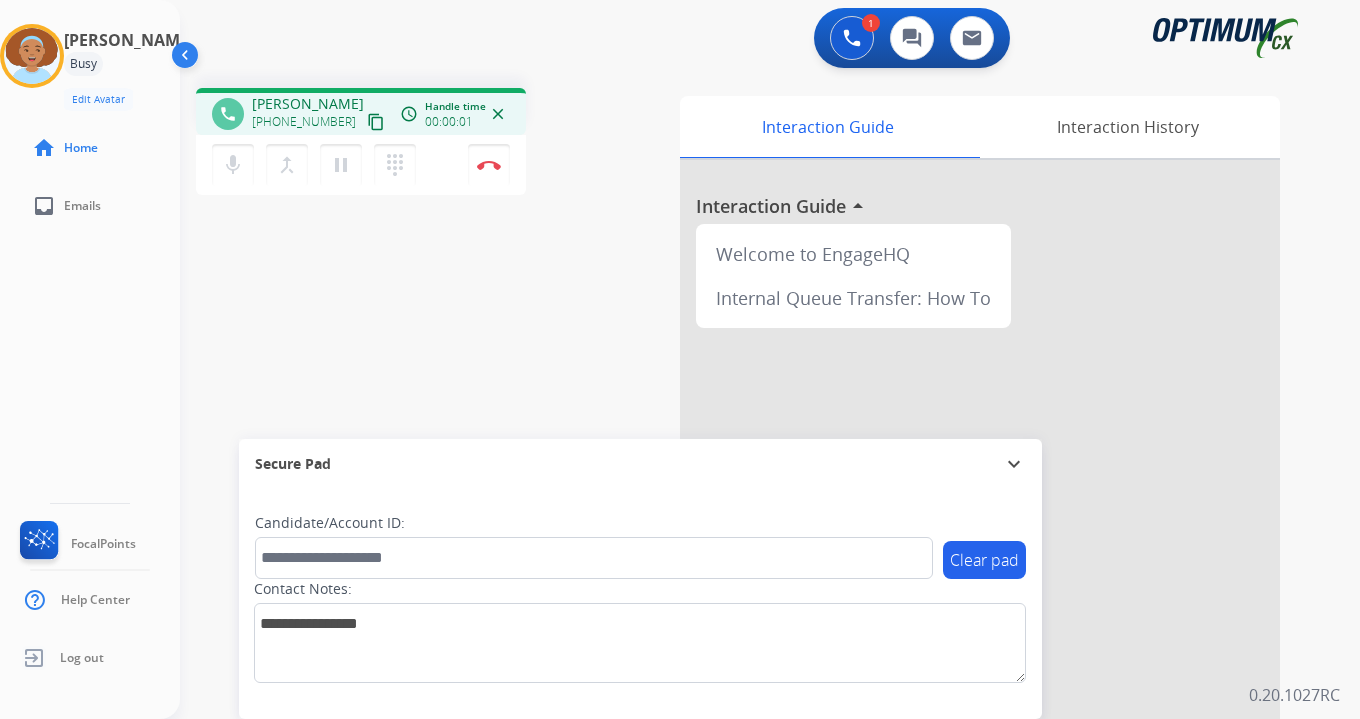 click on "content_copy" at bounding box center [376, 122] 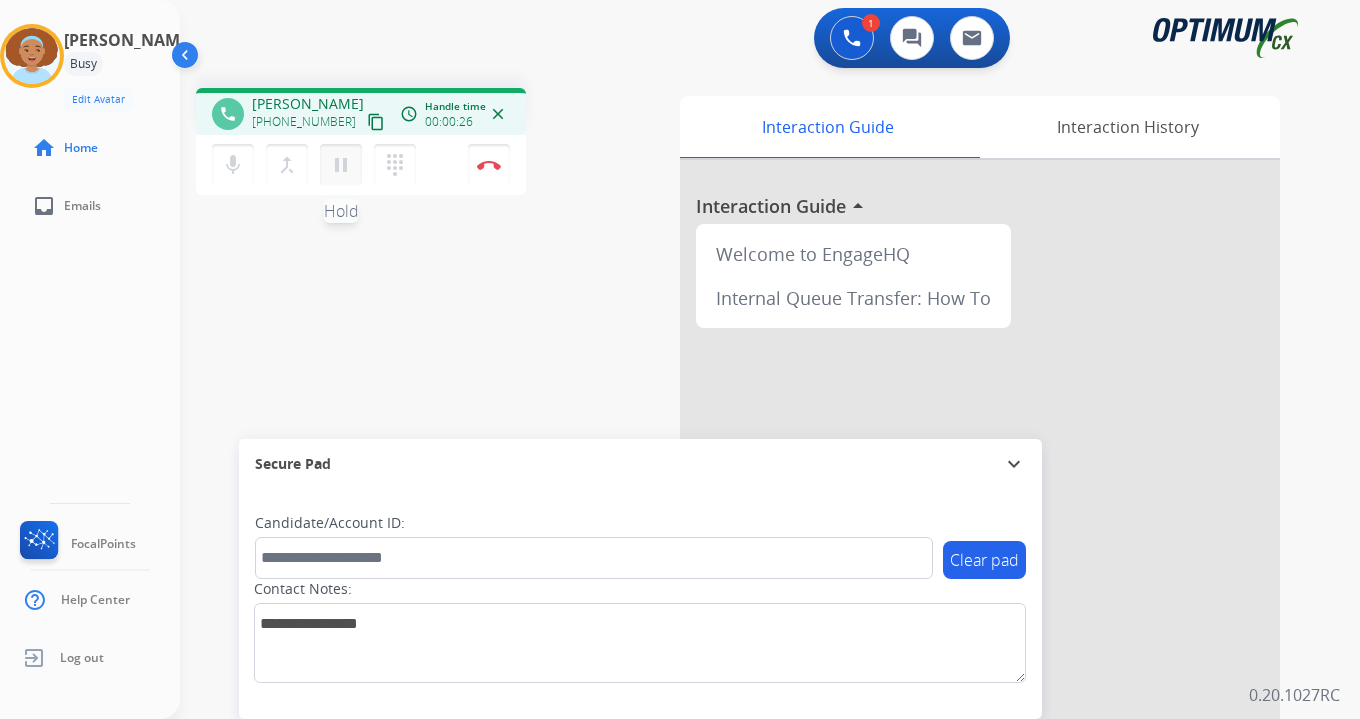 click on "pause" at bounding box center (341, 165) 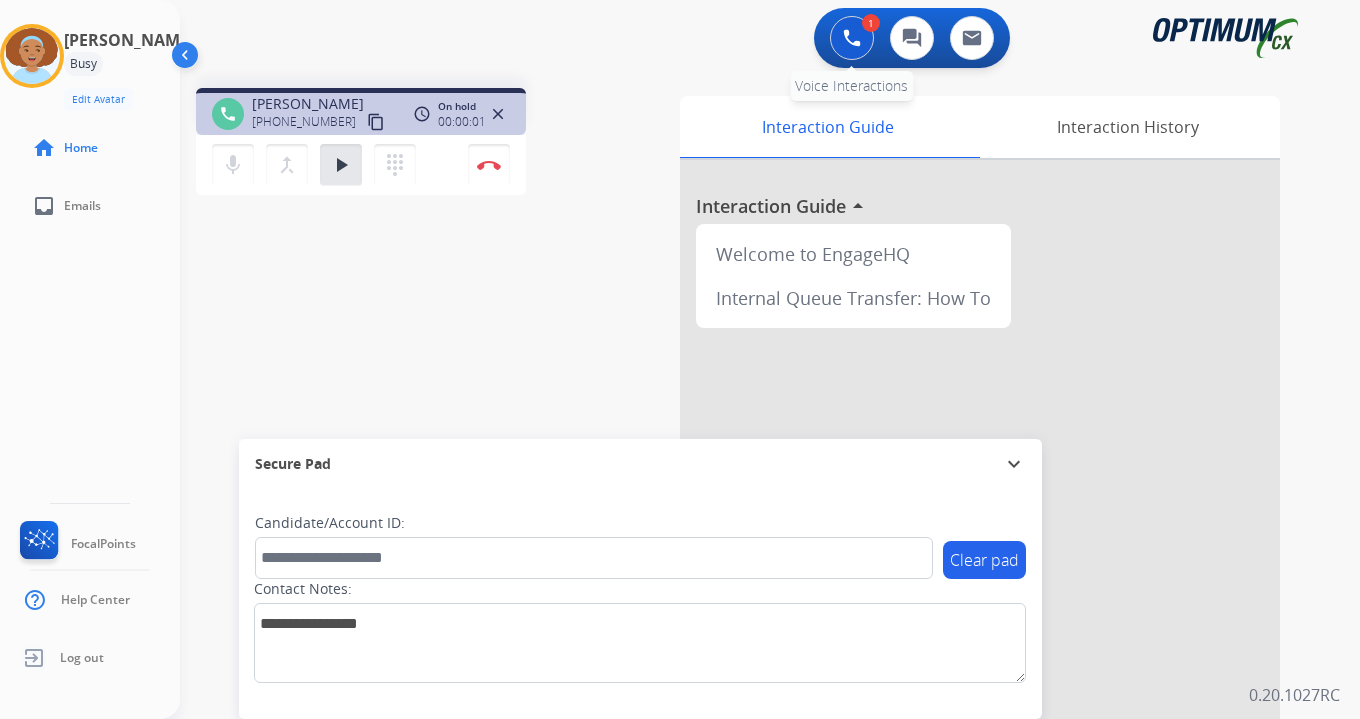 click at bounding box center (852, 38) 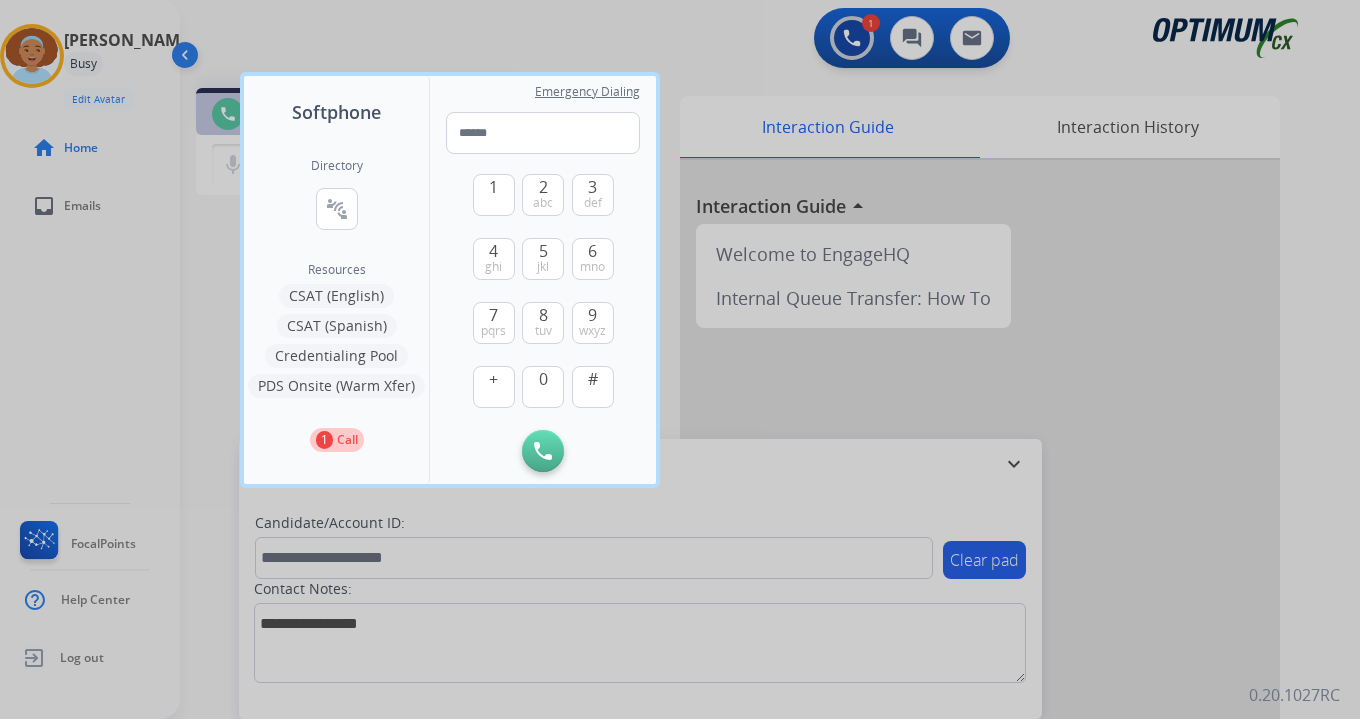 click on "Directory" at bounding box center (337, 166) 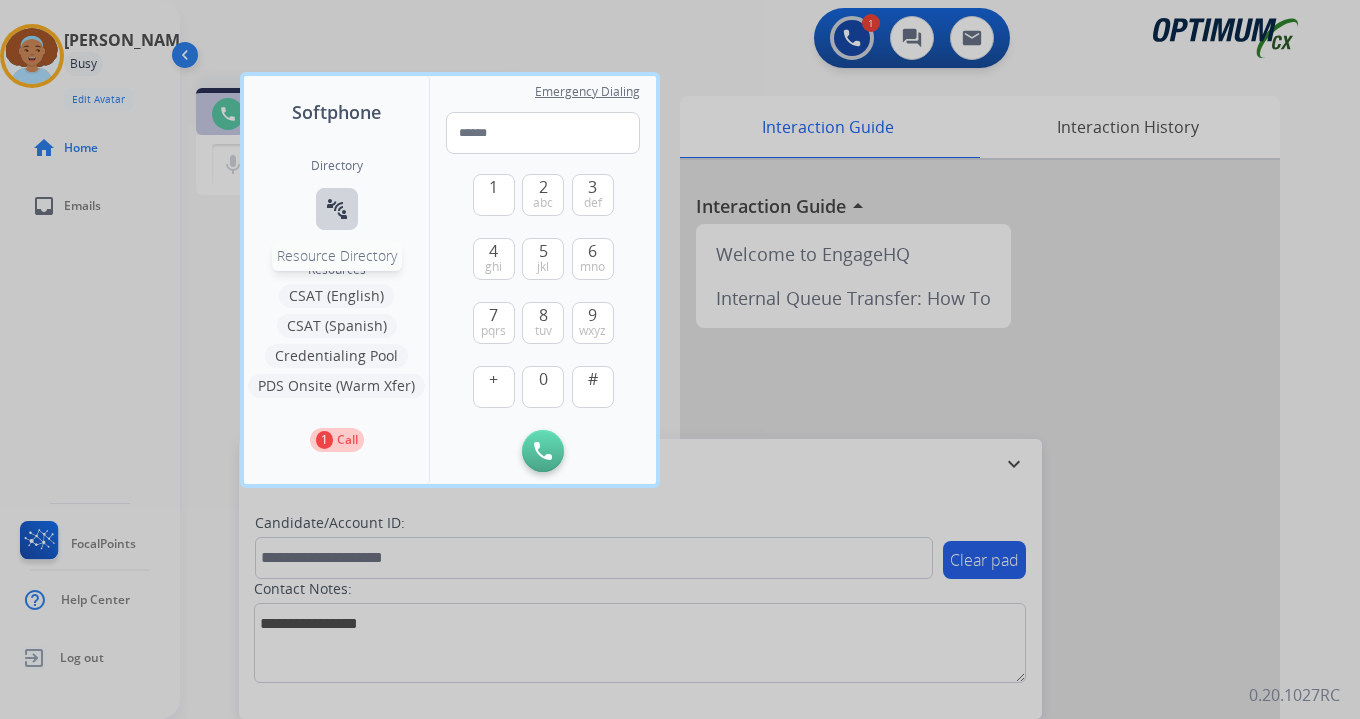 click on "connect_without_contact Resource Directory" at bounding box center [337, 209] 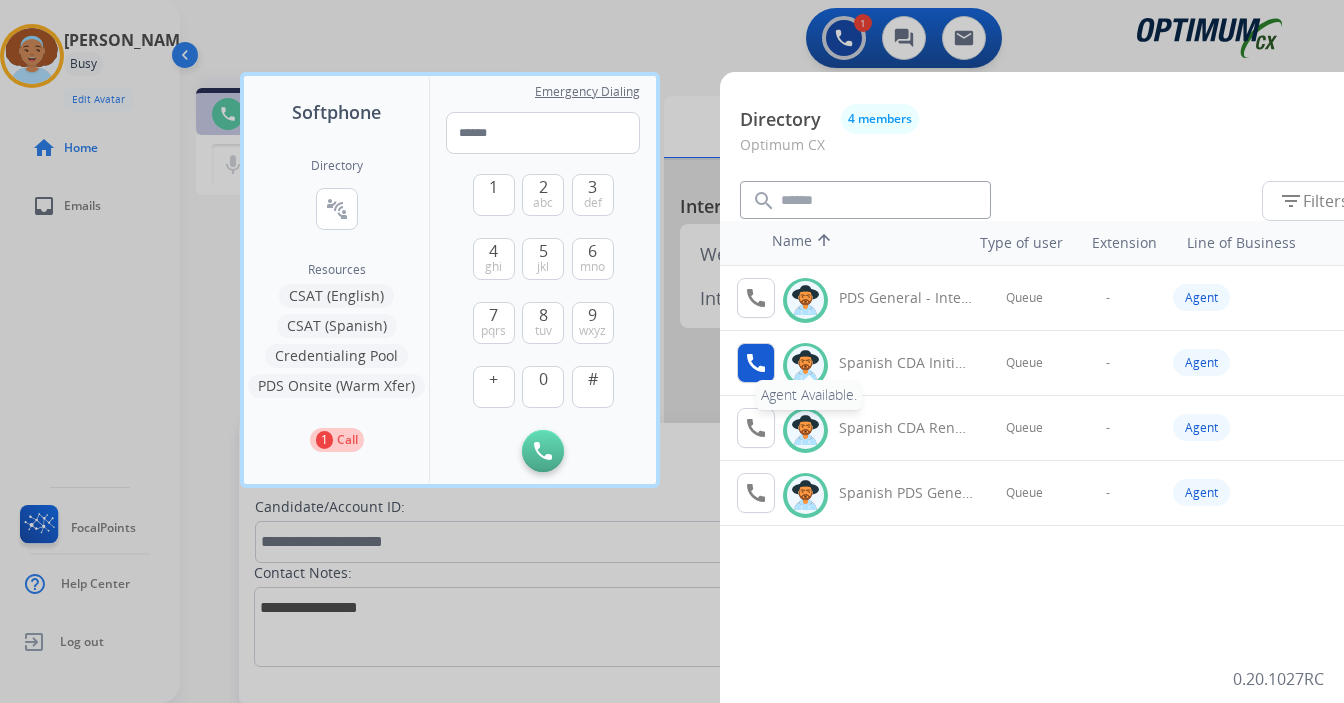 click on "call" at bounding box center [756, 363] 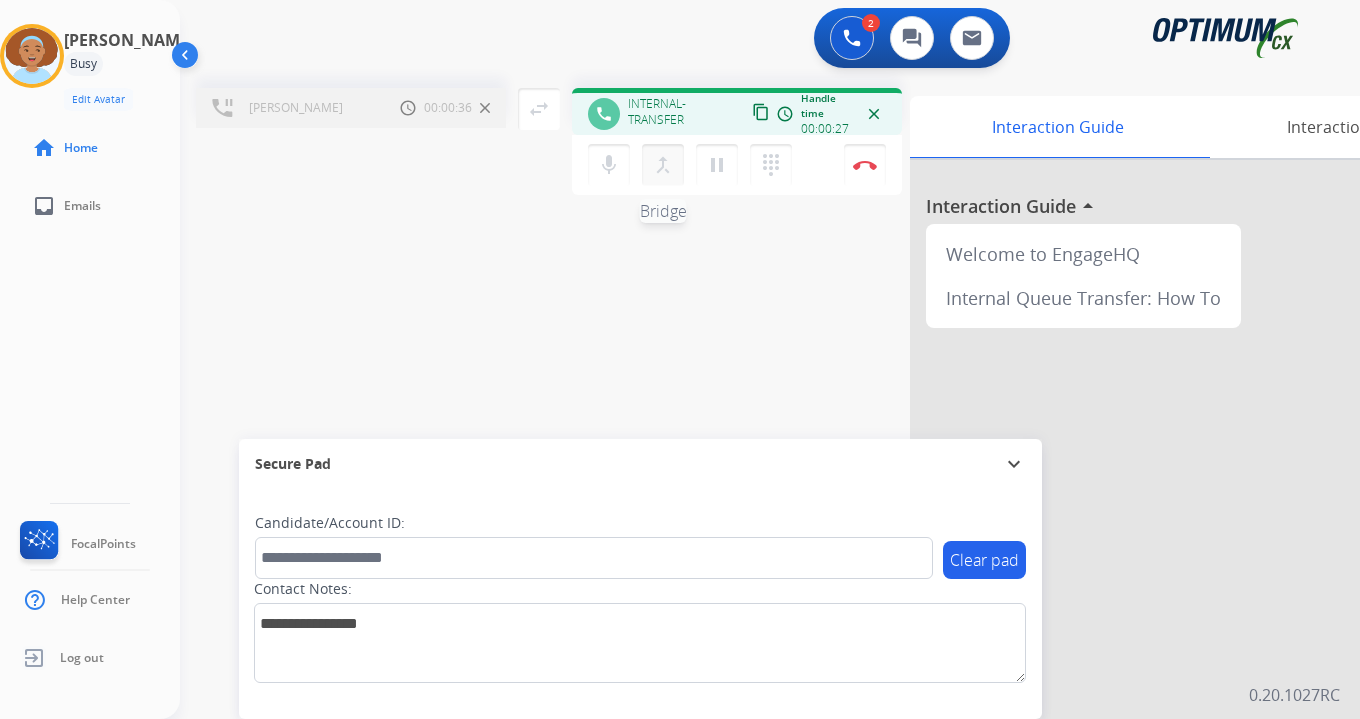 click on "merge_type" at bounding box center (663, 165) 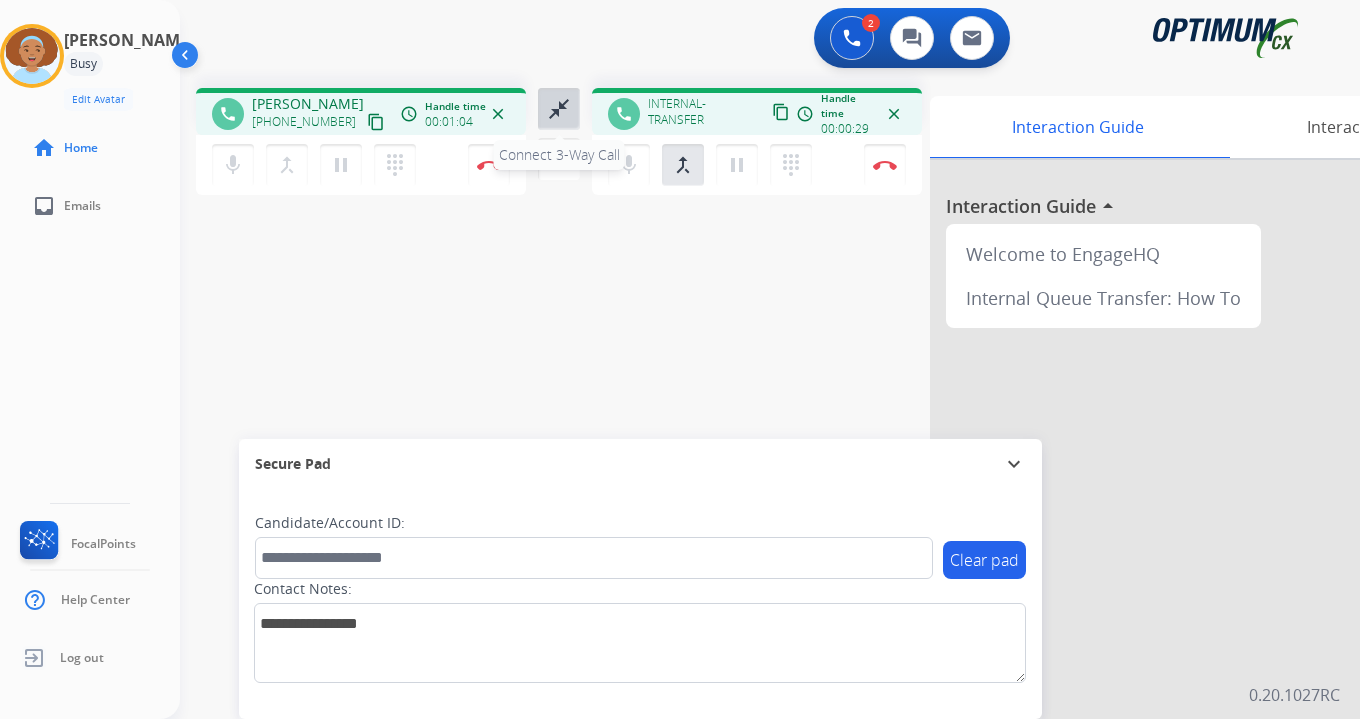 click on "close_fullscreen" at bounding box center [559, 109] 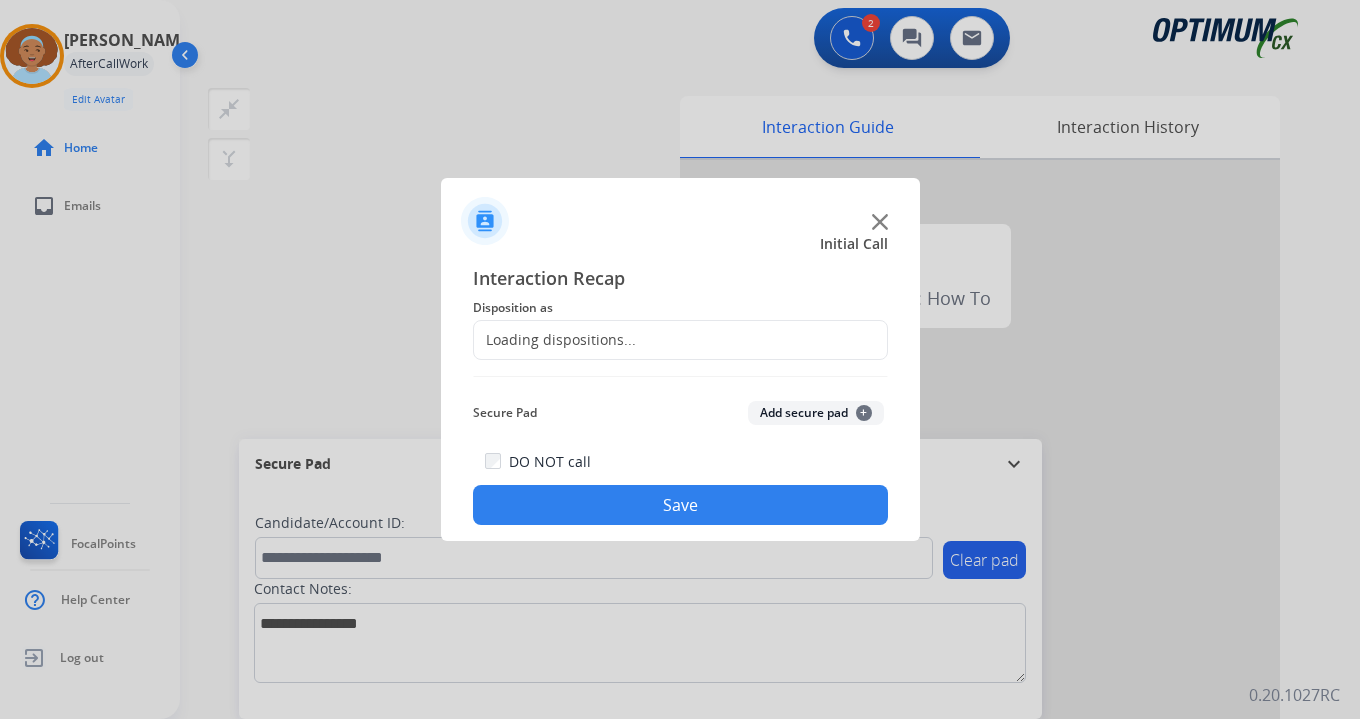 click on "Add secure pad  +" 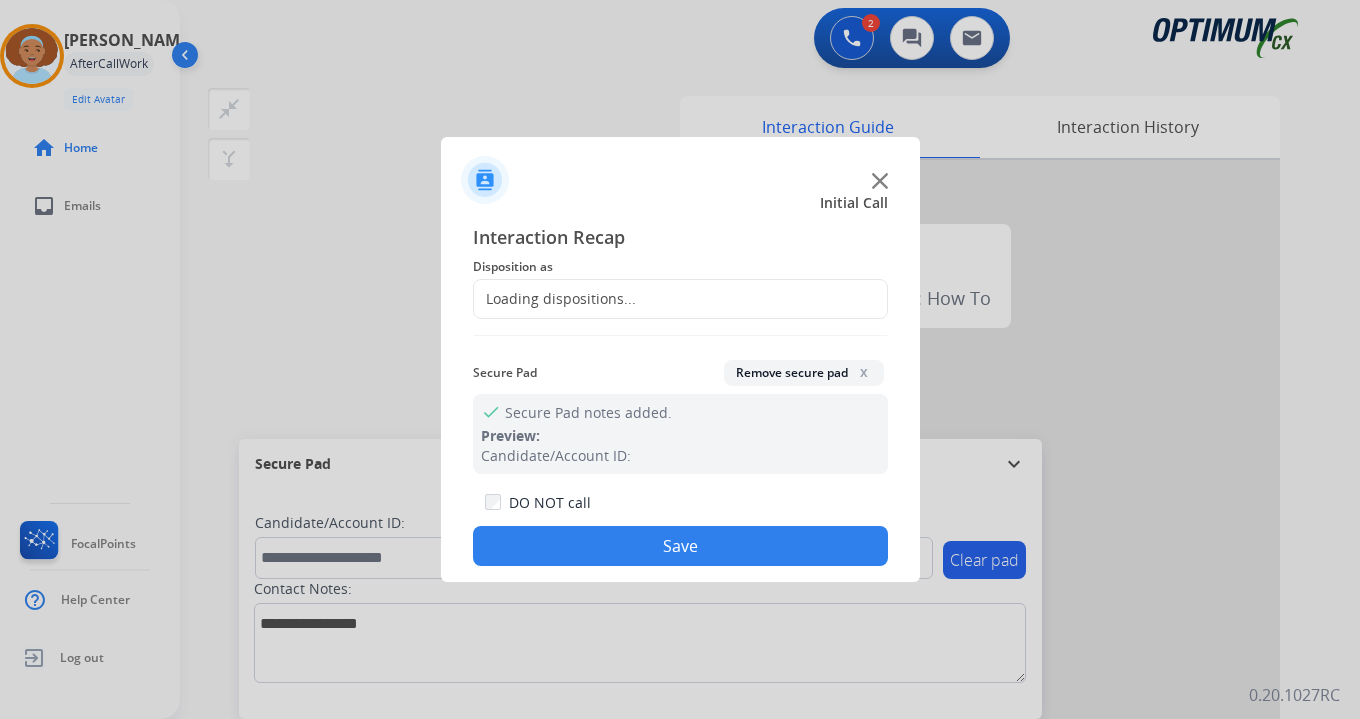 click on "Loading dispositions..." 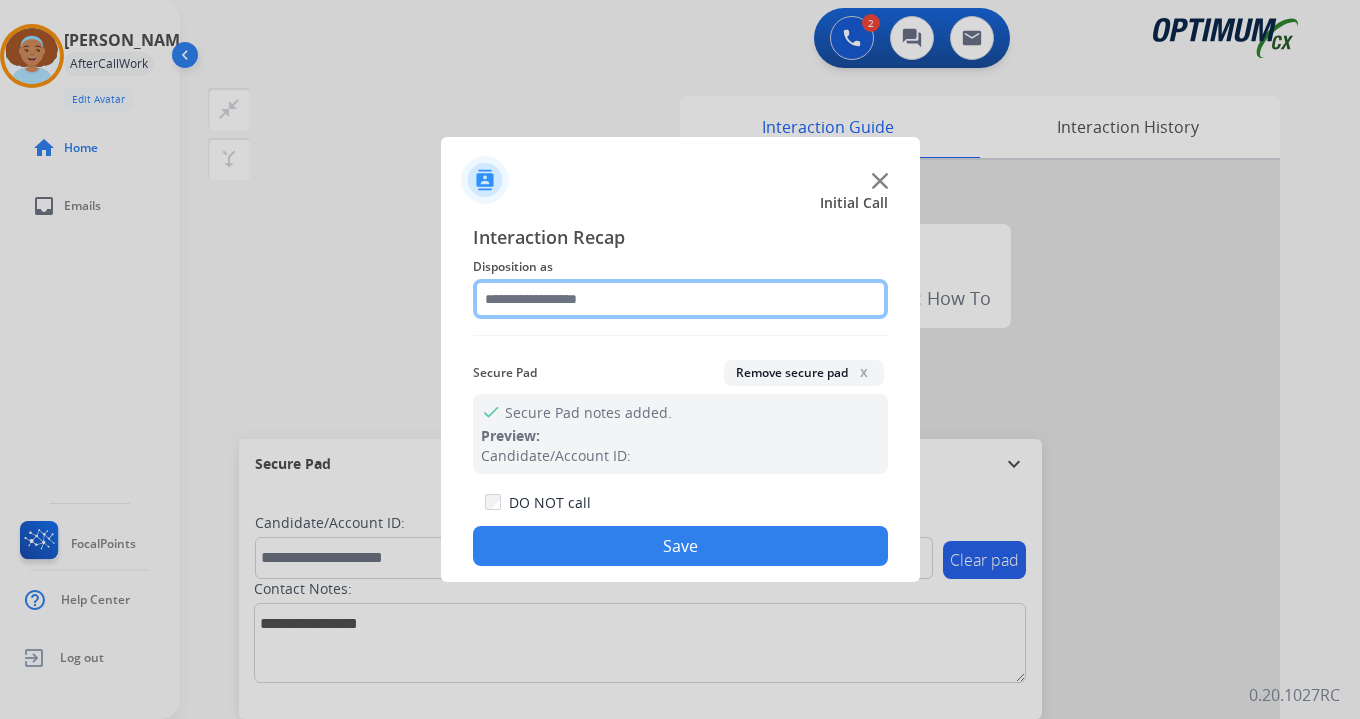 click 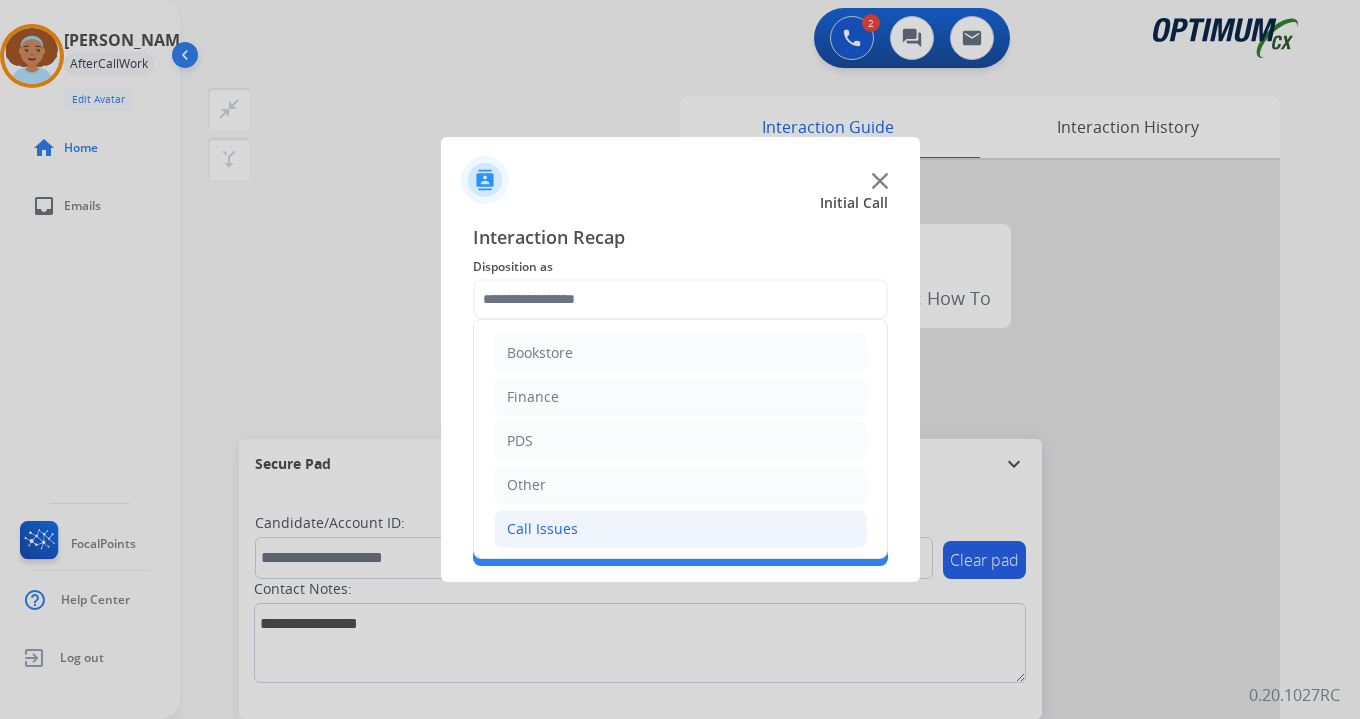 click on "Call Issues" 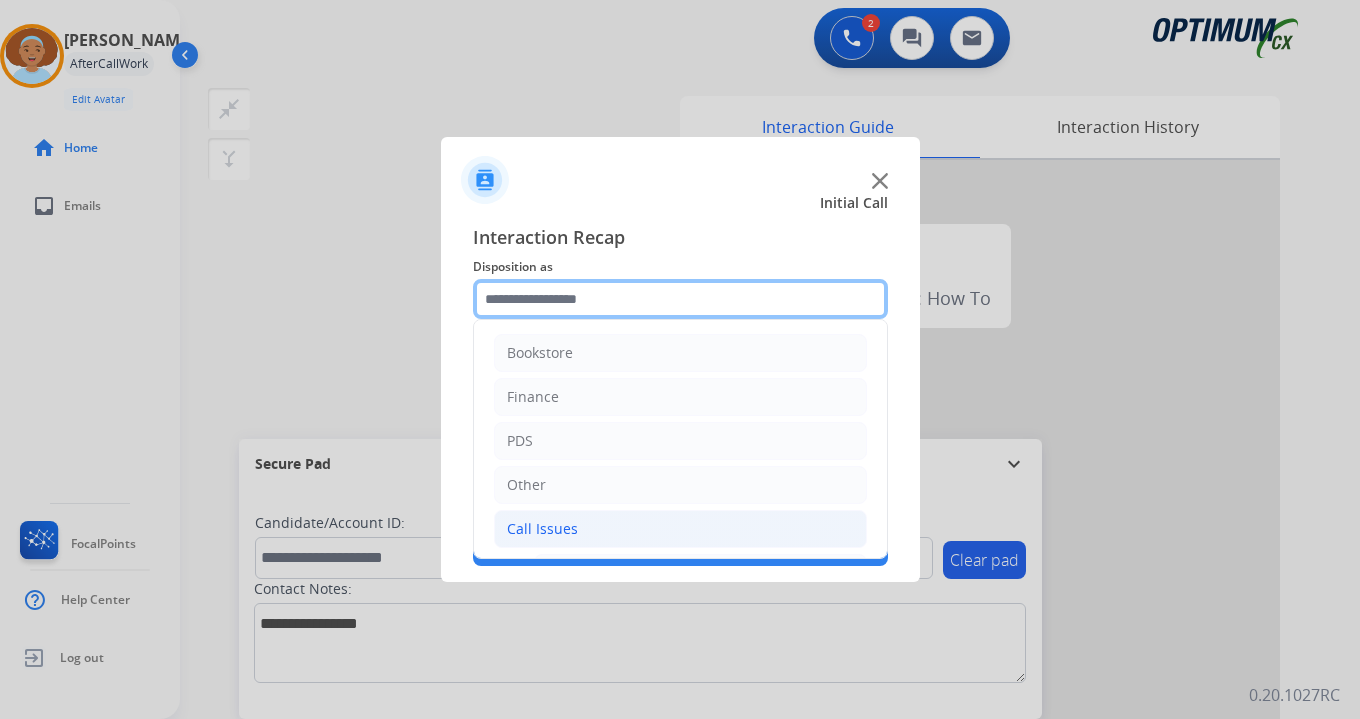 scroll, scrollTop: 333, scrollLeft: 0, axis: vertical 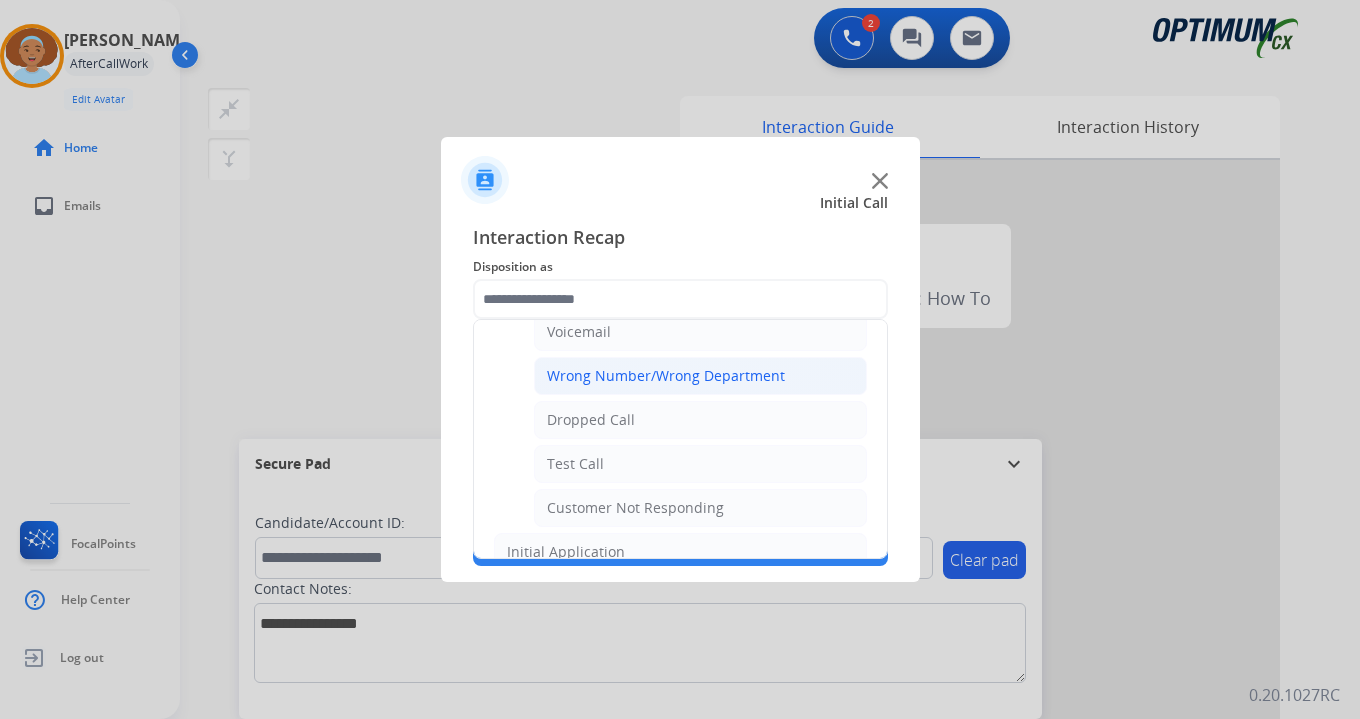 click on "Wrong Number/Wrong Department" 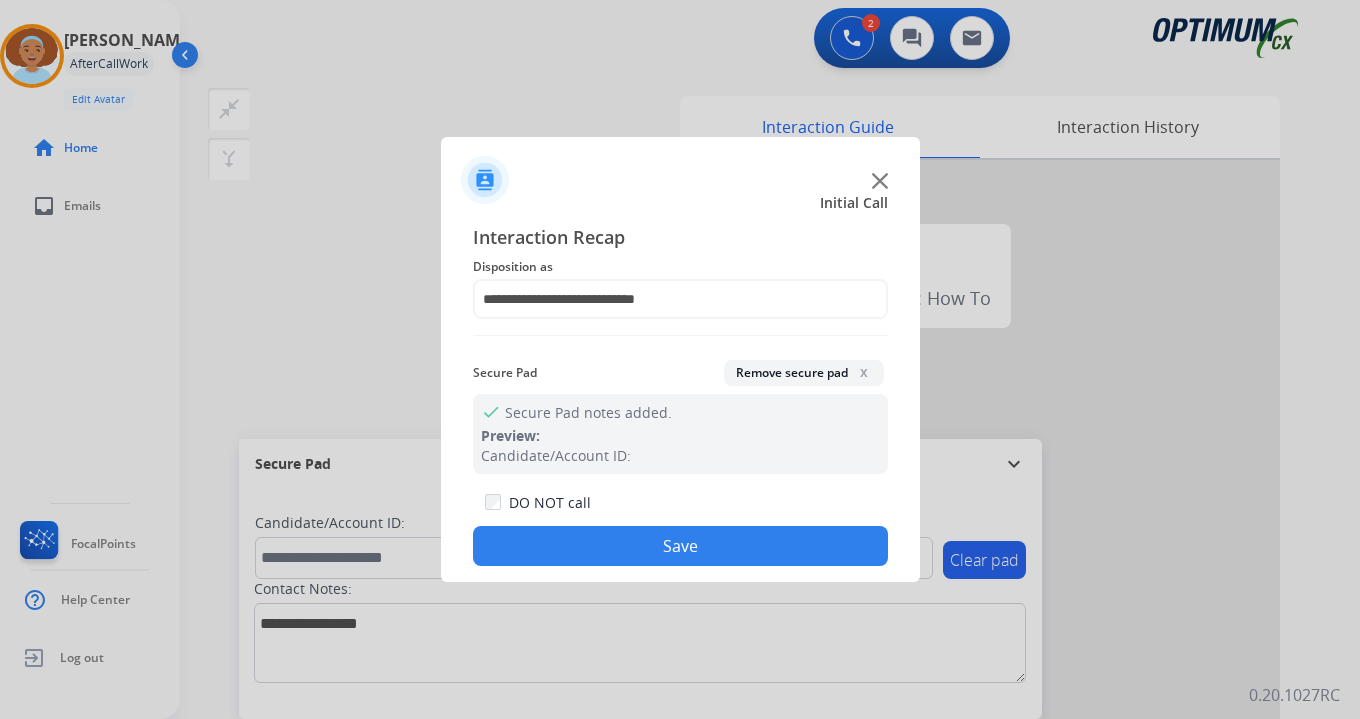 click on "Save" 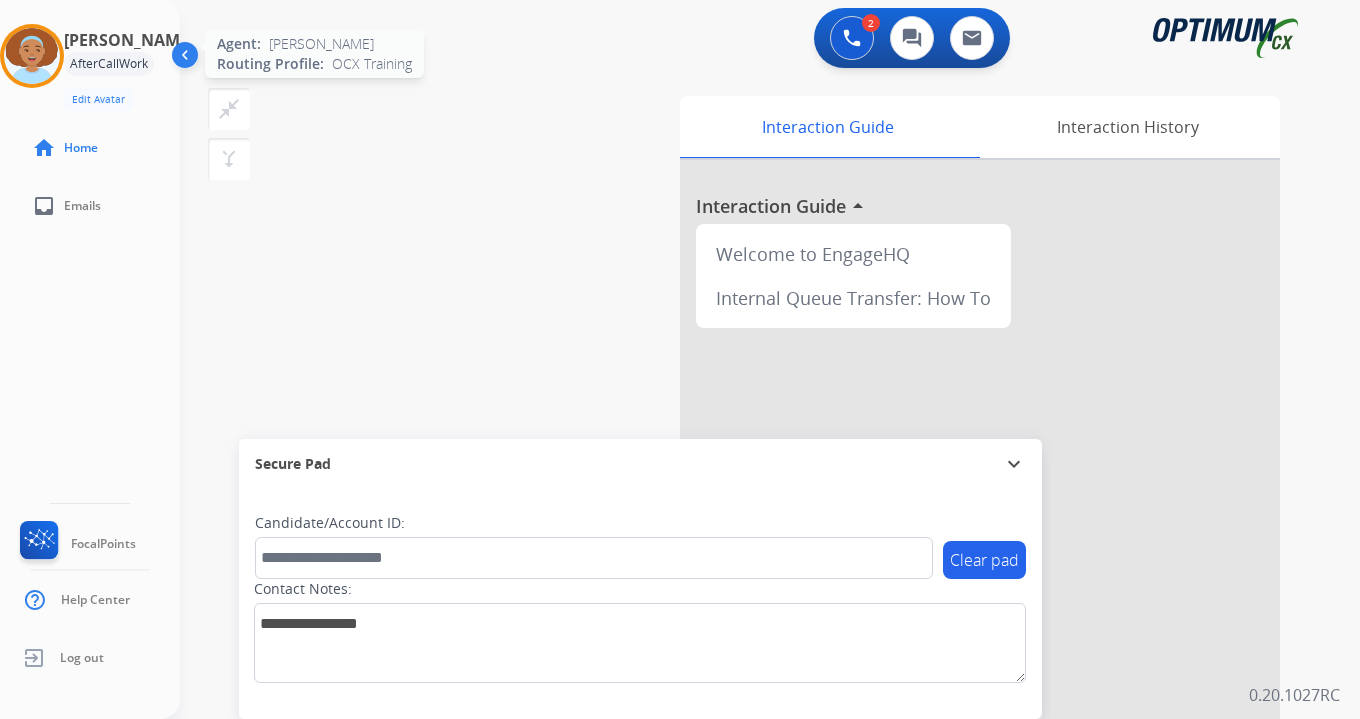 click at bounding box center [32, 56] 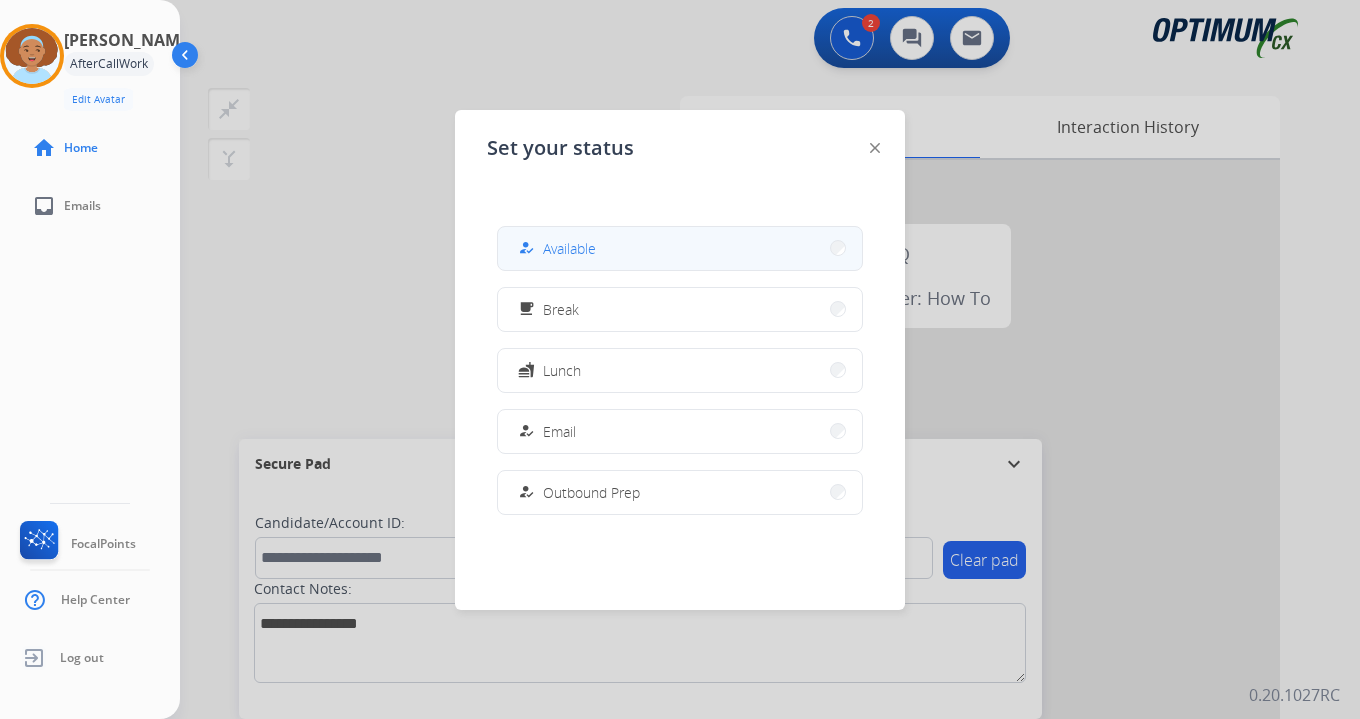 click on "how_to_reg" at bounding box center [528, 248] 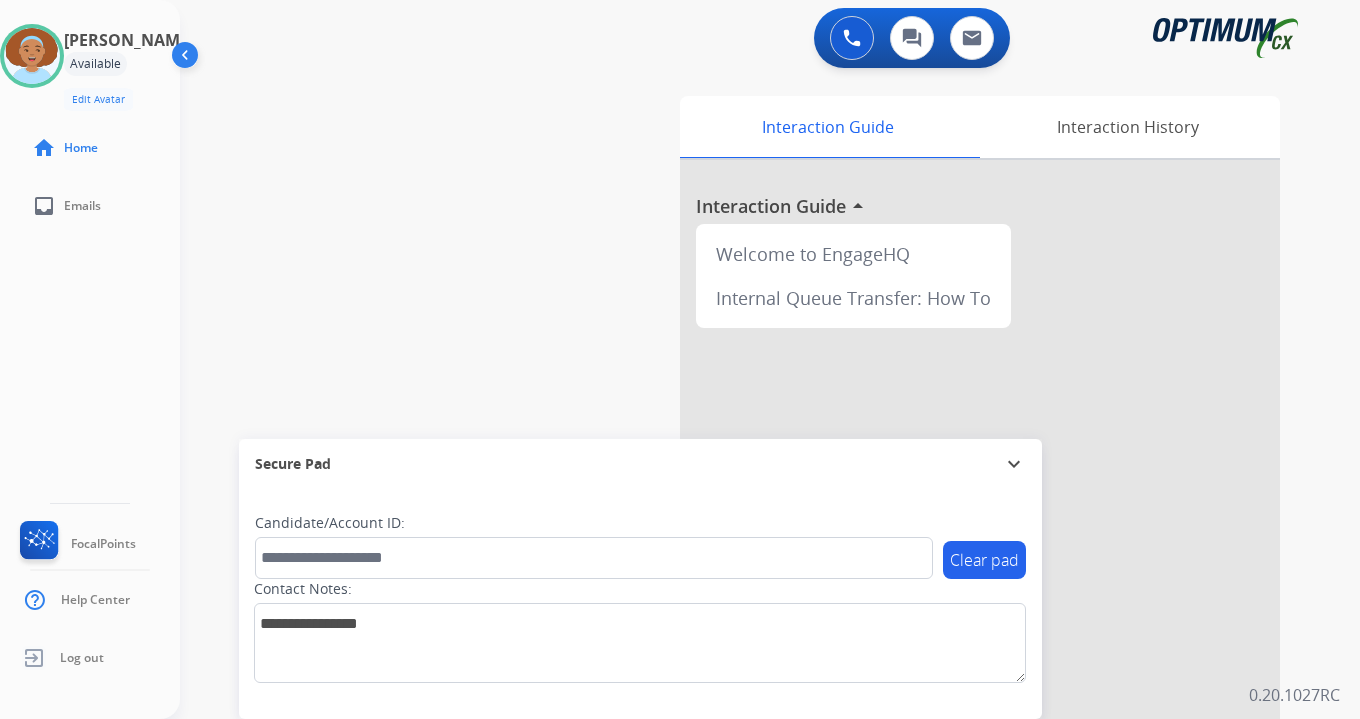 click on "0 Voice Interactions  0  Chat Interactions   0  Email Interactions swap_horiz Break voice bridge close_fullscreen Connect 3-Way Call merge_type Separate 3-Way Call  Interaction Guide   Interaction History  Interaction Guide arrow_drop_up  Welcome to EngageHQ   Internal Queue Transfer: How To  Secure Pad expand_more Clear pad Candidate/Account ID: Contact Notes:                  0.20.1027RC" at bounding box center [770, 359] 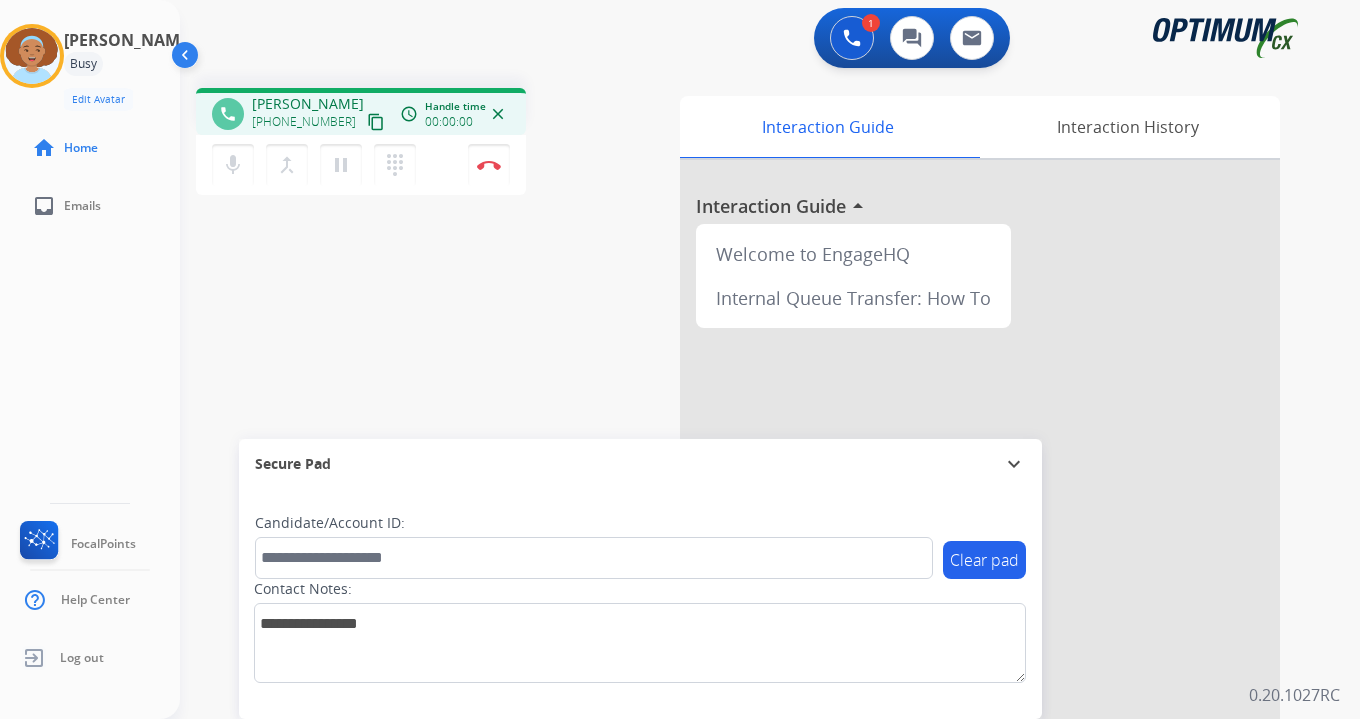 click on "content_copy" at bounding box center [376, 122] 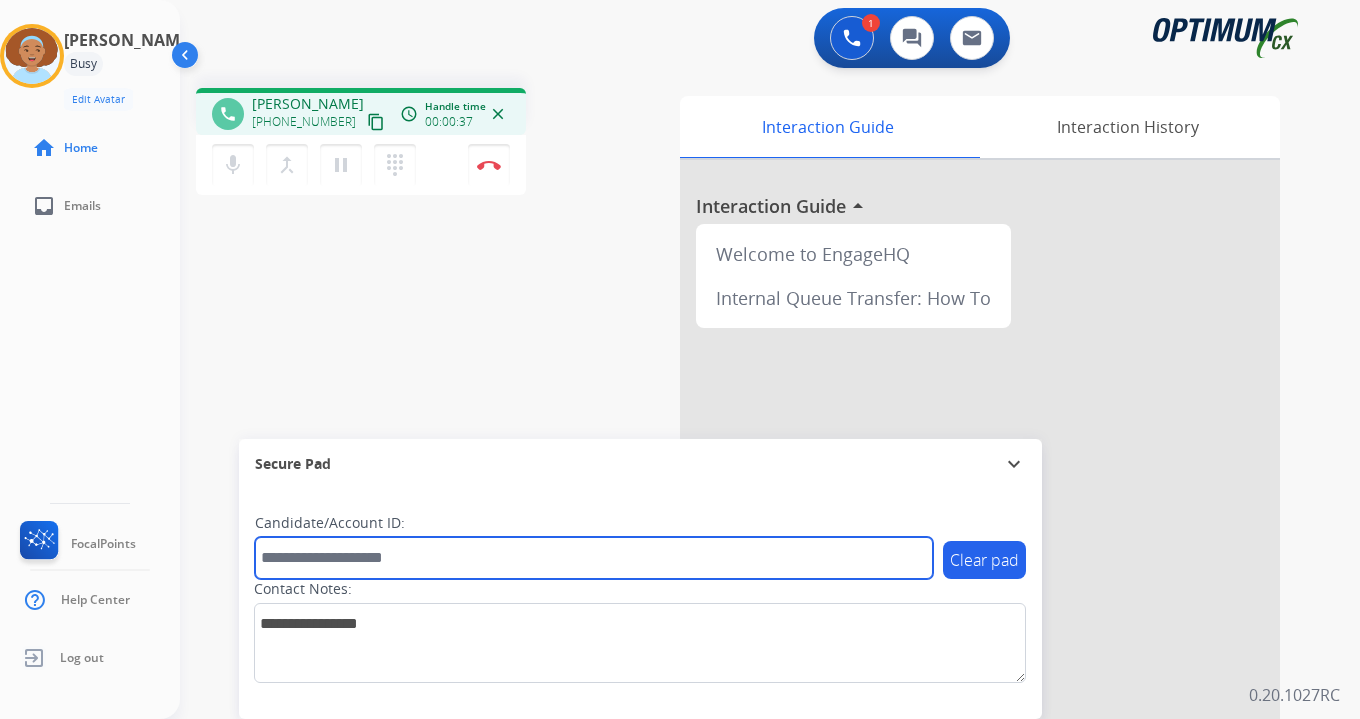 click at bounding box center (594, 558) 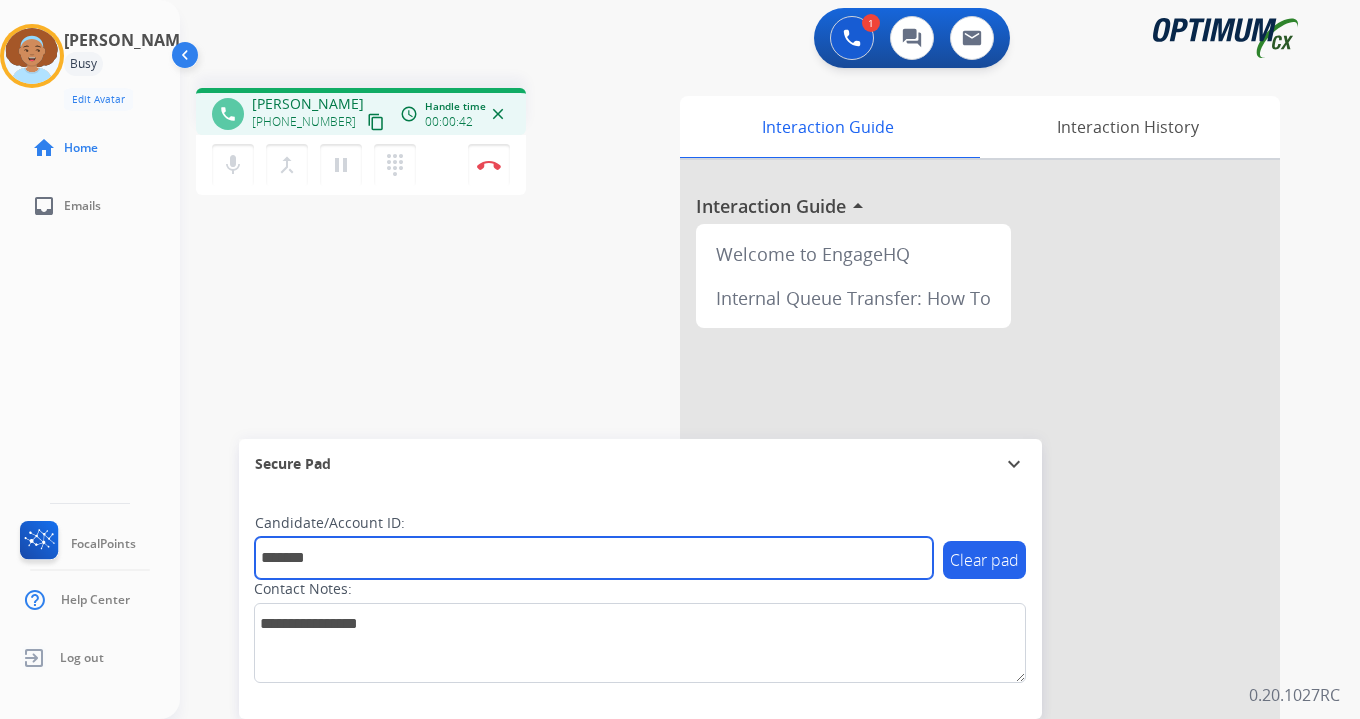 type on "*******" 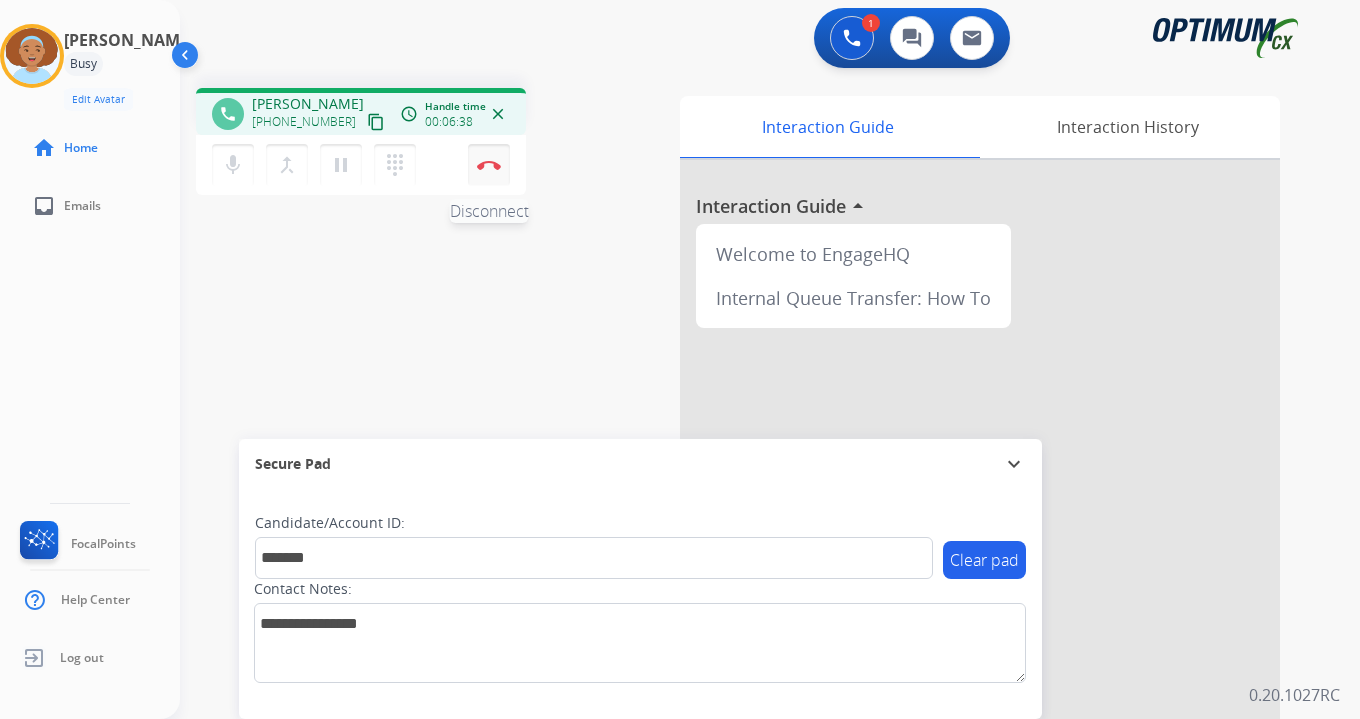 click on "Disconnect" at bounding box center (489, 165) 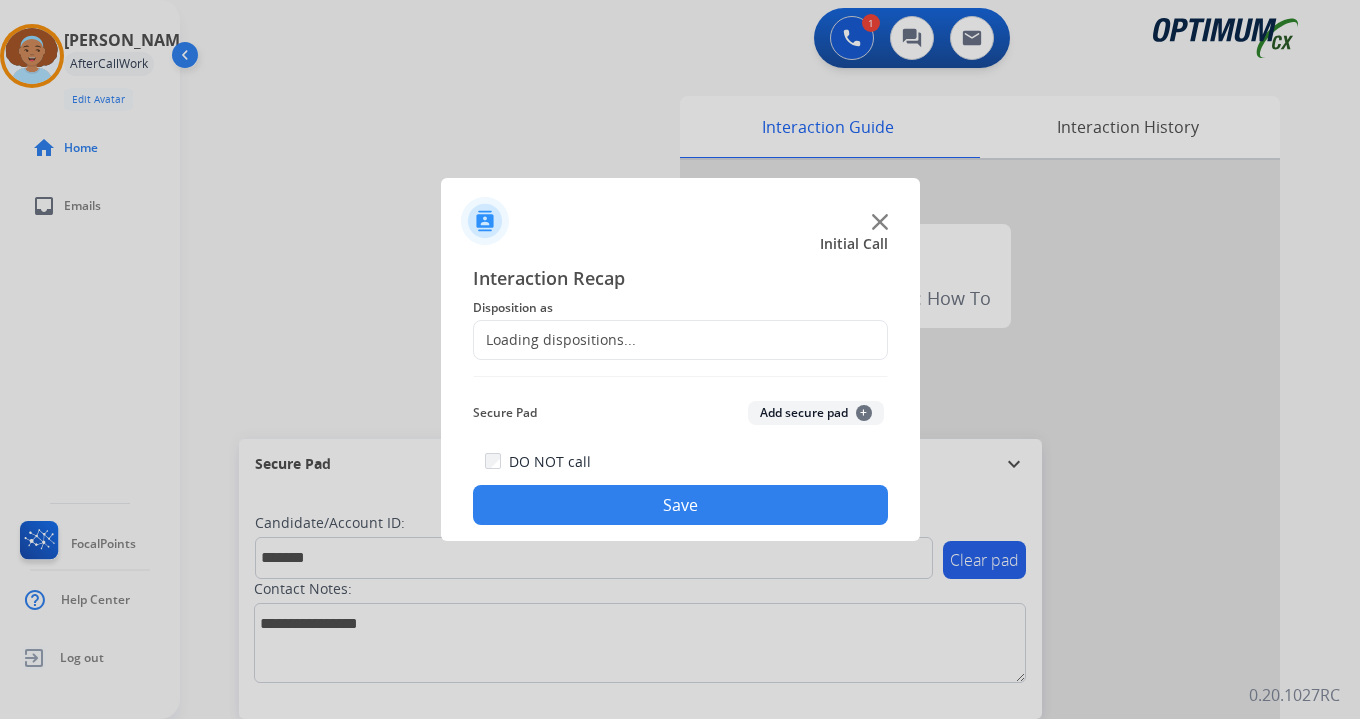 click on "Secure Pad  Add secure pad  +" 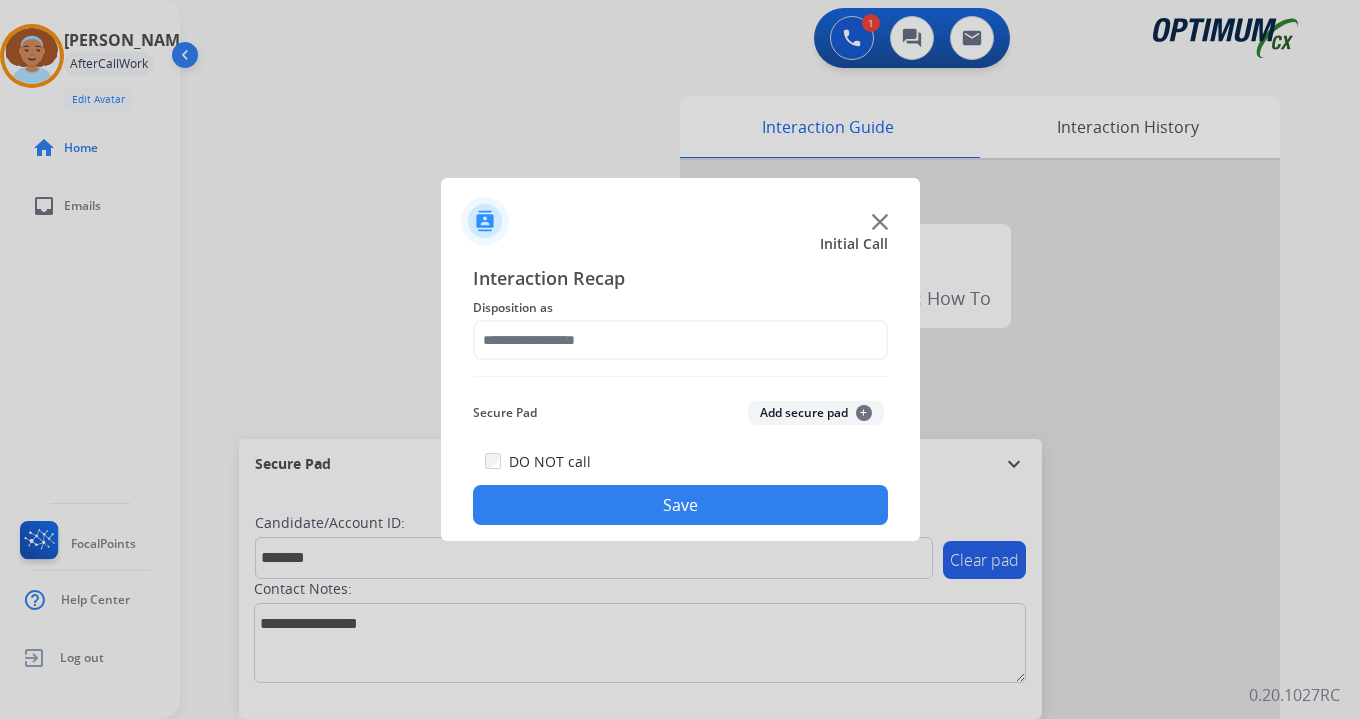 click on "Add secure pad  +" 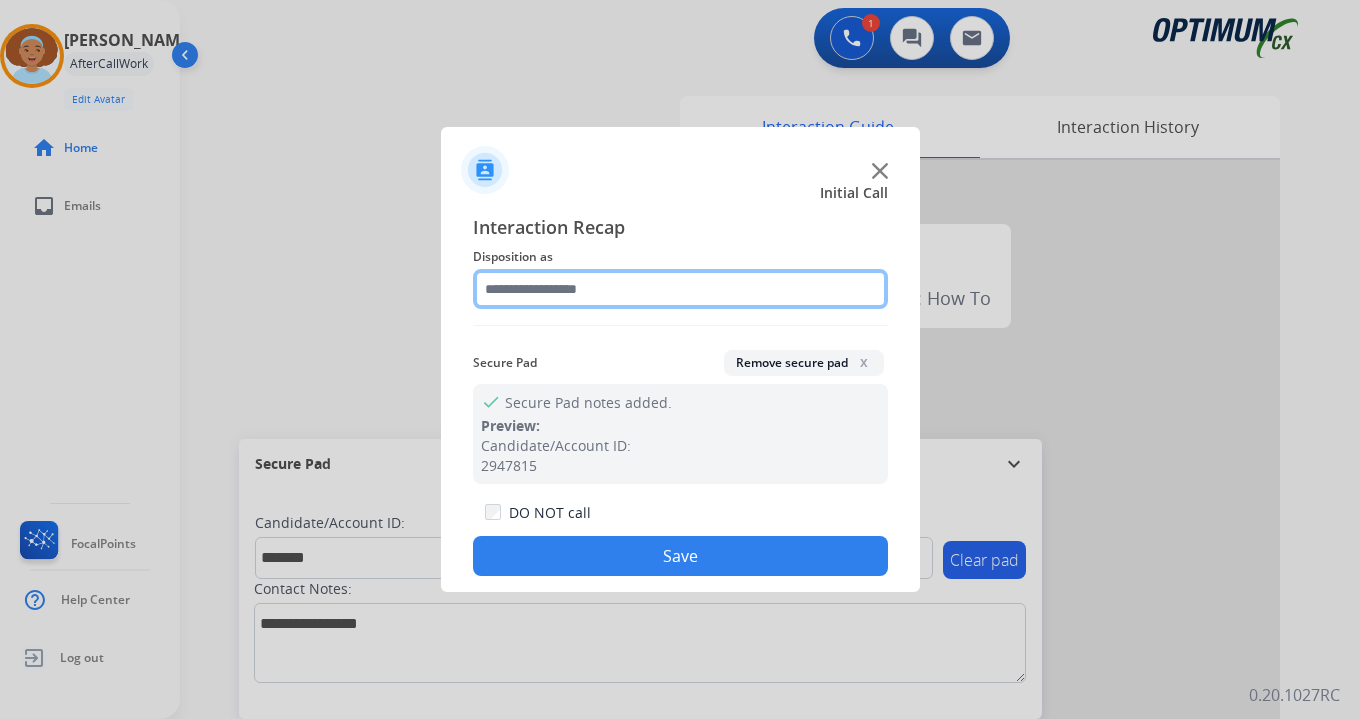 click 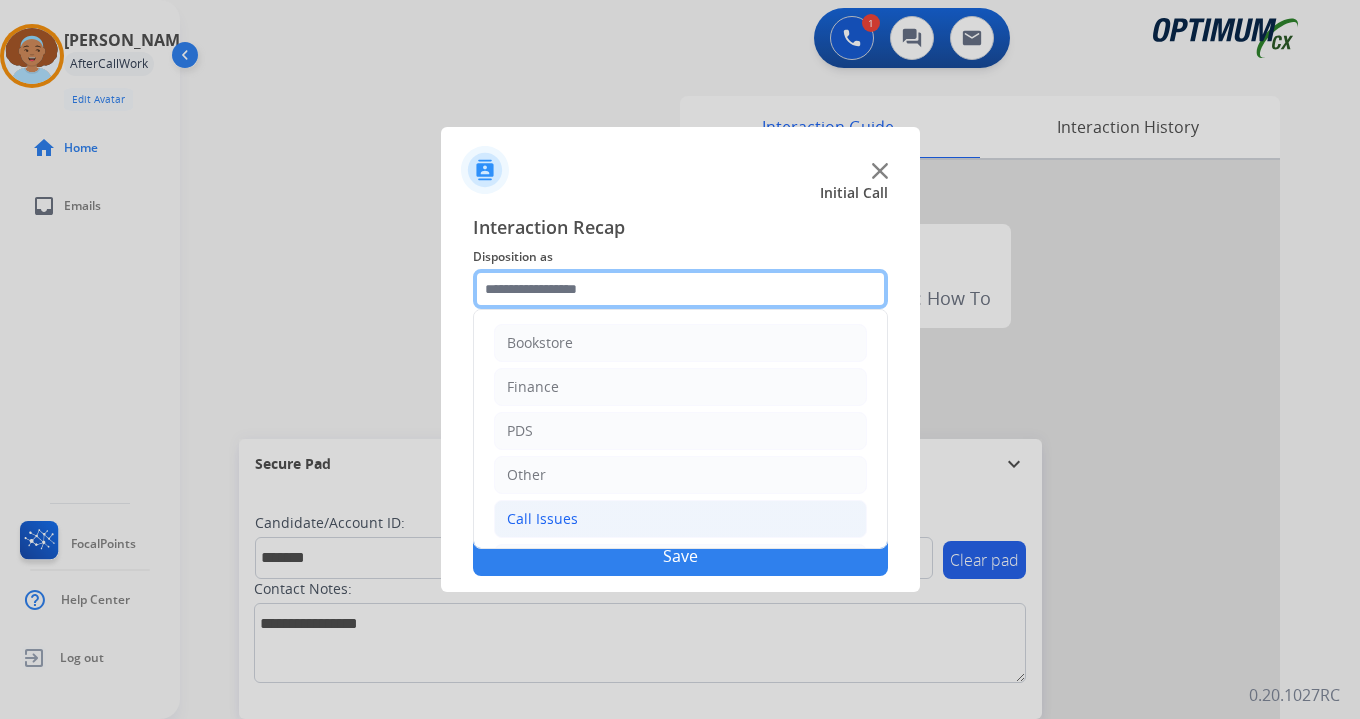 scroll, scrollTop: 136, scrollLeft: 0, axis: vertical 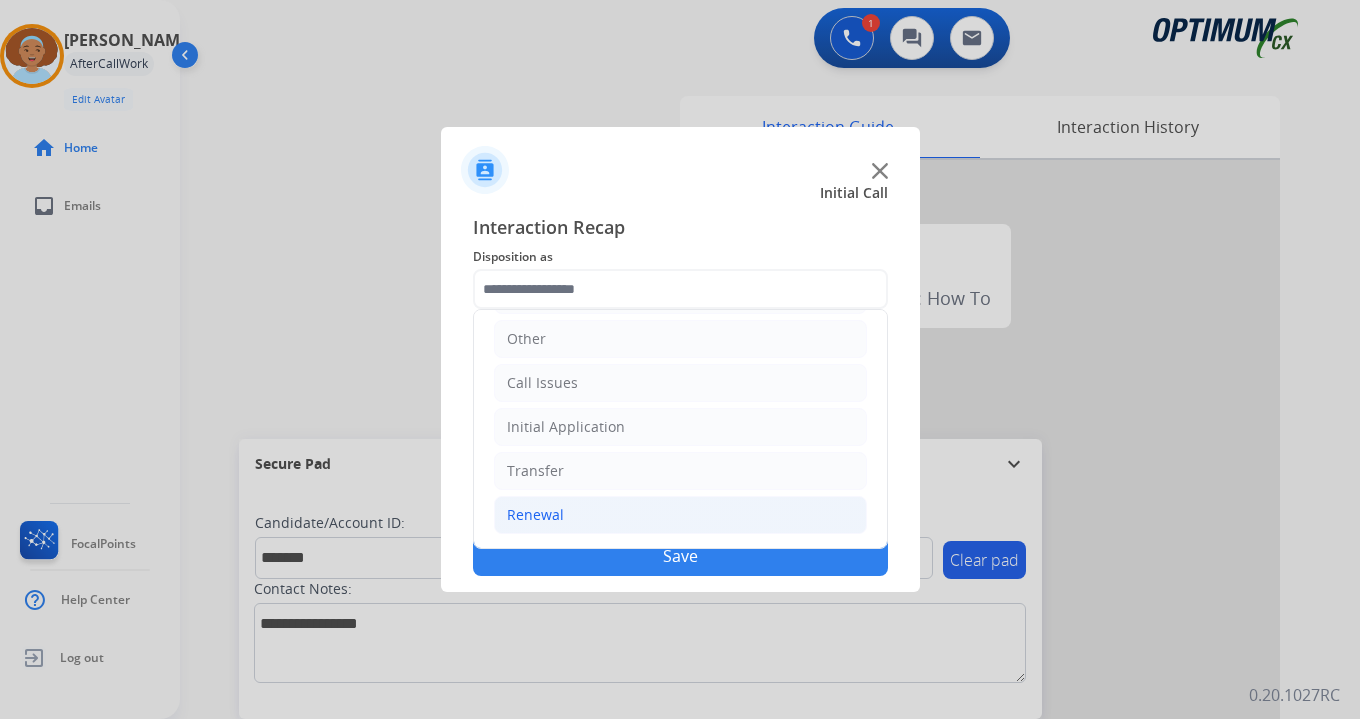 click on "Renewal" 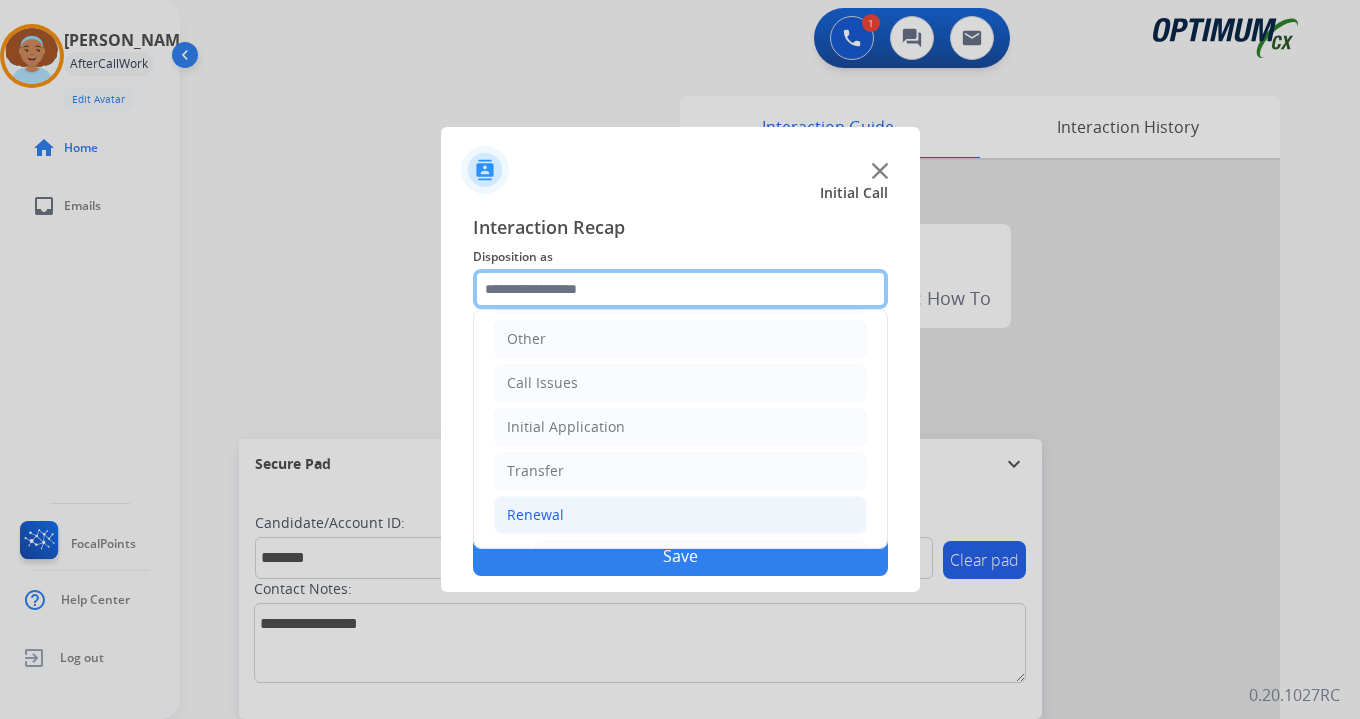 scroll, scrollTop: 469, scrollLeft: 0, axis: vertical 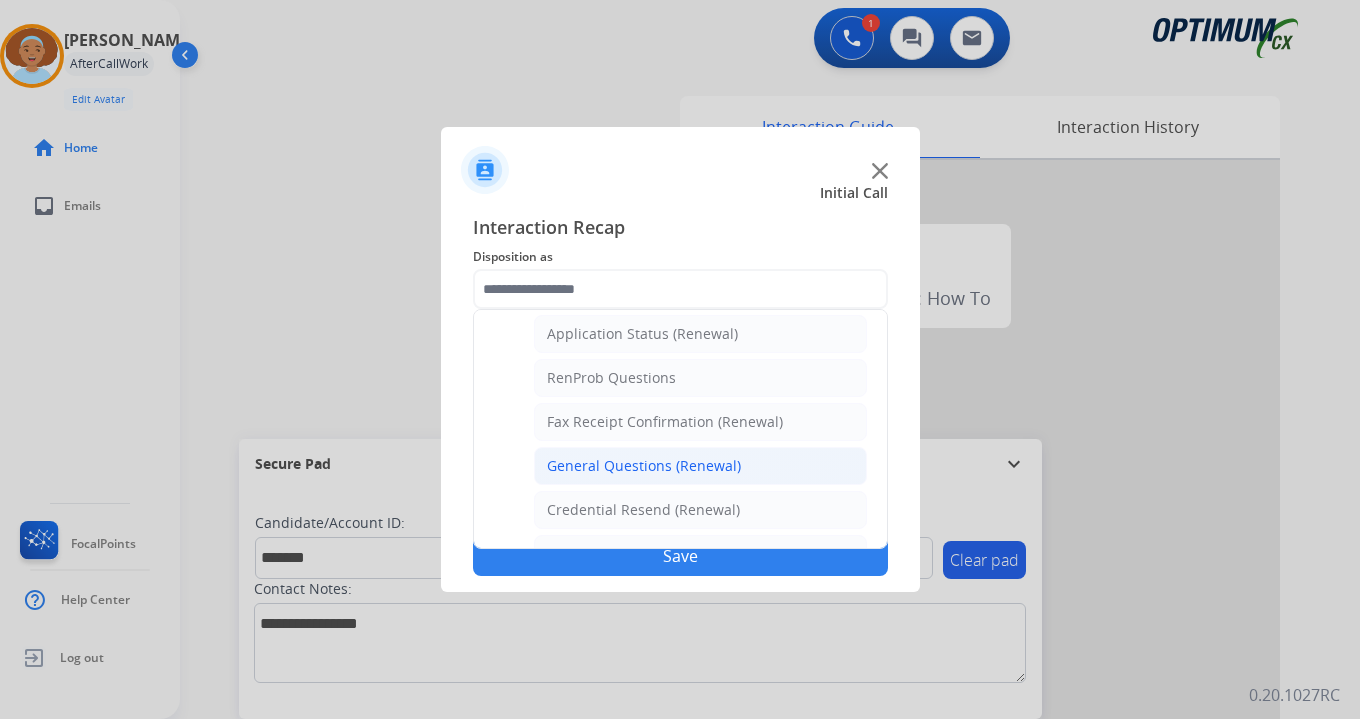 click on "General Questions (Renewal)" 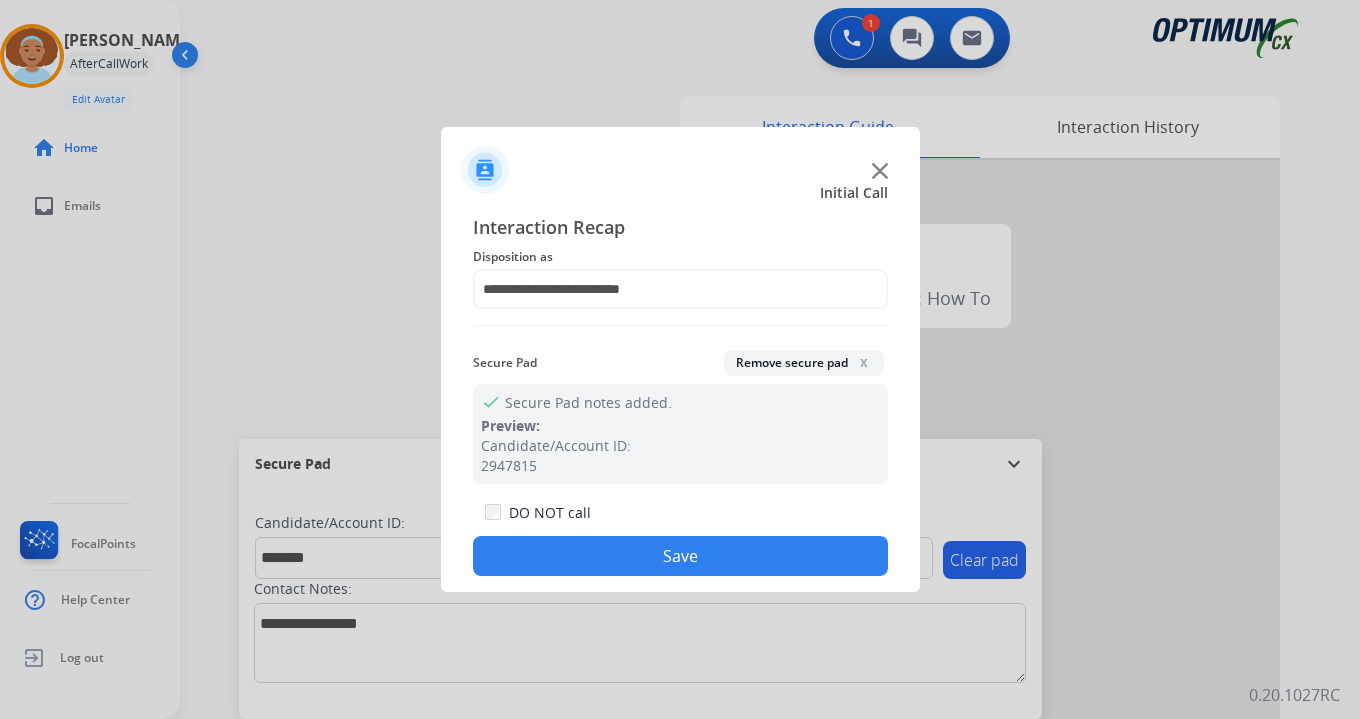 click on "Save" 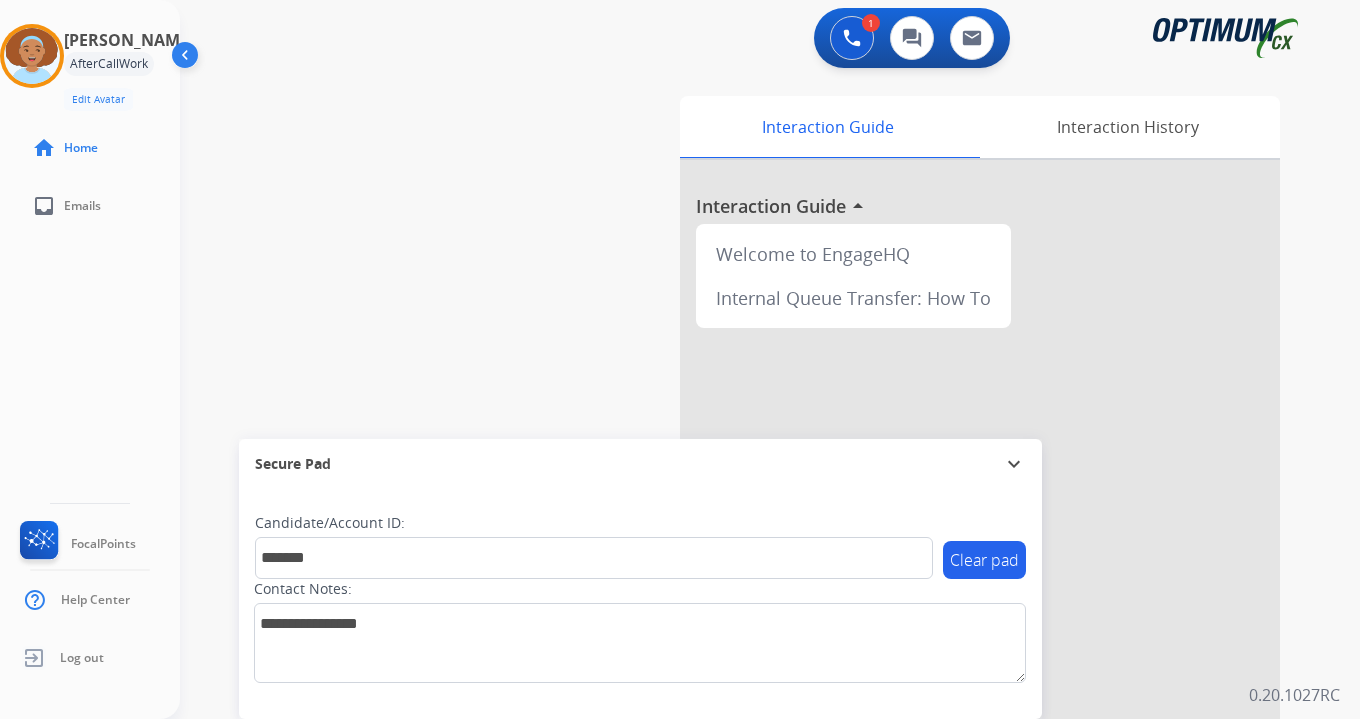 type 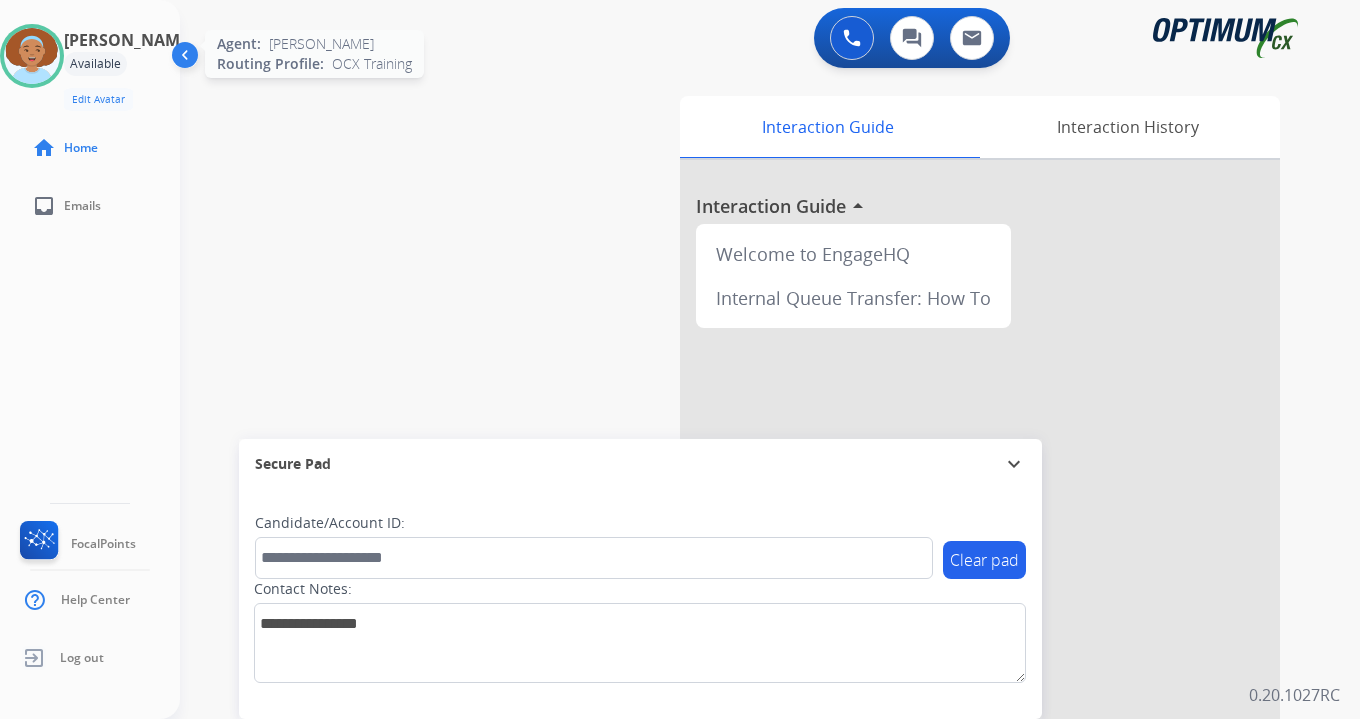 click at bounding box center (32, 56) 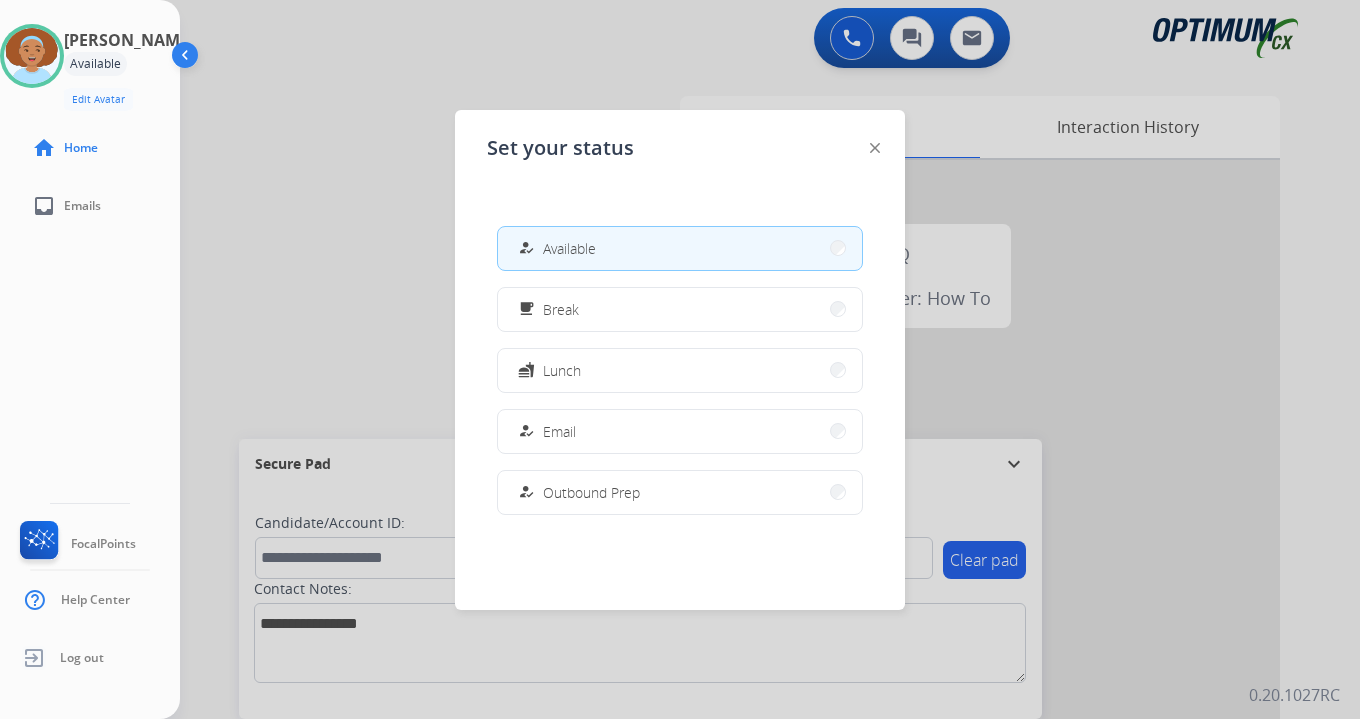 scroll, scrollTop: 499, scrollLeft: 0, axis: vertical 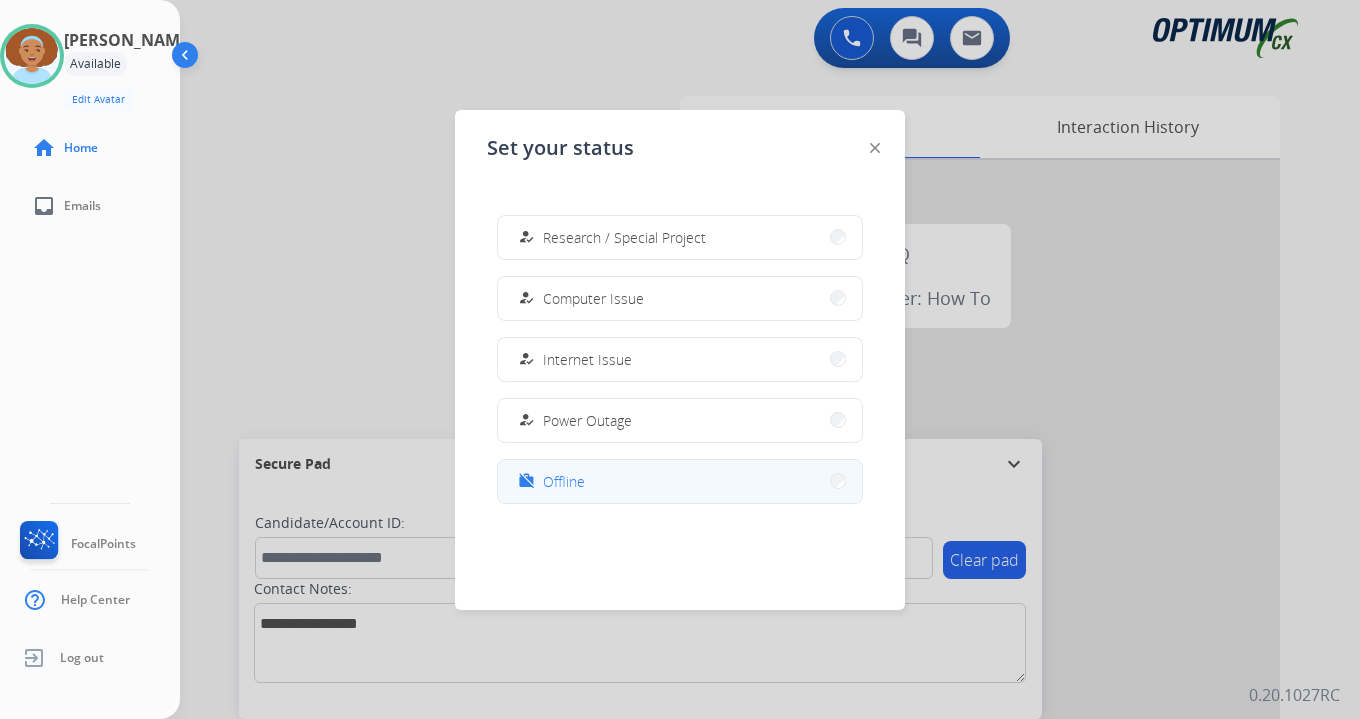 click on "Offline" at bounding box center [564, 481] 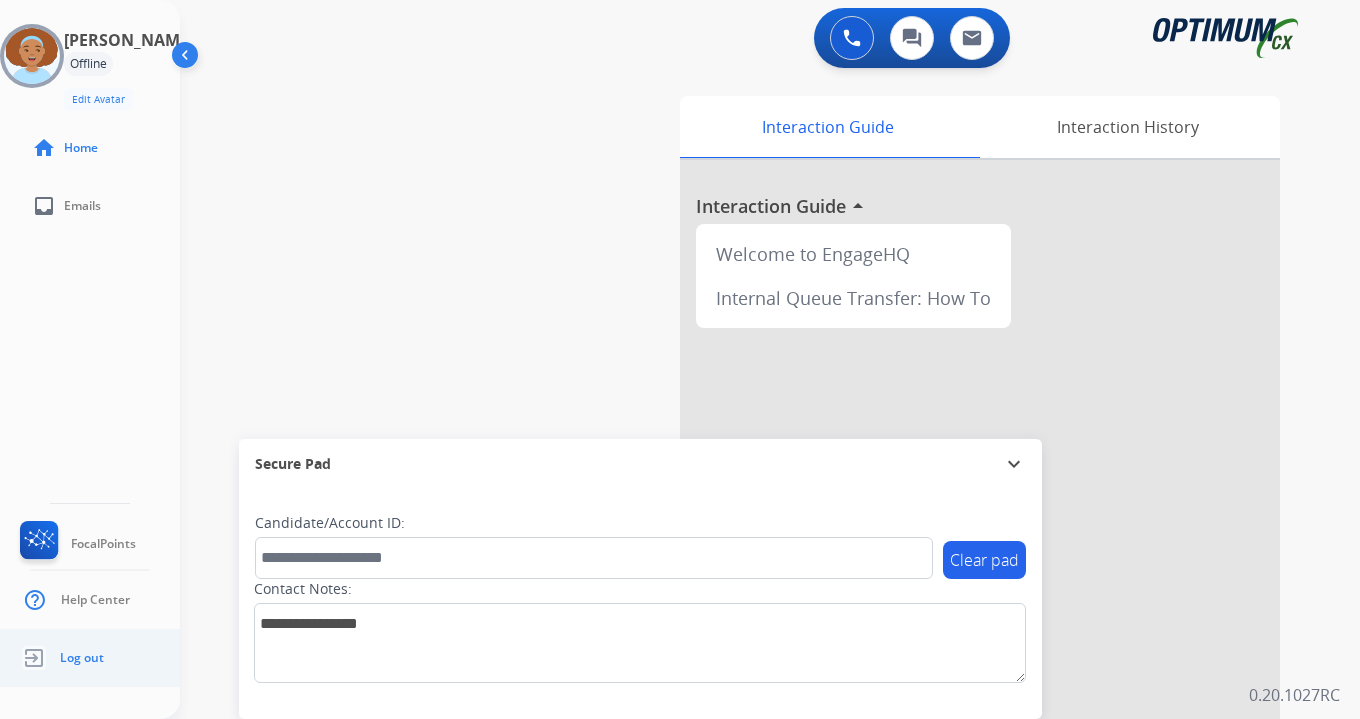 click on "Log out" 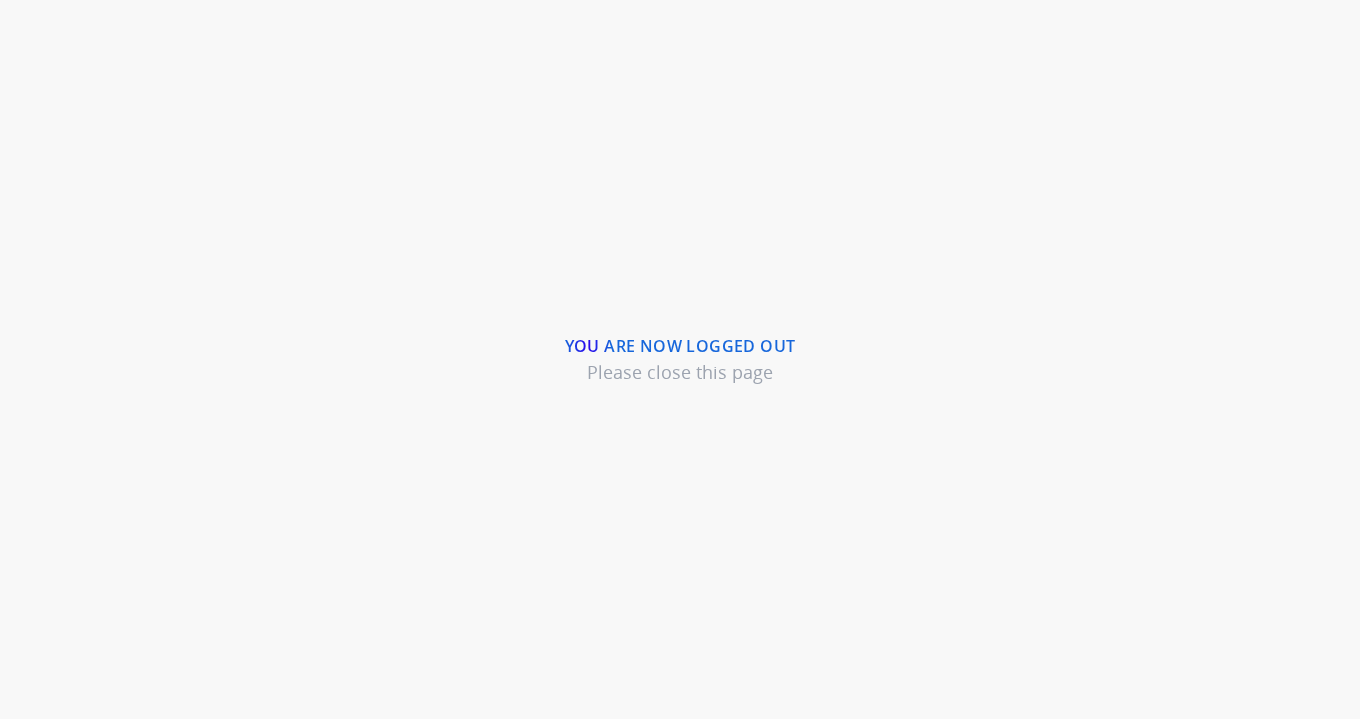 scroll, scrollTop: 0, scrollLeft: 0, axis: both 